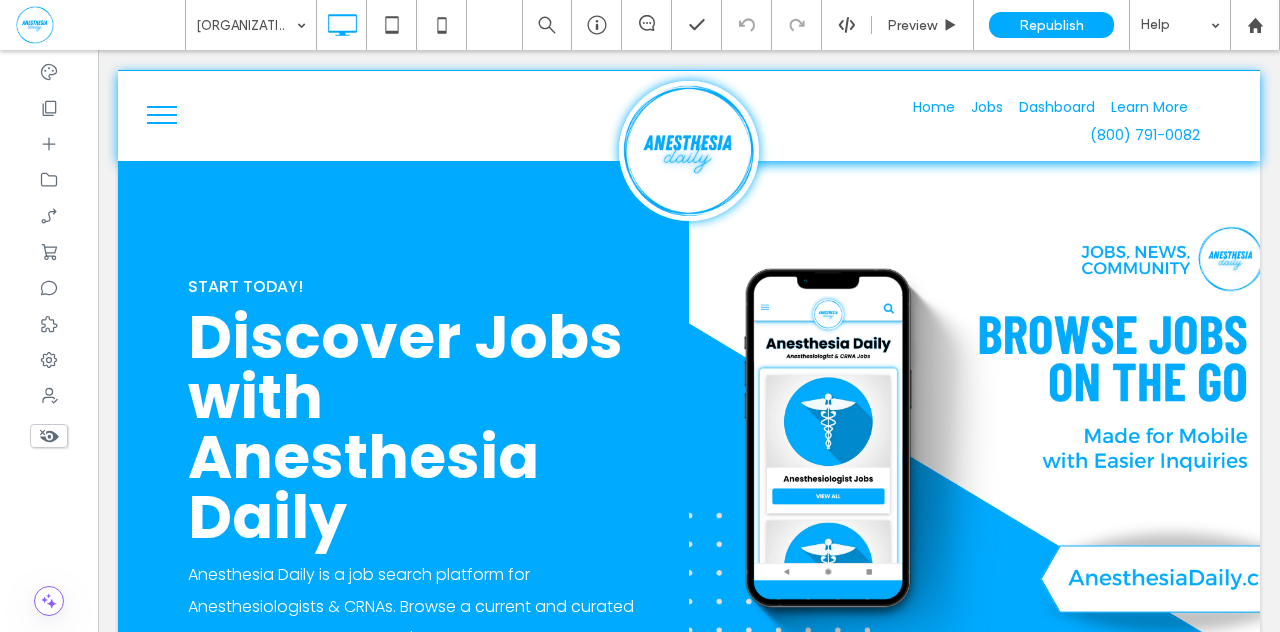 scroll, scrollTop: 0, scrollLeft: 0, axis: both 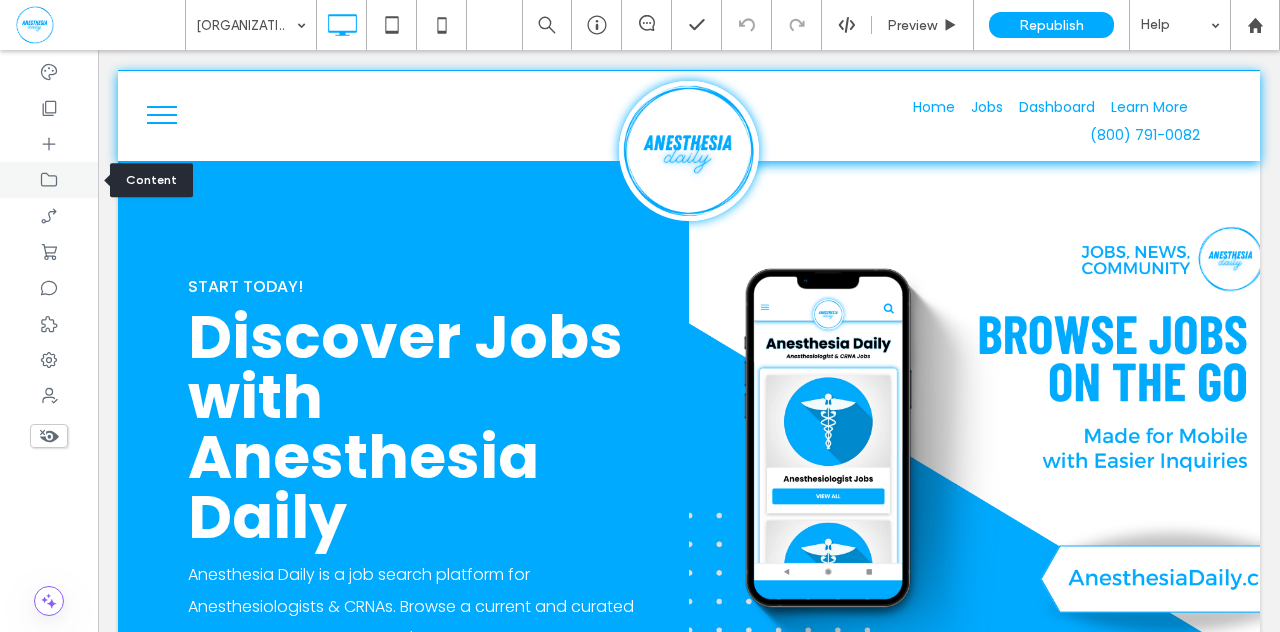 click 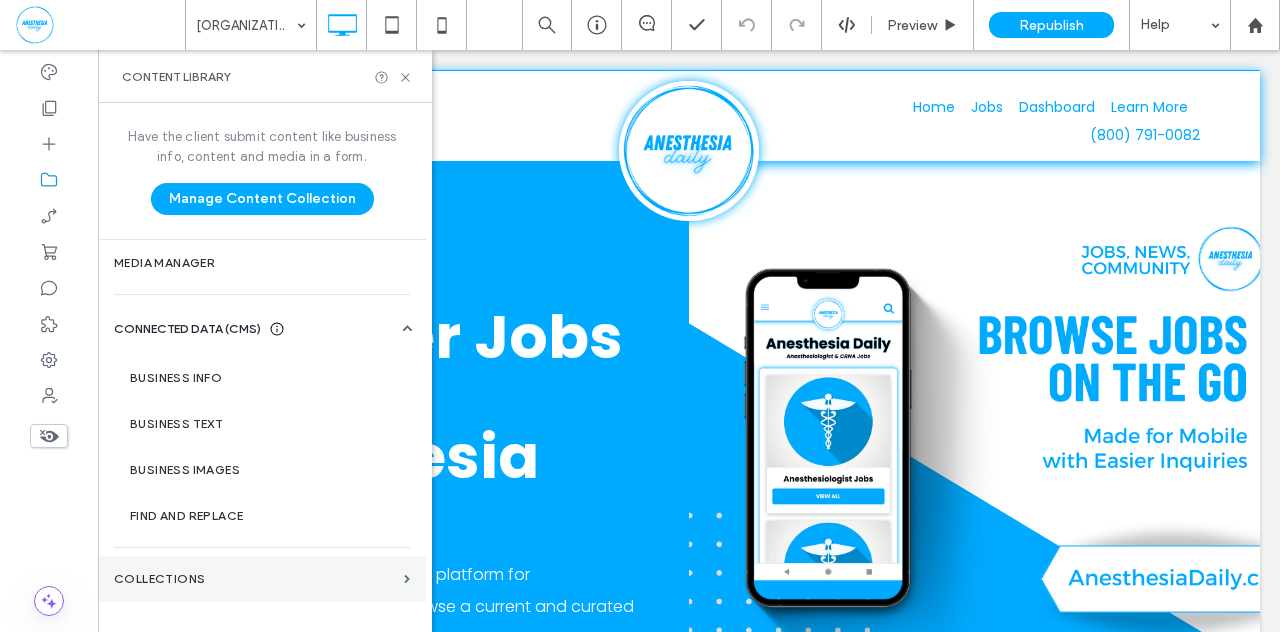 click on "Collections" at bounding box center [255, 579] 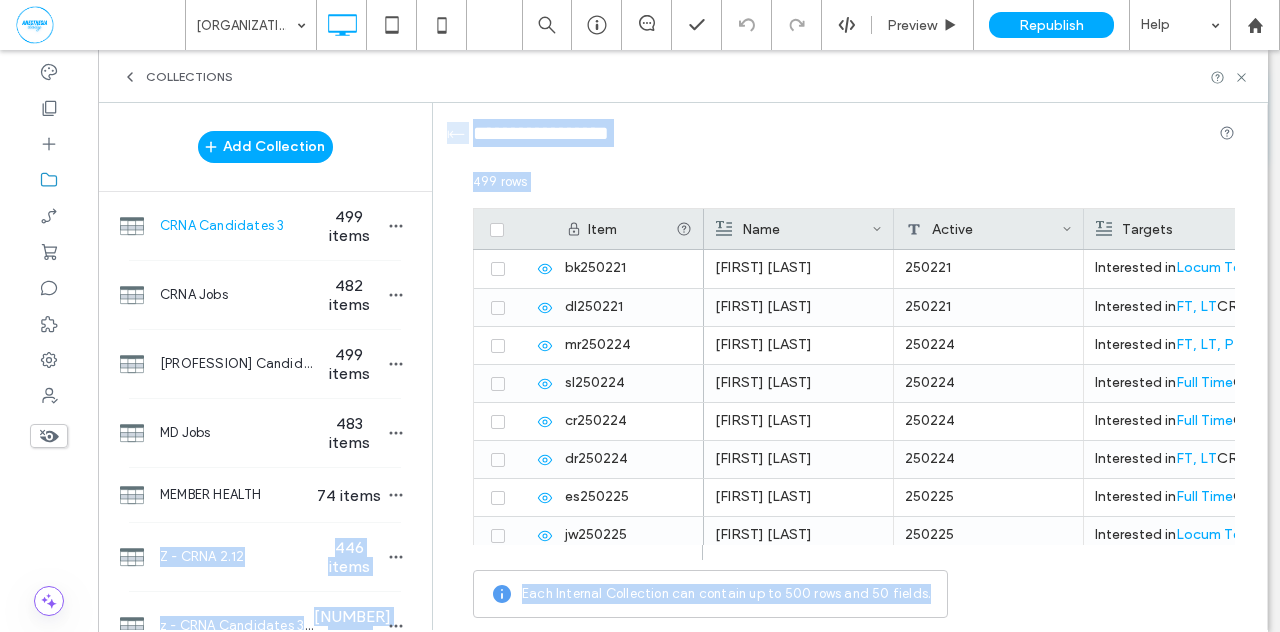 drag, startPoint x: 389, startPoint y: 577, endPoint x: 520, endPoint y: 632, distance: 142.07744 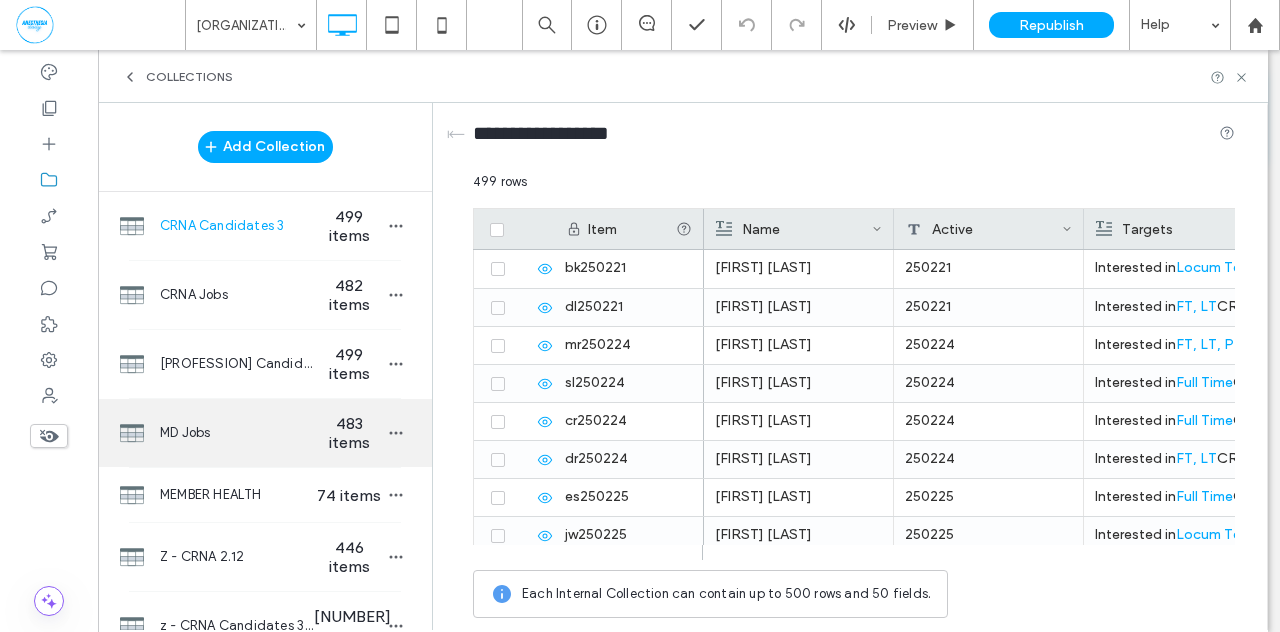 click on "483 items" at bounding box center [349, 433] 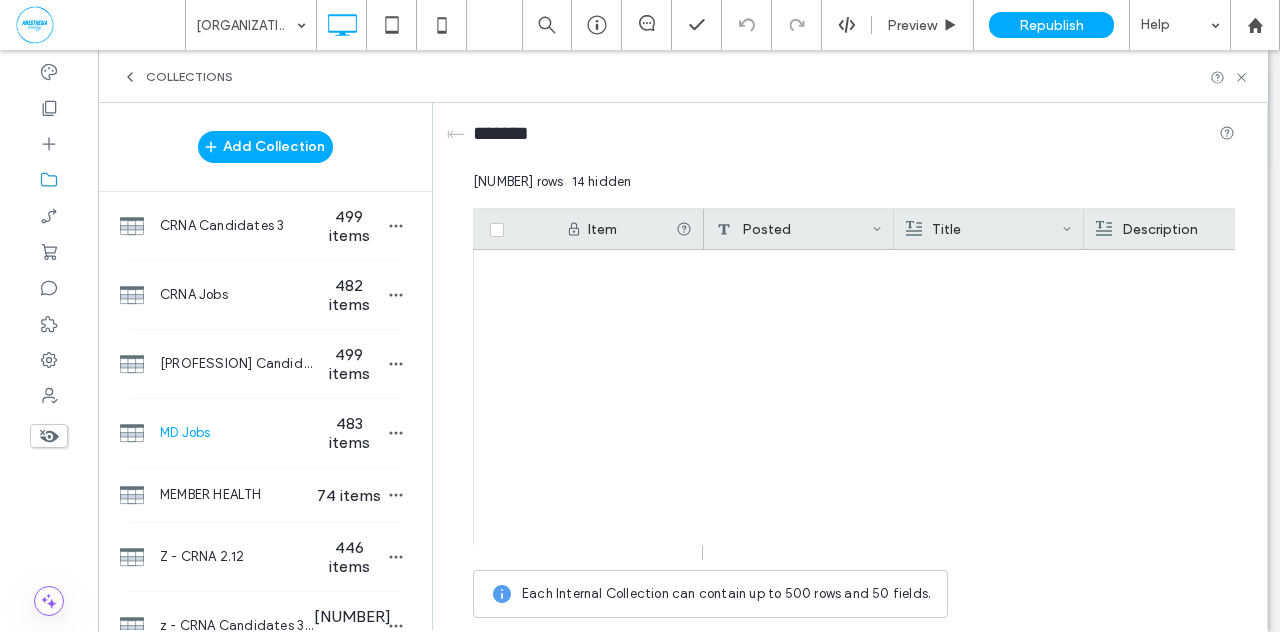 scroll, scrollTop: 18095, scrollLeft: 0, axis: vertical 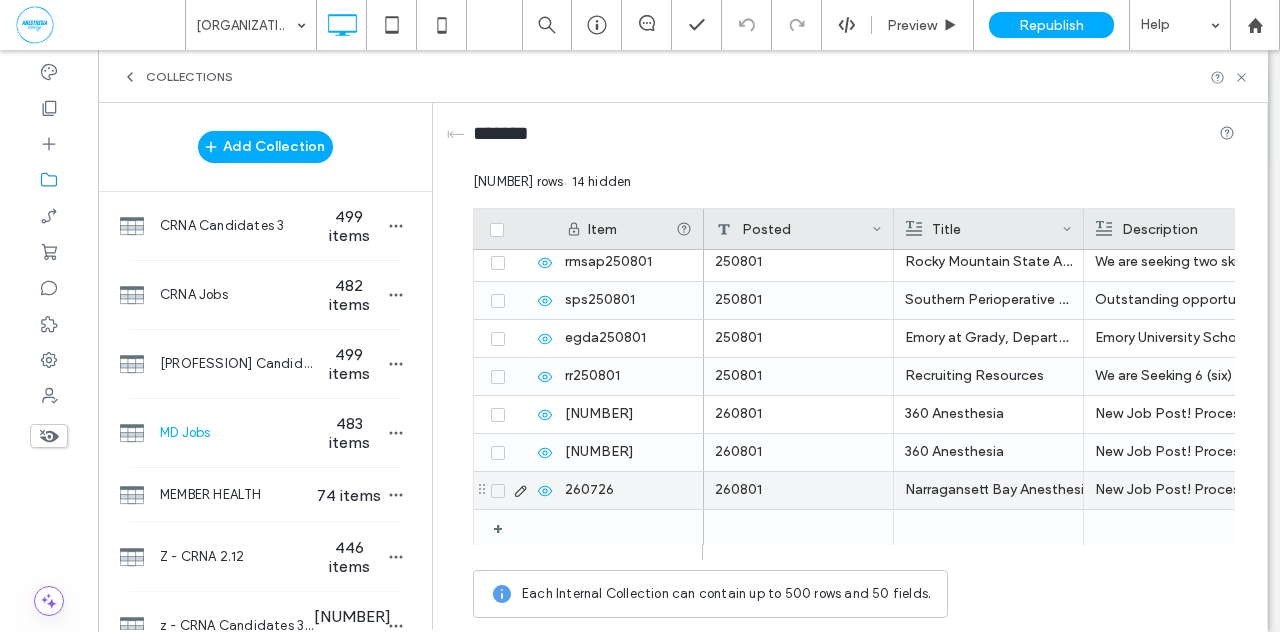 click 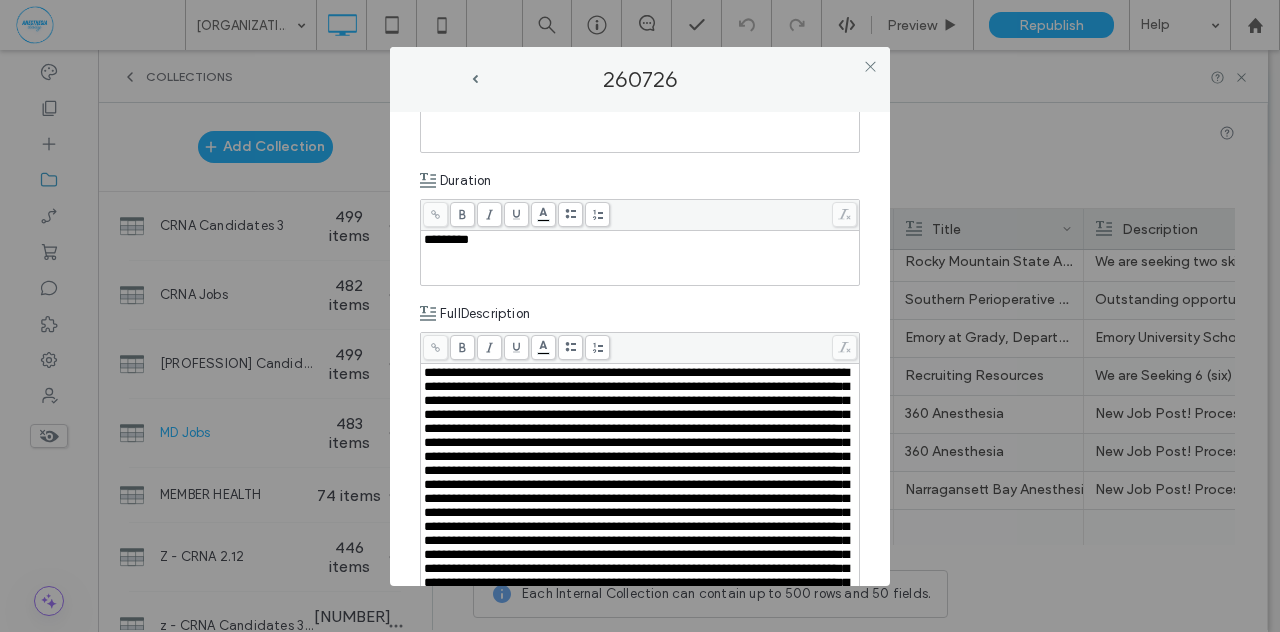 scroll, scrollTop: 560, scrollLeft: 0, axis: vertical 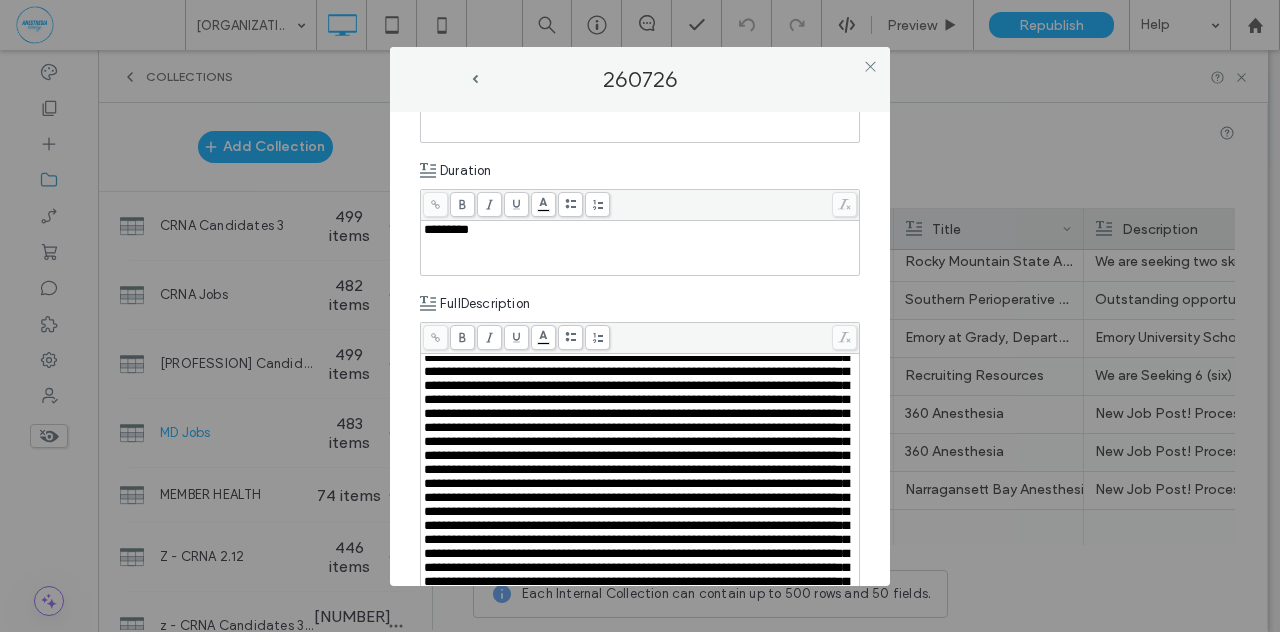 click on "**********" at bounding box center (640, 349) 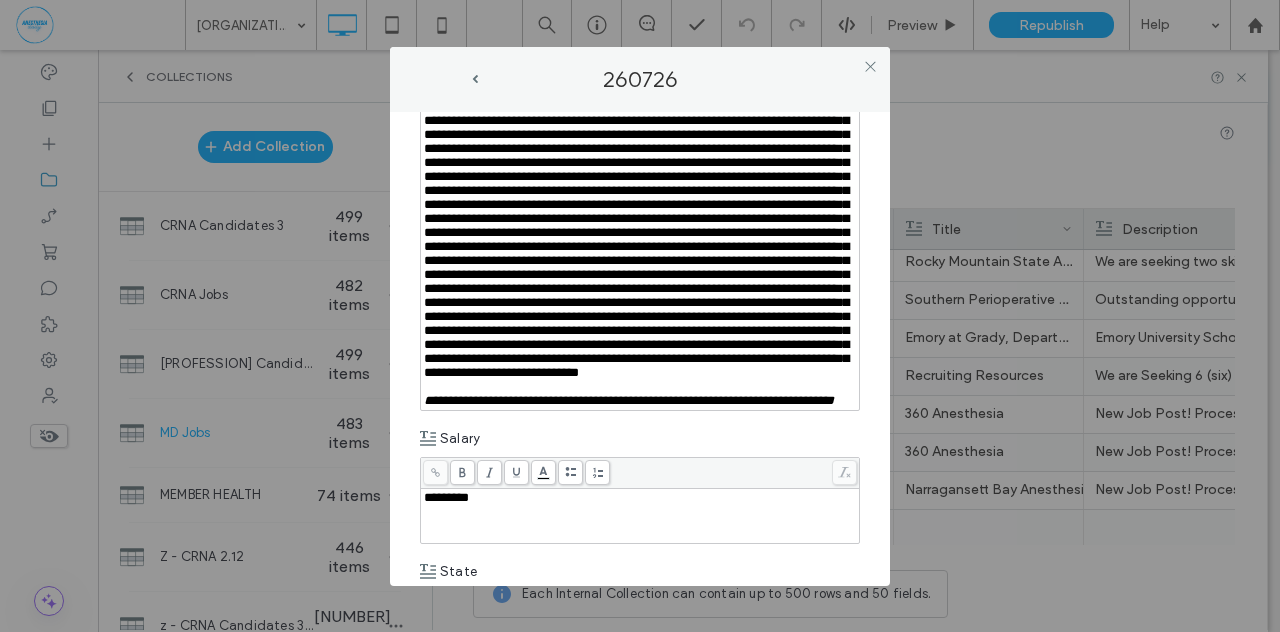 scroll, scrollTop: 1081, scrollLeft: 0, axis: vertical 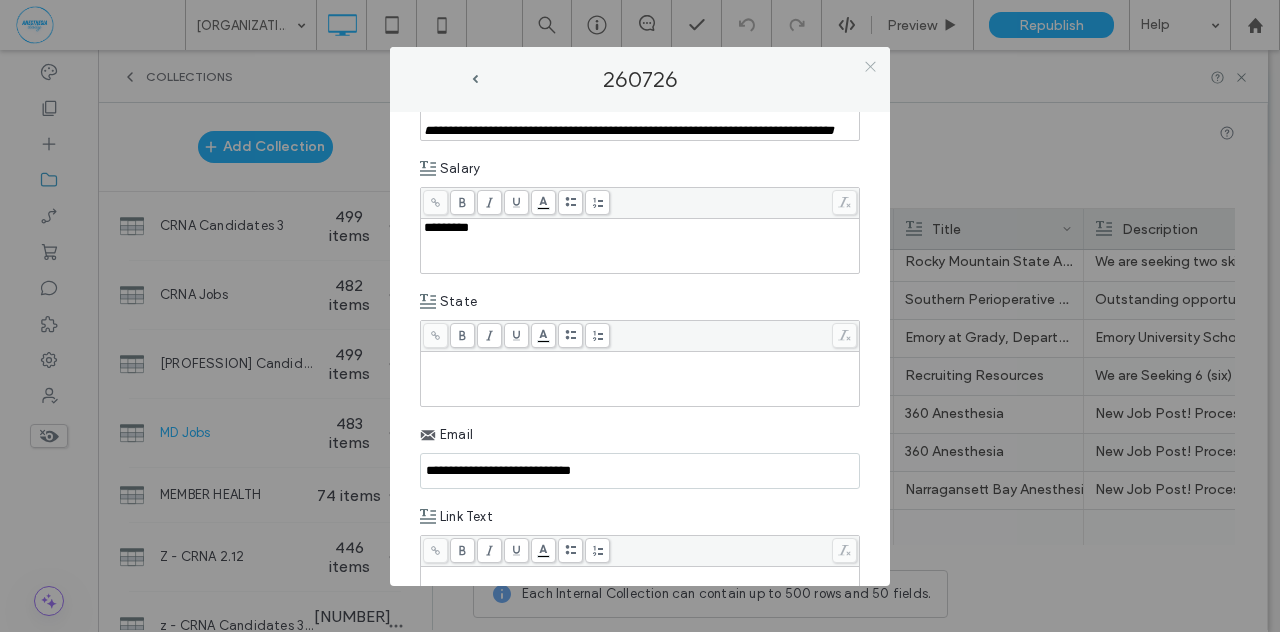 click 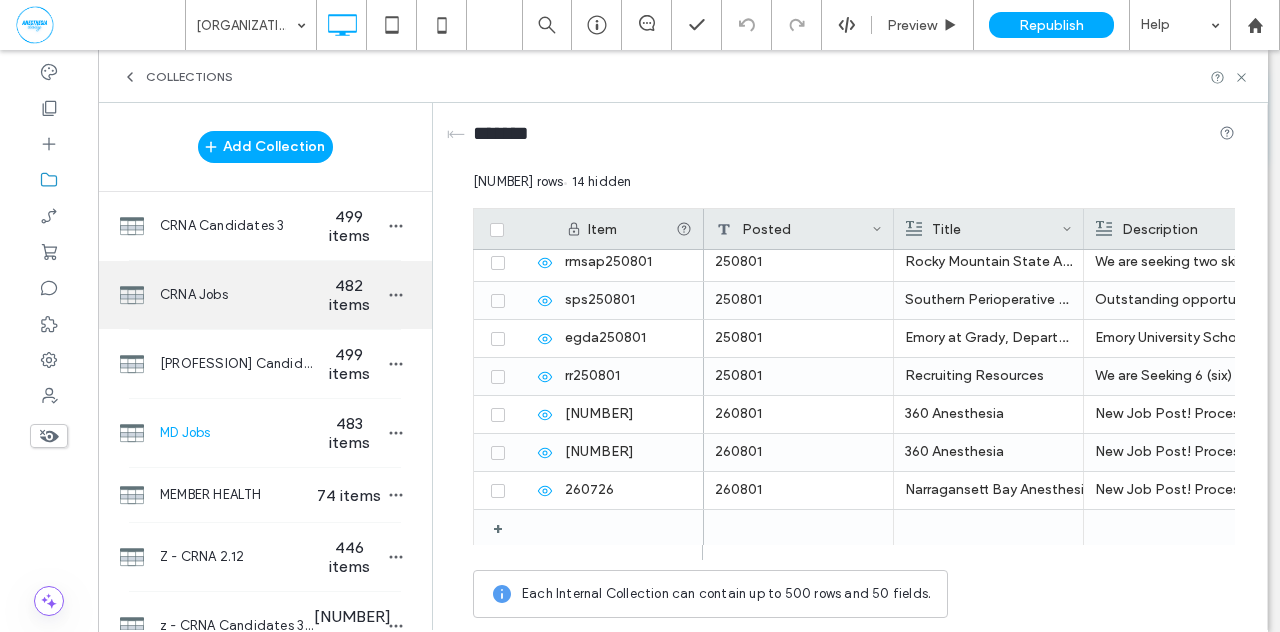 click on "482 items" at bounding box center (349, 295) 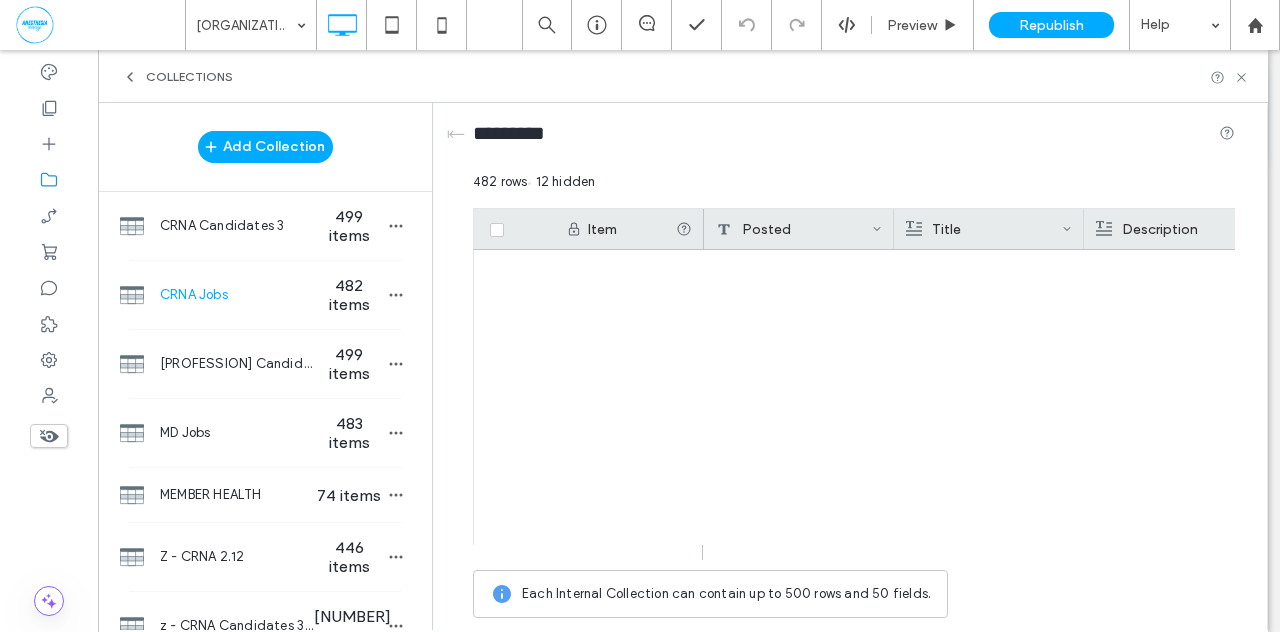 scroll, scrollTop: 18057, scrollLeft: 0, axis: vertical 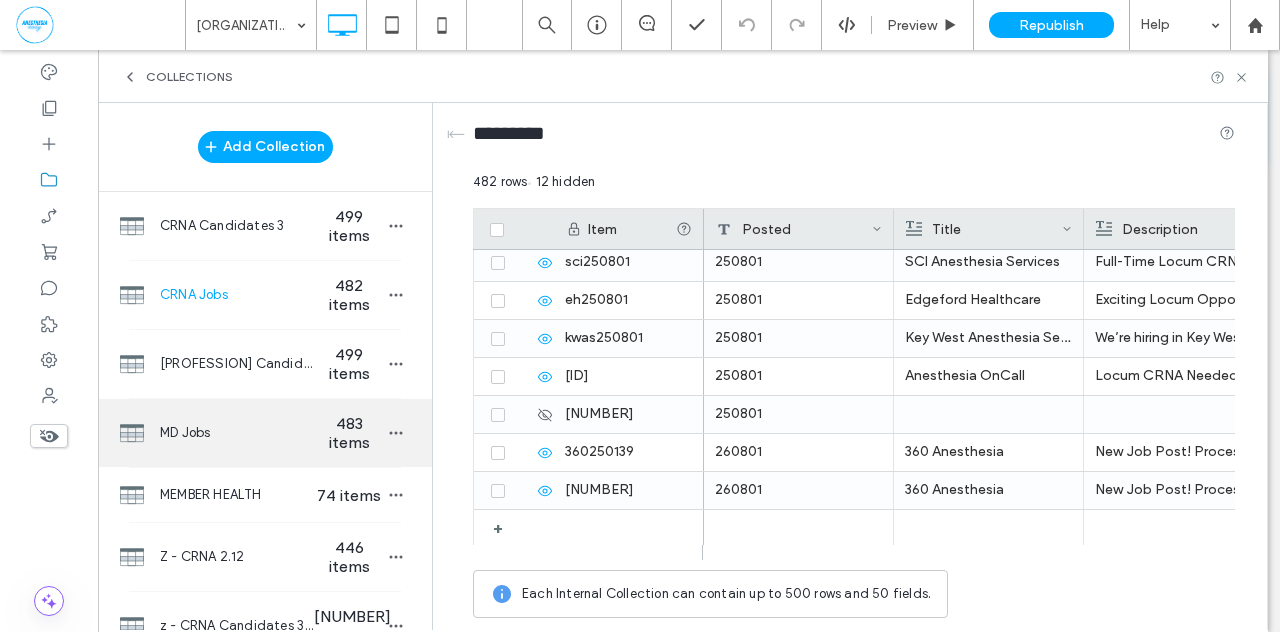 click on "483 items" at bounding box center (349, 433) 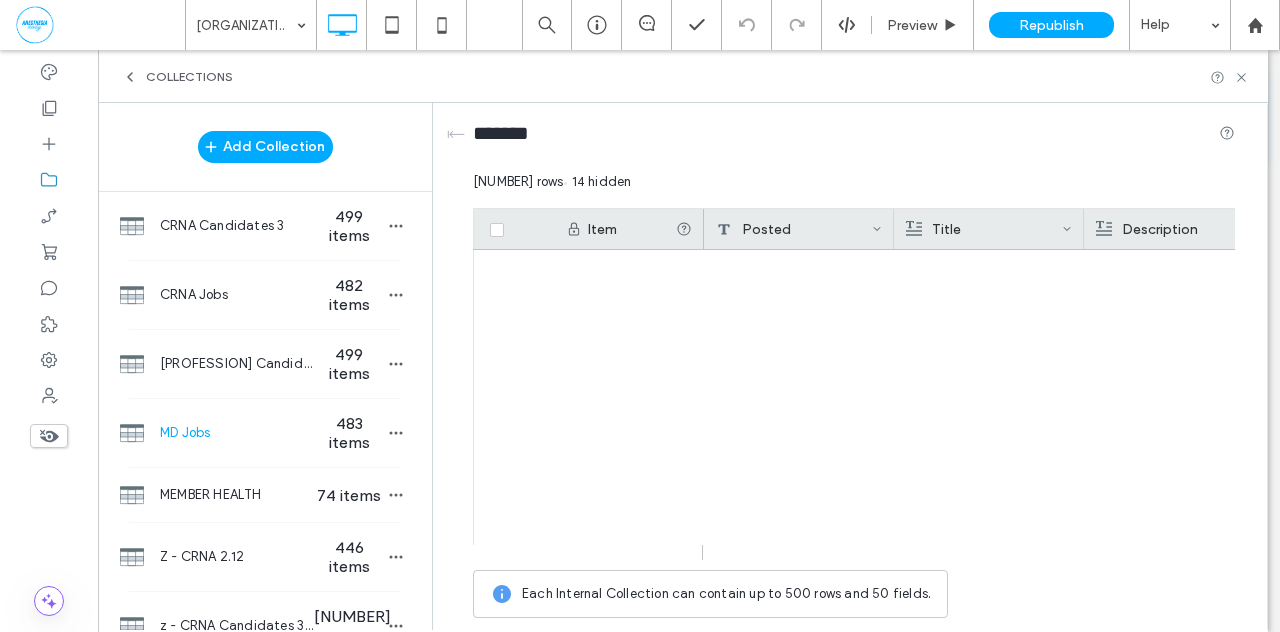scroll, scrollTop: 18095, scrollLeft: 0, axis: vertical 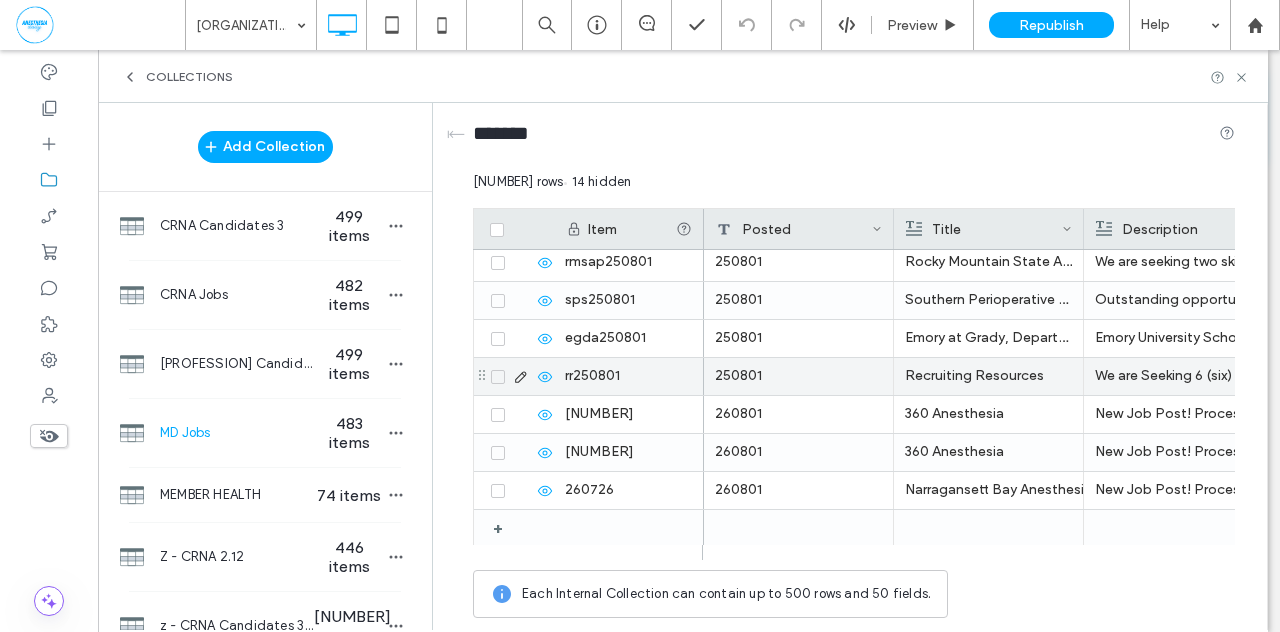 click 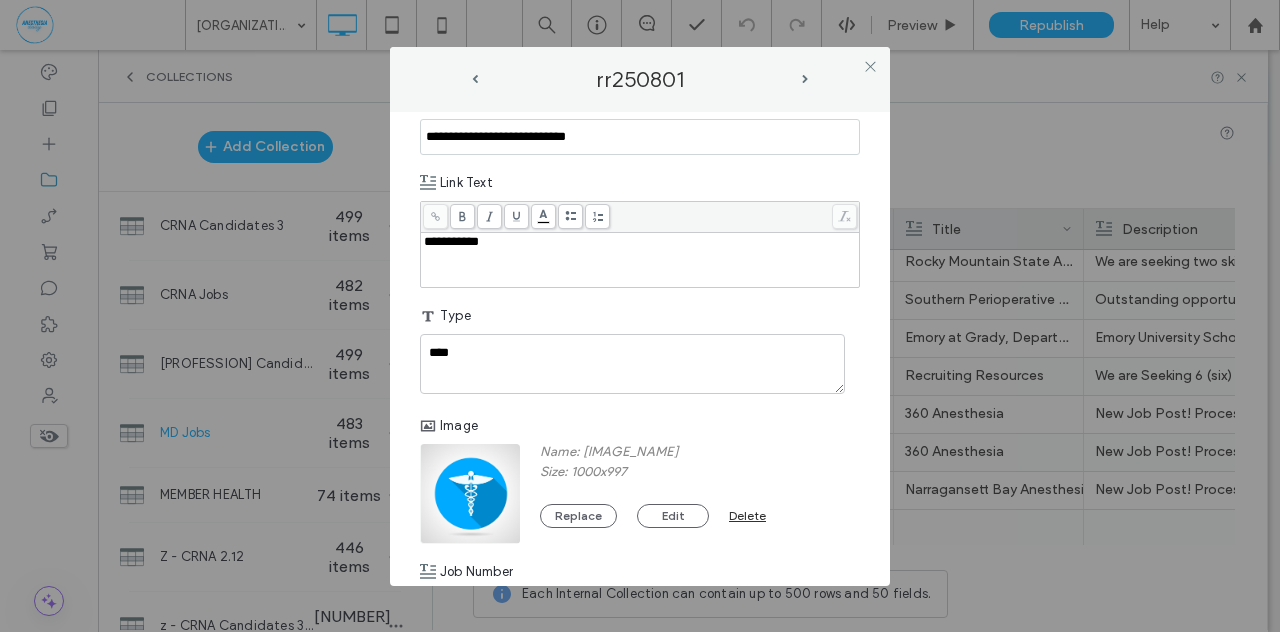 scroll, scrollTop: 1182, scrollLeft: 0, axis: vertical 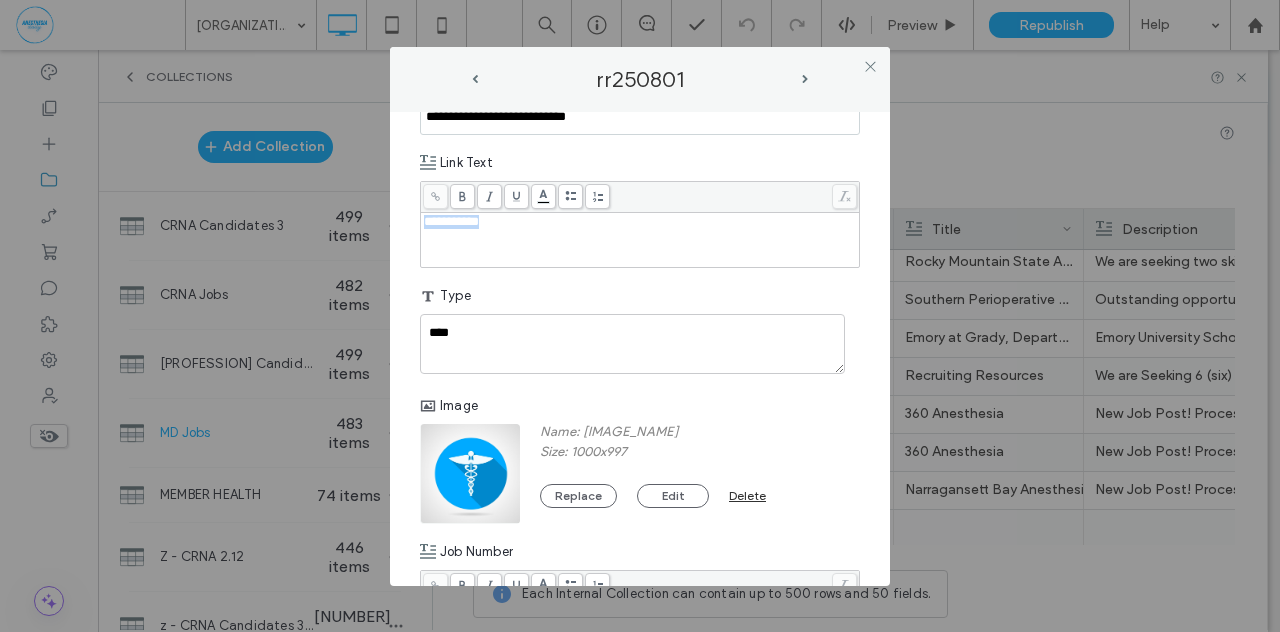 drag, startPoint x: 509, startPoint y: 218, endPoint x: 414, endPoint y: 214, distance: 95.084175 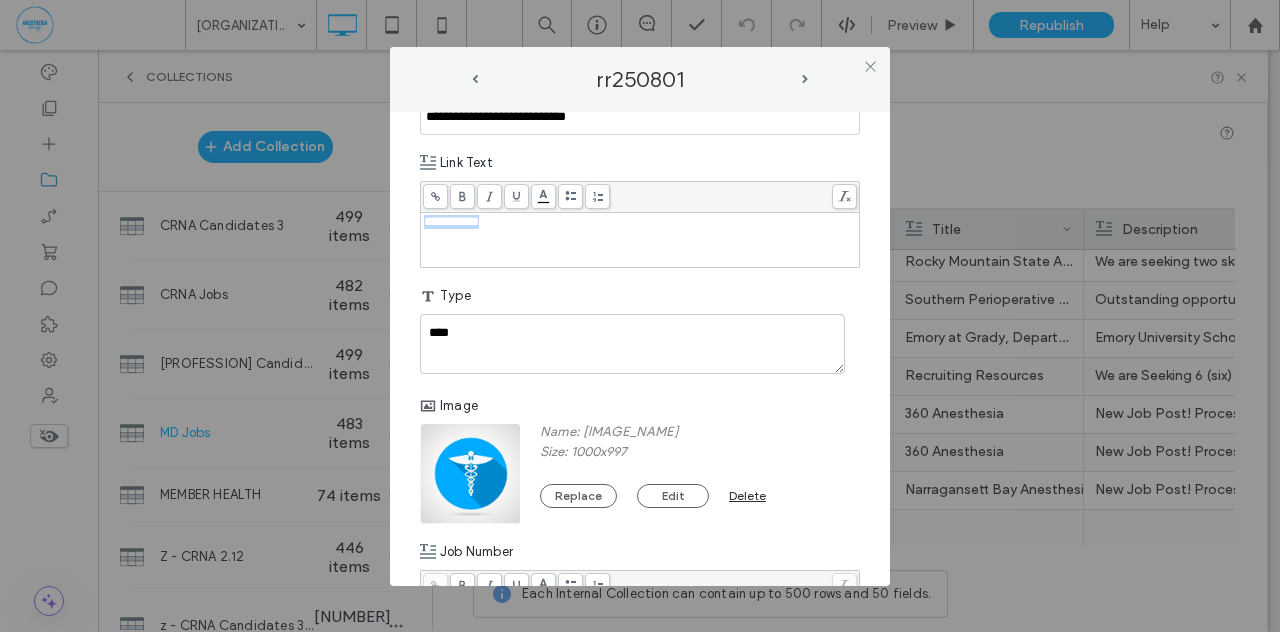 copy on "**********" 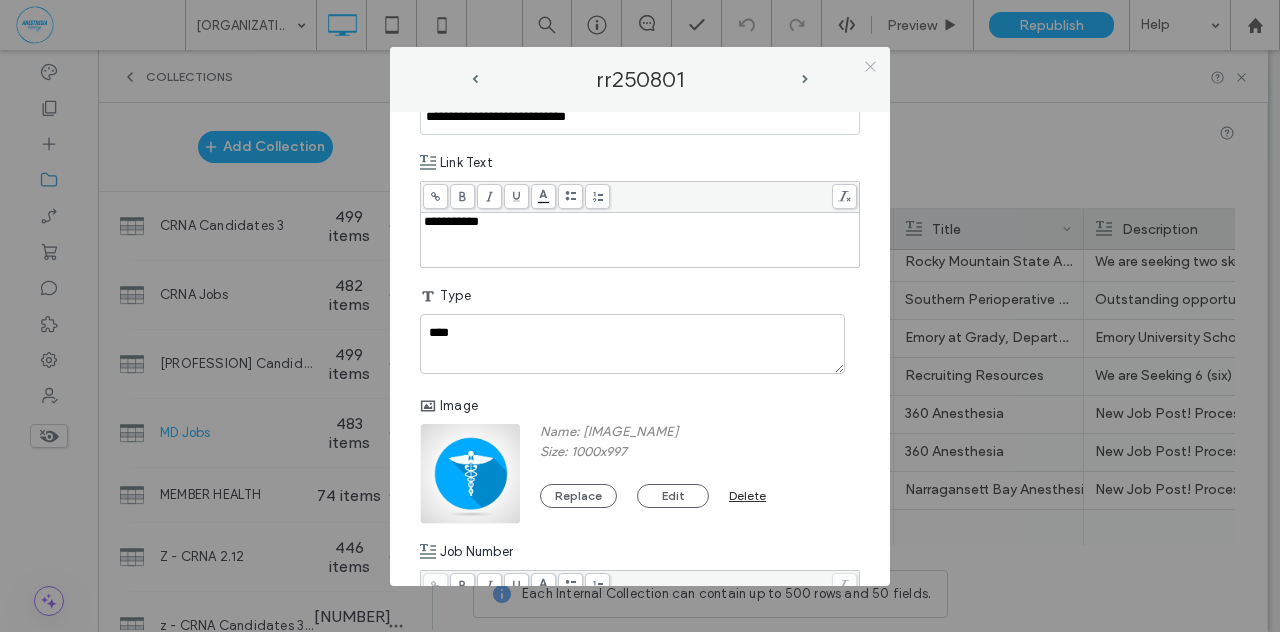 click 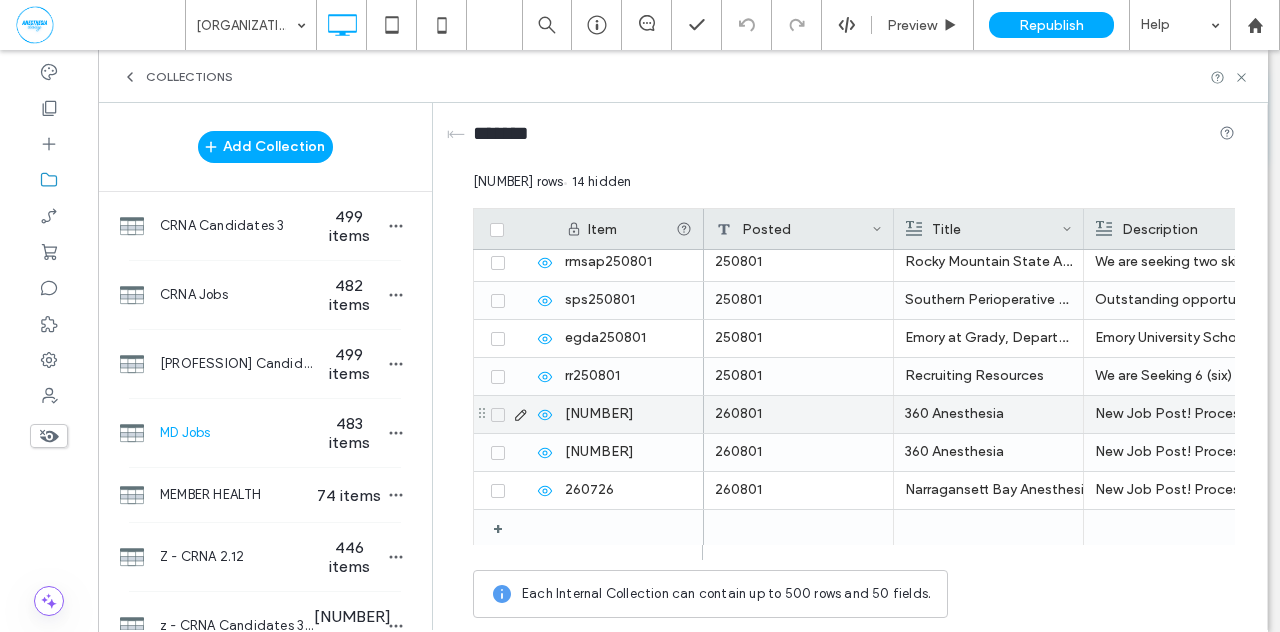 click 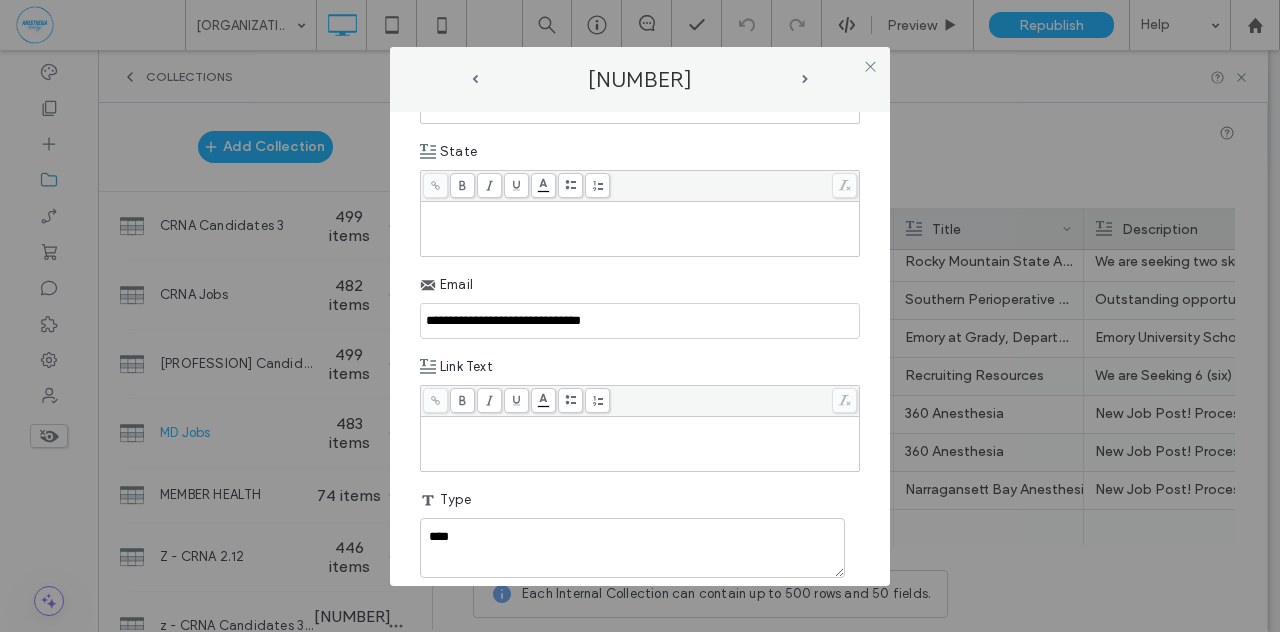 scroll, scrollTop: 1260, scrollLeft: 0, axis: vertical 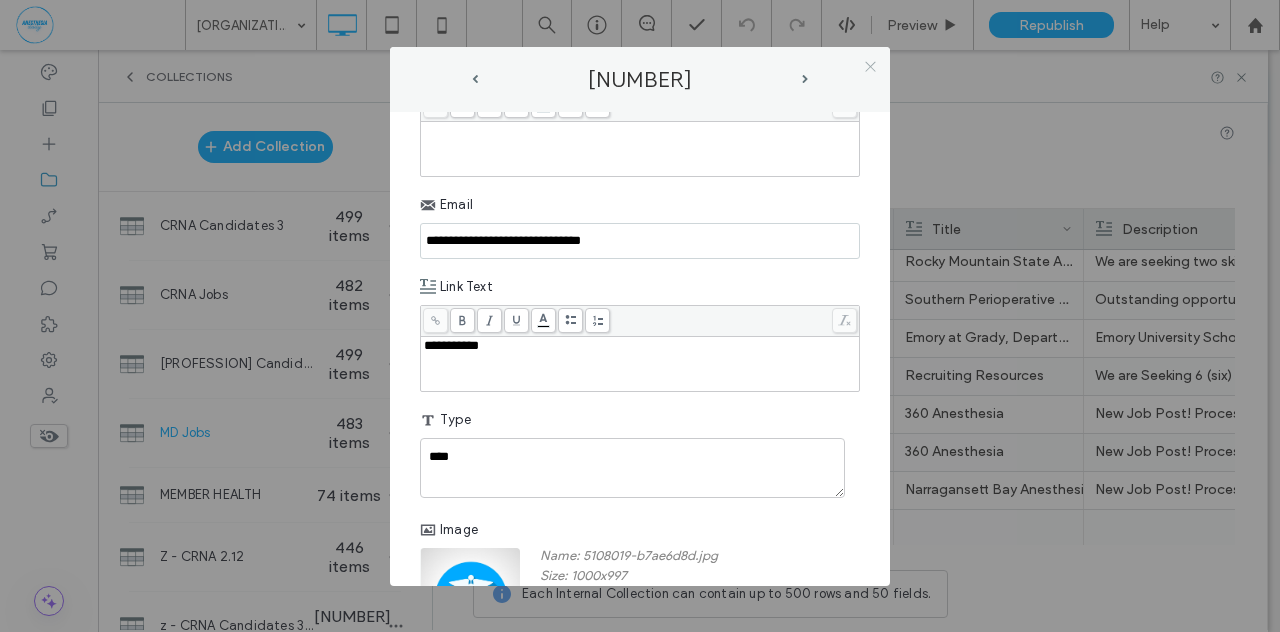 click 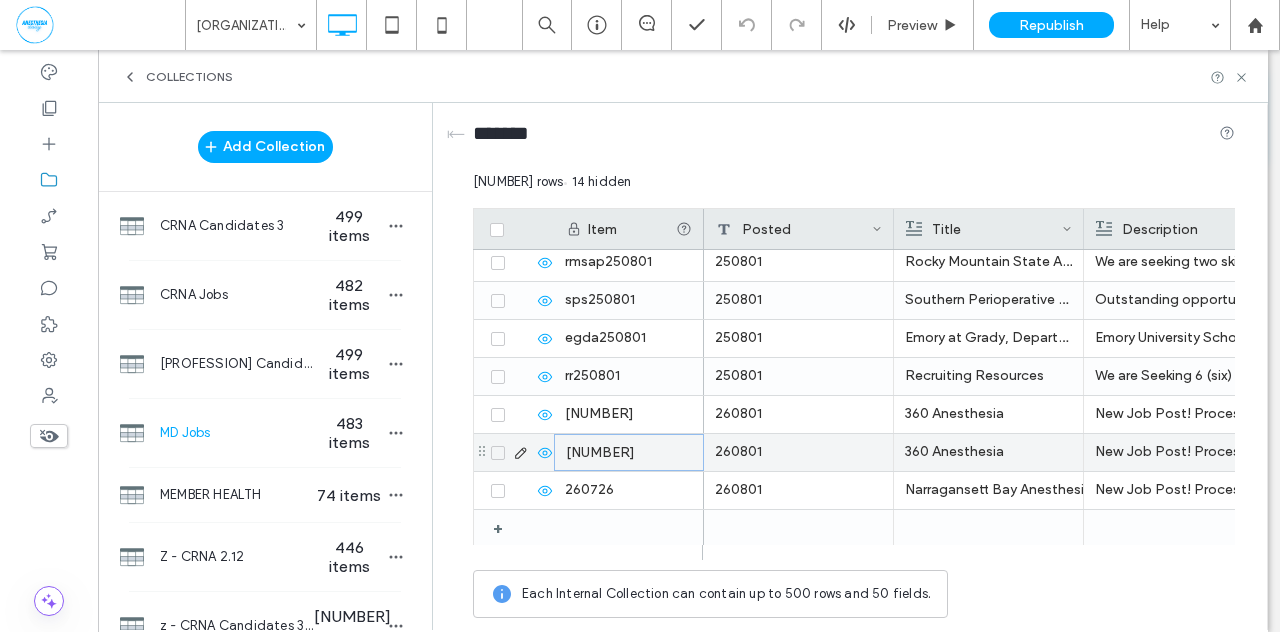 click on "[NUMBER]" at bounding box center [629, 452] 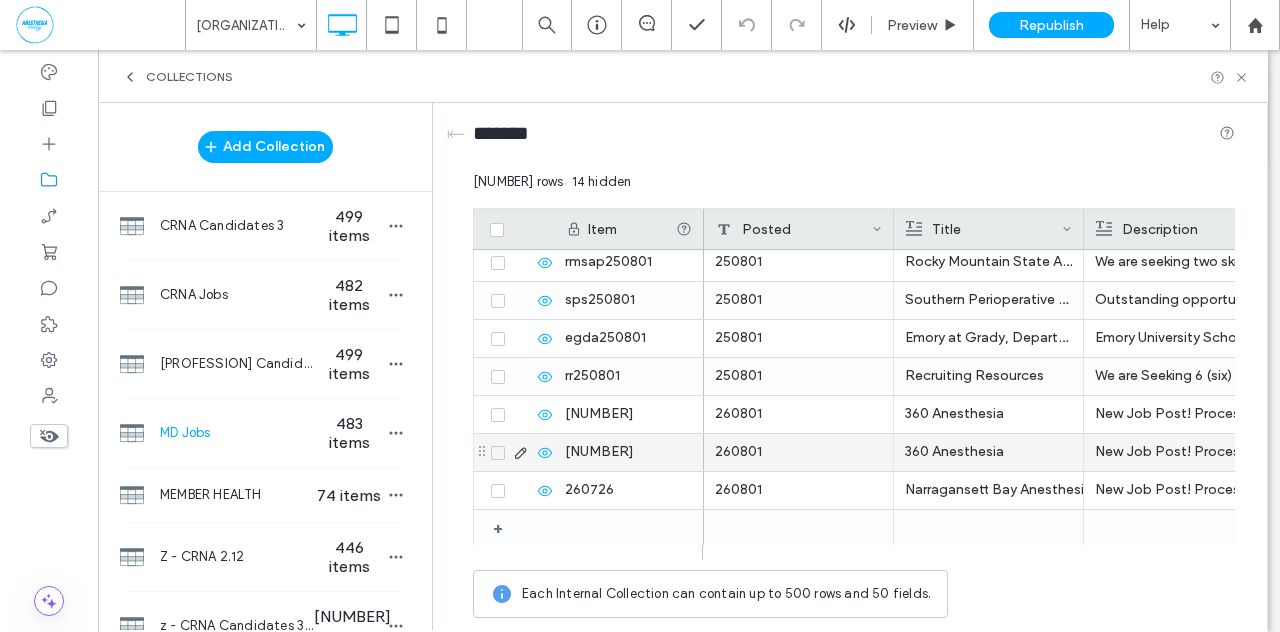 click at bounding box center (519, 453) 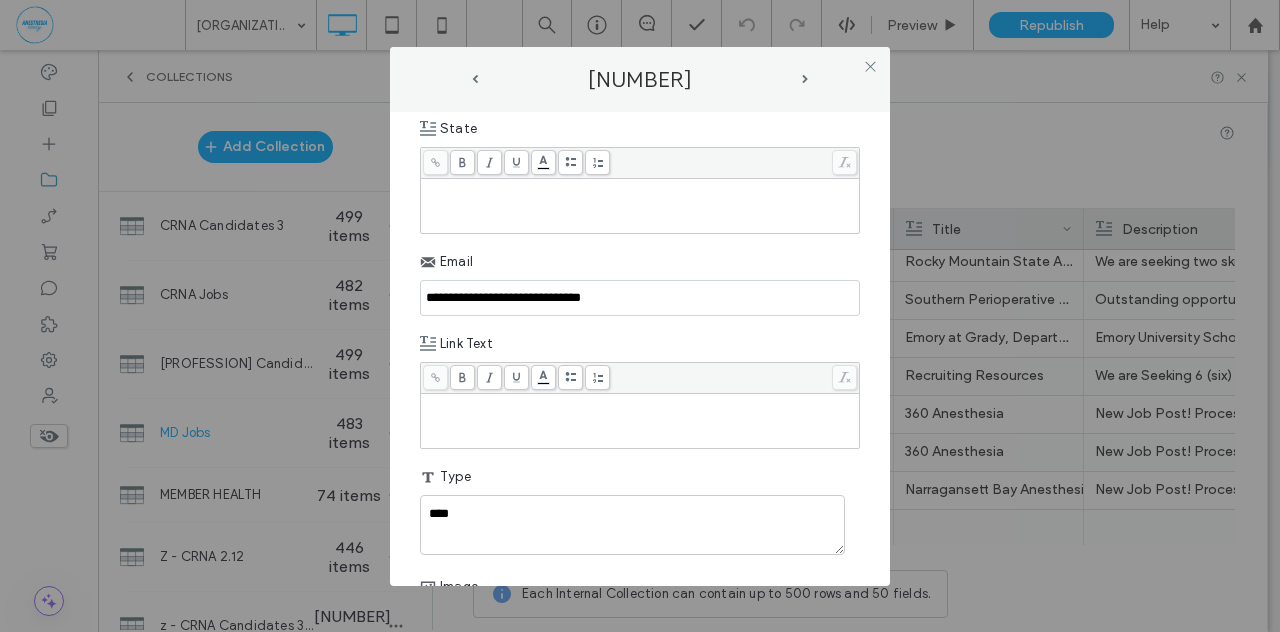 scroll, scrollTop: 1291, scrollLeft: 0, axis: vertical 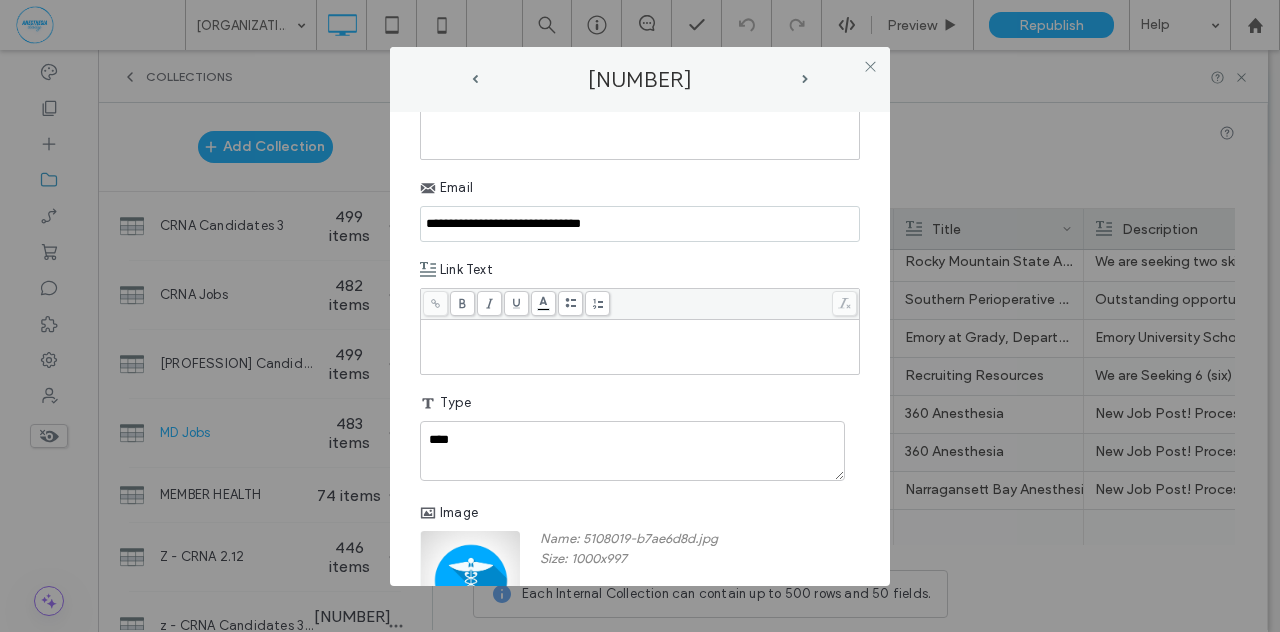 click at bounding box center [640, 347] 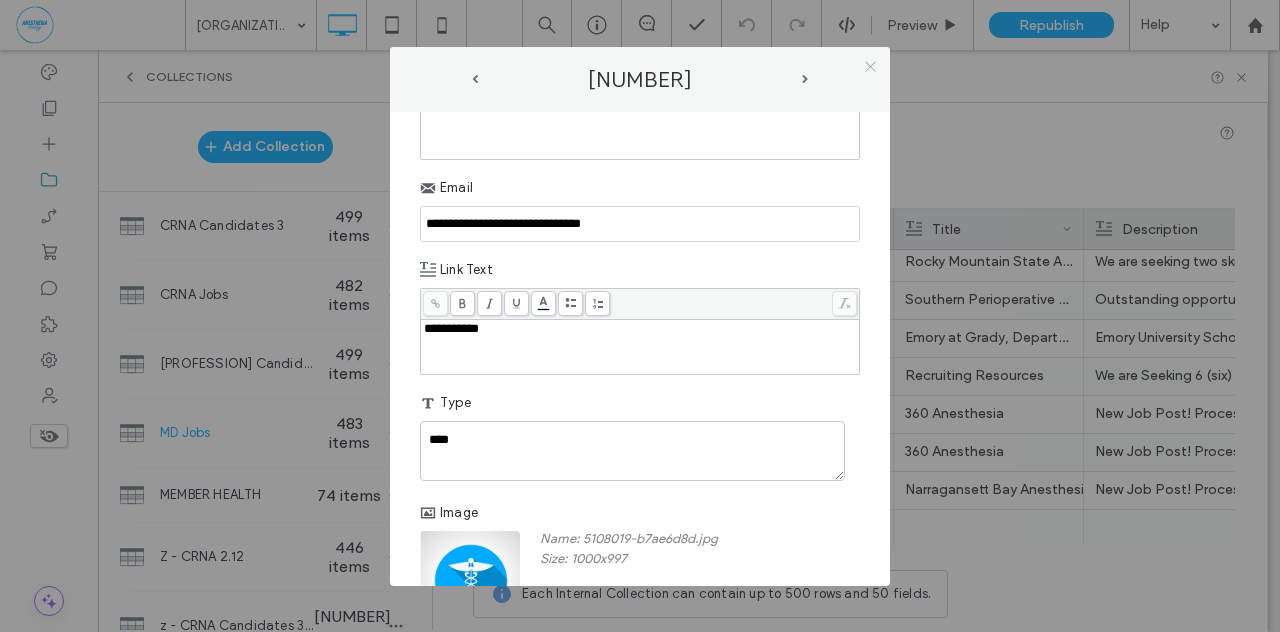click 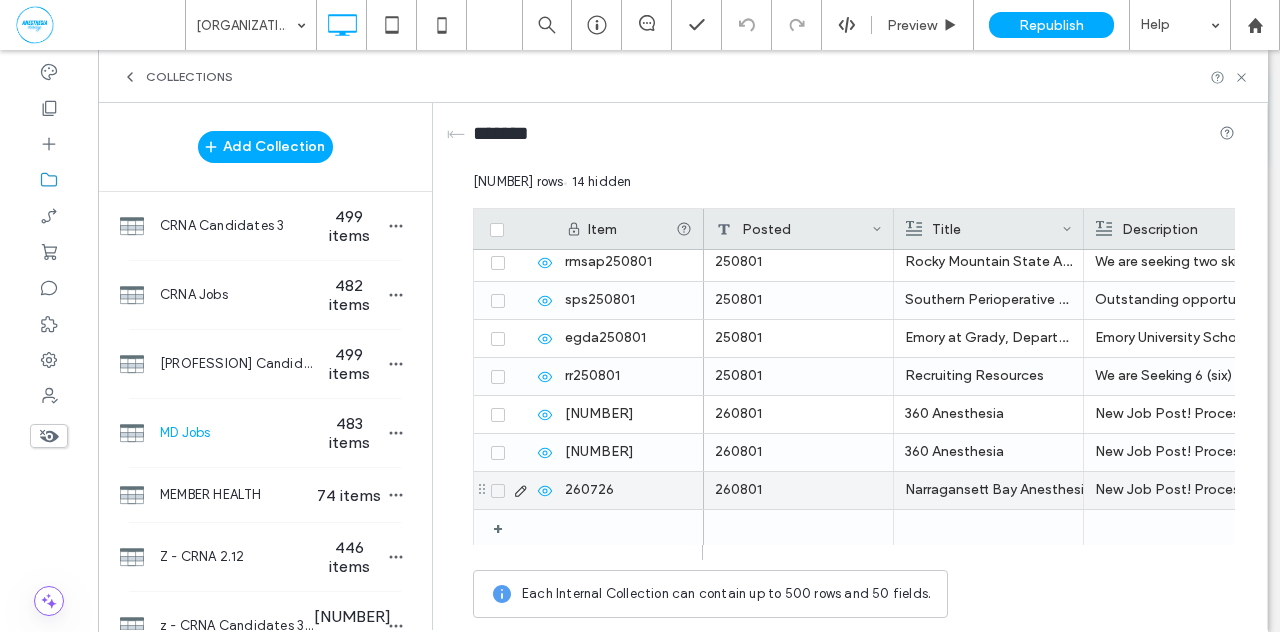click 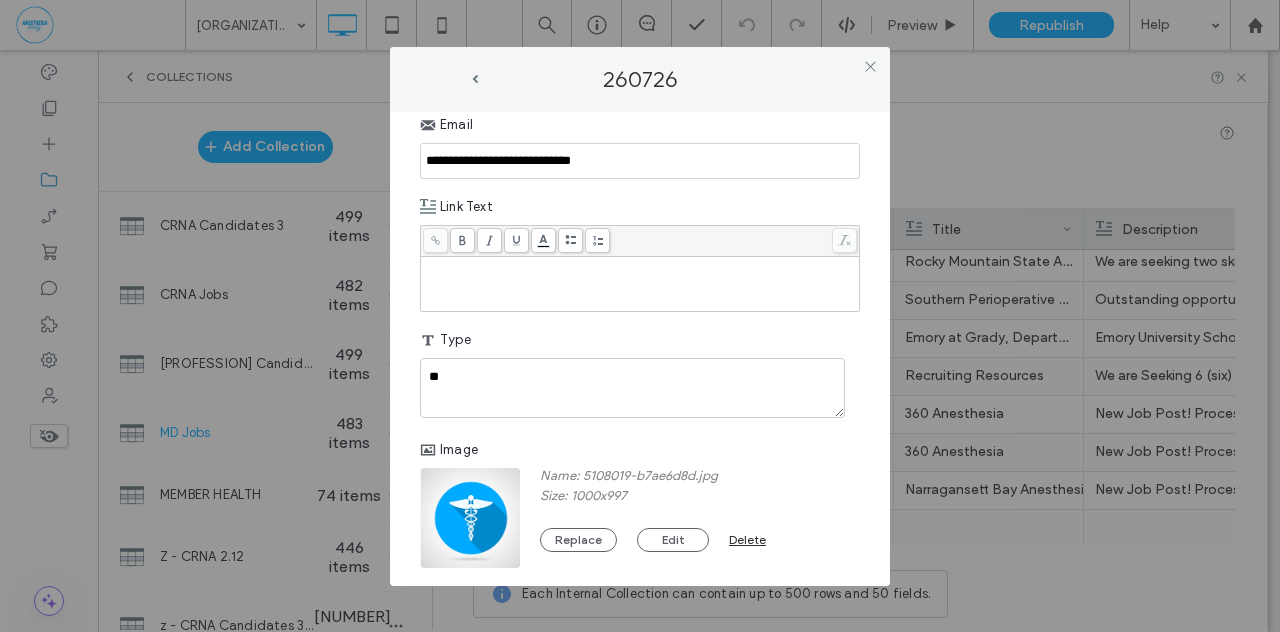 scroll, scrollTop: 1324, scrollLeft: 0, axis: vertical 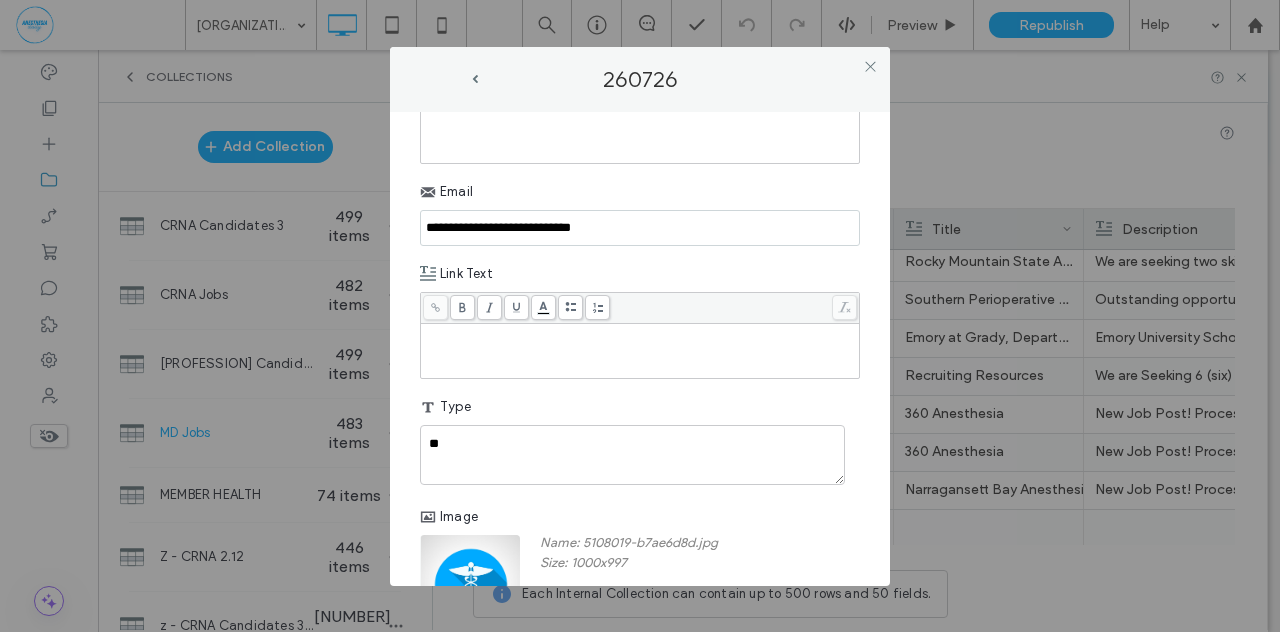 drag, startPoint x: 424, startPoint y: 327, endPoint x: 410, endPoint y: 341, distance: 19.79899 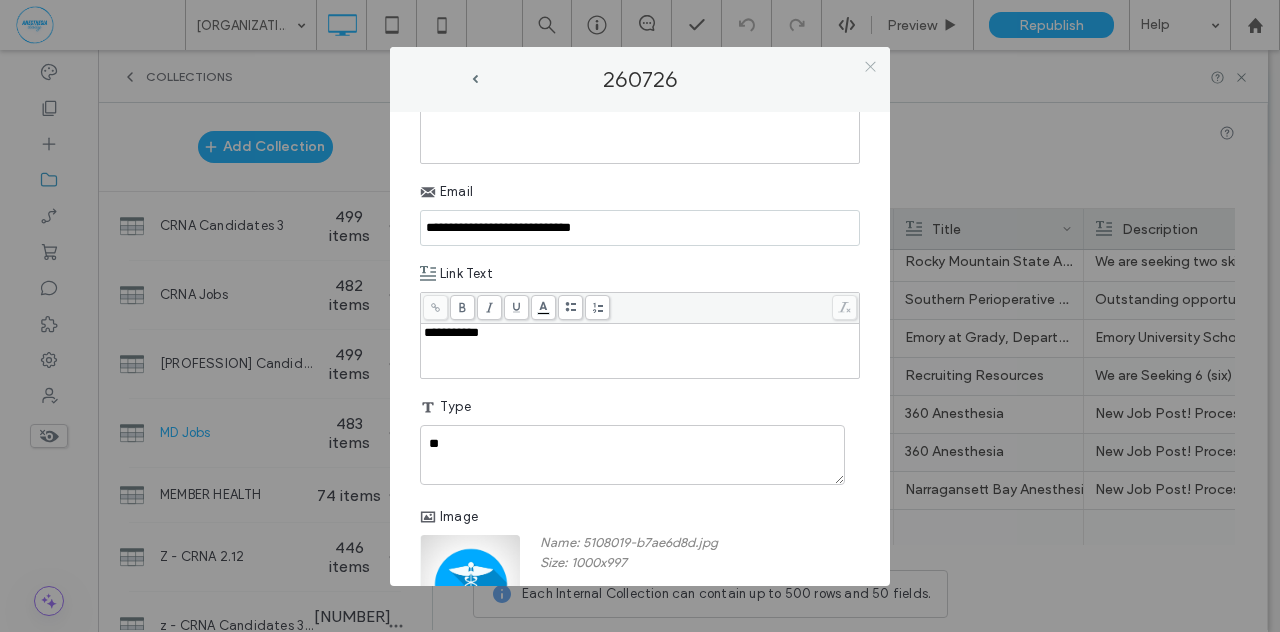 click 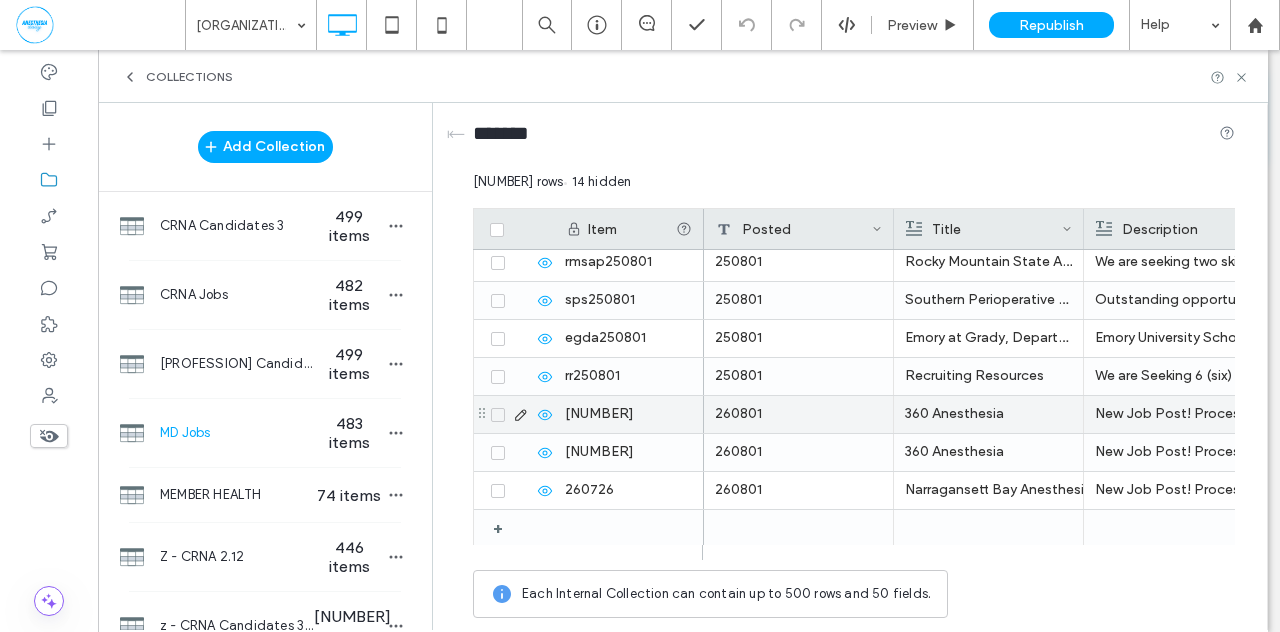 click 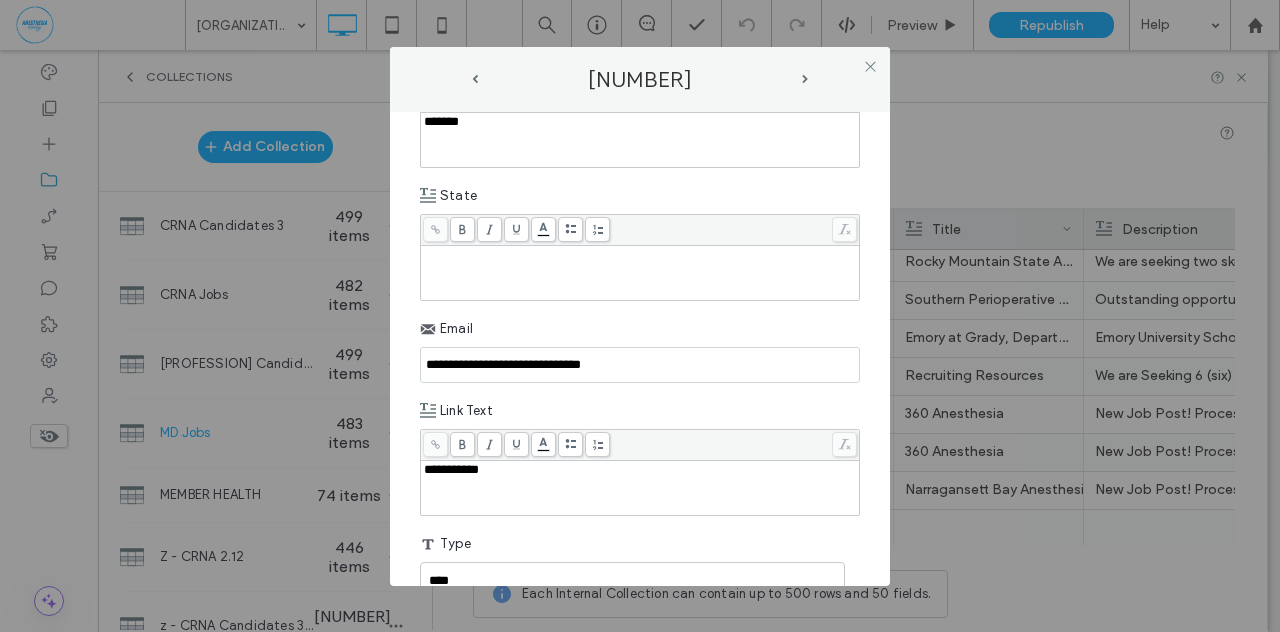scroll, scrollTop: 1143, scrollLeft: 0, axis: vertical 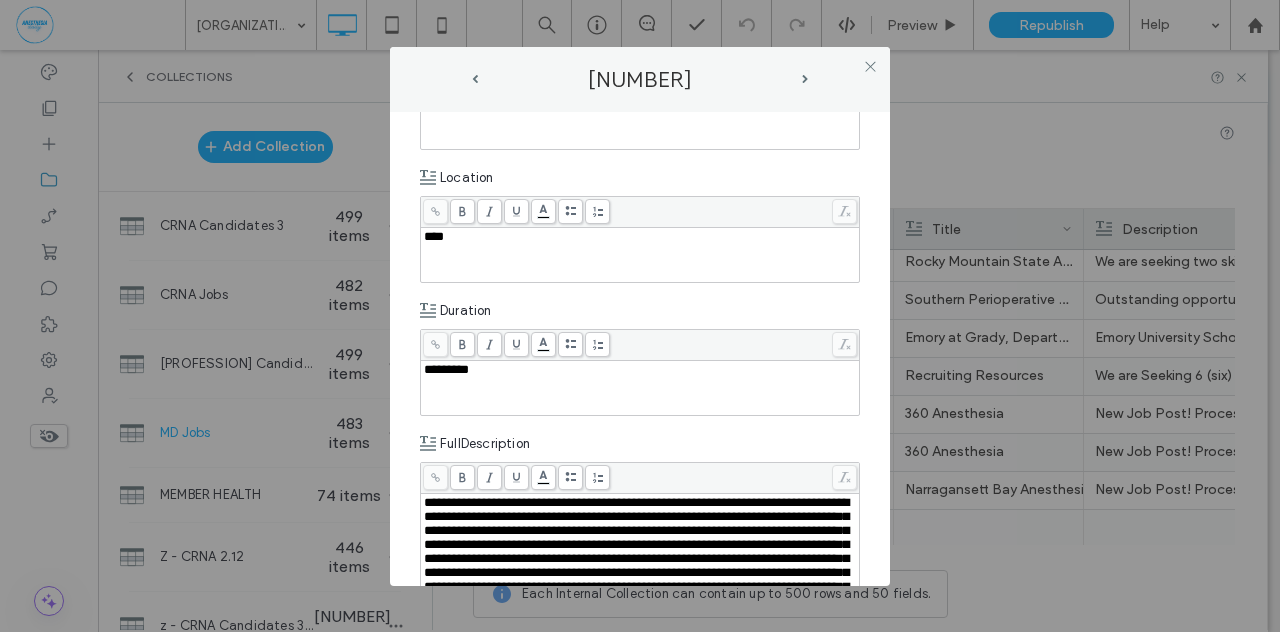 drag, startPoint x: 693, startPoint y: 335, endPoint x: 721, endPoint y: 409, distance: 79.12016 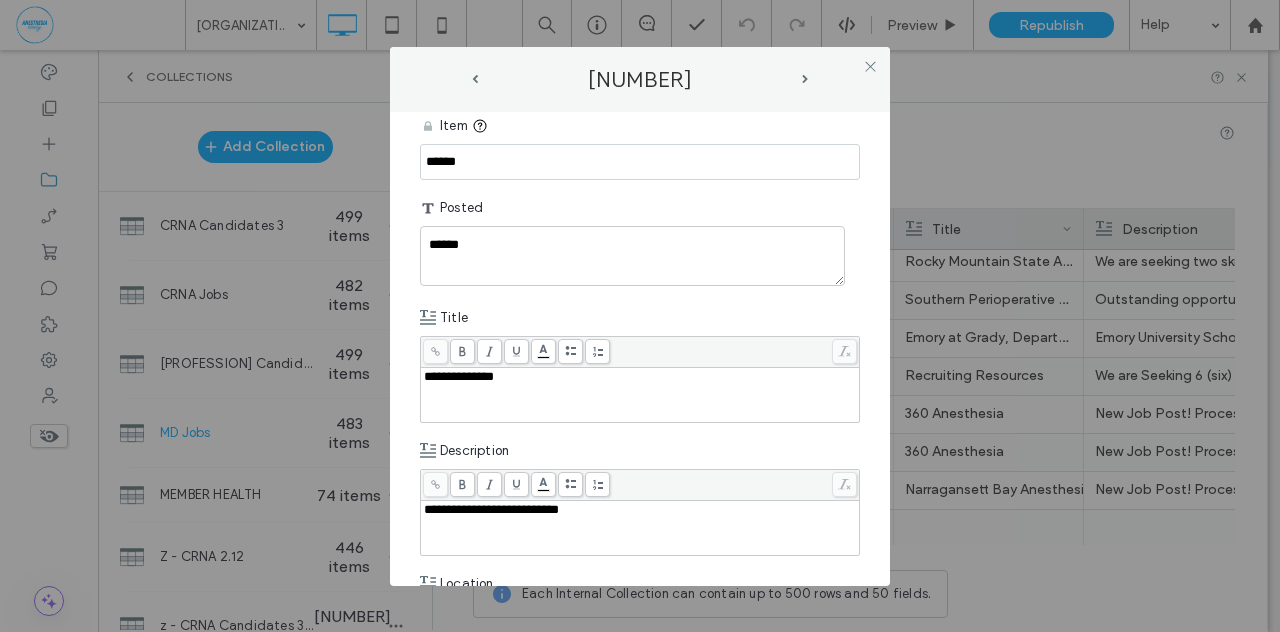 scroll, scrollTop: 0, scrollLeft: 0, axis: both 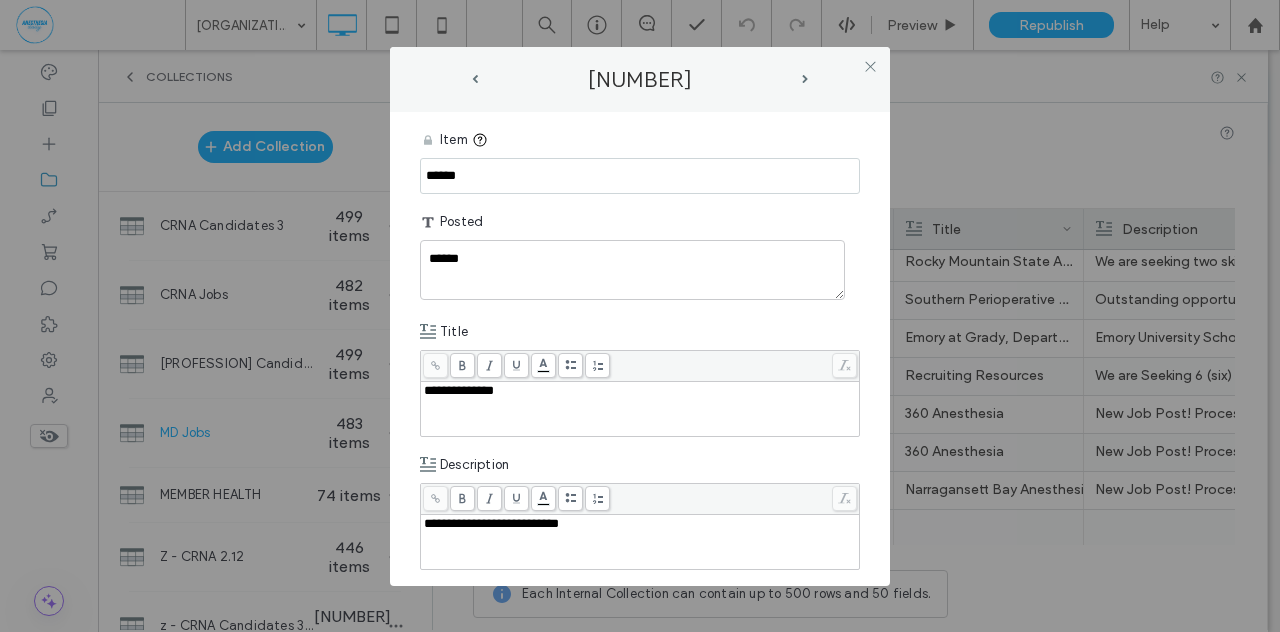 drag, startPoint x: 467, startPoint y: 177, endPoint x: 398, endPoint y: 175, distance: 69.02898 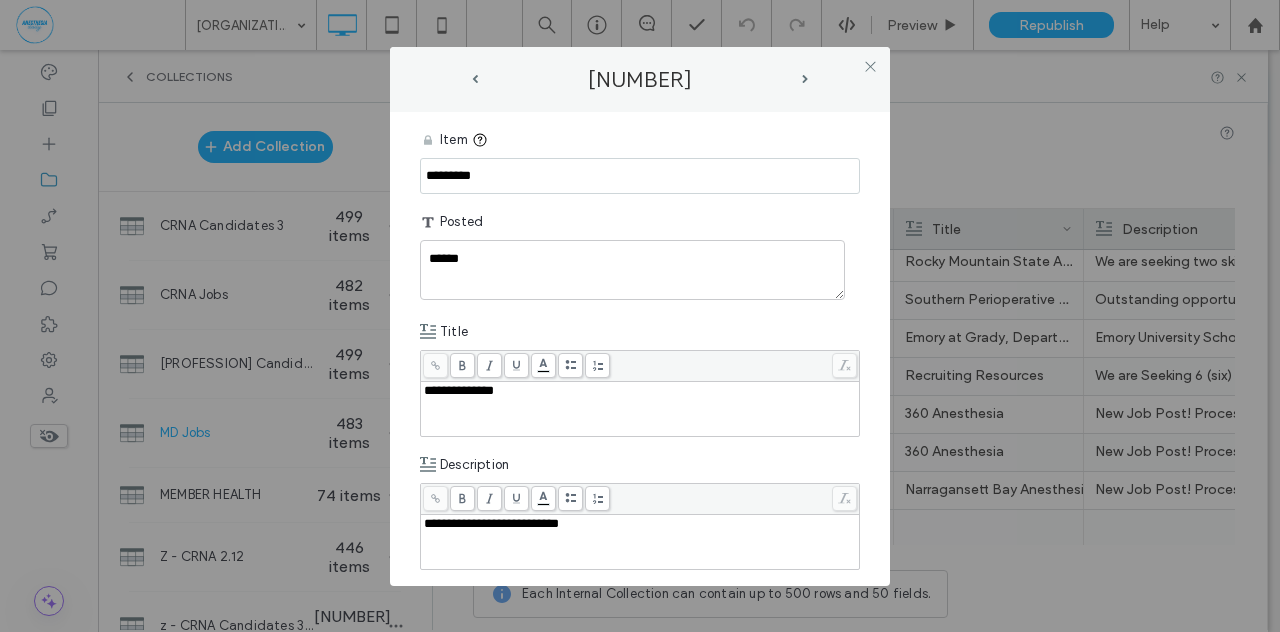 type on "*********" 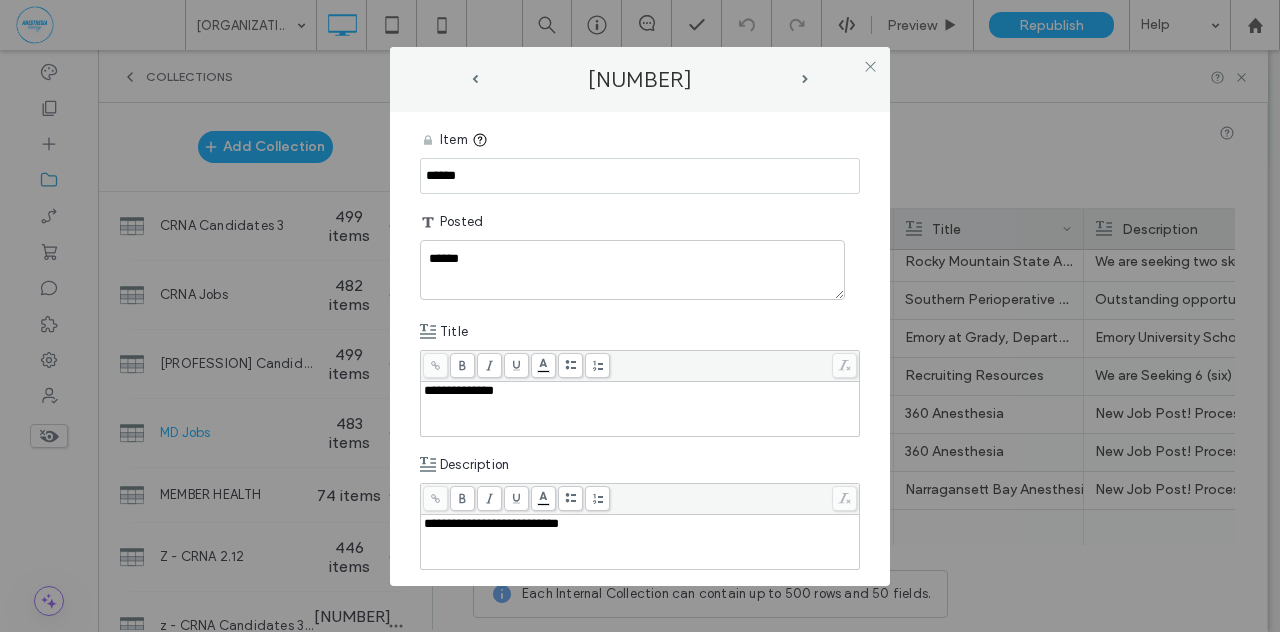 drag, startPoint x: 480, startPoint y: 181, endPoint x: 347, endPoint y: 173, distance: 133.24039 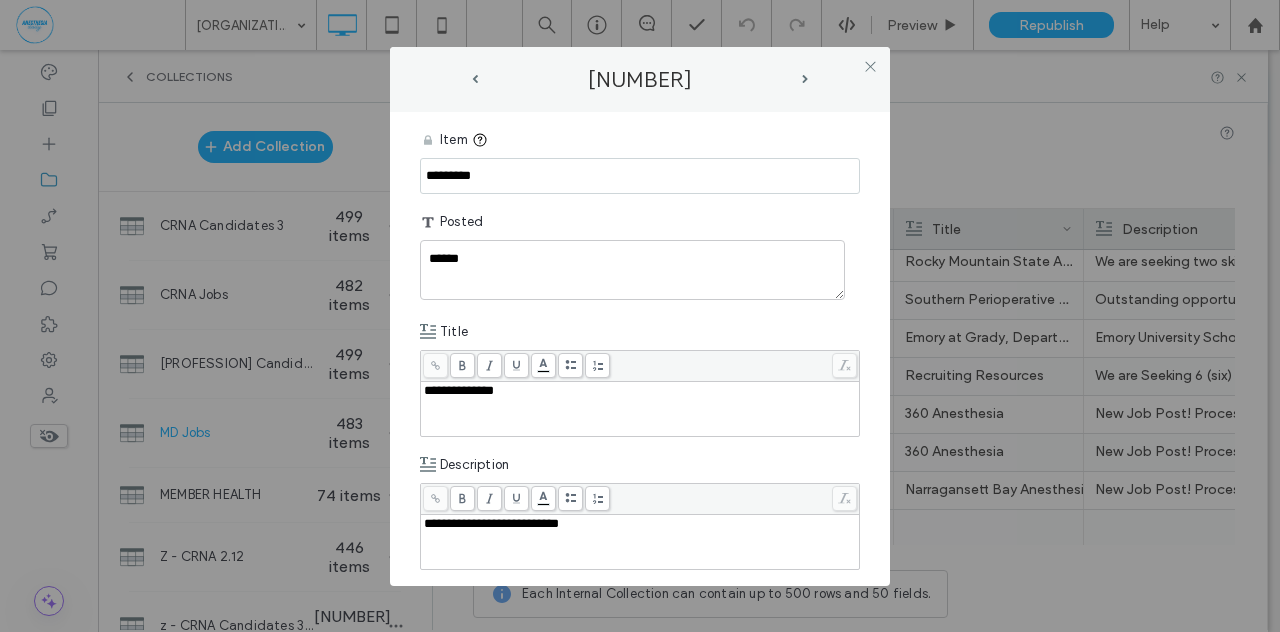 type on "*********" 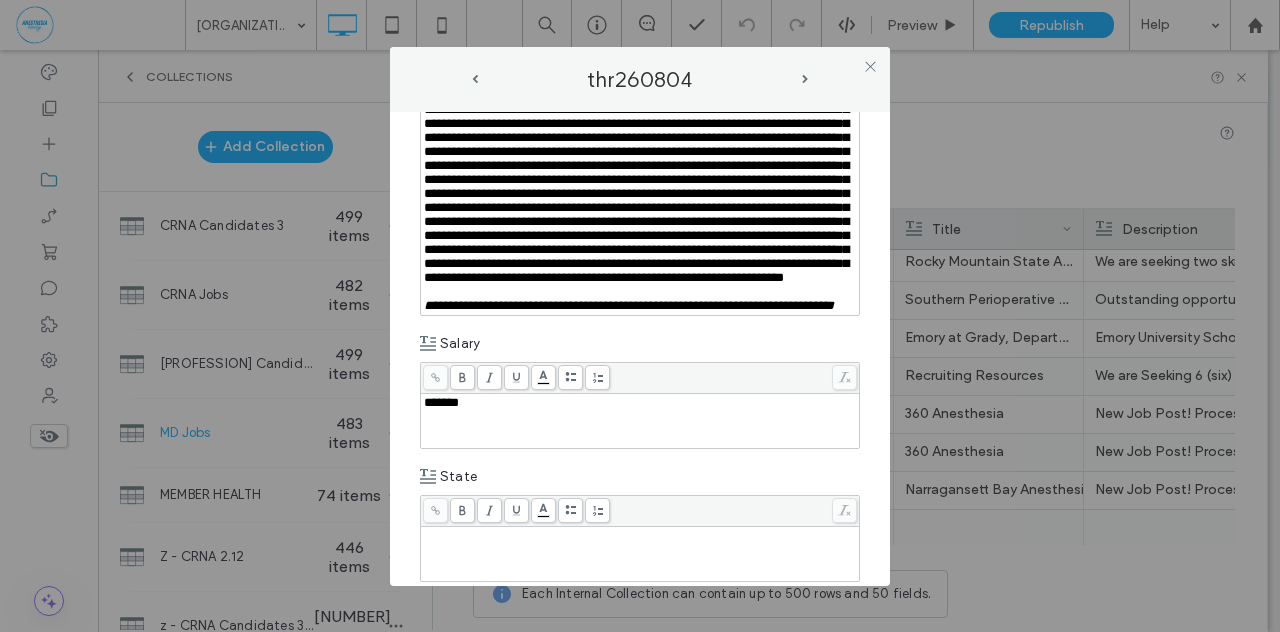scroll, scrollTop: 886, scrollLeft: 0, axis: vertical 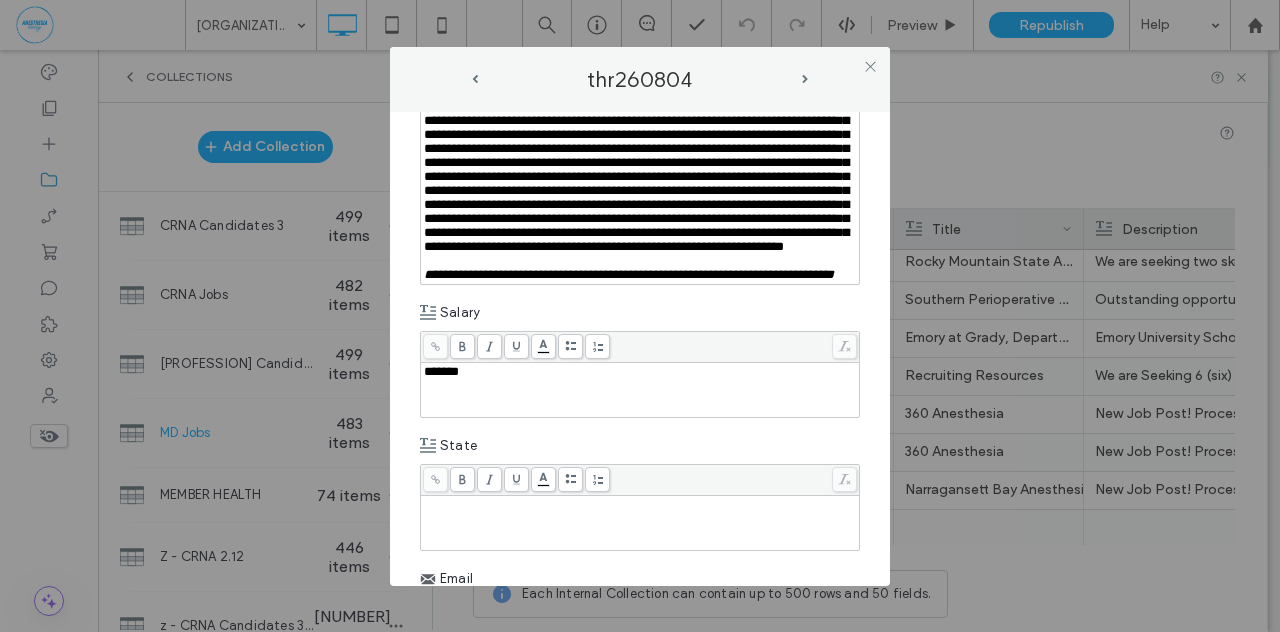 click on "*******" at bounding box center [441, 371] 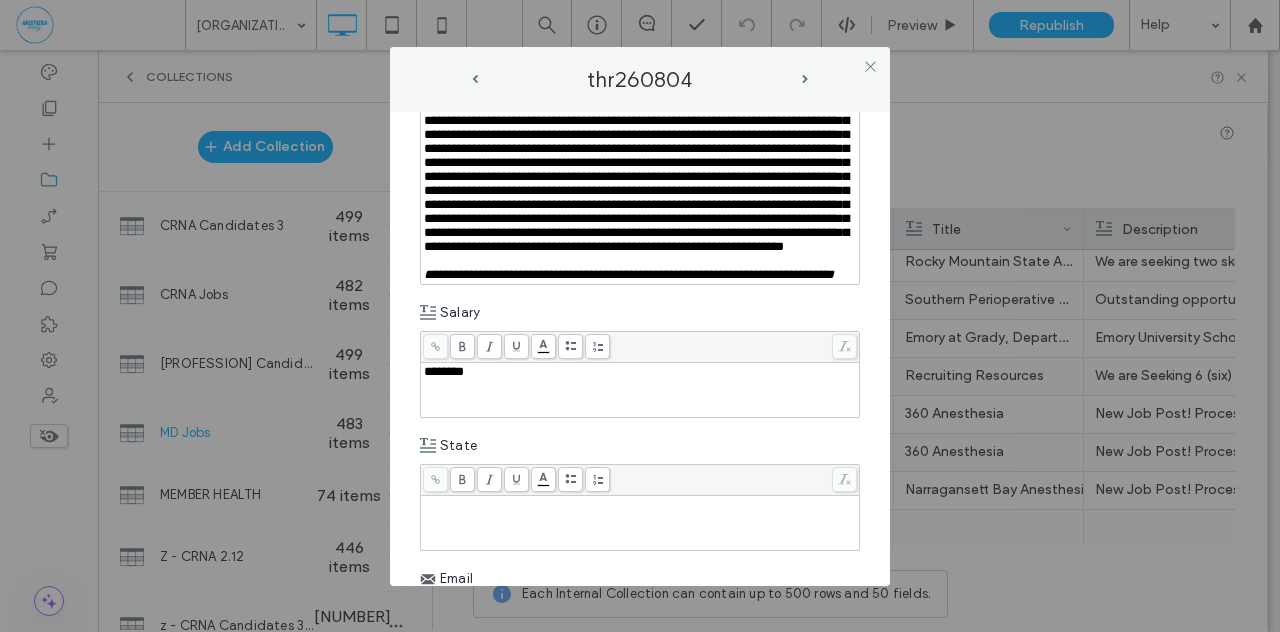 type 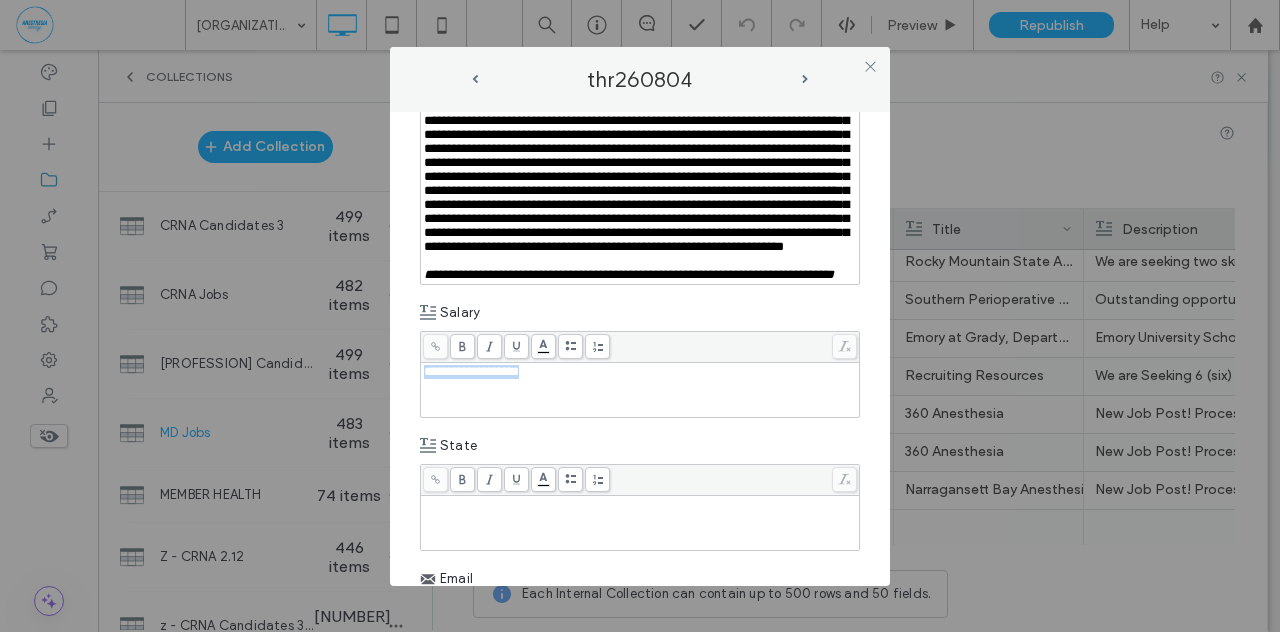 drag, startPoint x: 553, startPoint y: 419, endPoint x: 426, endPoint y: 421, distance: 127.01575 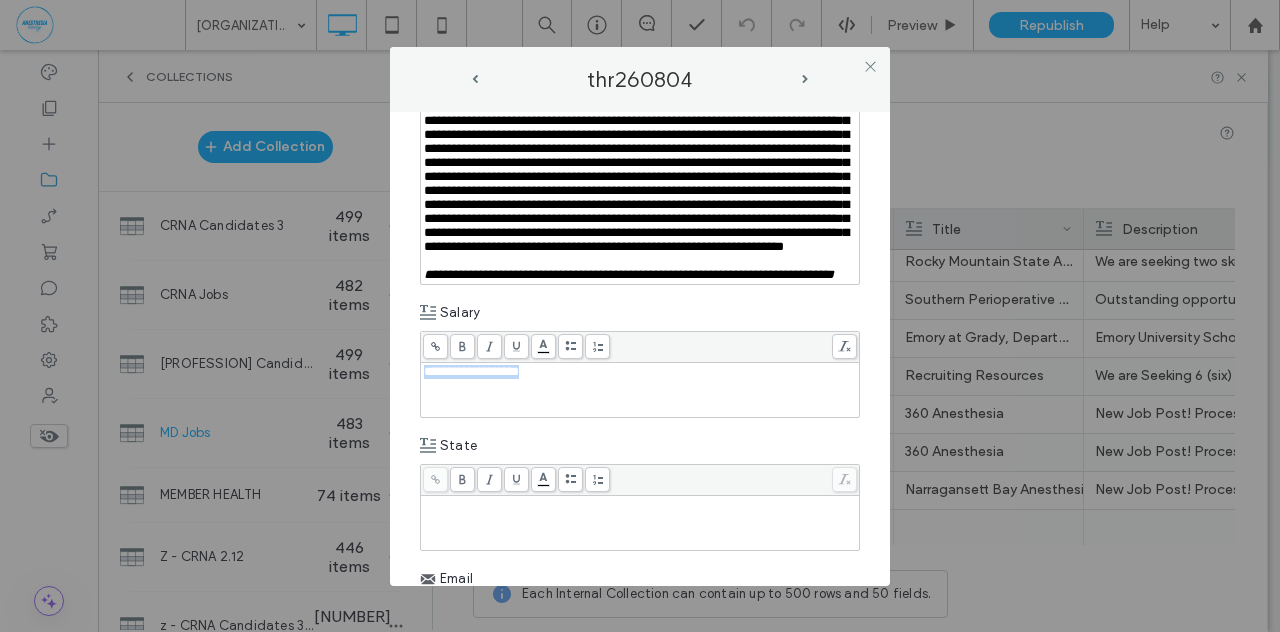 copy on "**********" 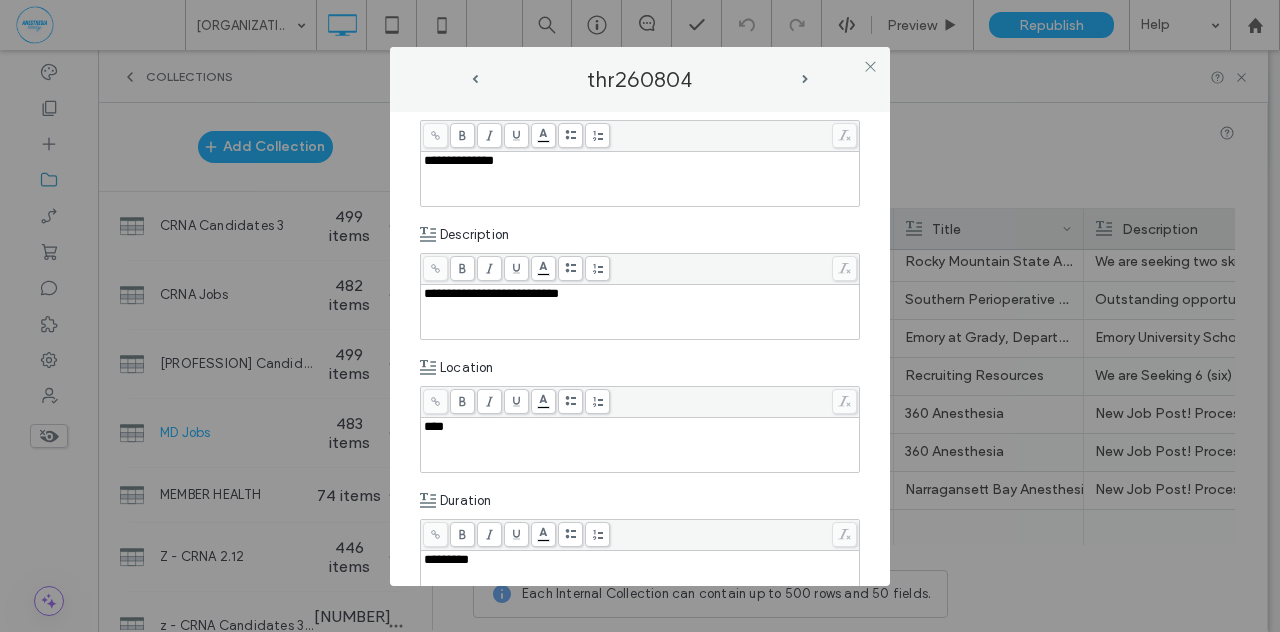scroll, scrollTop: 132, scrollLeft: 0, axis: vertical 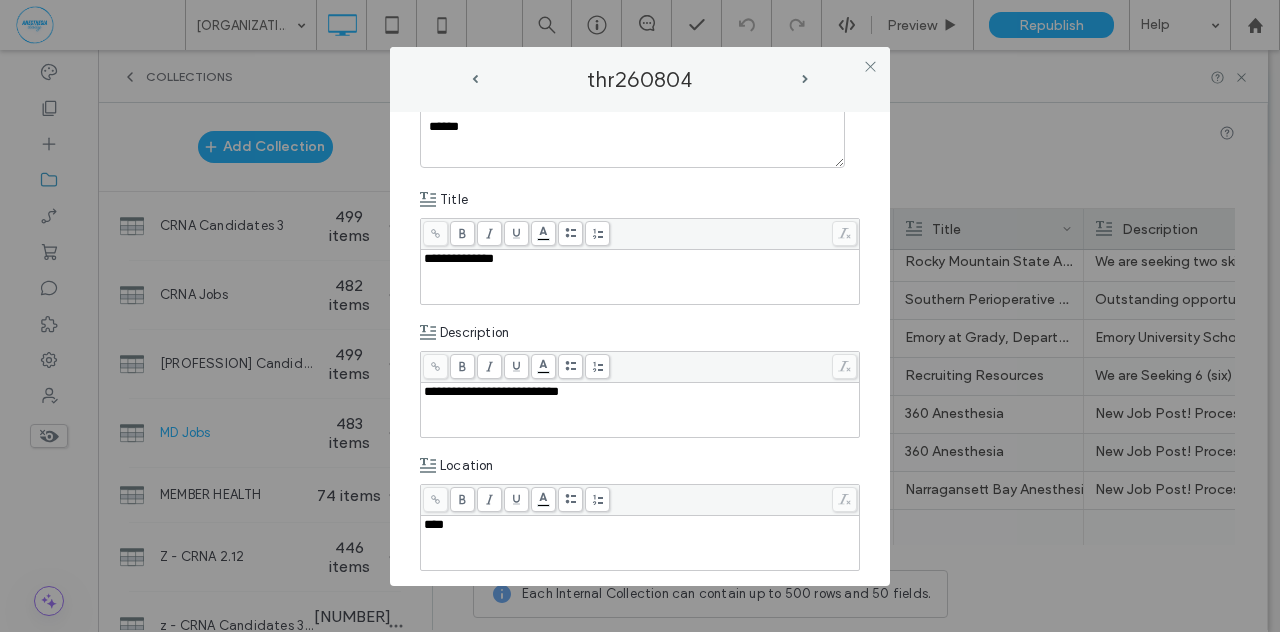 click on "**********" at bounding box center (640, 392) 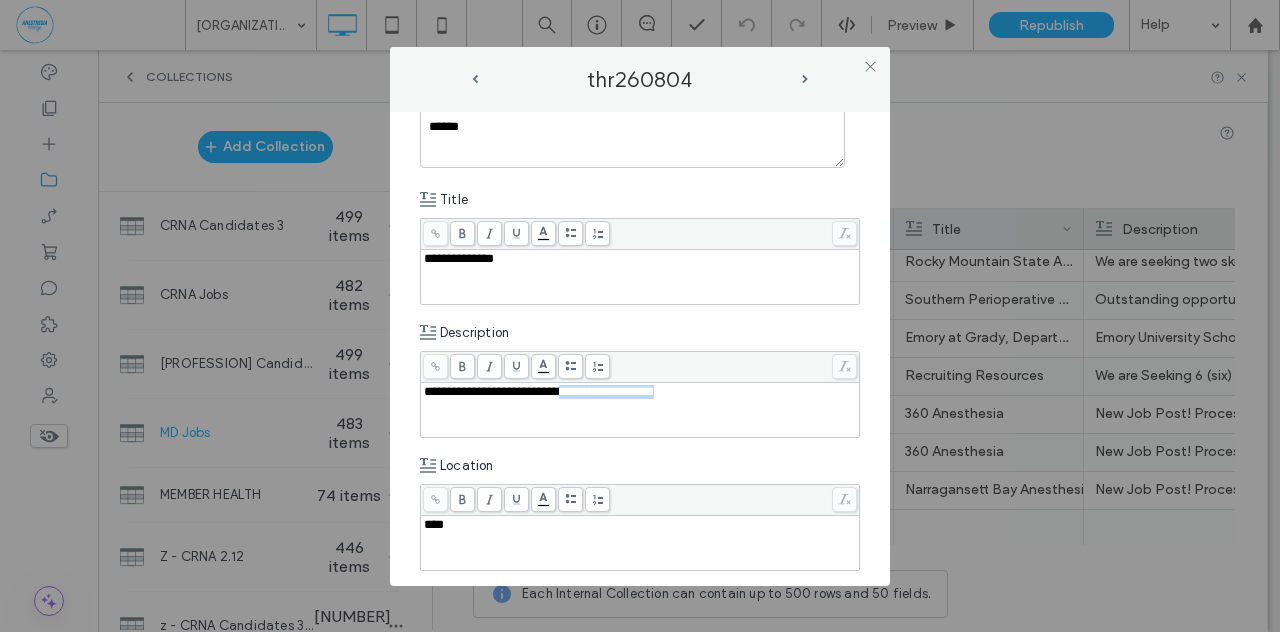 drag, startPoint x: 594, startPoint y: 391, endPoint x: 732, endPoint y: 393, distance: 138.0145 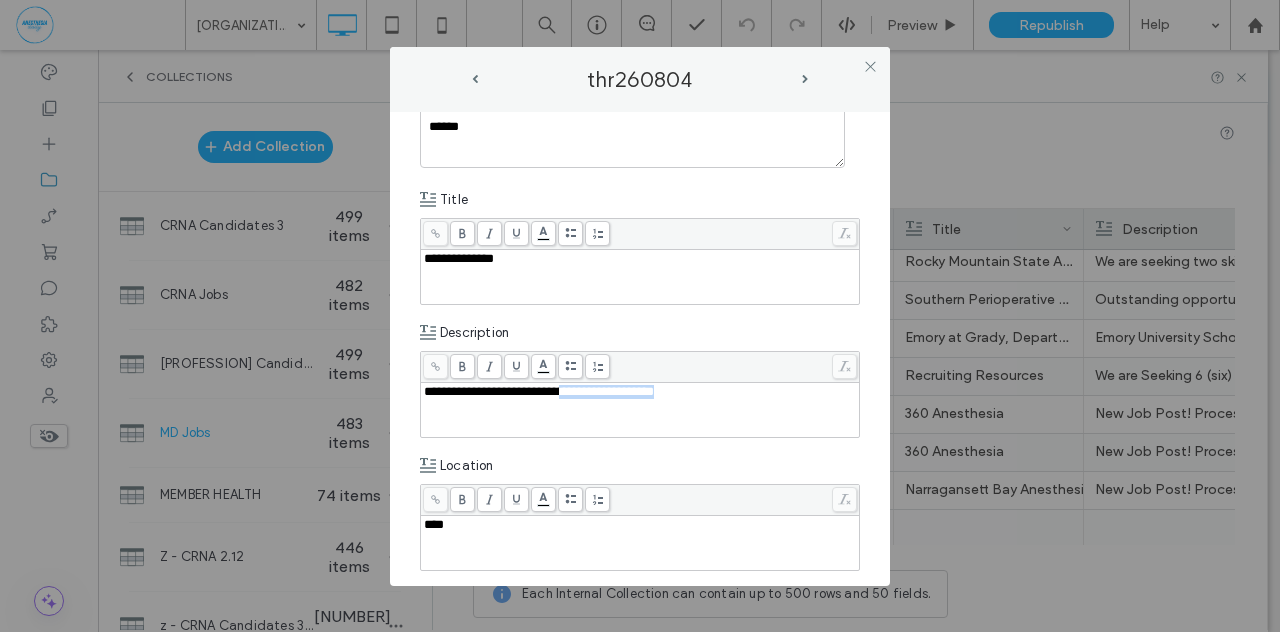 click on "**********" at bounding box center [640, 392] 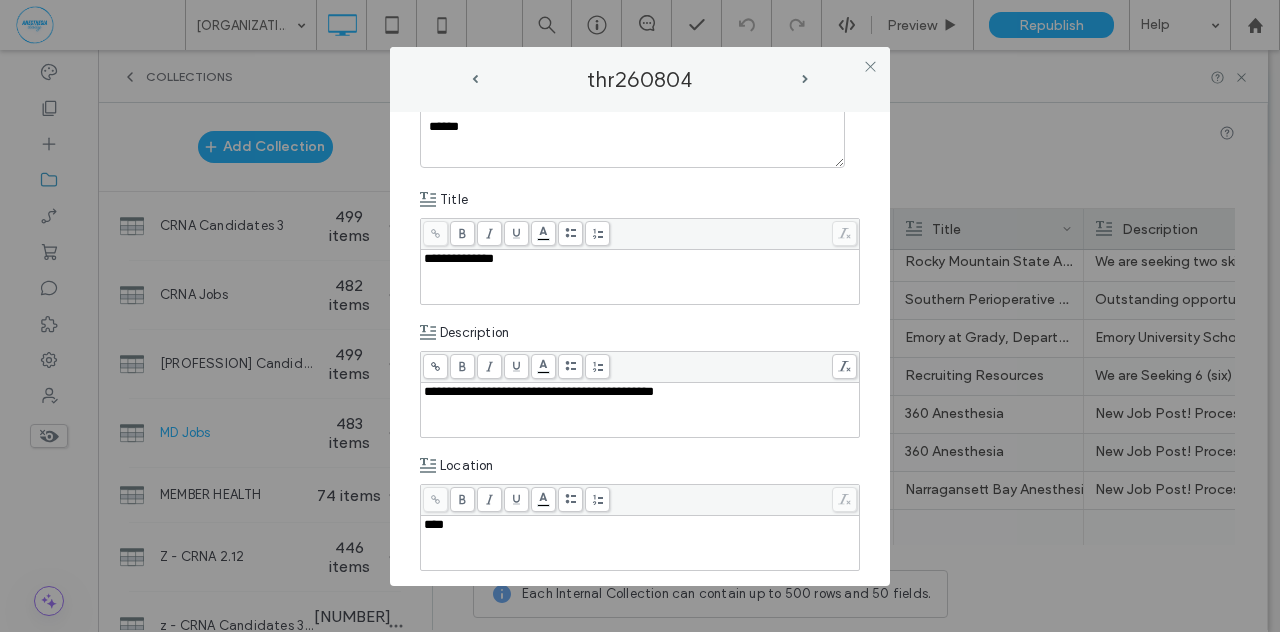 click 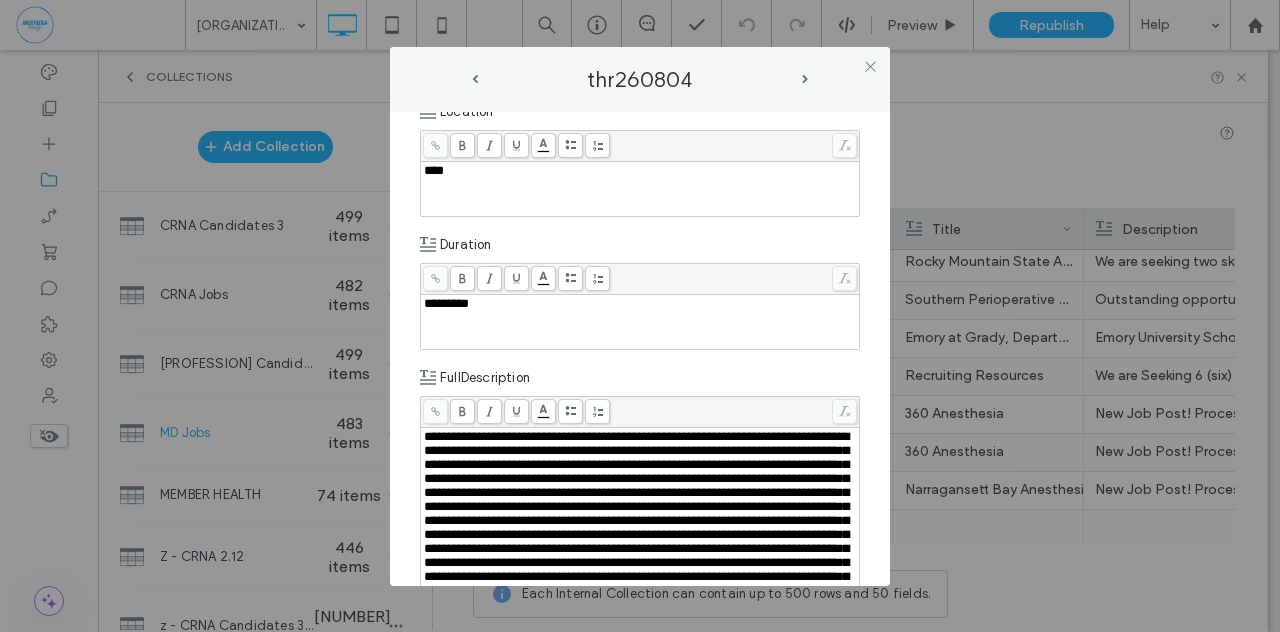 scroll, scrollTop: 528, scrollLeft: 0, axis: vertical 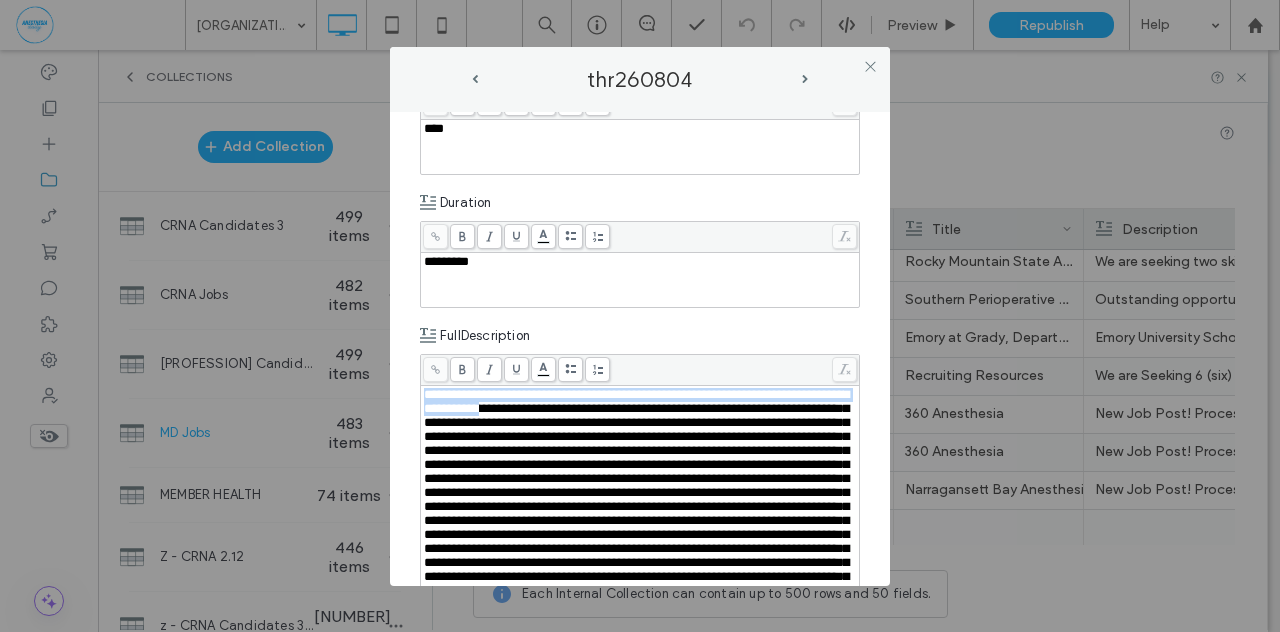 drag, startPoint x: 428, startPoint y: 393, endPoint x: 586, endPoint y: 405, distance: 158.45505 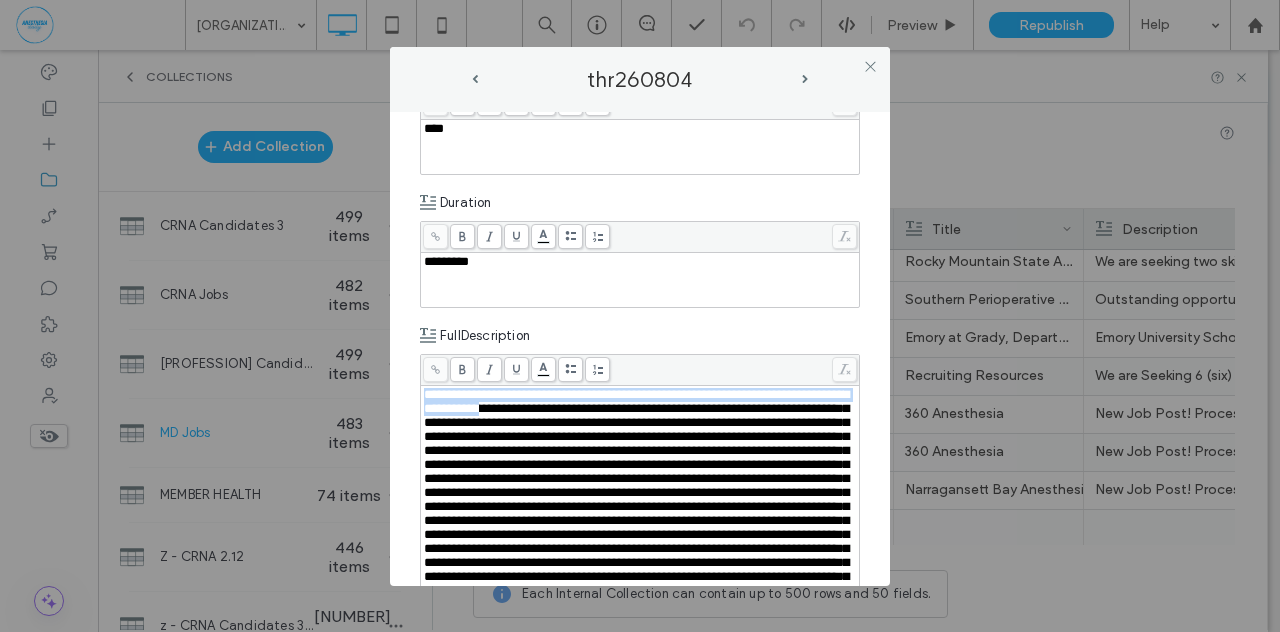 click at bounding box center [636, 499] 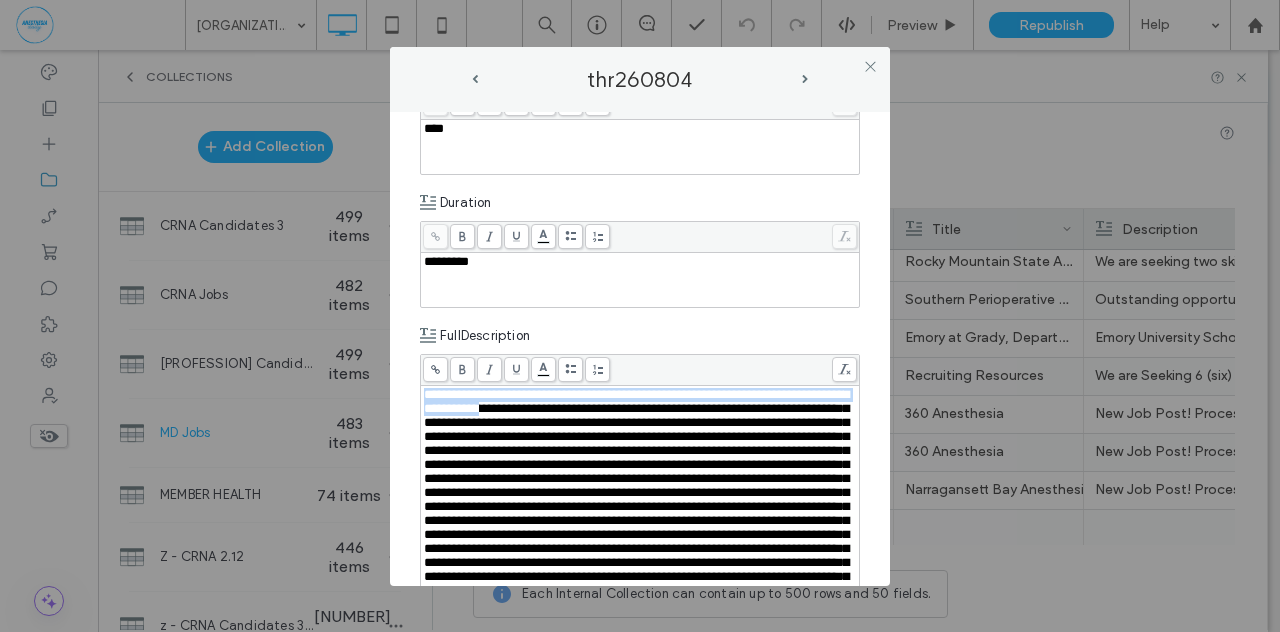 copy on "**********" 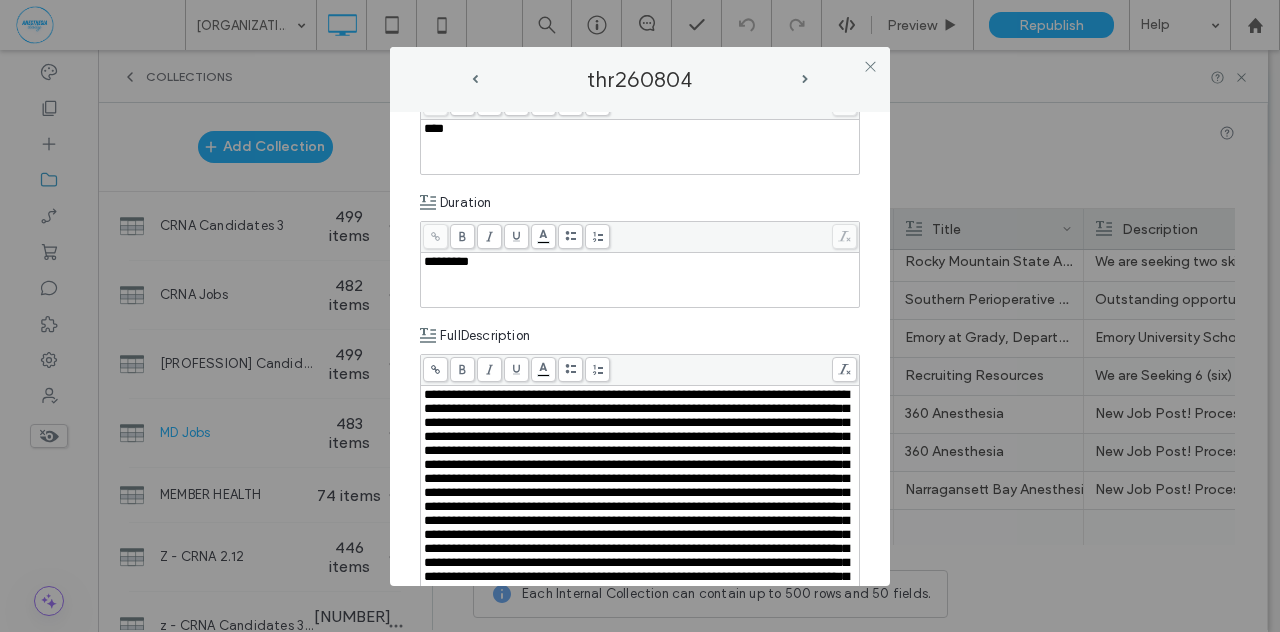click on "**********" at bounding box center (640, 349) 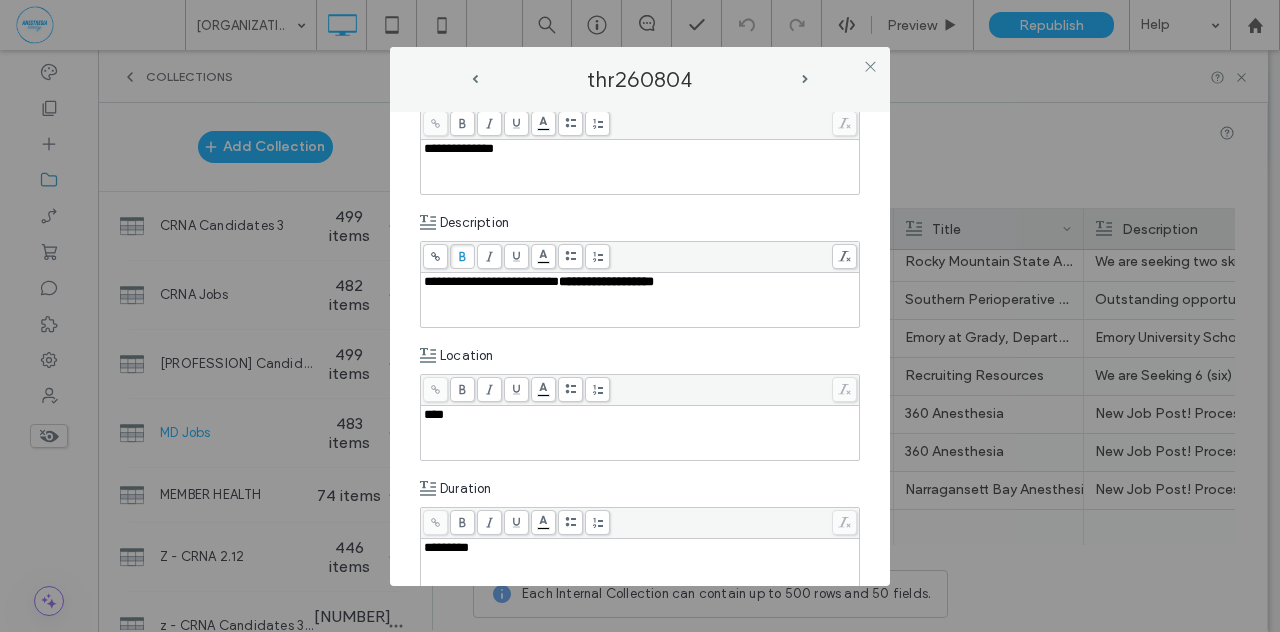scroll, scrollTop: 241, scrollLeft: 0, axis: vertical 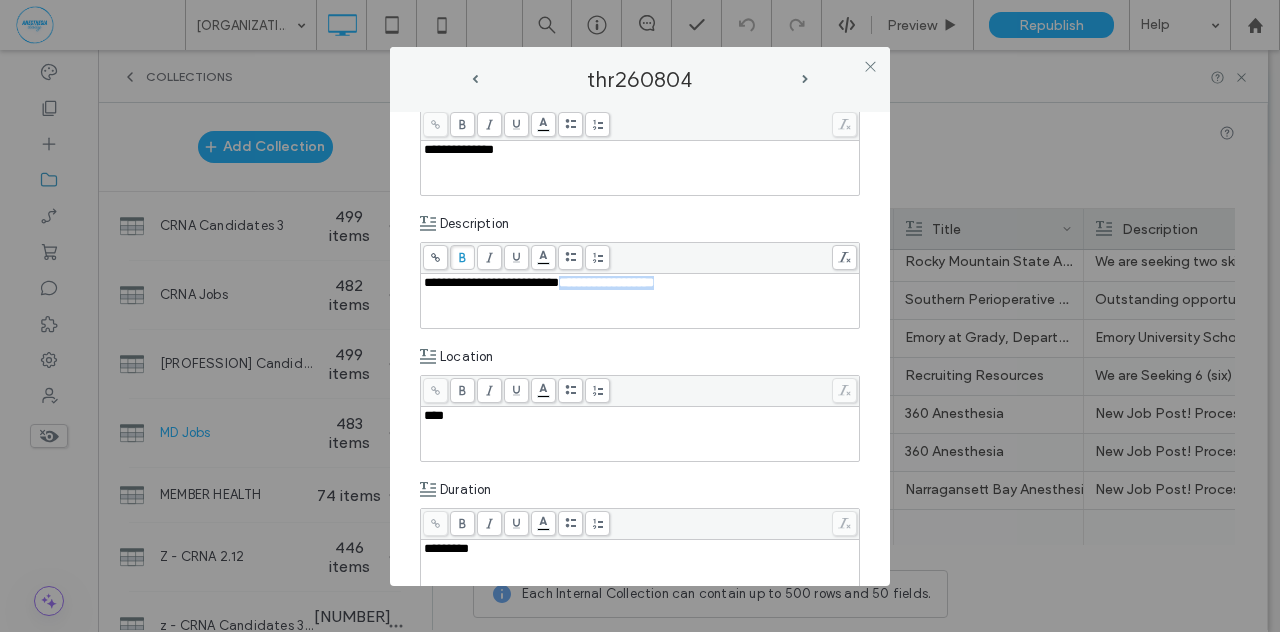 click on "**********" at bounding box center [606, 282] 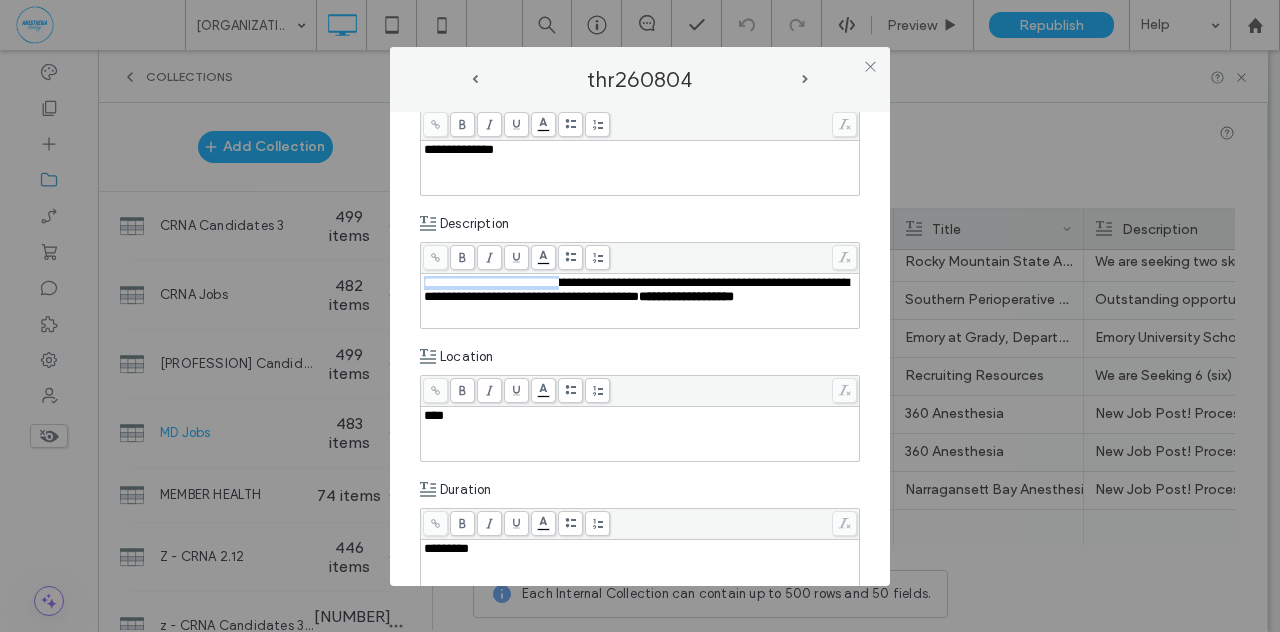 drag, startPoint x: 593, startPoint y: 280, endPoint x: 399, endPoint y: 273, distance: 194.12625 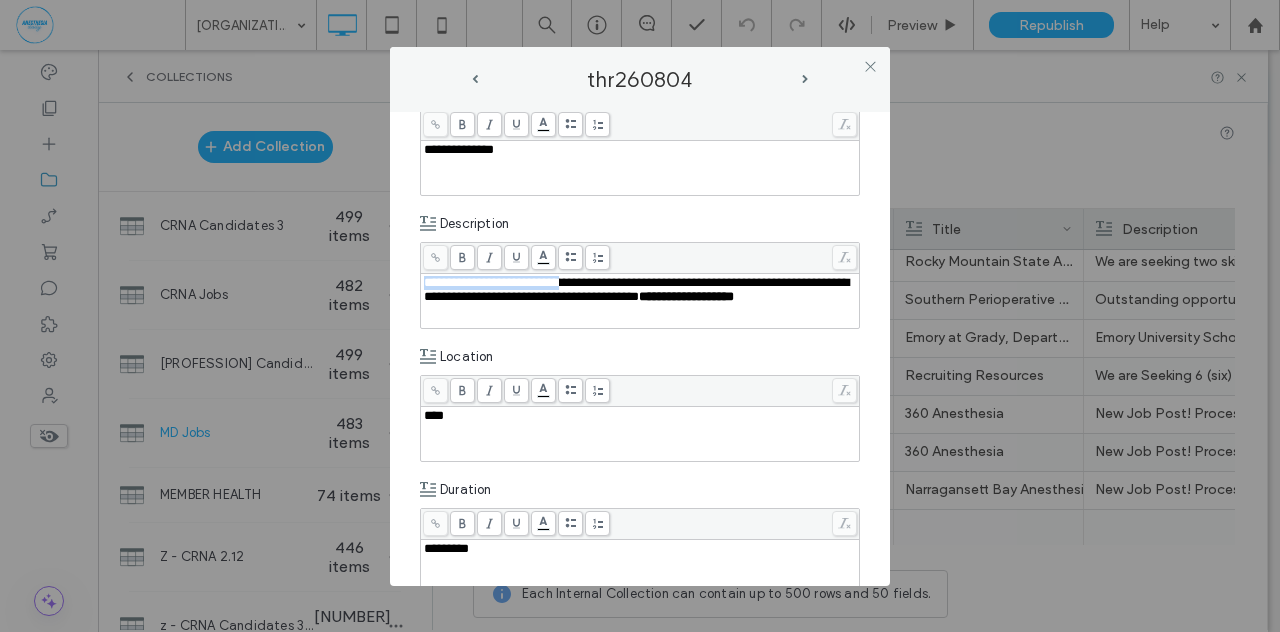 click on "**********" at bounding box center (640, 349) 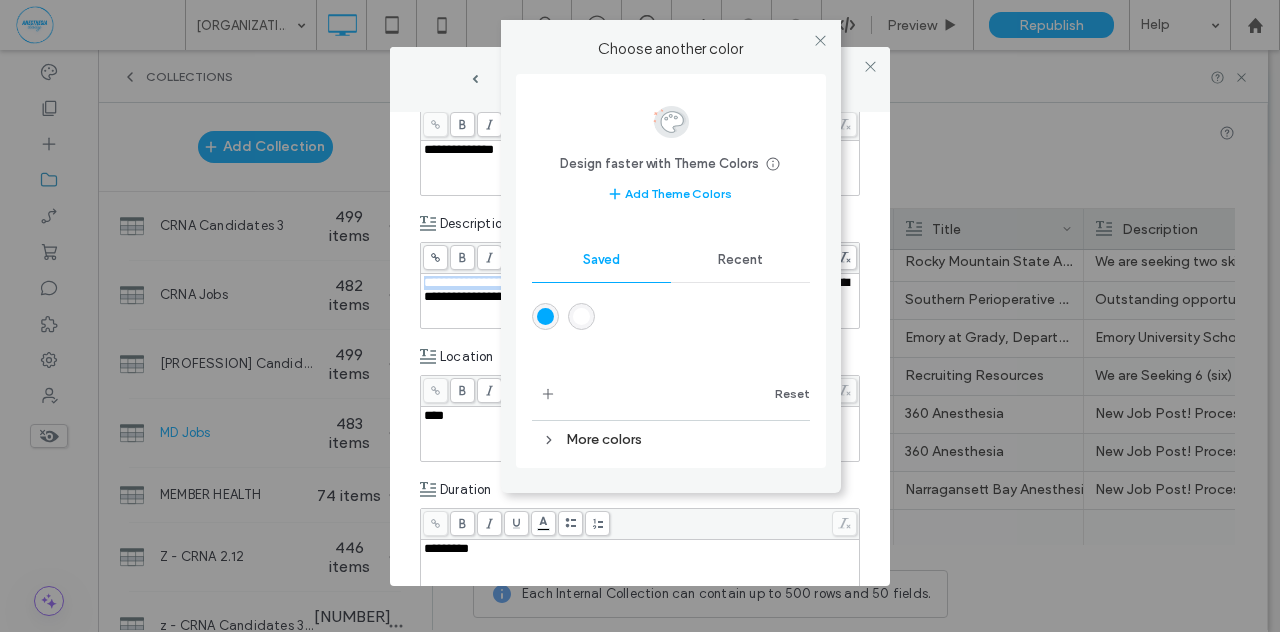 click on ".wqwq-1{fill:#231f20;}
.cls-1q, .cls-2q { fill-rule: evenodd; }
.cls-2q { fill: #6e8188; }
True_local
Agendize
HealthEngine
x_close_popup
from_your_site
multi_language
zoom-out
zoom-in
z_vimeo
z_yelp
z_picassa
w_vCita
youtube
yelp
x2
x
x_x
x_alignright
x_handwritten
wrench
wordpress
windowsvv
win8
whats_app
wallet
warning-sign
w_youtube
w_youtube_channel
w_yelp
w_video
w_twitter
w_title
w_tabs
w_social_icons
w_spacer
w_share
w_rss_feed
w_recent-posts
w_push
w_paypal
w_photo_gallery" at bounding box center [640, 316] 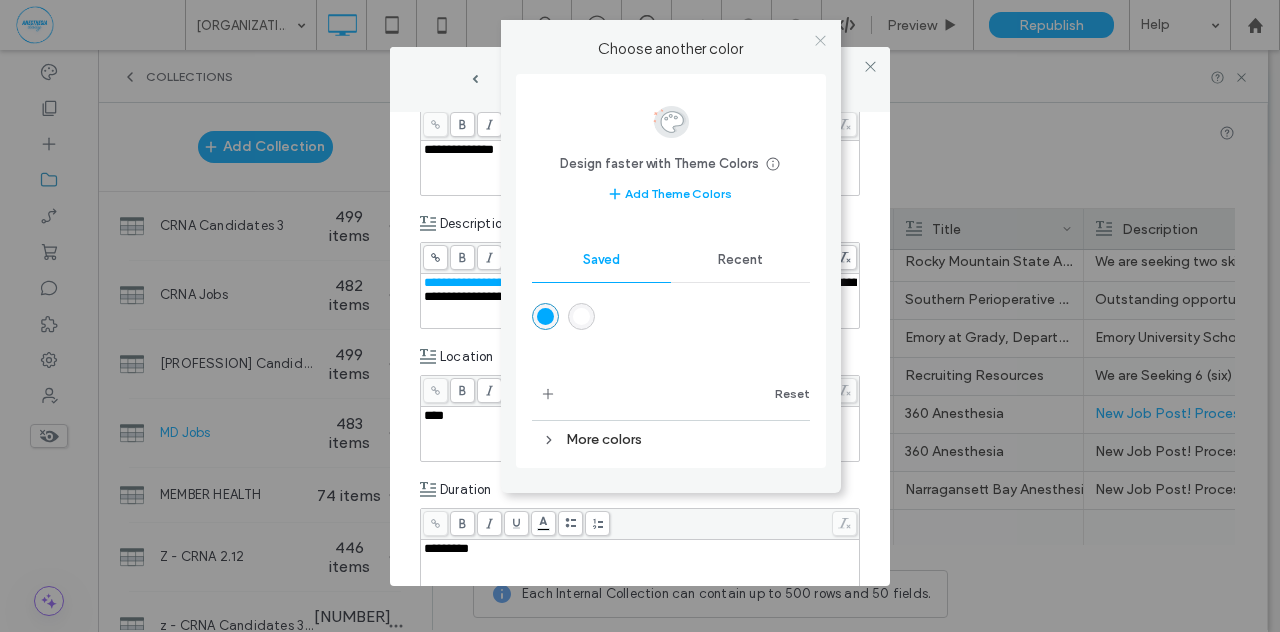 click 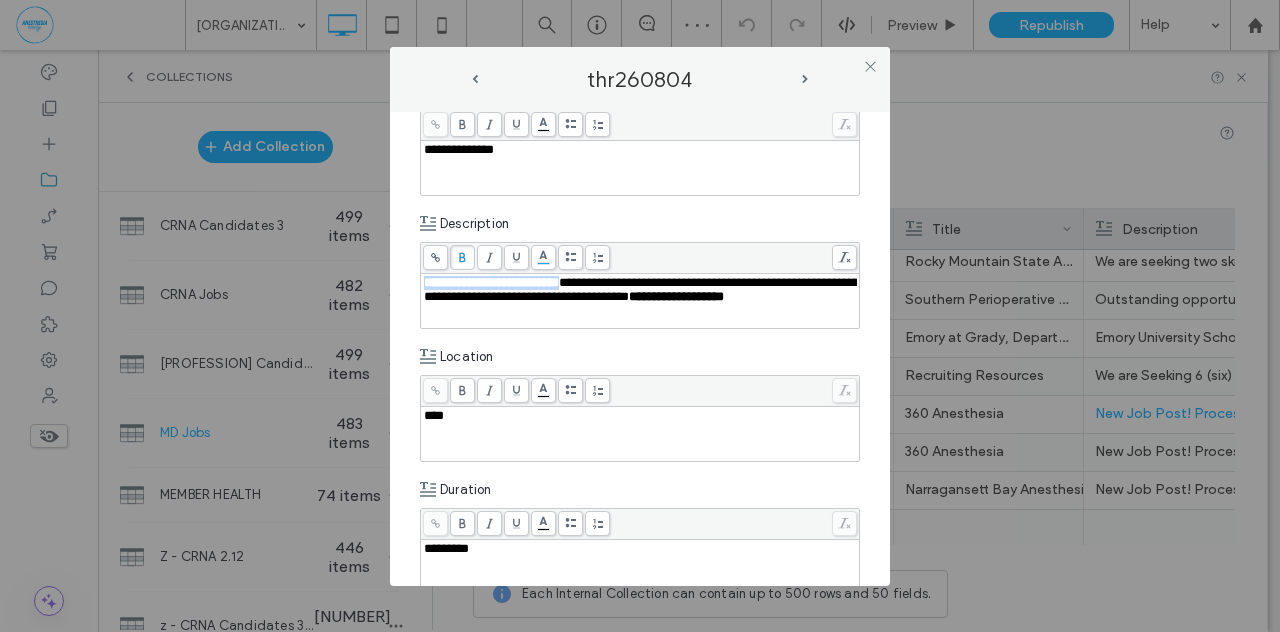 click 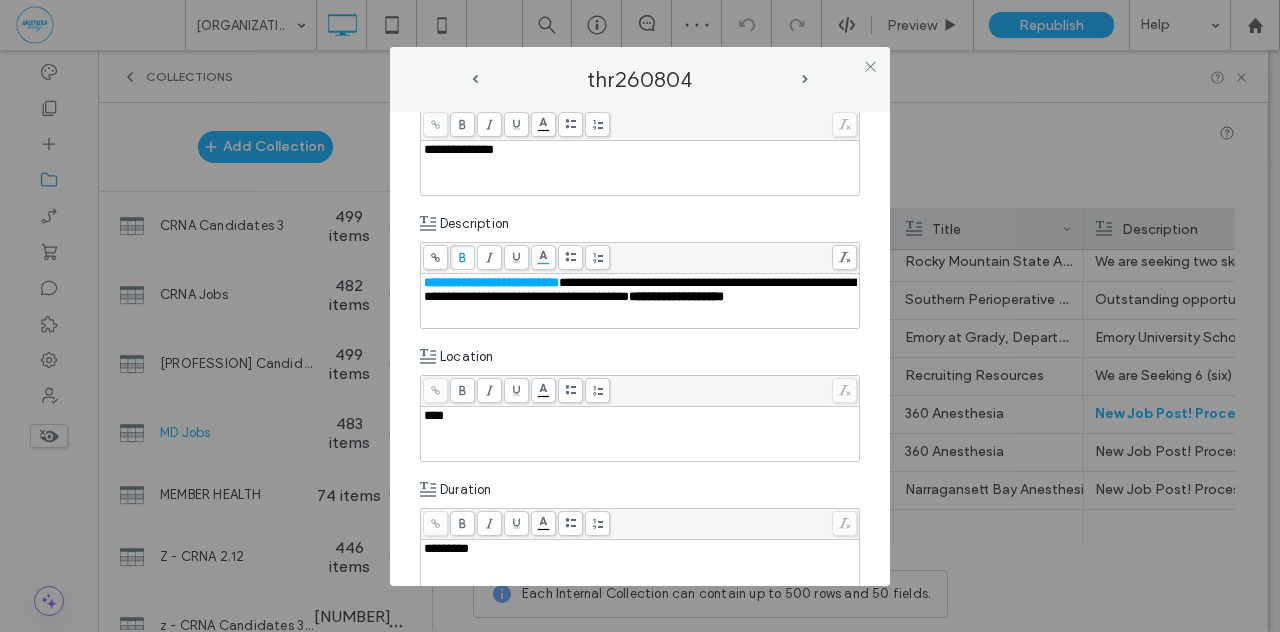 click at bounding box center [435, 257] 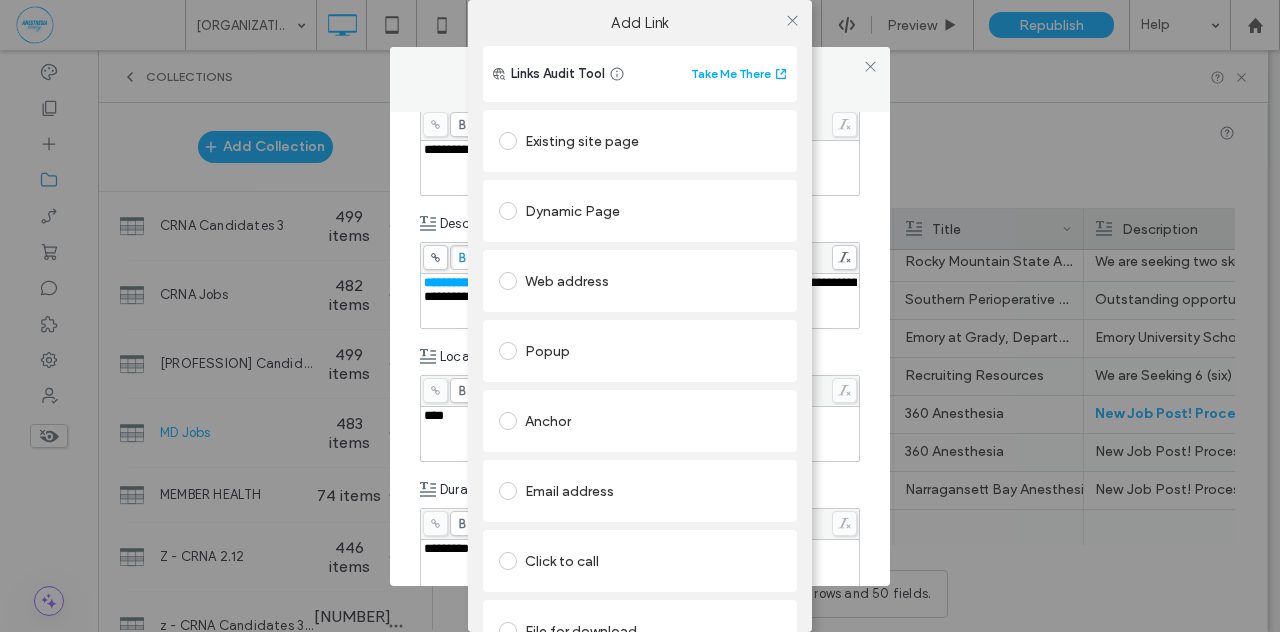 click at bounding box center (508, 141) 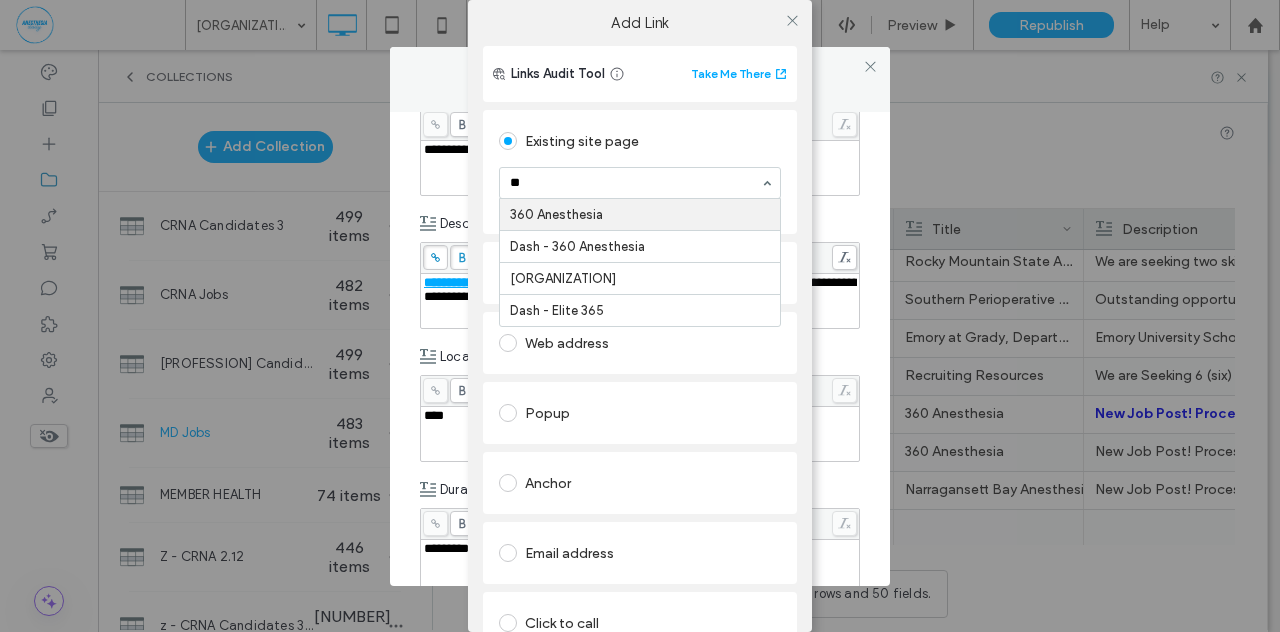 type on "***" 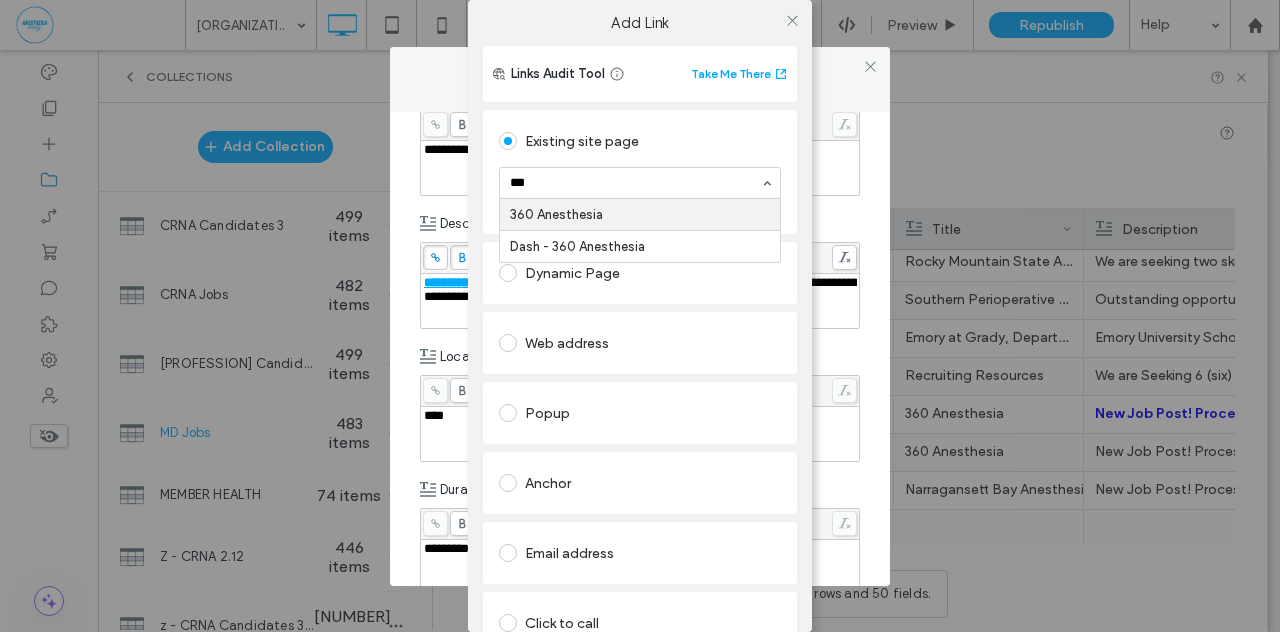 type 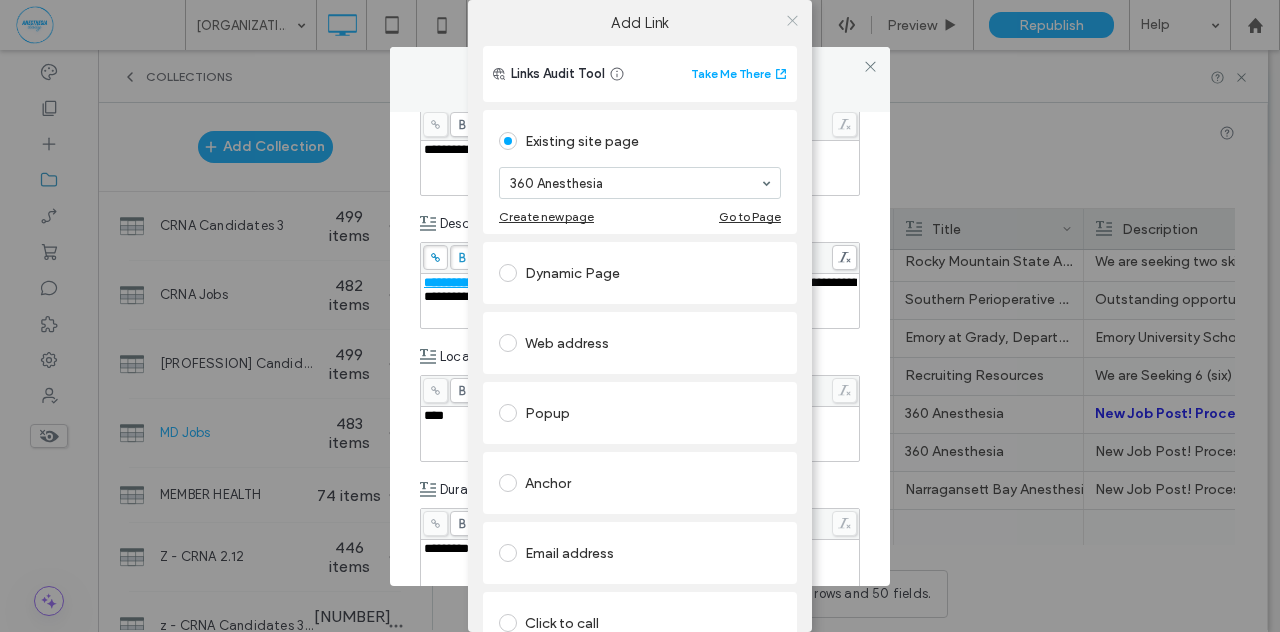 click 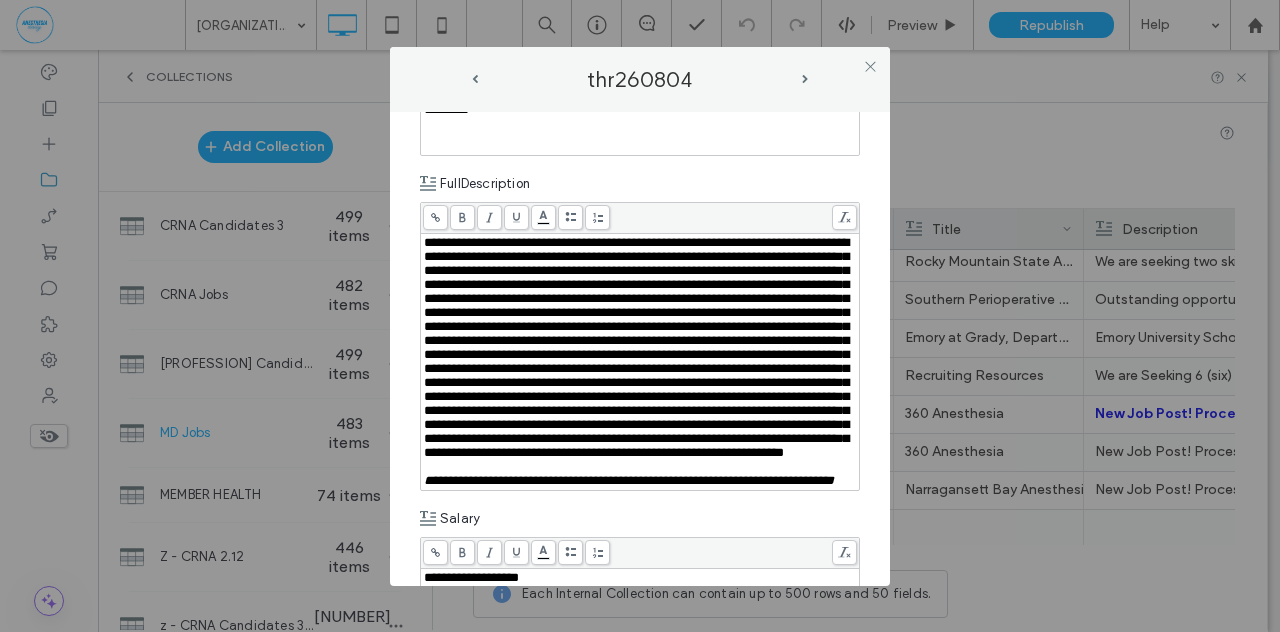 scroll, scrollTop: 684, scrollLeft: 0, axis: vertical 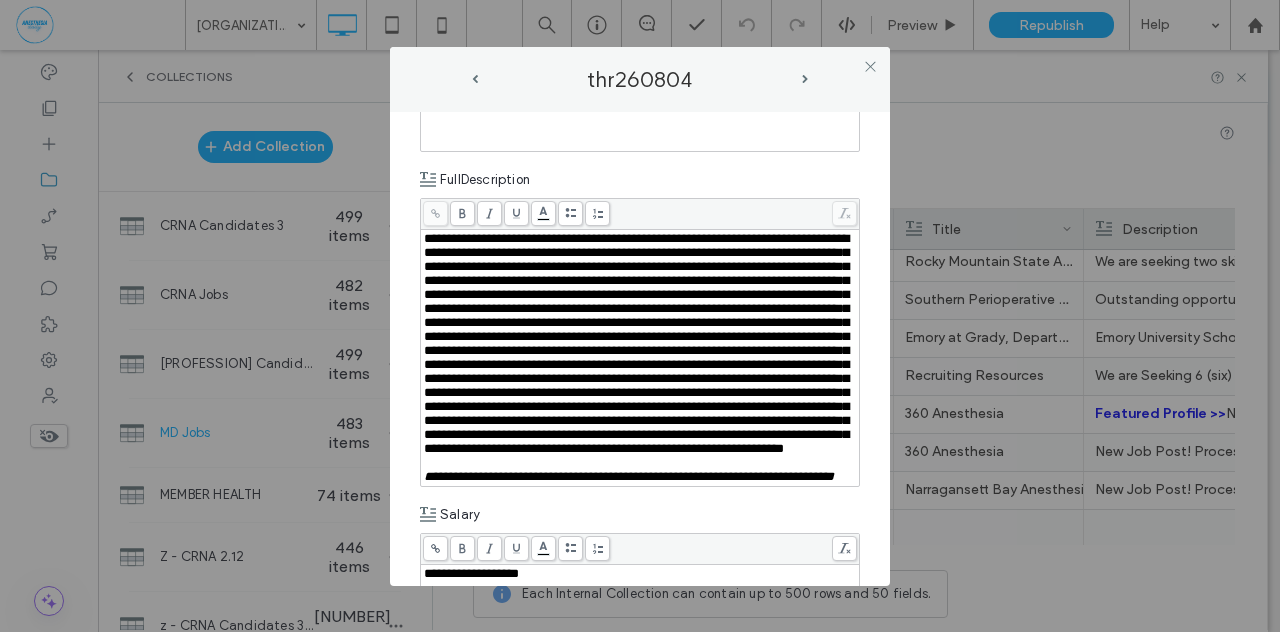 click on "**********" at bounding box center (640, 349) 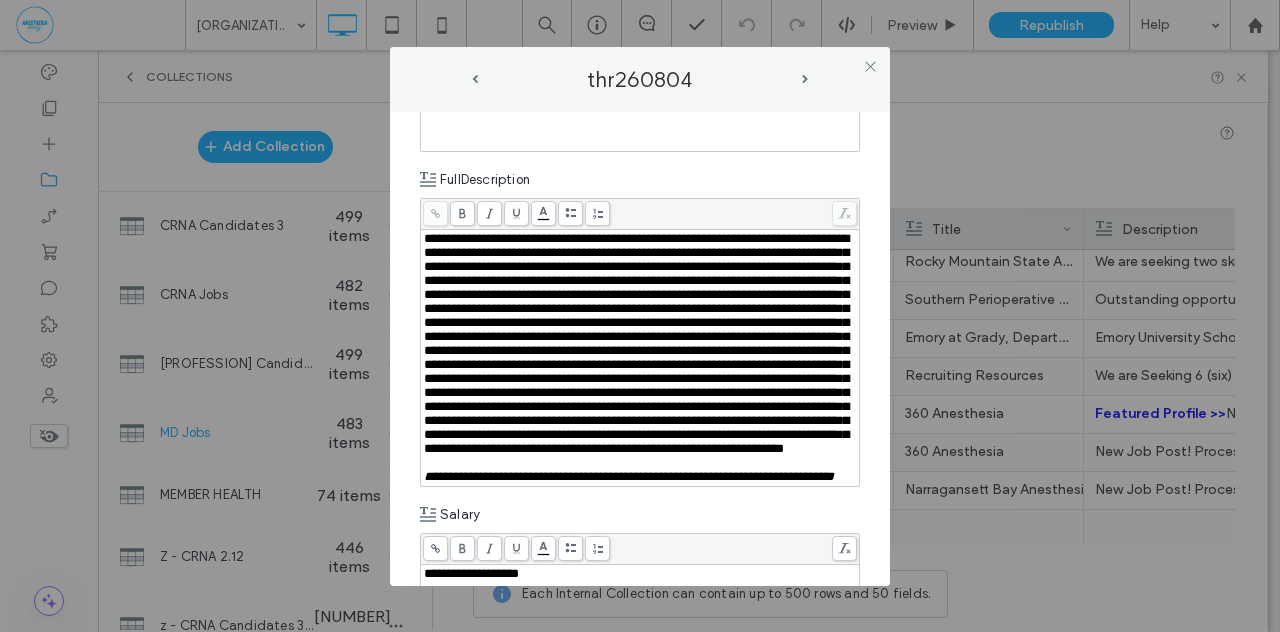 drag, startPoint x: 422, startPoint y: 235, endPoint x: 553, endPoint y: 339, distance: 167.26326 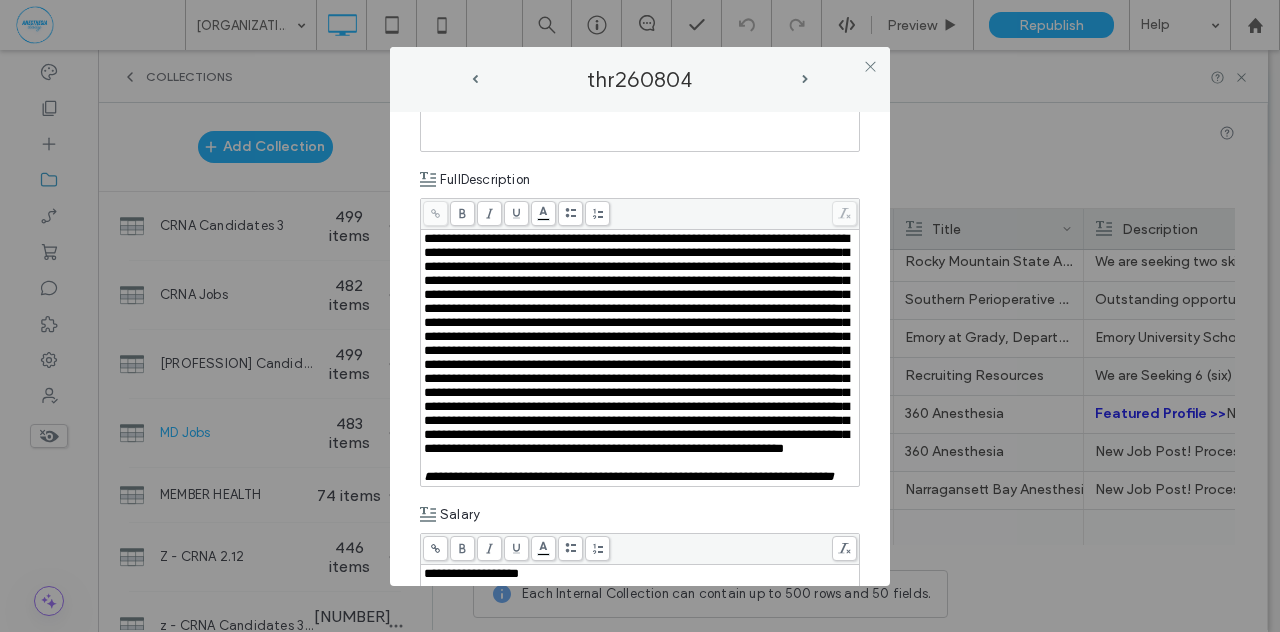 click on "**********" at bounding box center [640, 358] 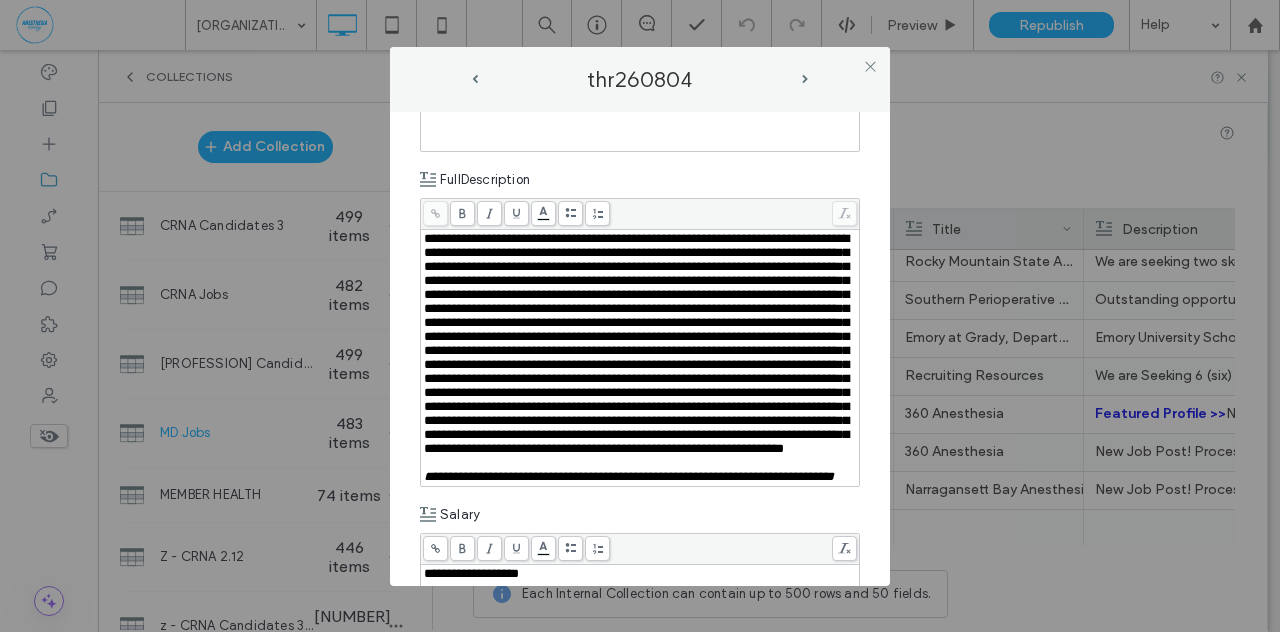 scroll, scrollTop: 80, scrollLeft: 0, axis: vertical 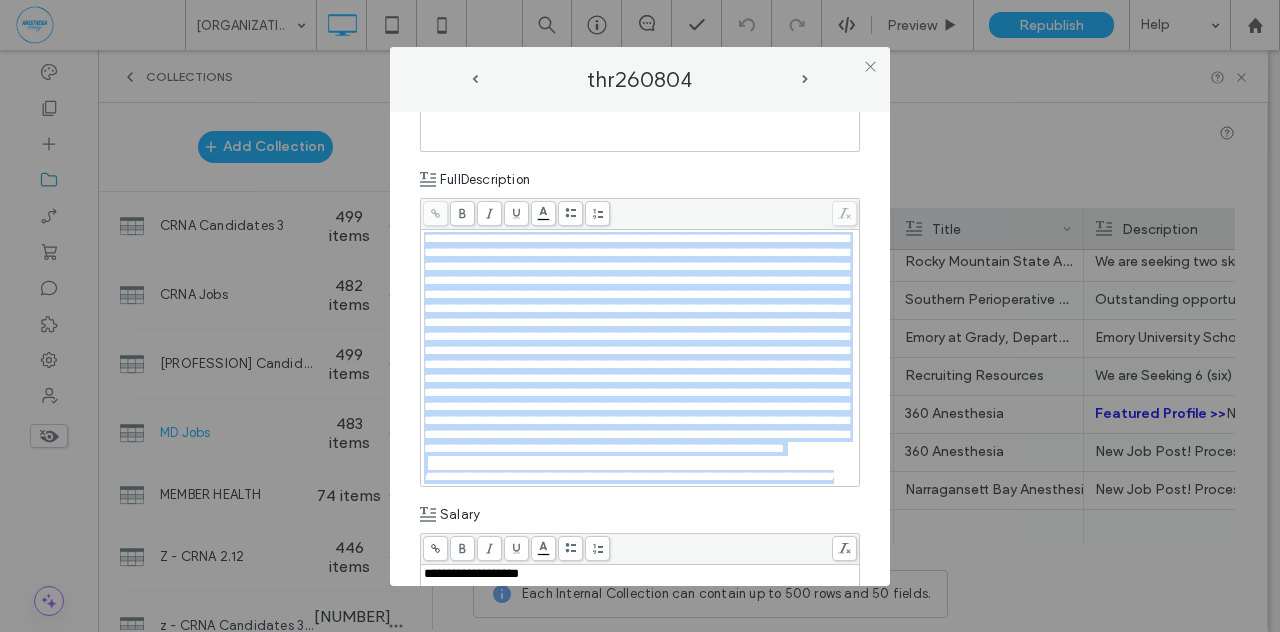drag, startPoint x: 574, startPoint y: 523, endPoint x: 400, endPoint y: 183, distance: 381.93716 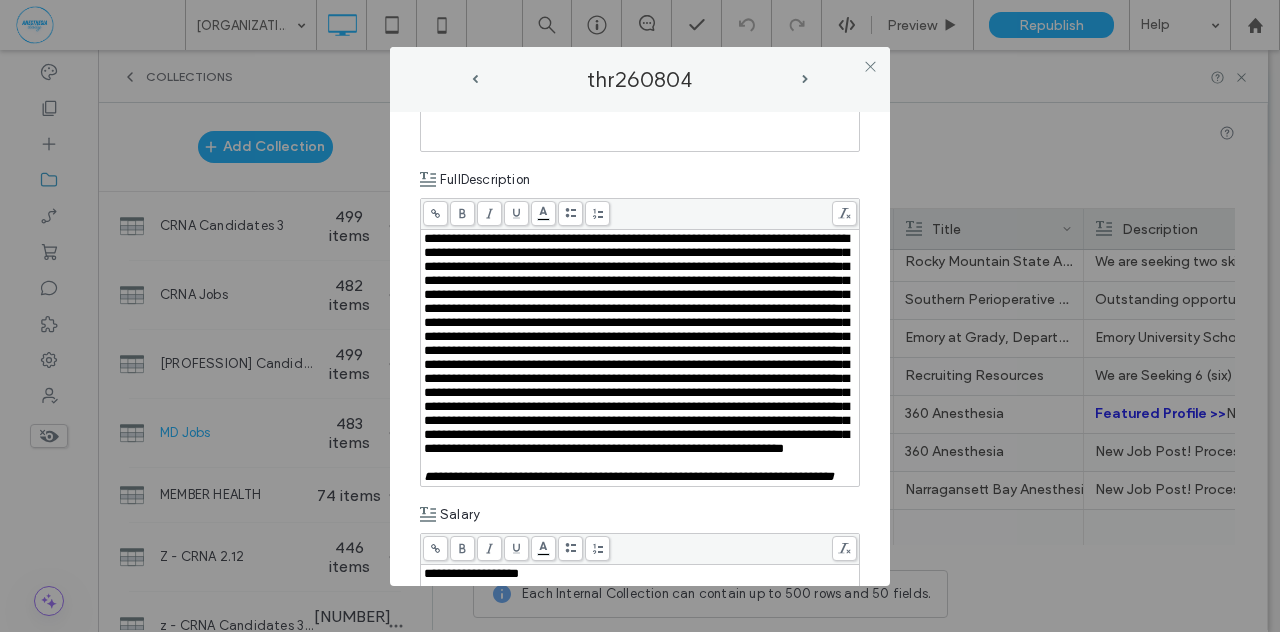 scroll, scrollTop: 240, scrollLeft: 0, axis: vertical 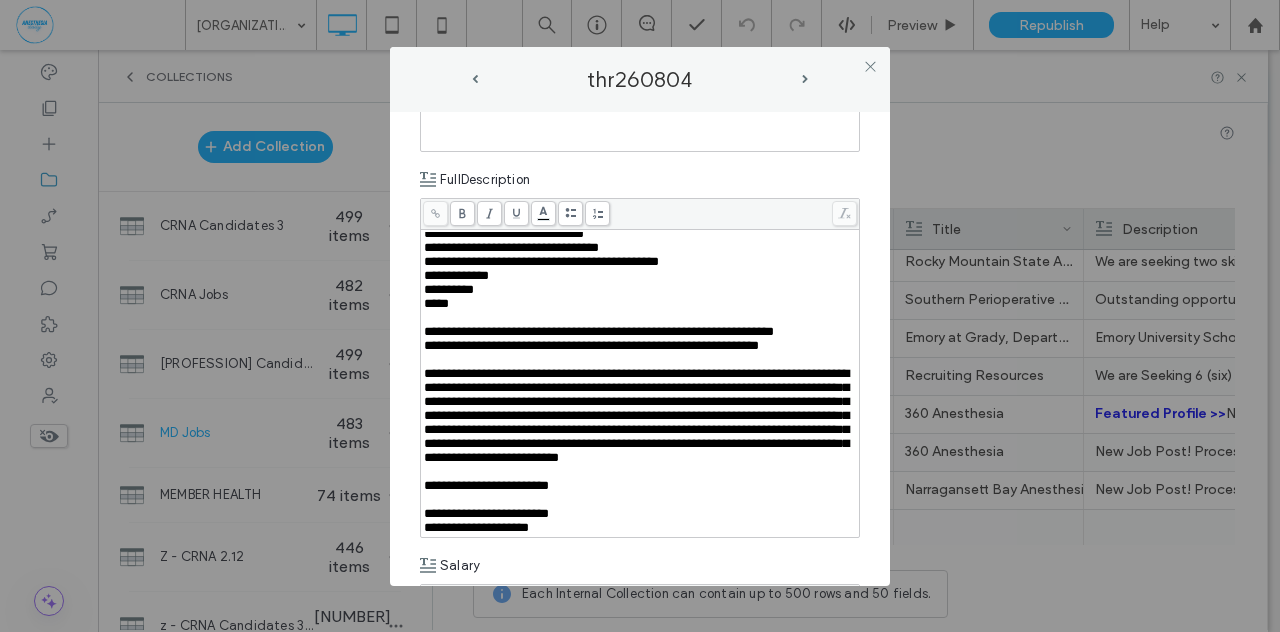 drag, startPoint x: 400, startPoint y: 284, endPoint x: 534, endPoint y: 323, distance: 139.56003 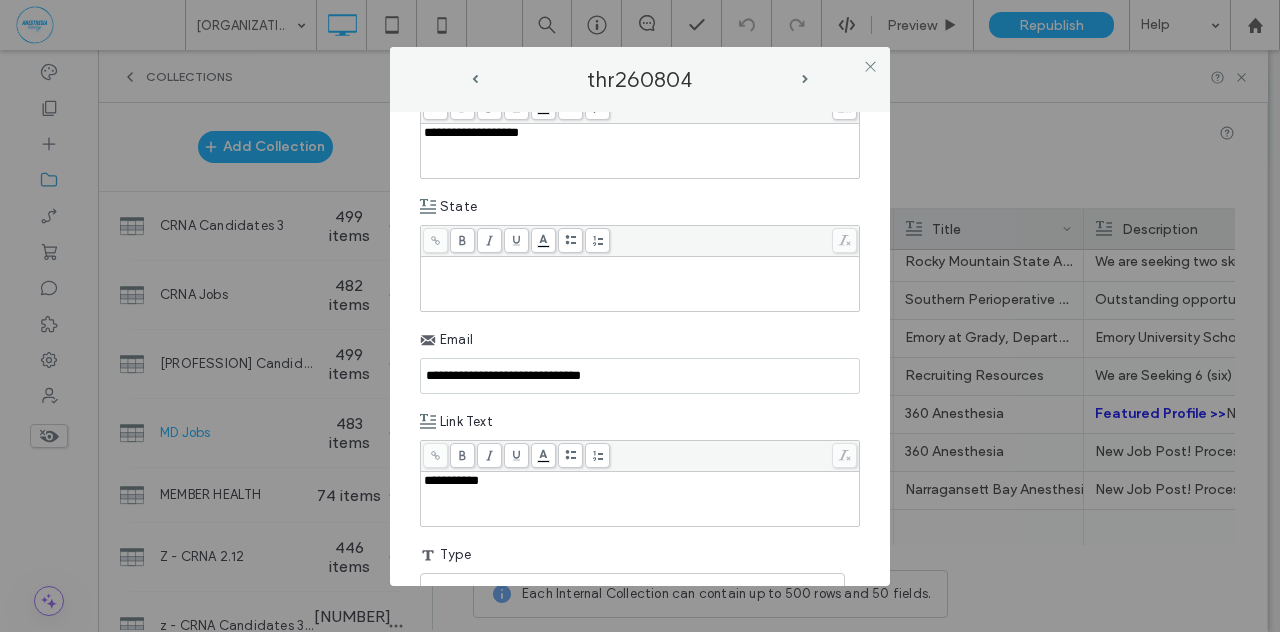 scroll, scrollTop: 1190, scrollLeft: 0, axis: vertical 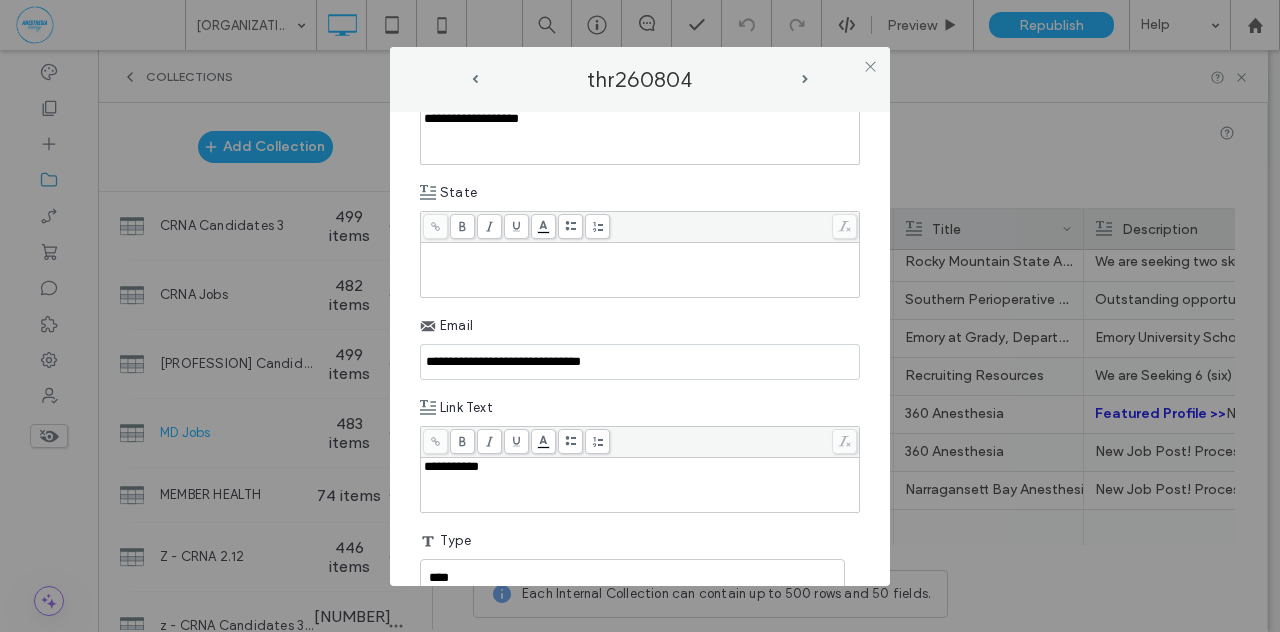 click at bounding box center (640, 252) 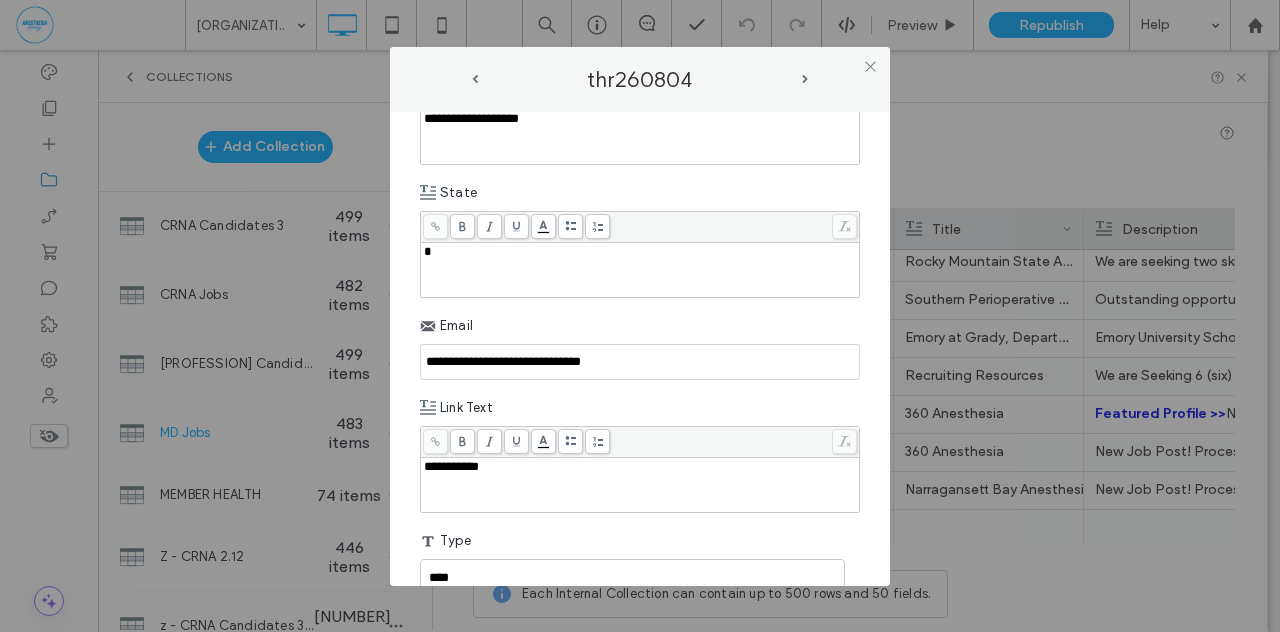 type 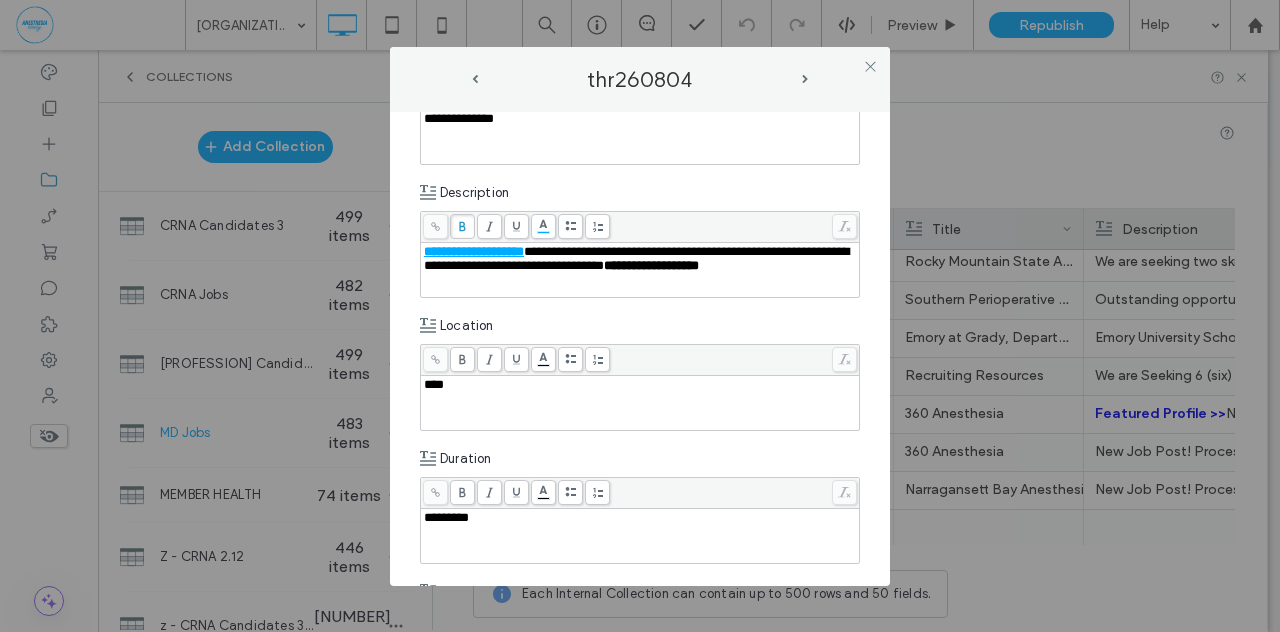 scroll, scrollTop: 272, scrollLeft: 0, axis: vertical 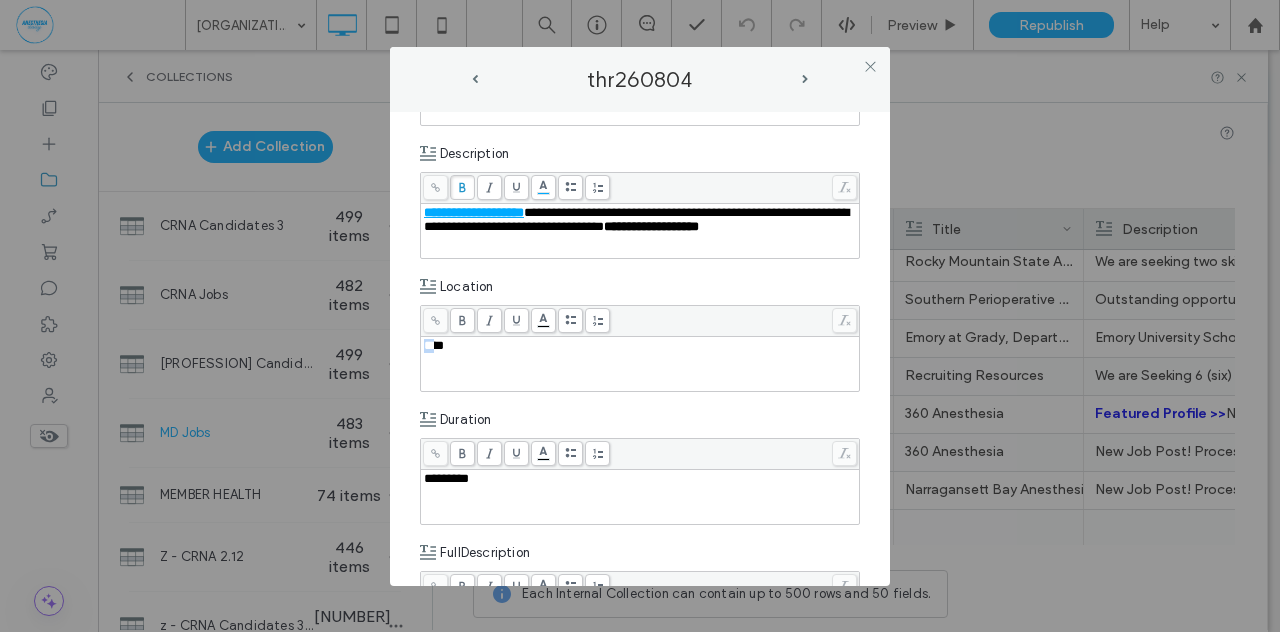 drag, startPoint x: 440, startPoint y: 343, endPoint x: 392, endPoint y: 343, distance: 48 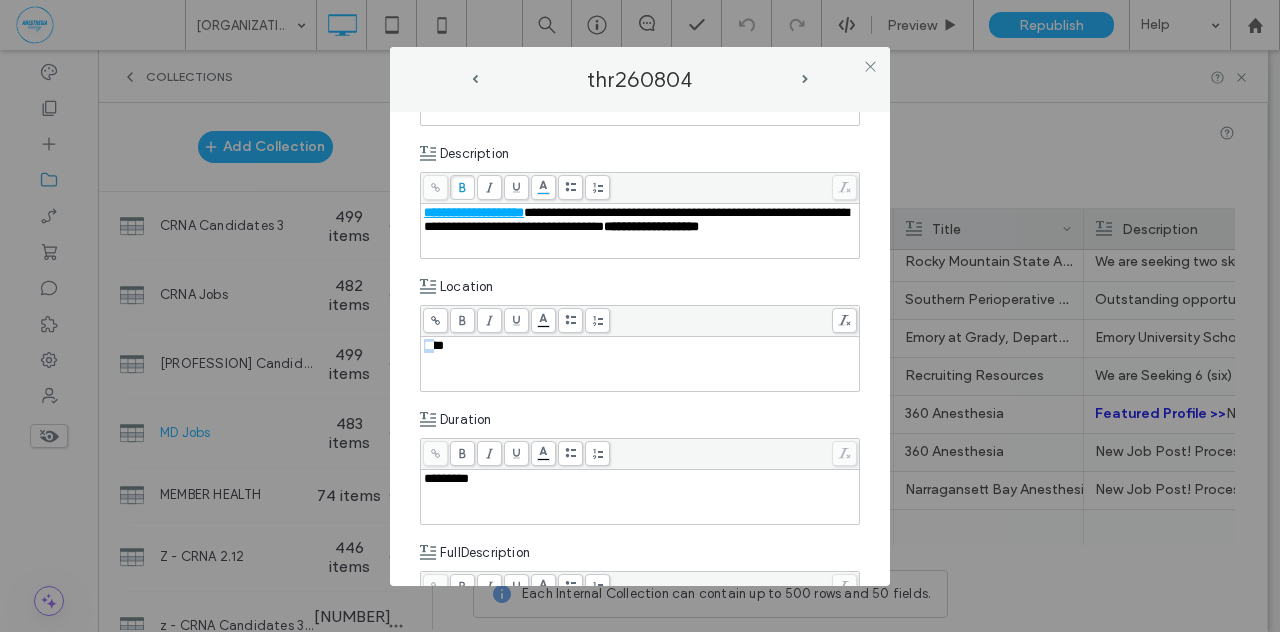 paste 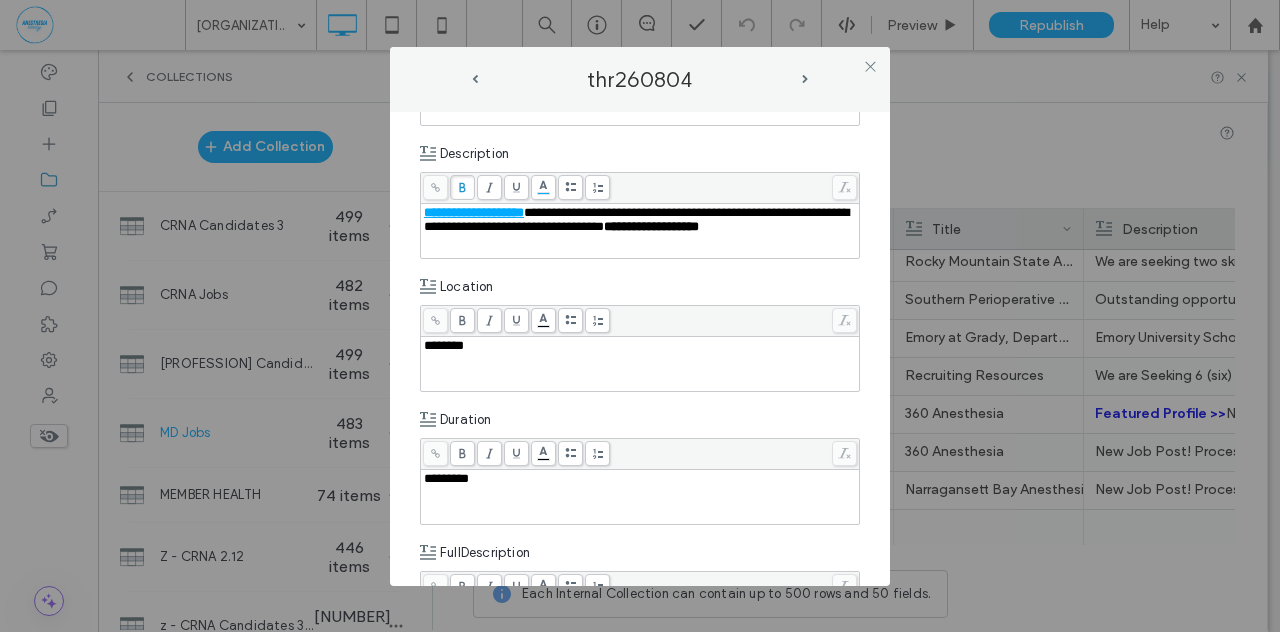 type 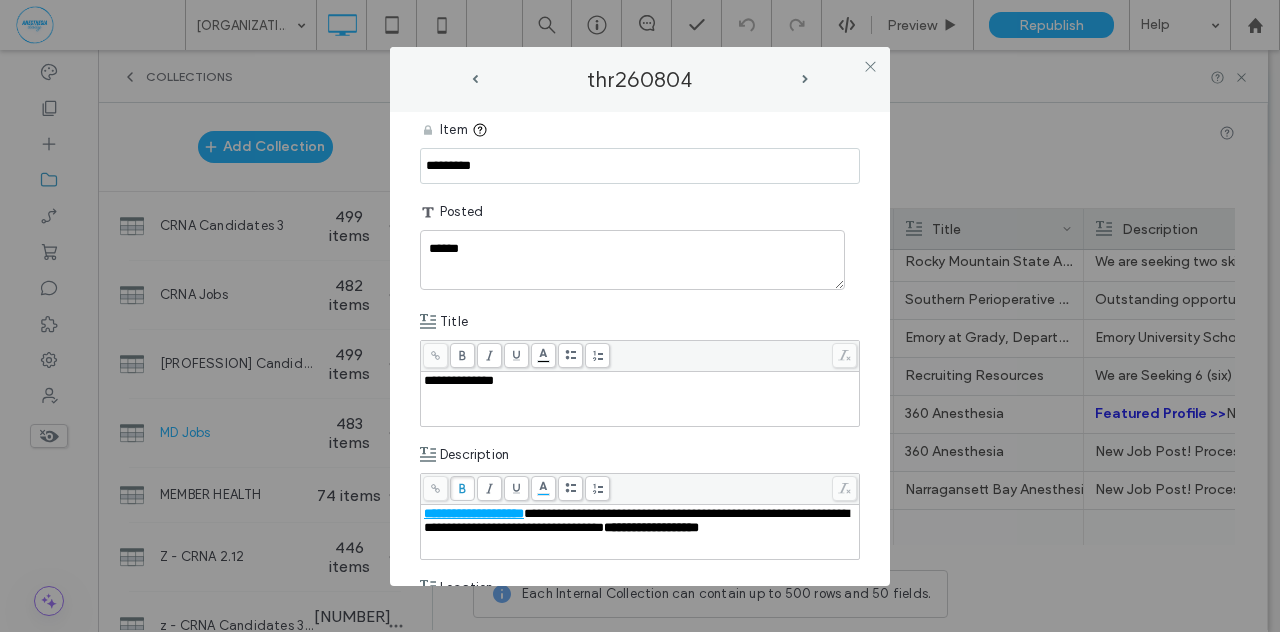 scroll, scrollTop: 0, scrollLeft: 0, axis: both 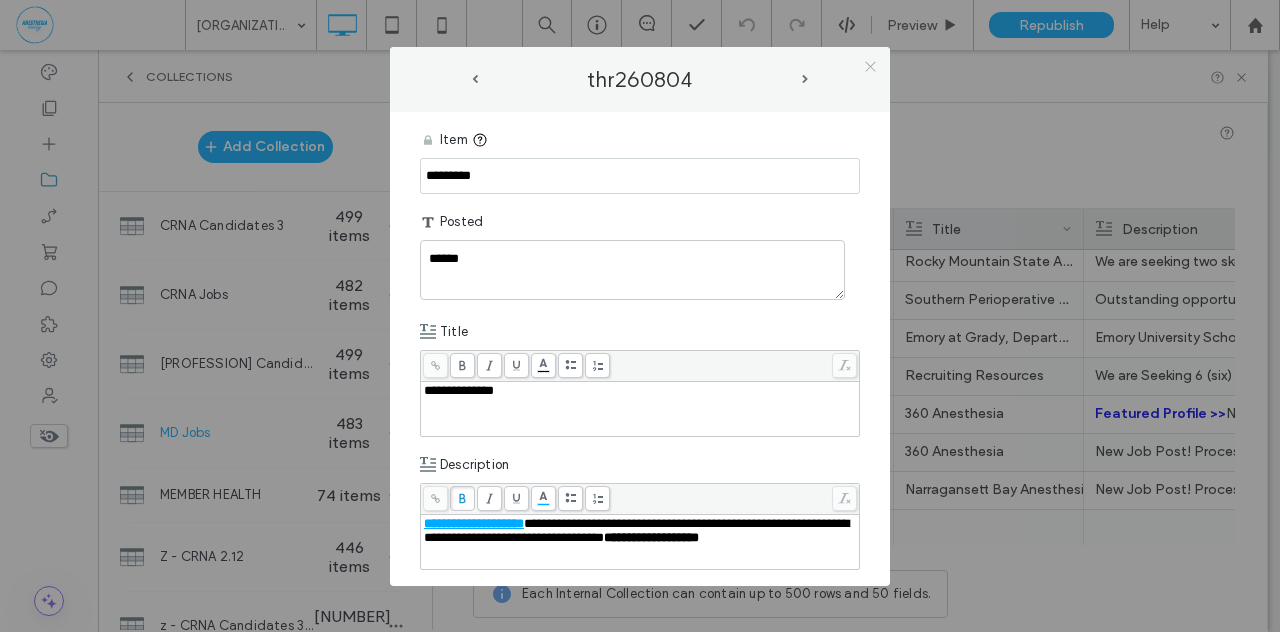 click 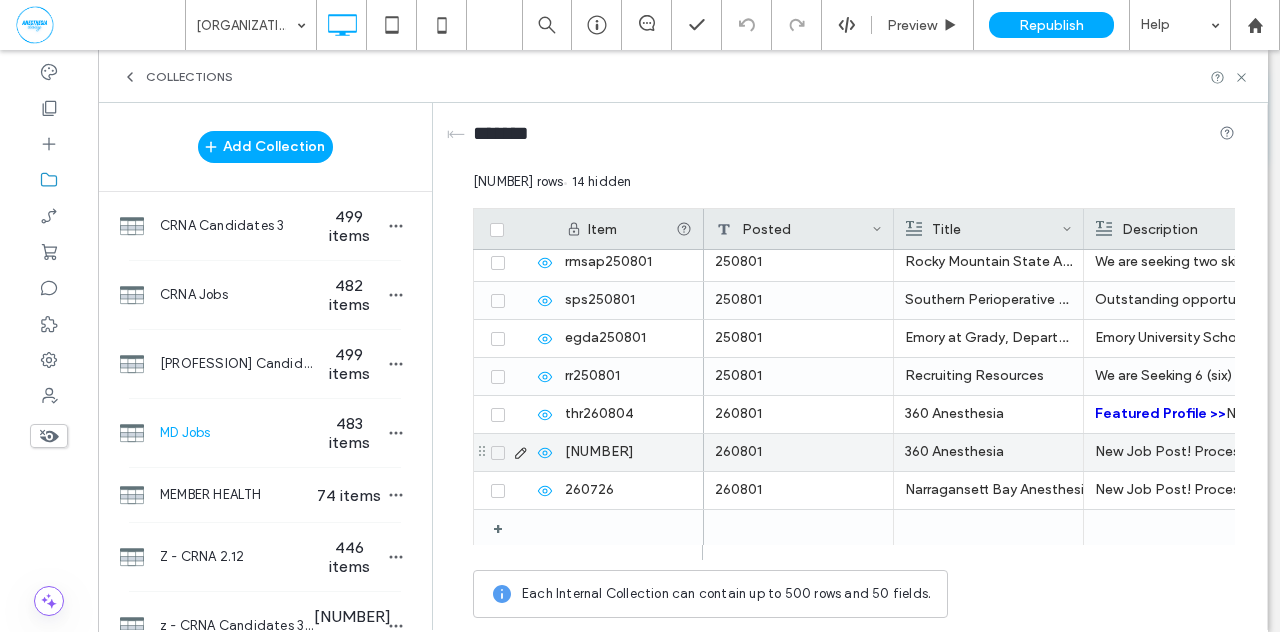 click 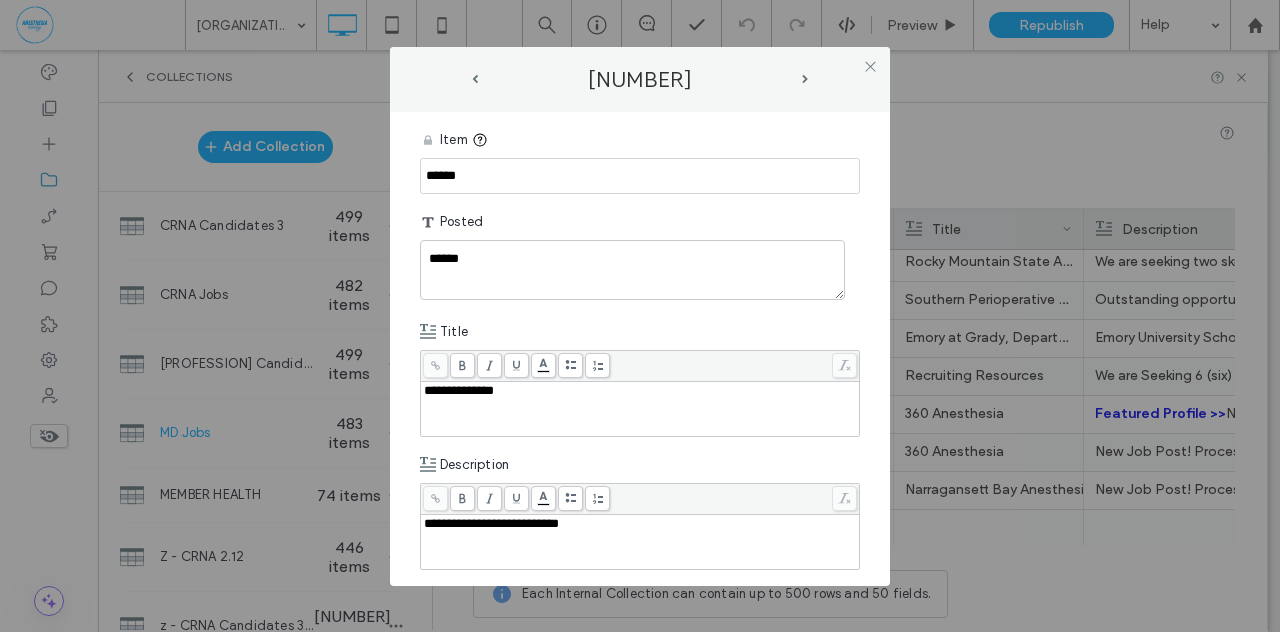 drag, startPoint x: 469, startPoint y: 175, endPoint x: 384, endPoint y: 163, distance: 85.84288 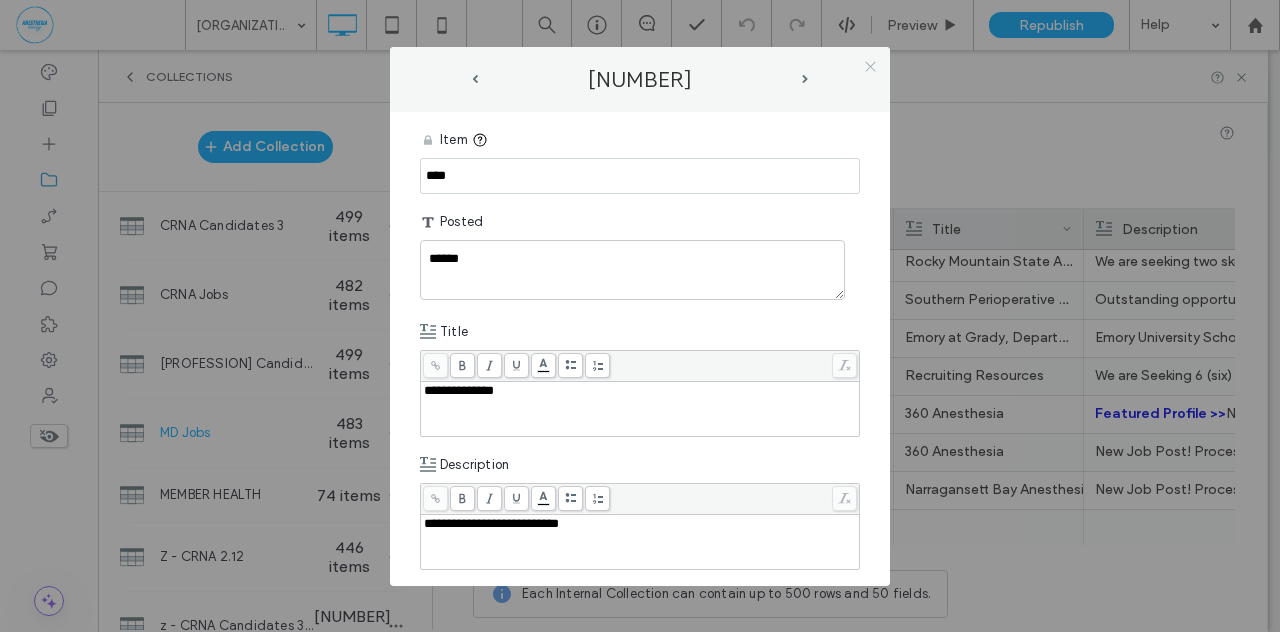 type on "****" 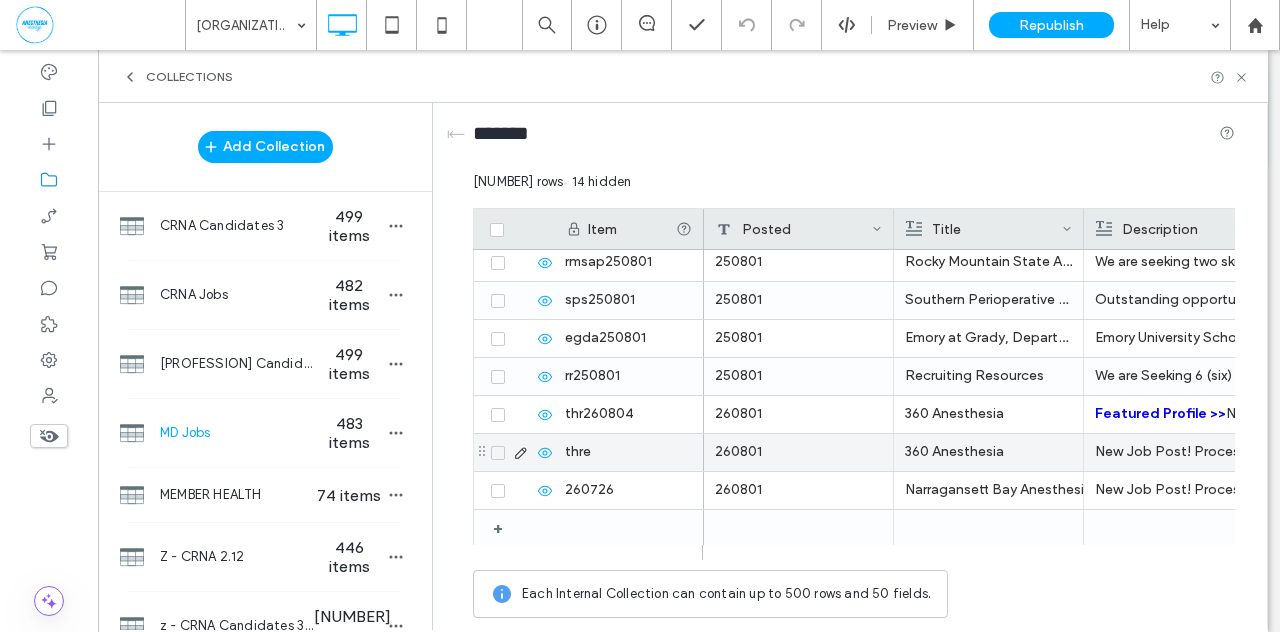 click 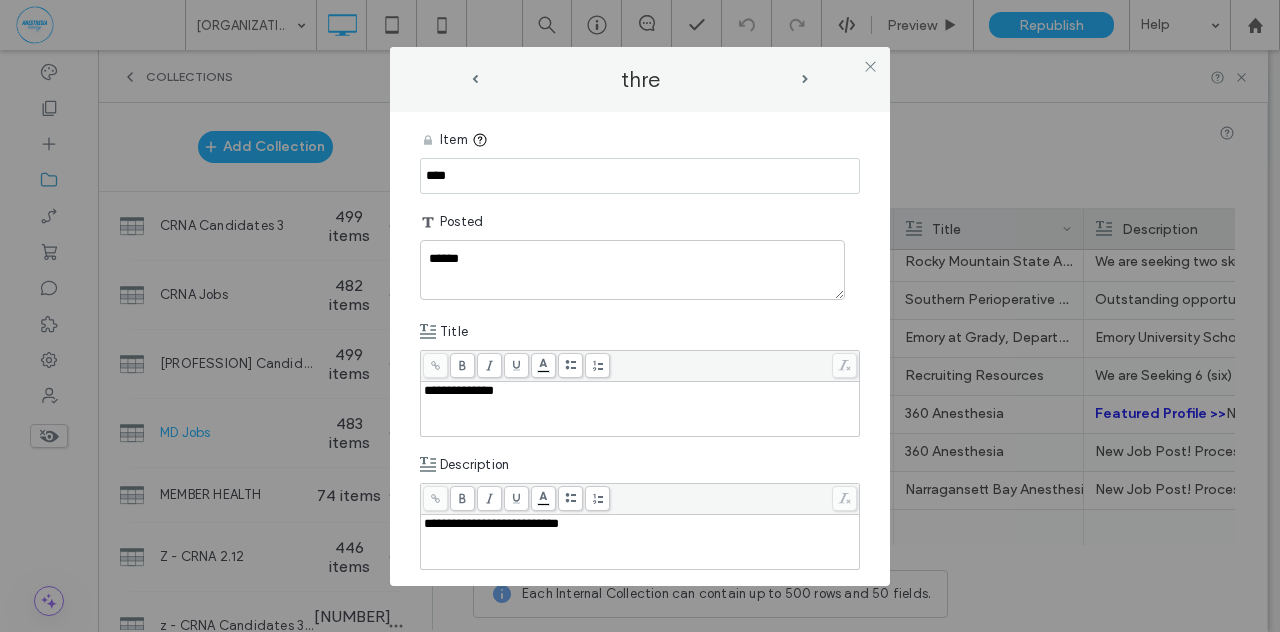 click on "****" at bounding box center (640, 176) 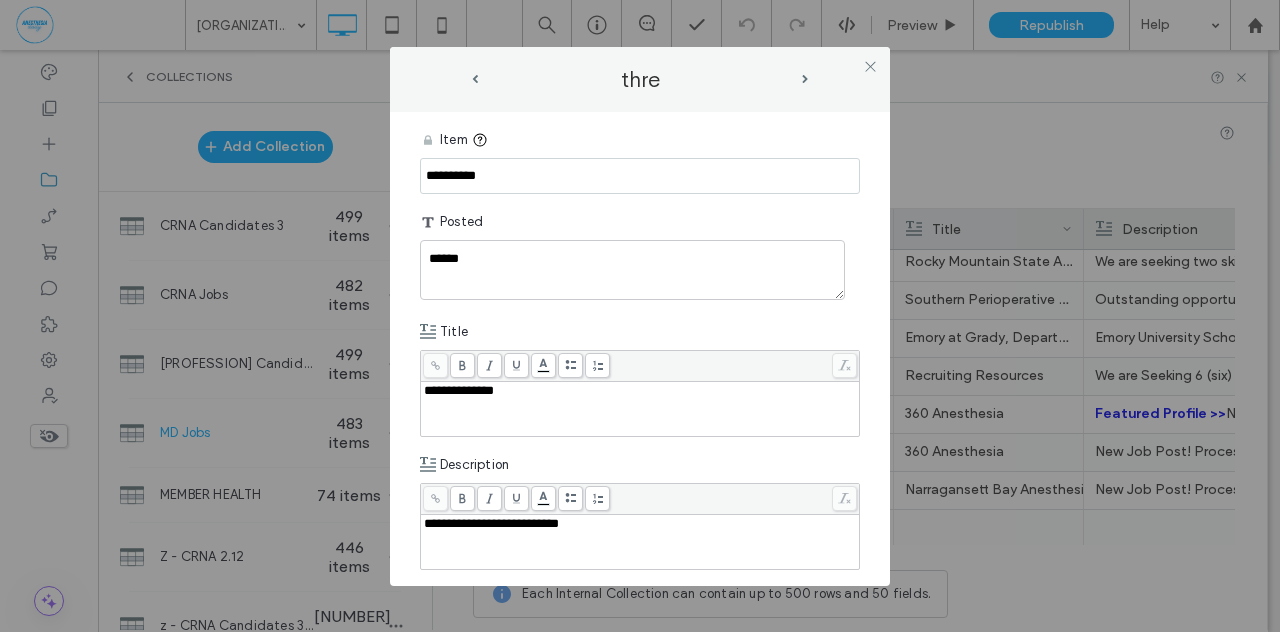 type on "**********" 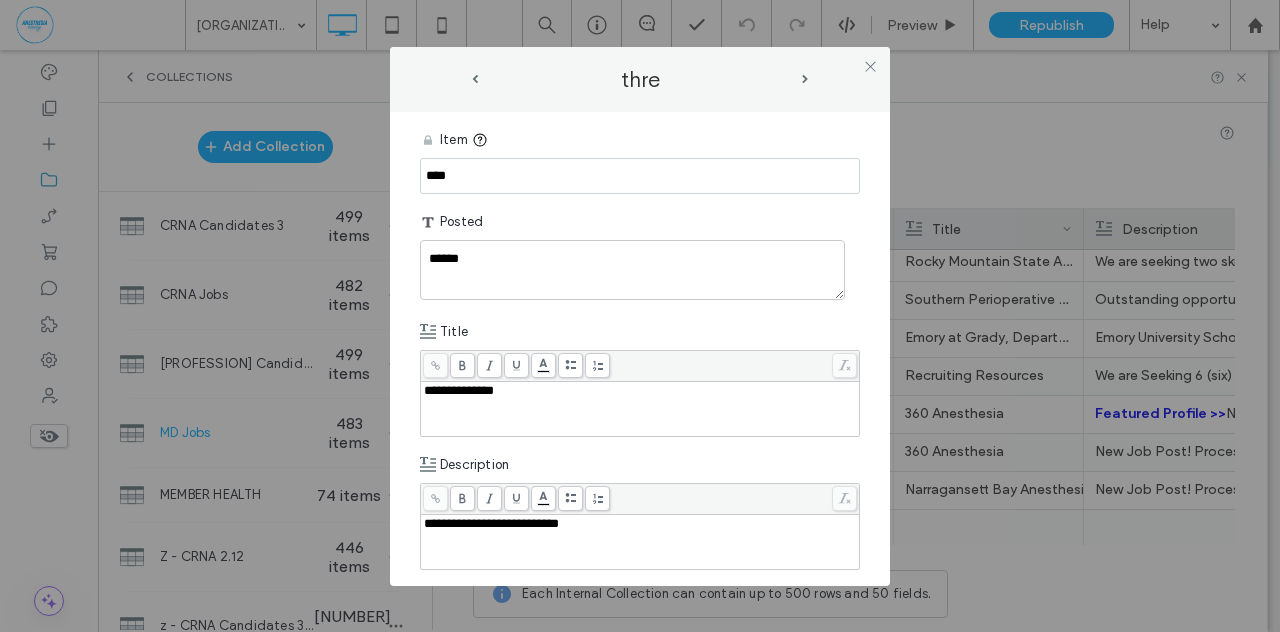 click on "****" at bounding box center [640, 176] 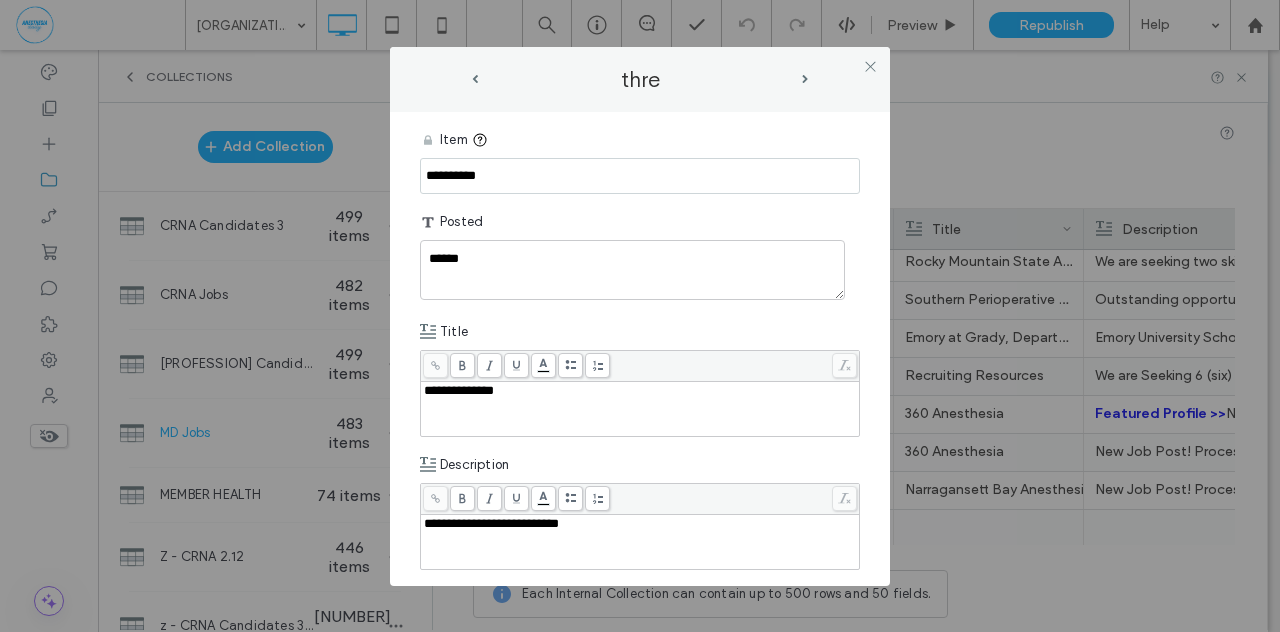 type on "**********" 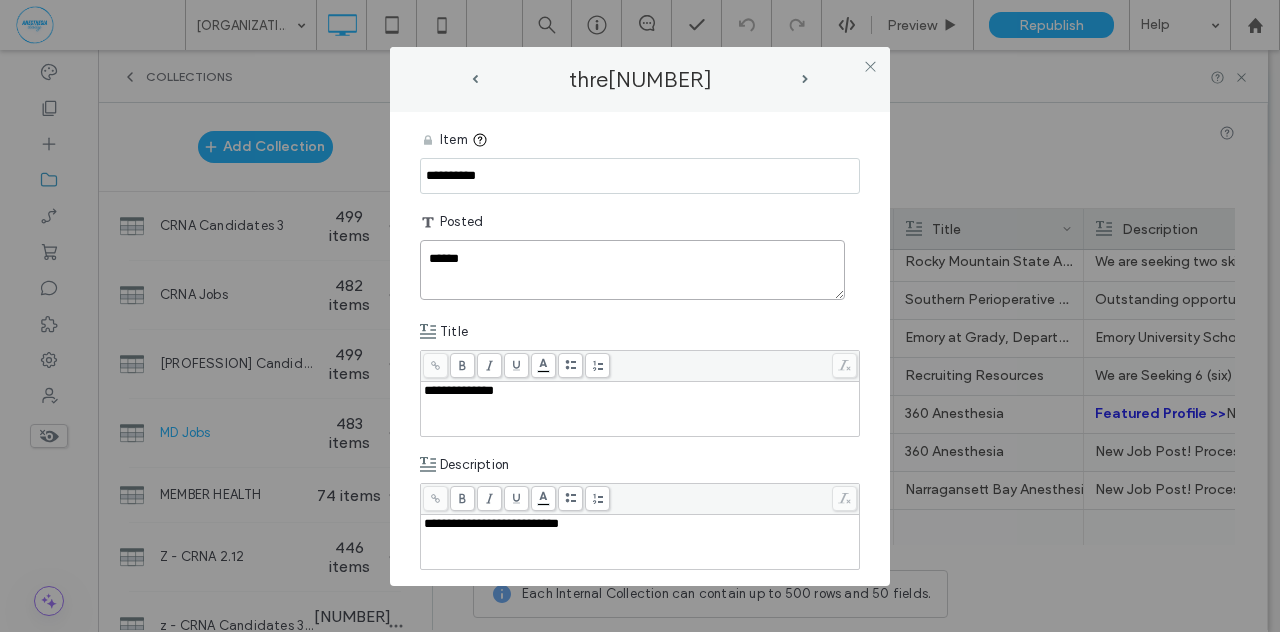 click on "******" at bounding box center (632, 270) 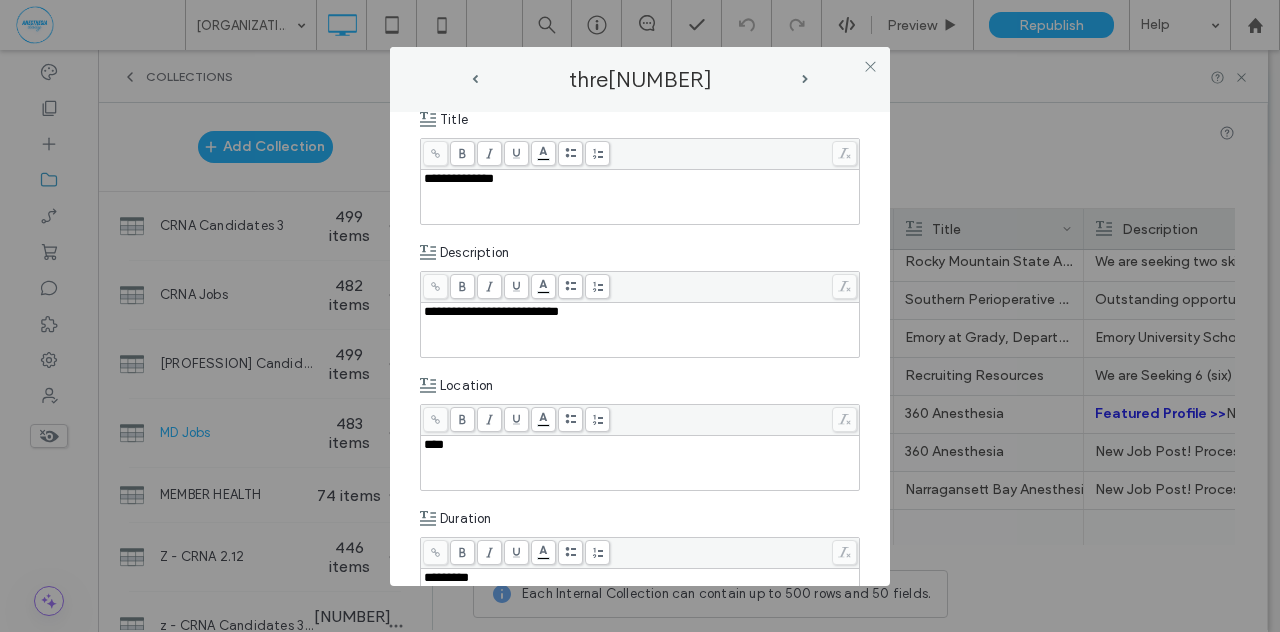 scroll, scrollTop: 350, scrollLeft: 0, axis: vertical 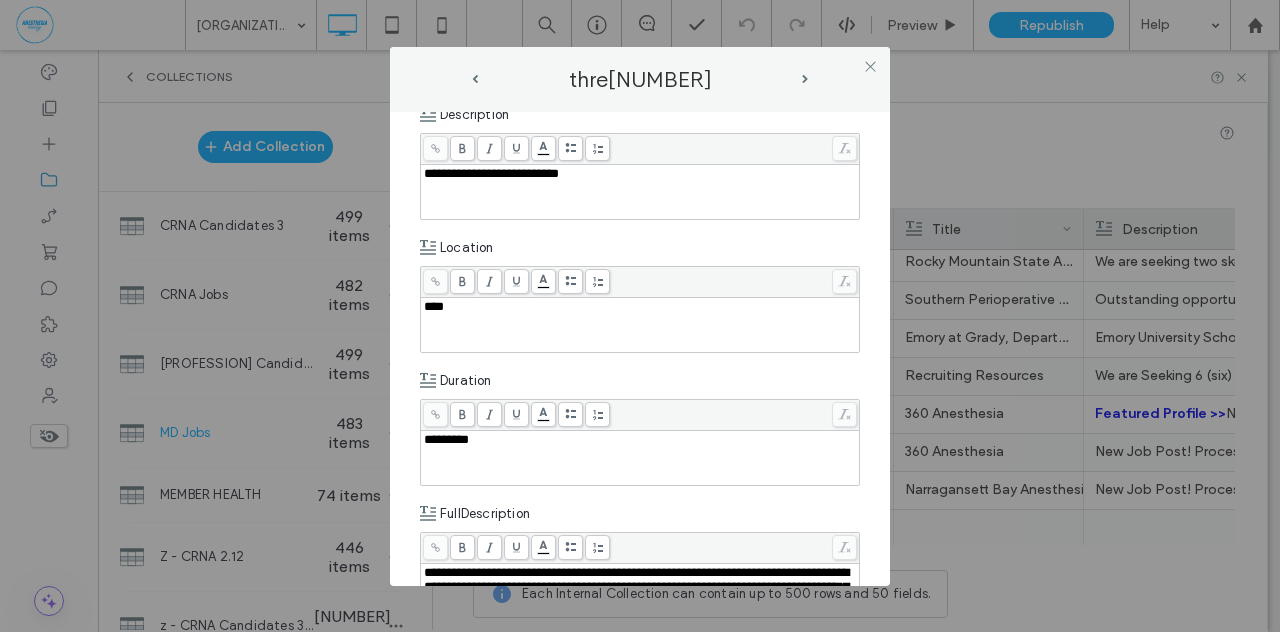 type on "******" 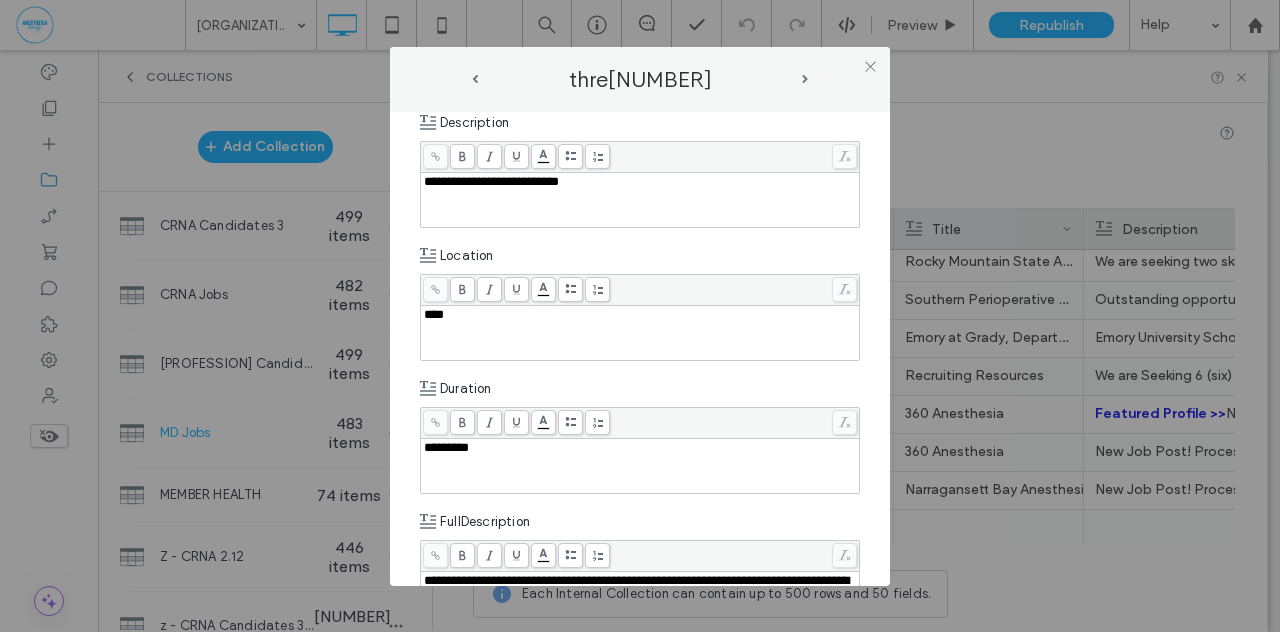 scroll, scrollTop: 140, scrollLeft: 0, axis: vertical 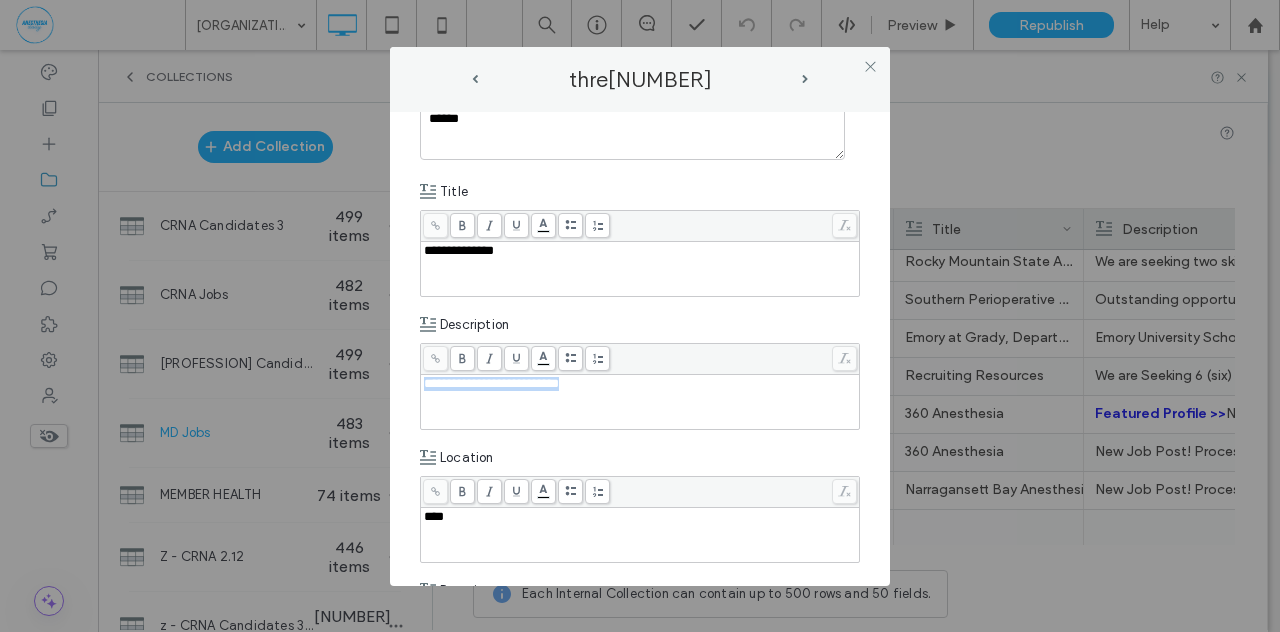 drag, startPoint x: 599, startPoint y: 380, endPoint x: 404, endPoint y: 365, distance: 195.57607 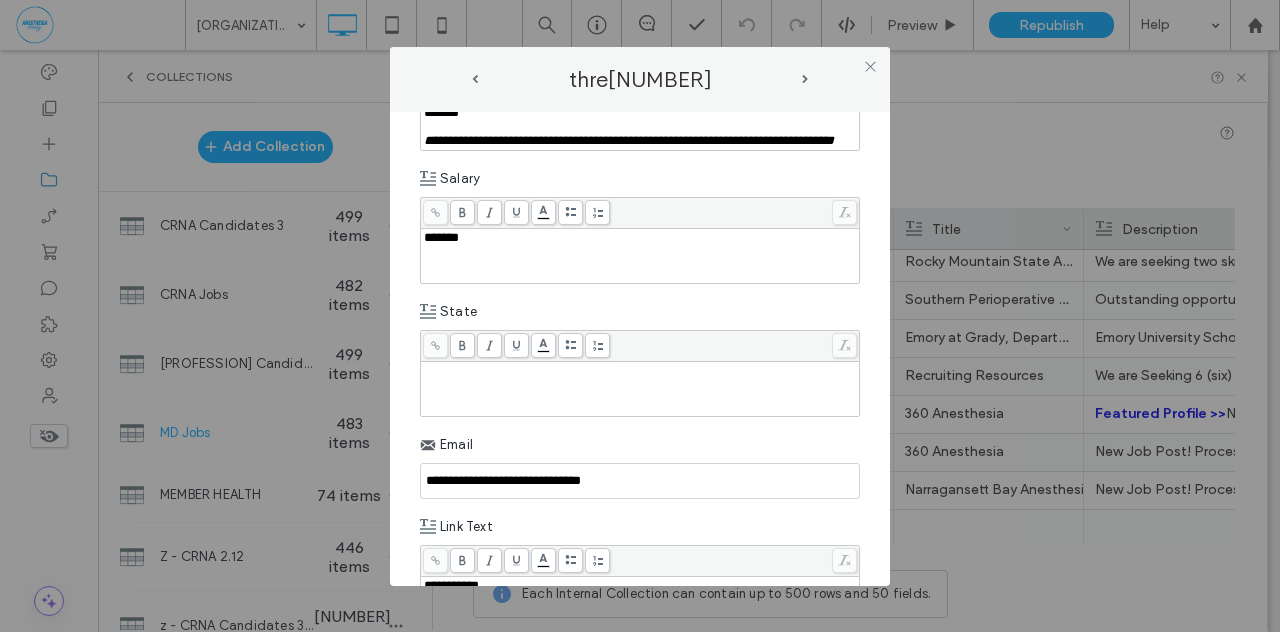 scroll, scrollTop: 1073, scrollLeft: 0, axis: vertical 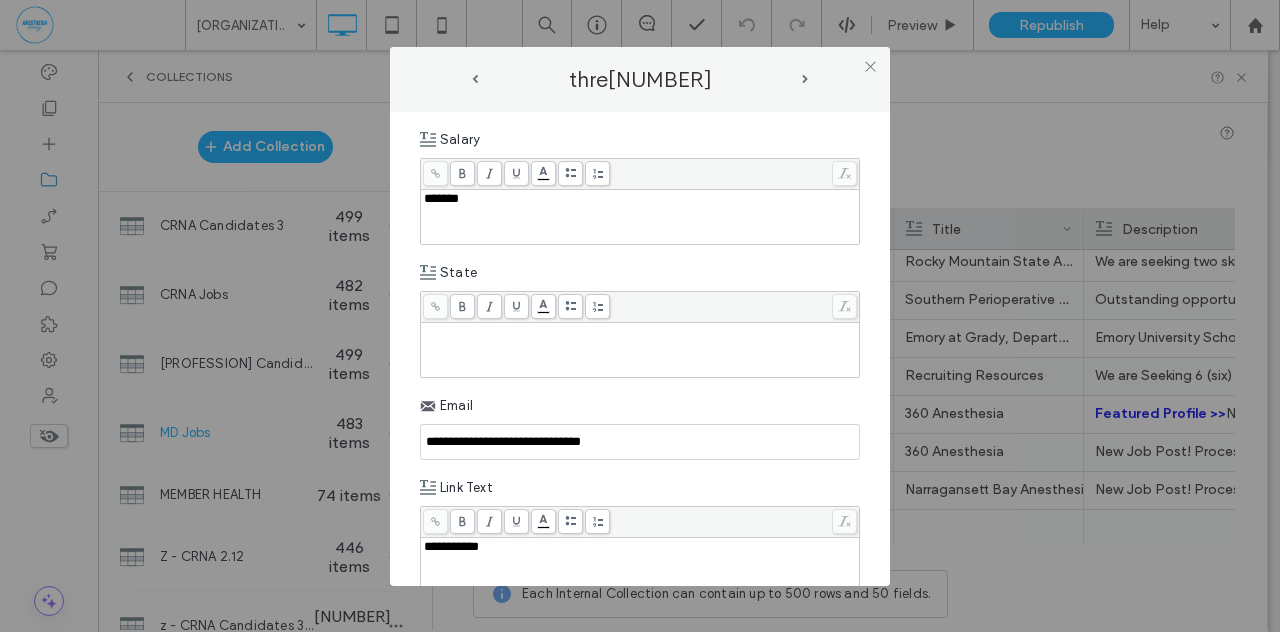 click on "*******" at bounding box center [441, 198] 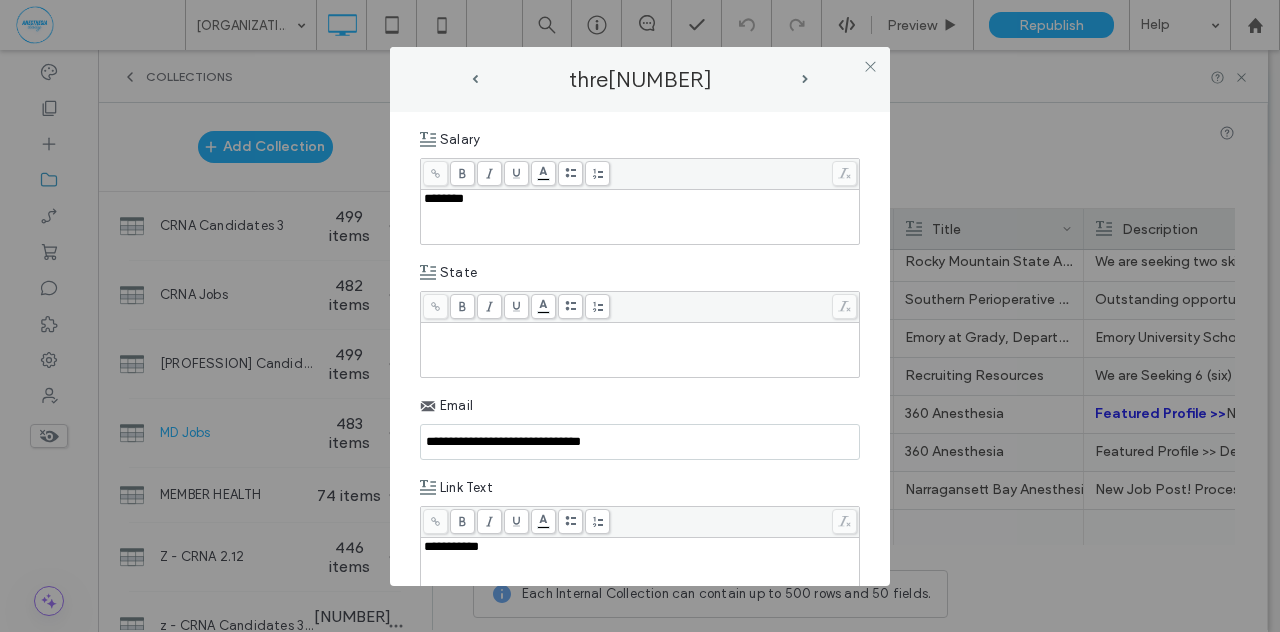 type 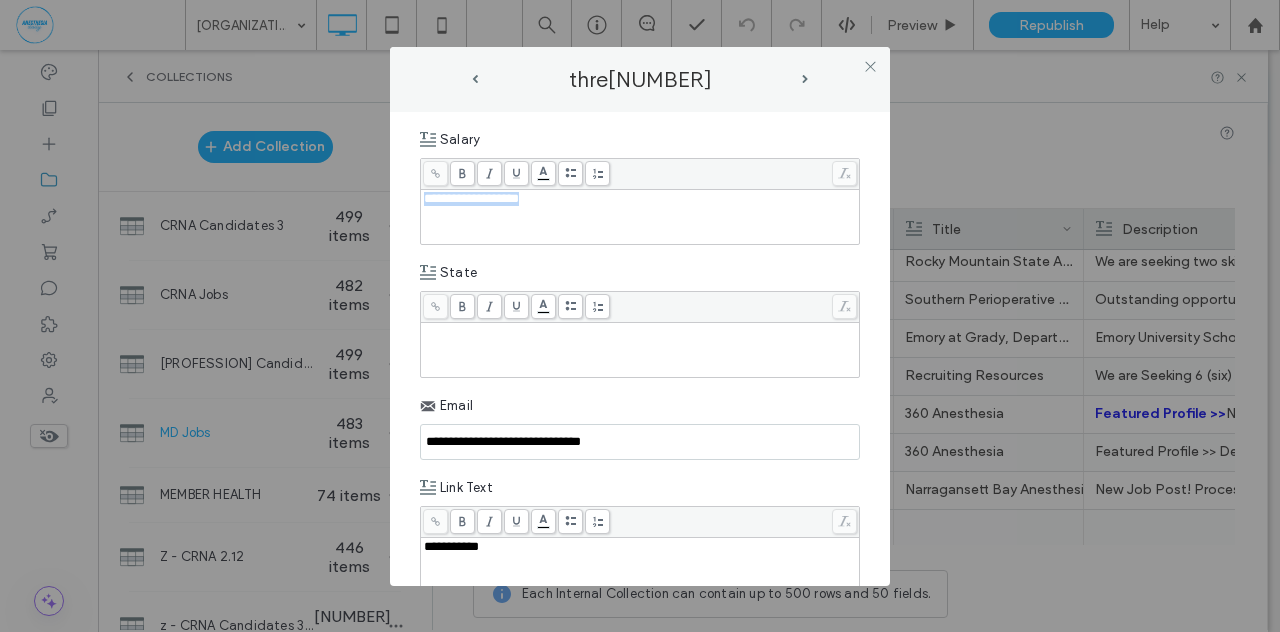 drag, startPoint x: 559, startPoint y: 233, endPoint x: 414, endPoint y: 229, distance: 145.05516 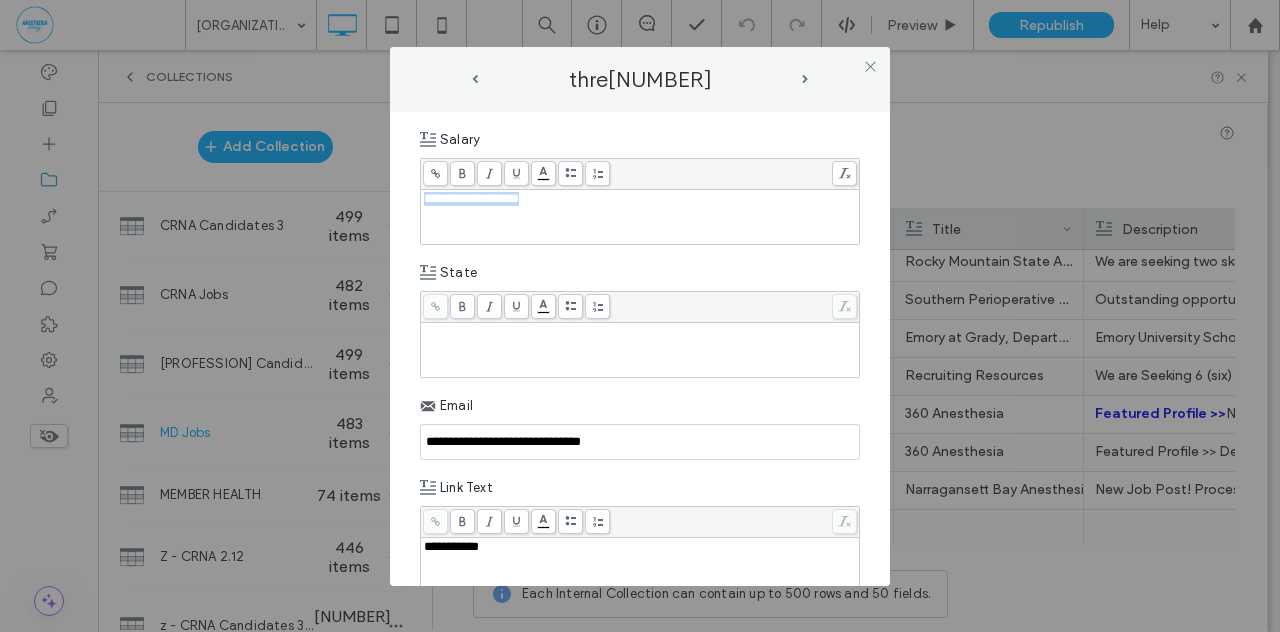 copy on "**********" 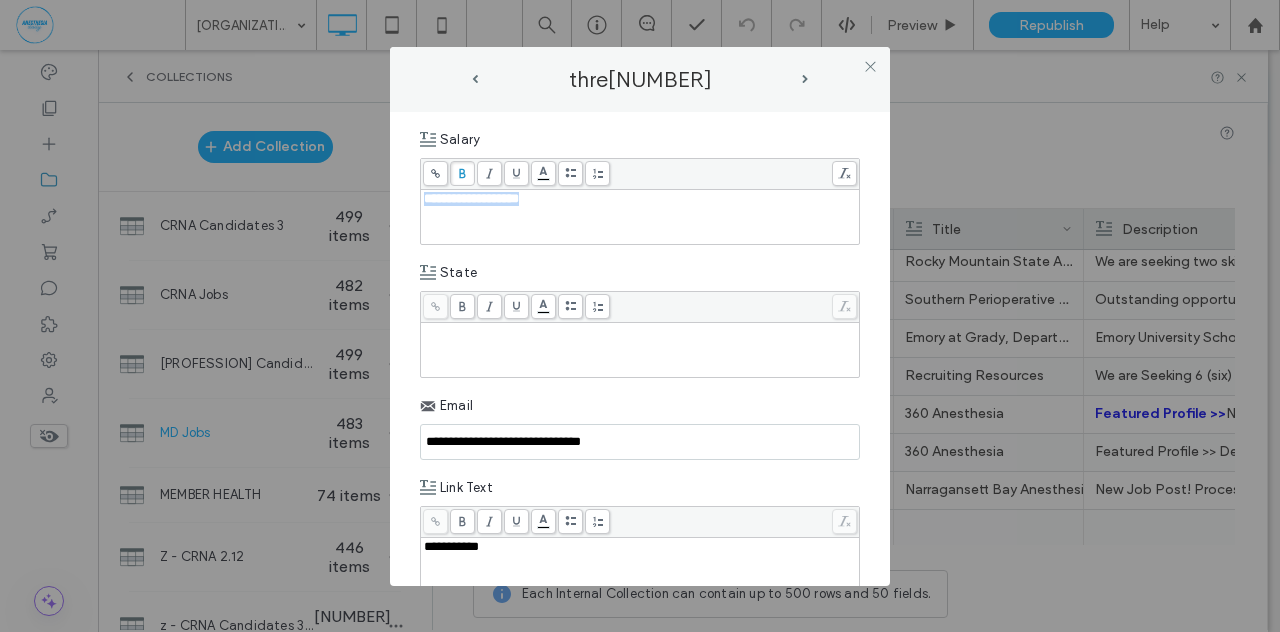 click 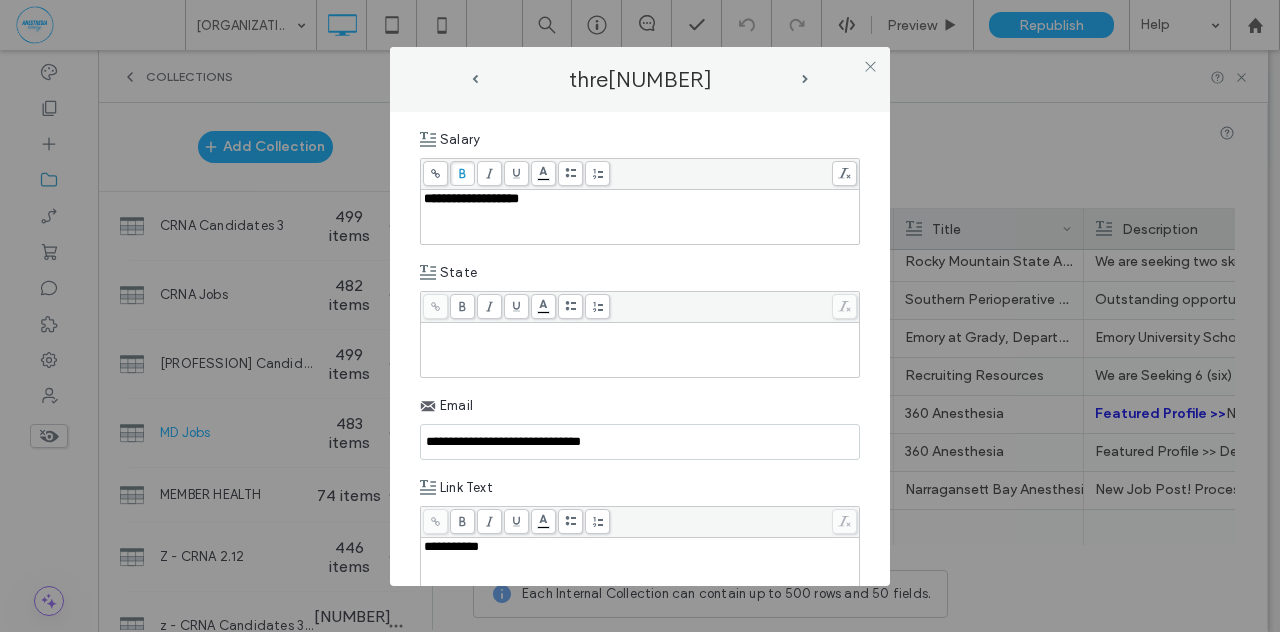 drag, startPoint x: 388, startPoint y: 230, endPoint x: 497, endPoint y: 223, distance: 109.22454 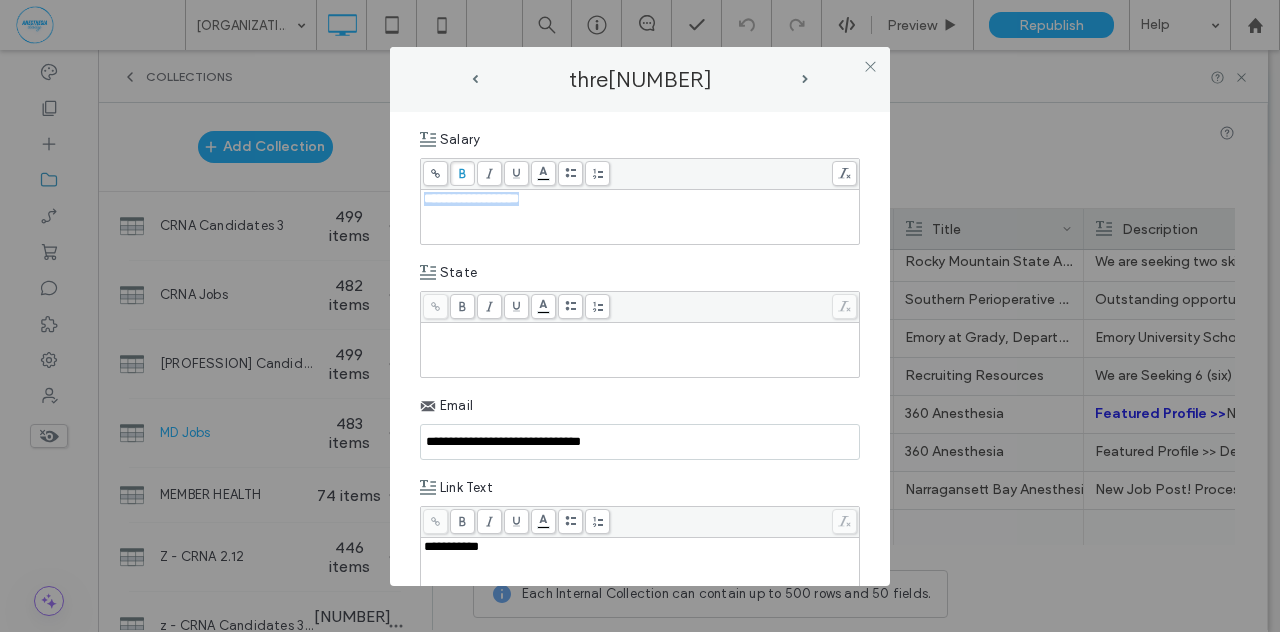 click at bounding box center [462, 173] 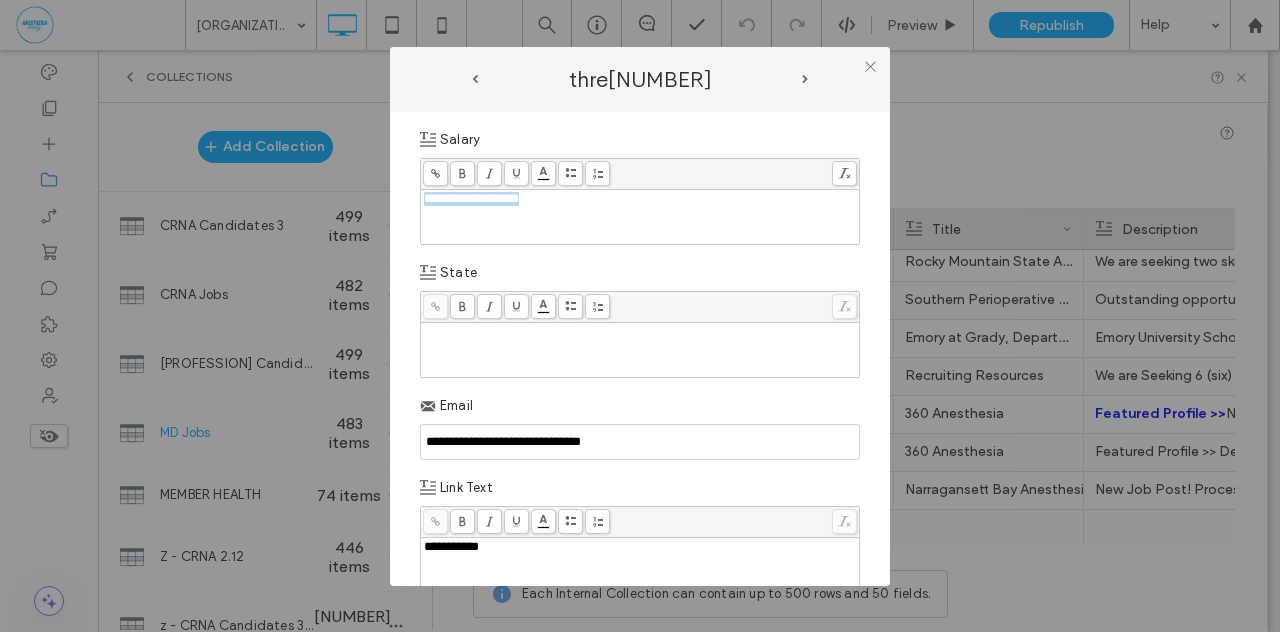 copy on "**********" 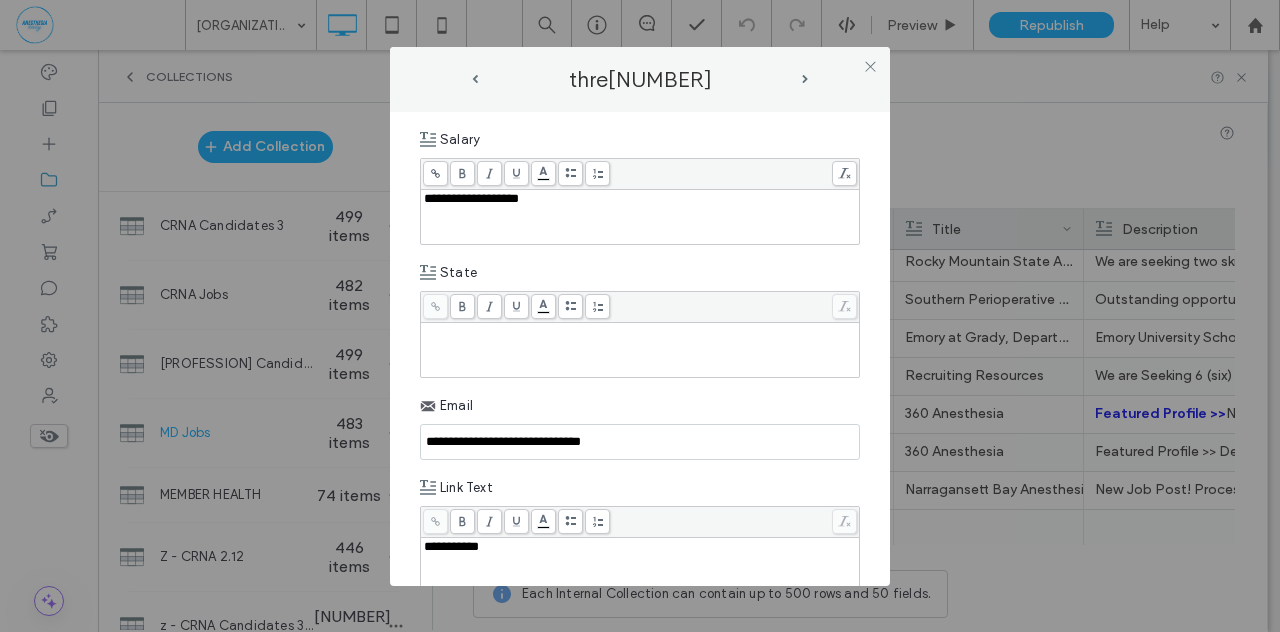 click on "**********" at bounding box center (640, 349) 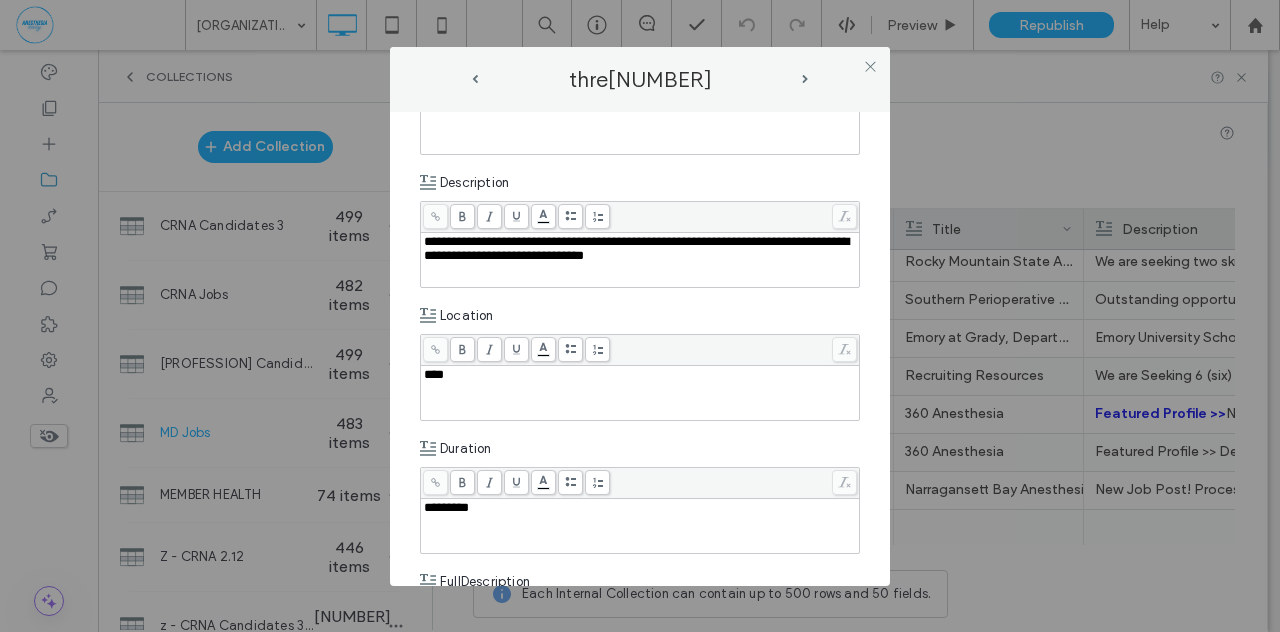 scroll, scrollTop: 280, scrollLeft: 0, axis: vertical 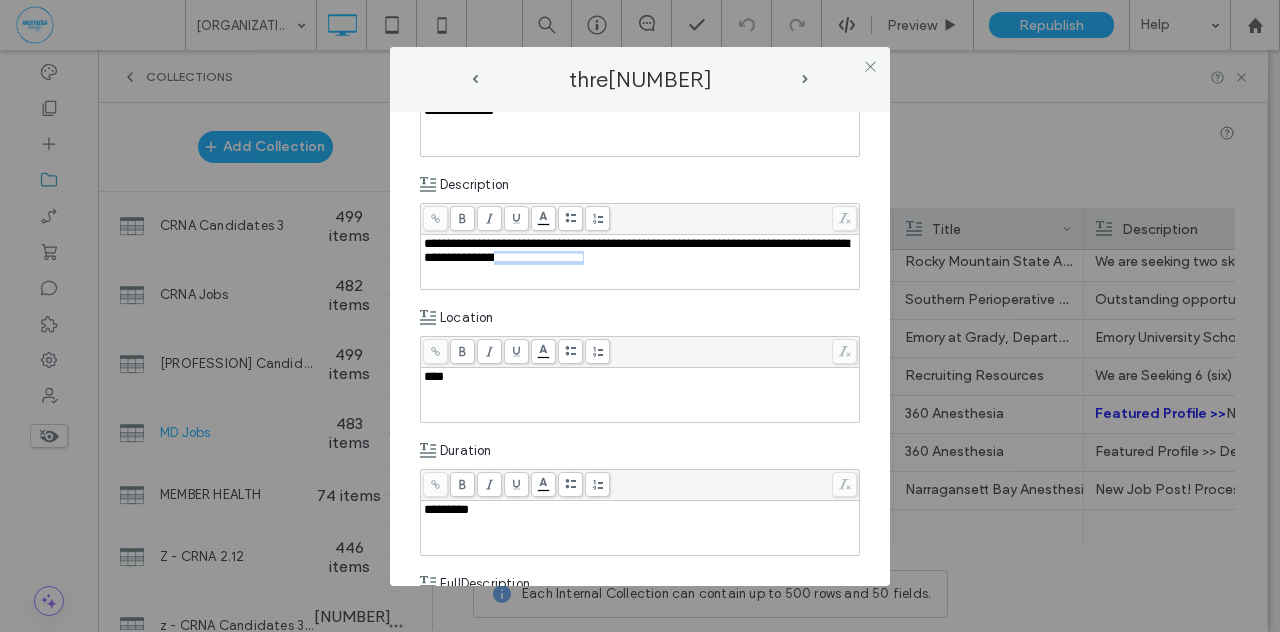 drag, startPoint x: 596, startPoint y: 256, endPoint x: 700, endPoint y: 257, distance: 104.00481 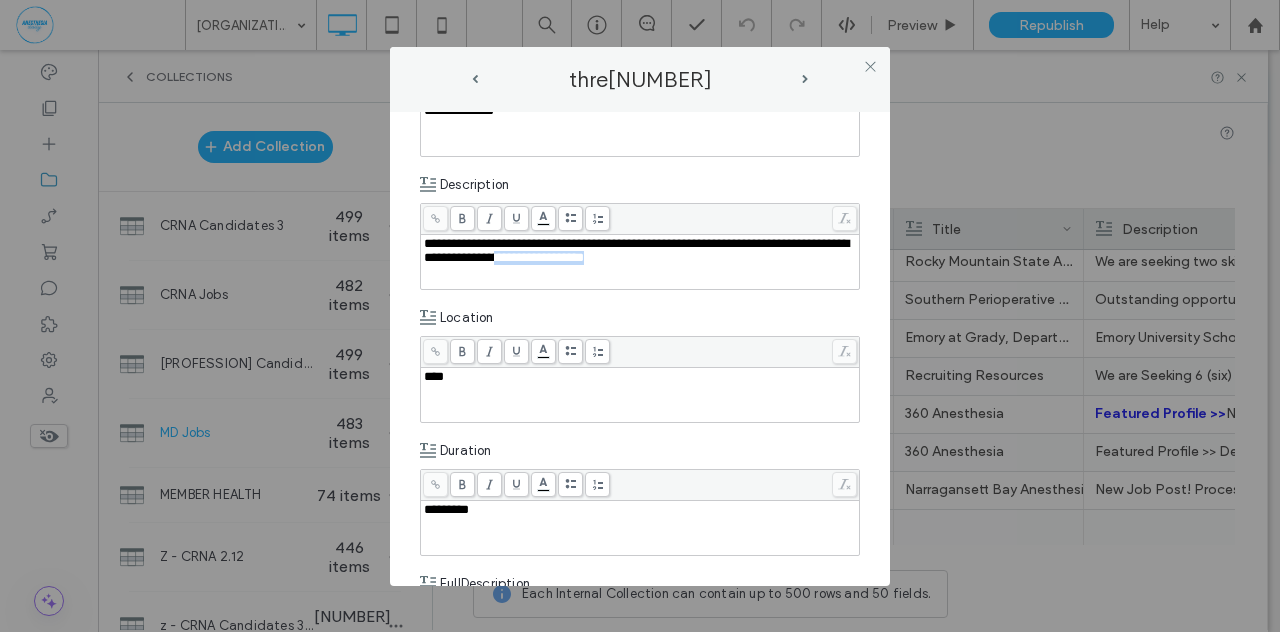 click on "**********" at bounding box center [640, 251] 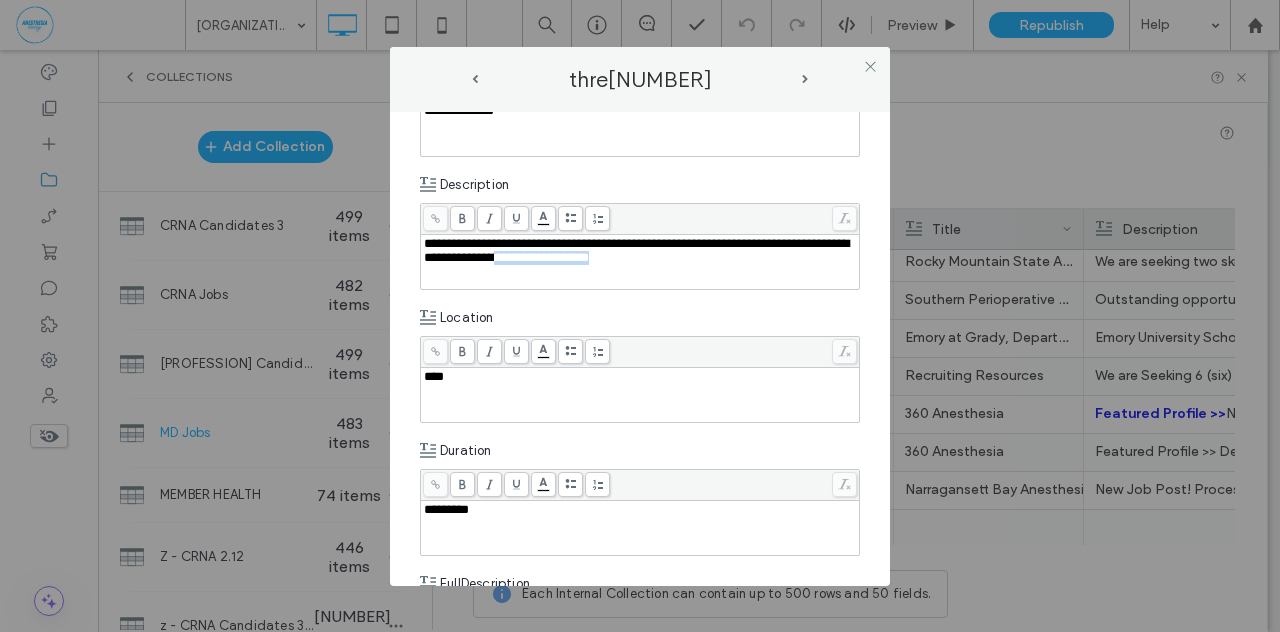 drag, startPoint x: 599, startPoint y: 257, endPoint x: 731, endPoint y: 263, distance: 132.13629 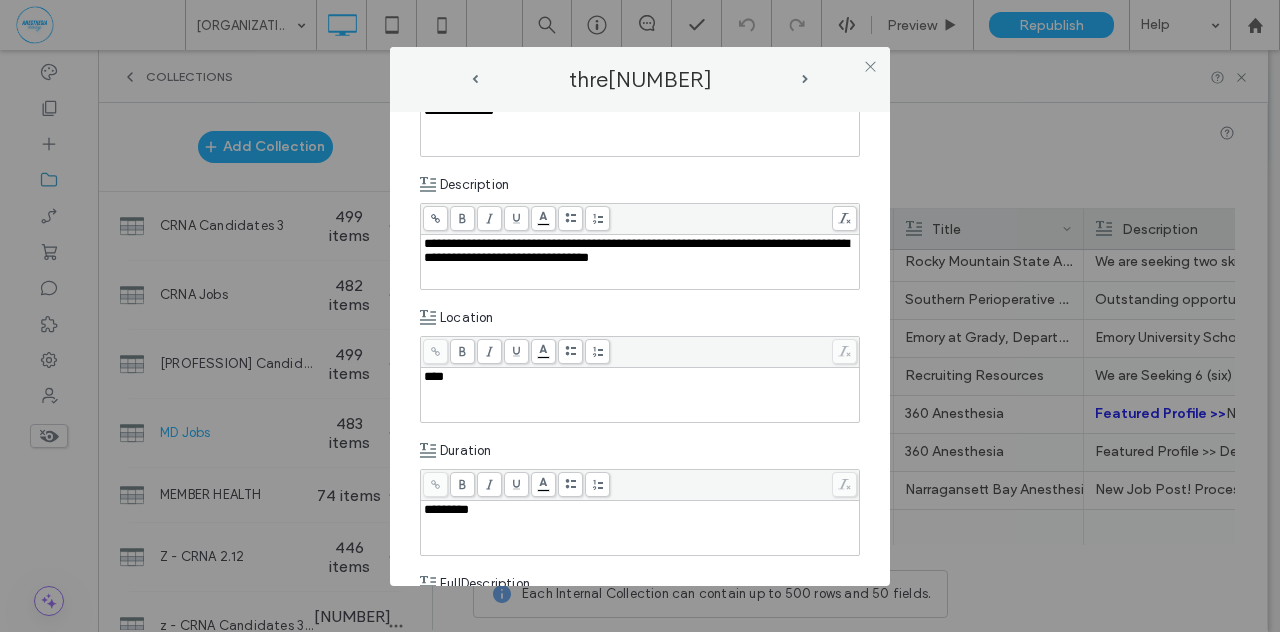 click 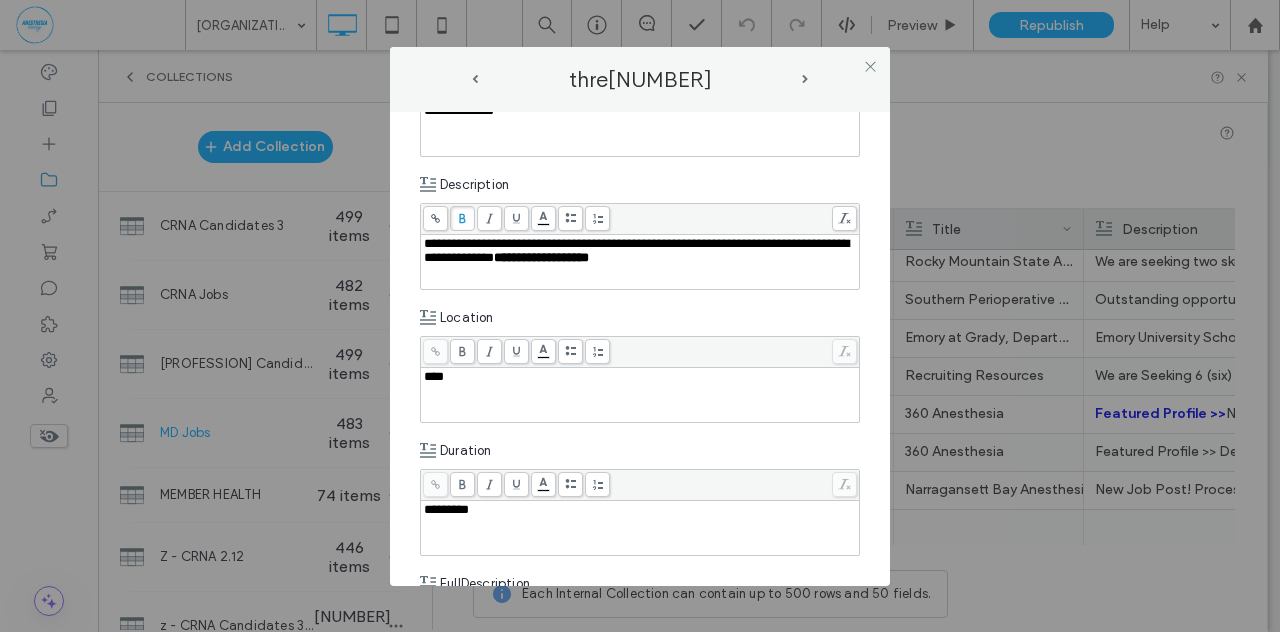 click on "**********" at bounding box center [640, 349] 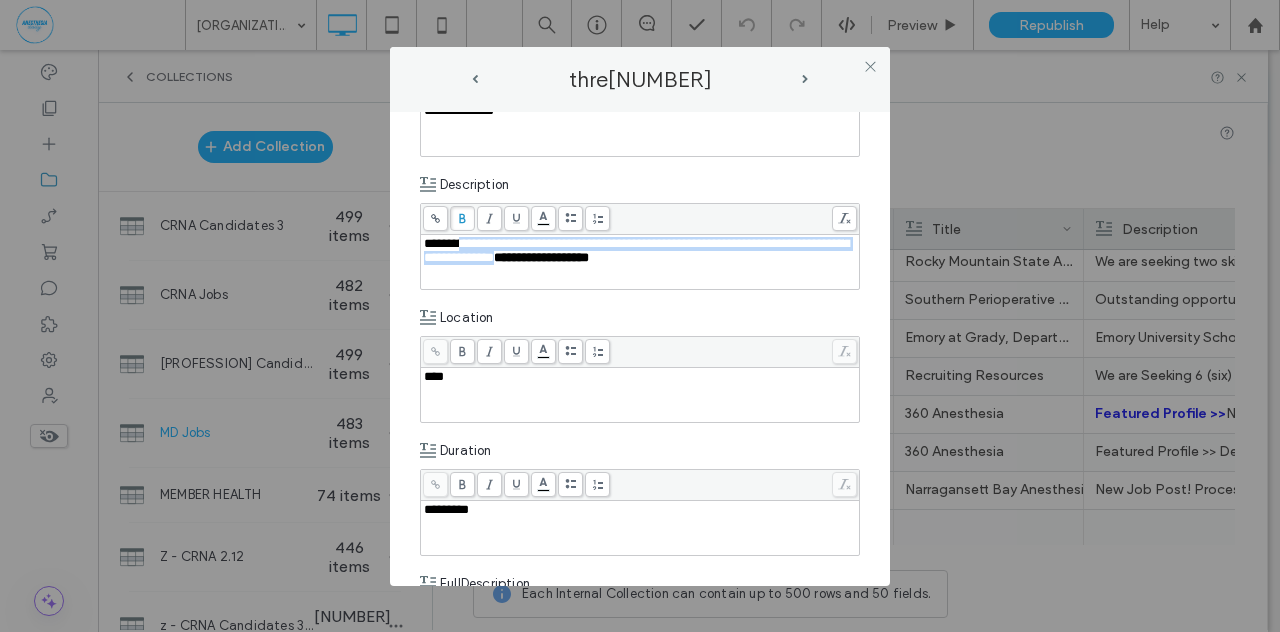 drag, startPoint x: 534, startPoint y: 240, endPoint x: 472, endPoint y: 243, distance: 62.072536 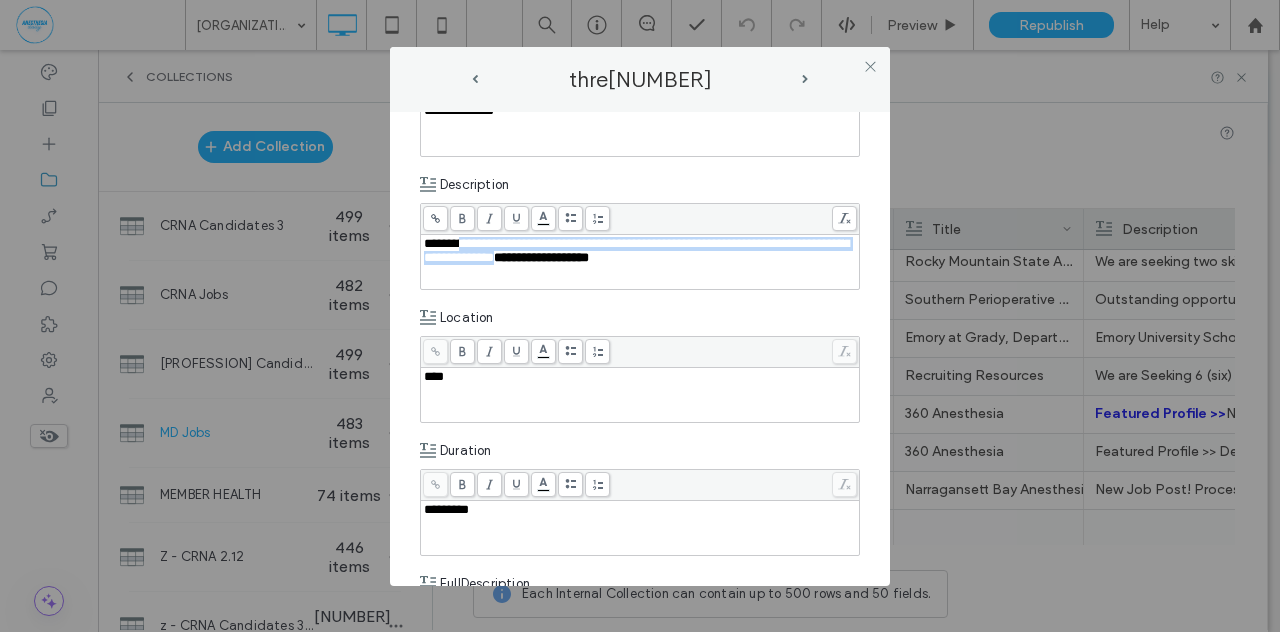 drag, startPoint x: 476, startPoint y: 244, endPoint x: 488, endPoint y: 242, distance: 12.165525 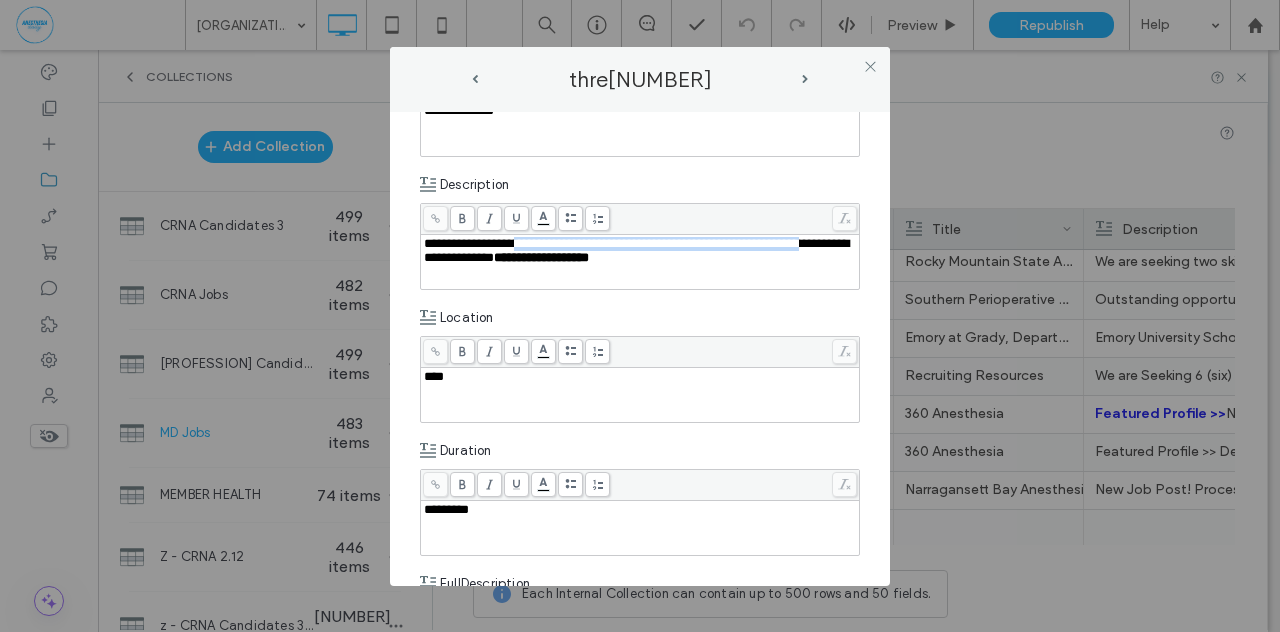 drag, startPoint x: 532, startPoint y: 244, endPoint x: 454, endPoint y: 251, distance: 78.31347 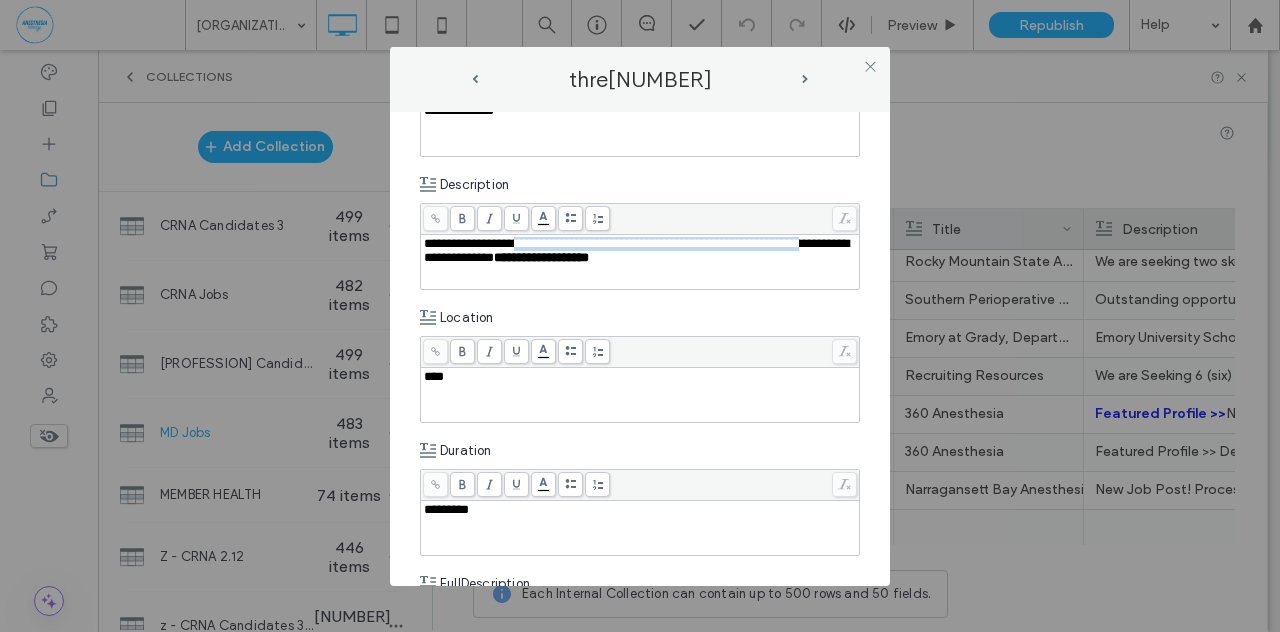 click on "**********" at bounding box center (636, 250) 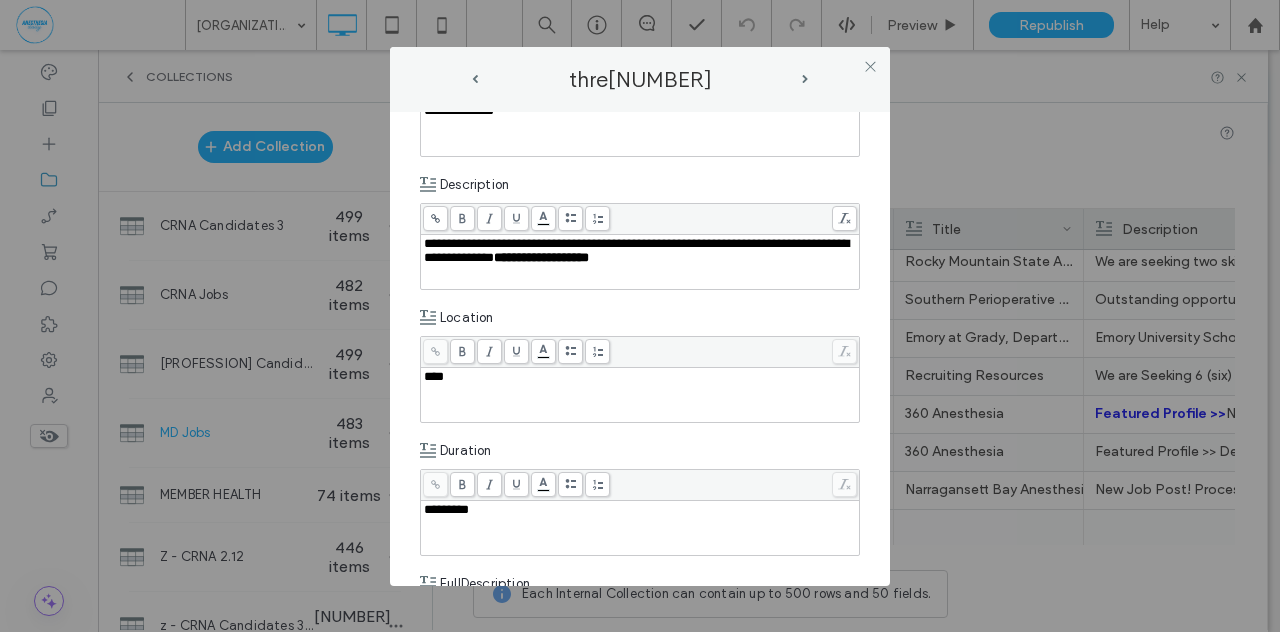 click on "**********" at bounding box center [636, 250] 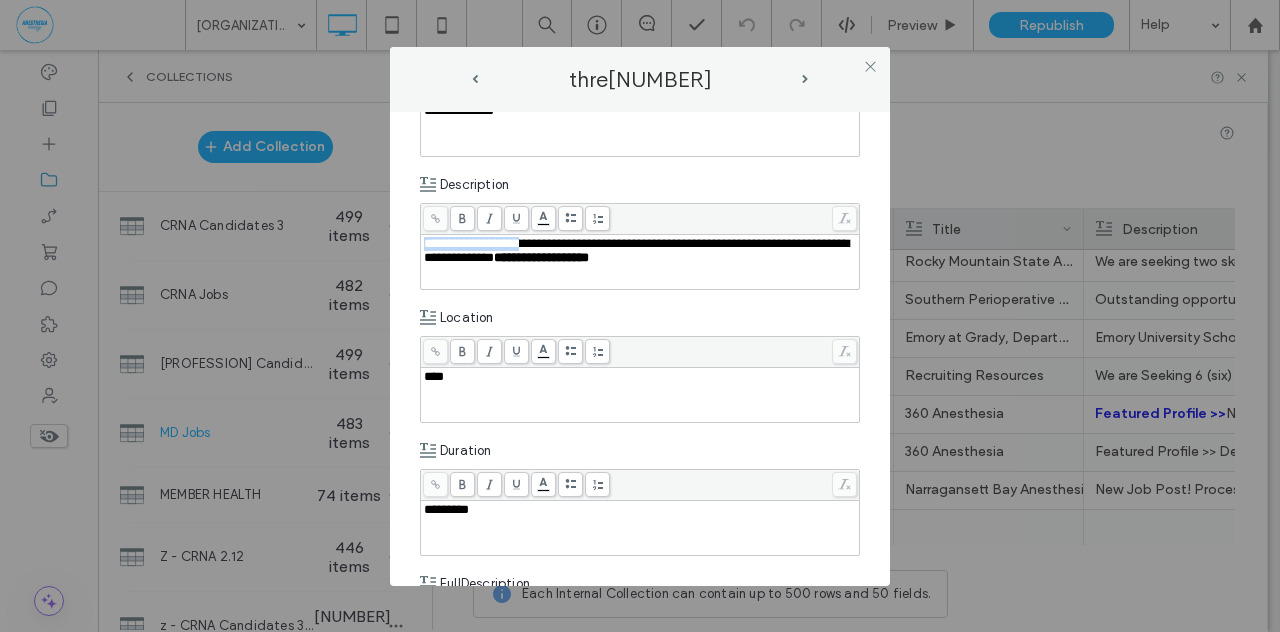 drag, startPoint x: 534, startPoint y: 244, endPoint x: 396, endPoint y: 243, distance: 138.00362 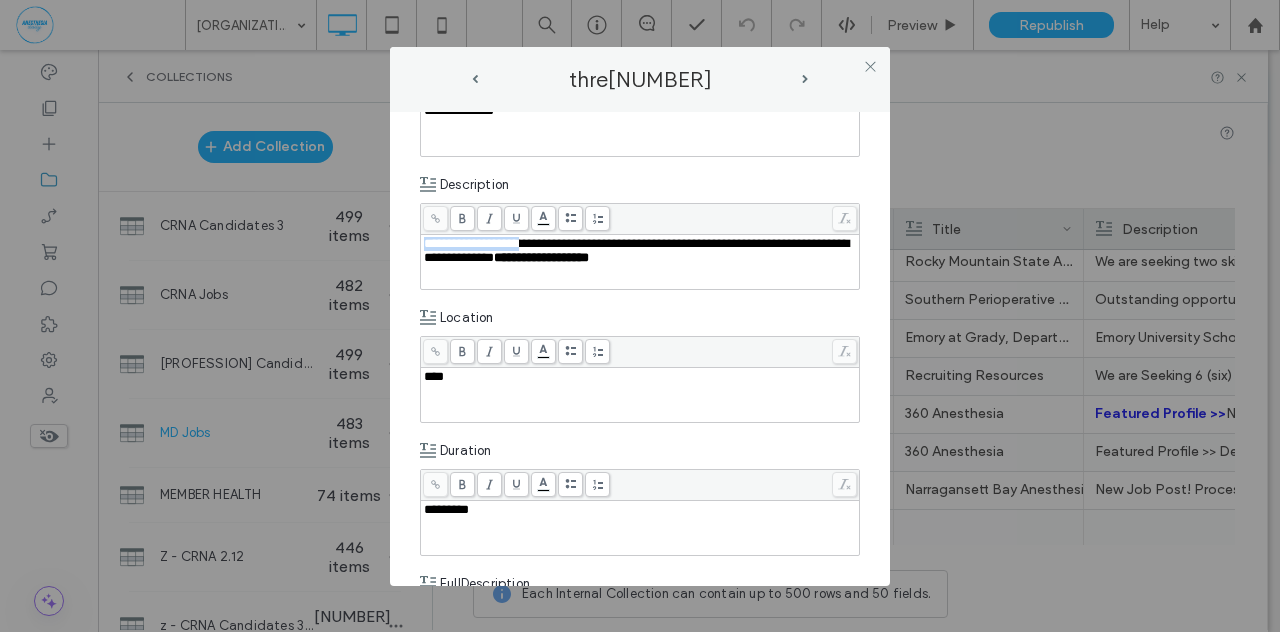 click on "**********" at bounding box center [640, 349] 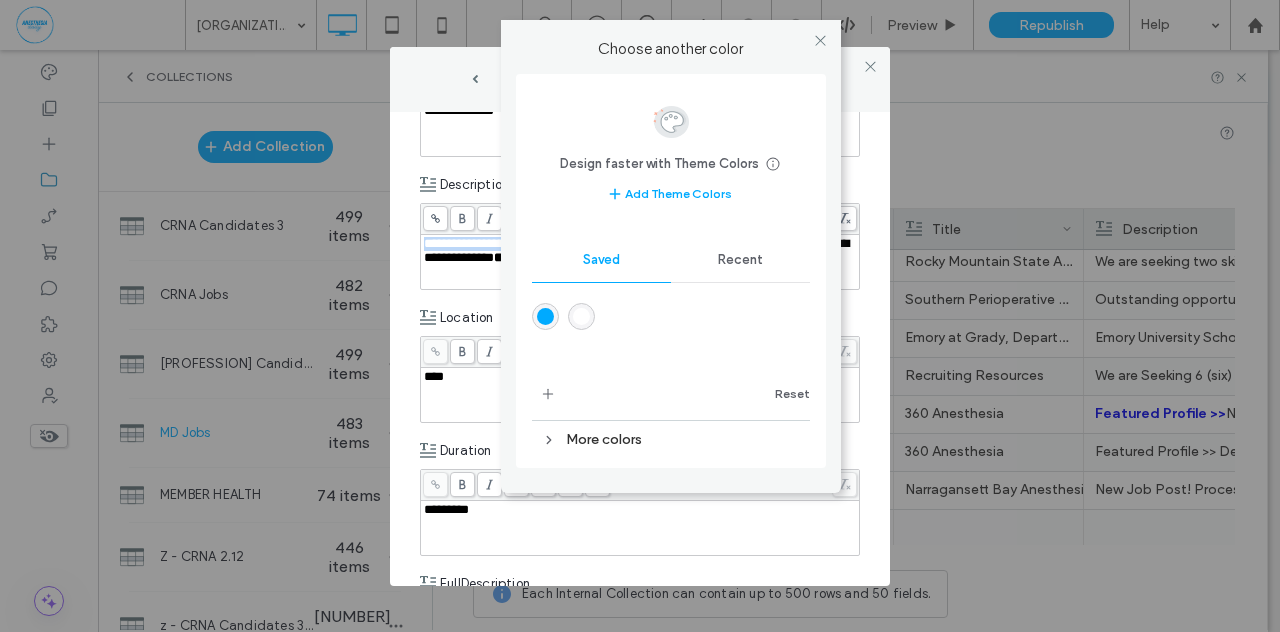 click on ".wqwq-1{fill:#231f20;}
.cls-1q, .cls-2q { fill-rule: evenodd; }
.cls-2q { fill: #6e8188; }
True_local
Agendize
HealthEngine
x_close_popup
from_your_site
multi_language
zoom-out
zoom-in
z_vimeo
z_yelp
z_picassa
w_vCita
youtube
yelp
x2
x
x_x
x_alignright
x_handwritten
wrench
wordpress
windowsvv
win8
whats_app
wallet
warning-sign
w_youtube
w_youtube_channel
w_yelp
w_video
w_twitter
w_title
w_tabs
w_social_icons
w_spacer
w_share
w_rss_feed
w_recent-posts
w_push
w_paypal
w_photo_gallery" at bounding box center [640, 316] 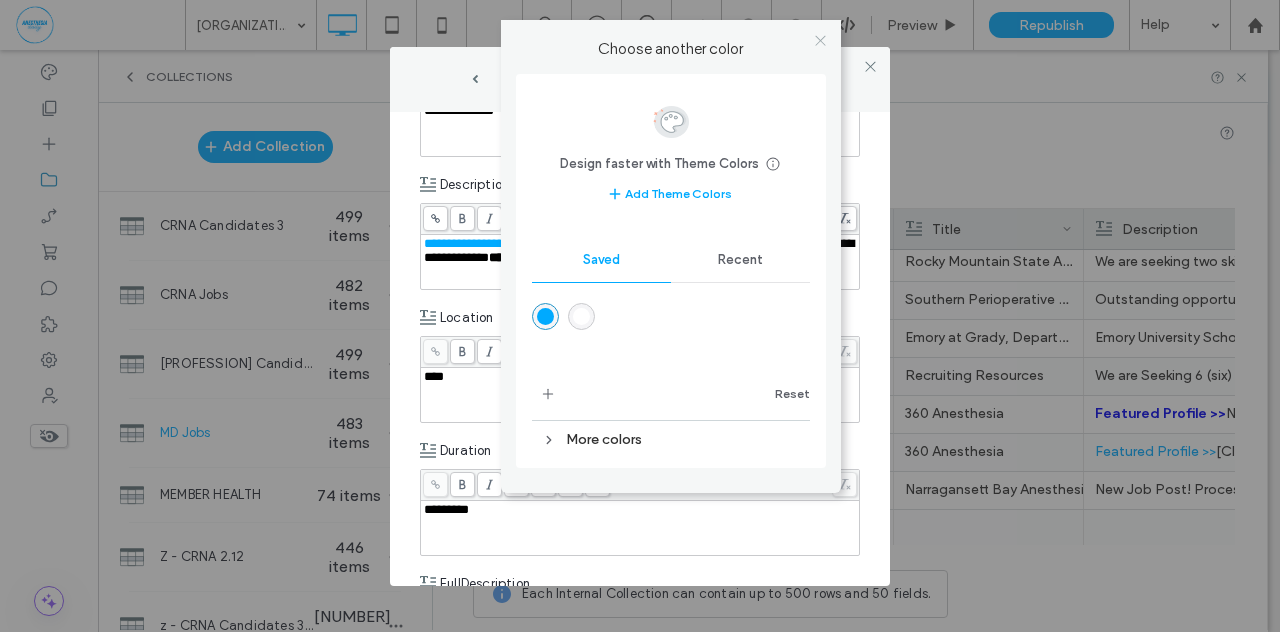 click 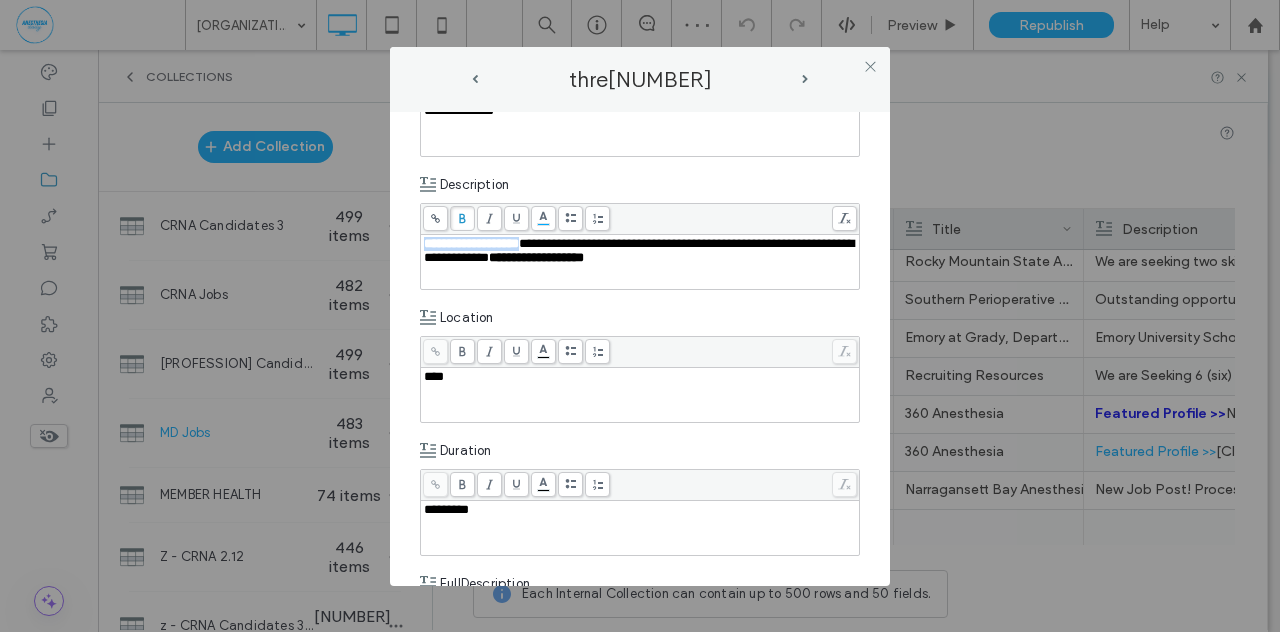 click 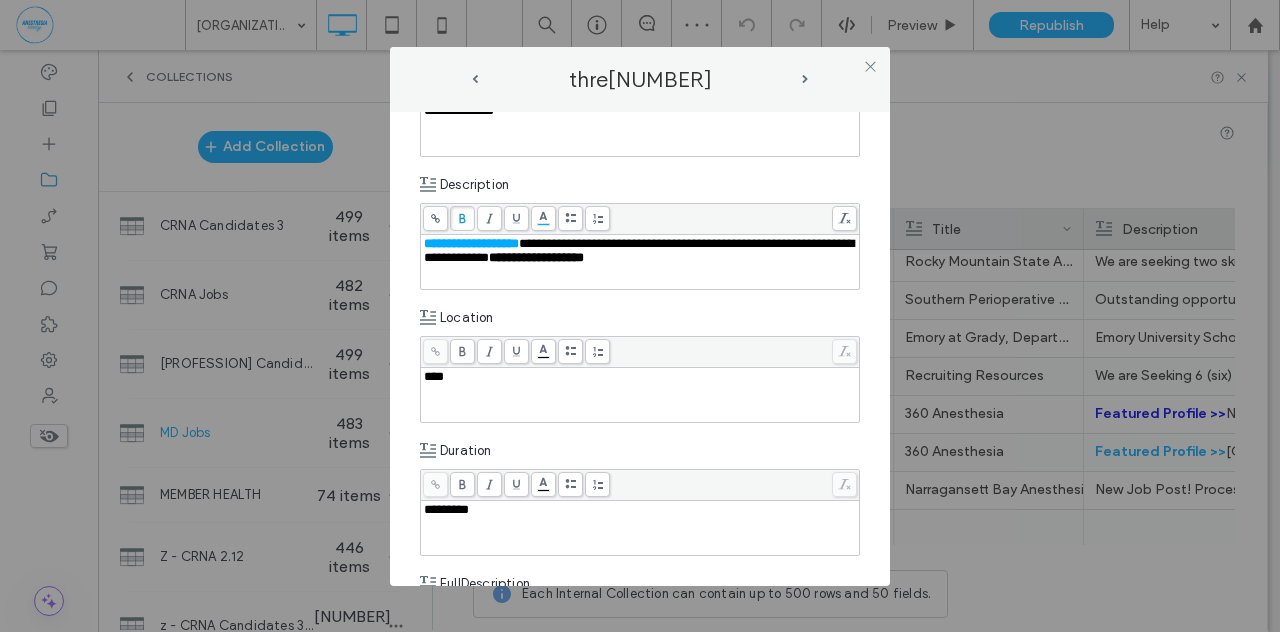 click 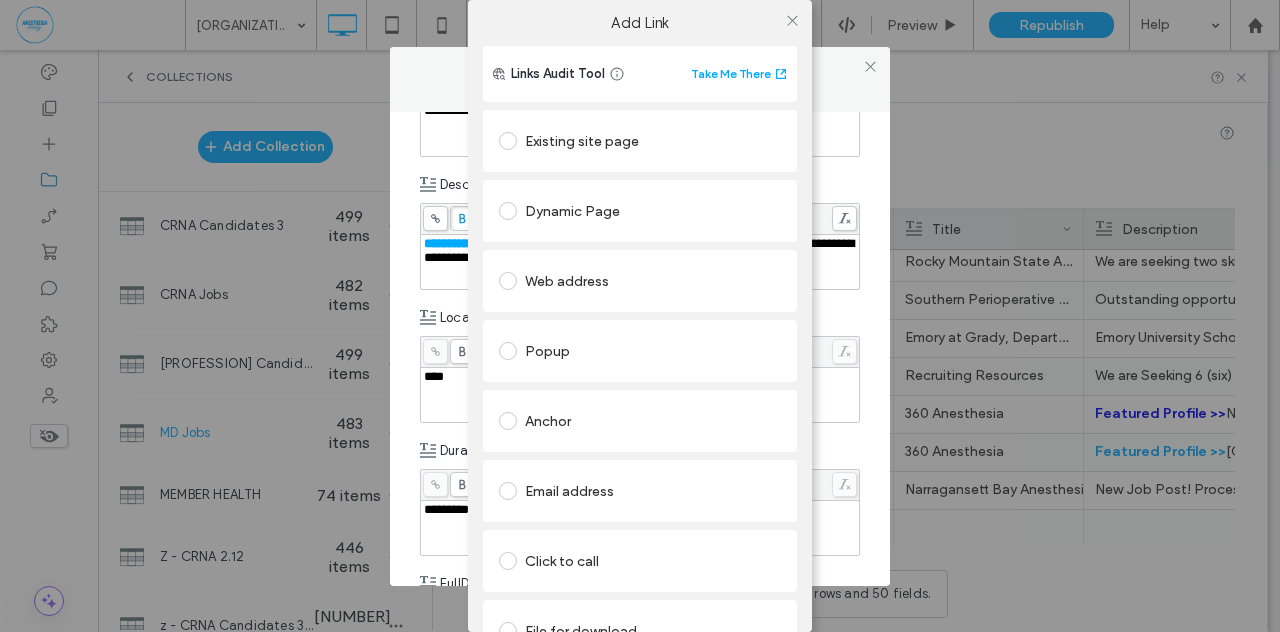 click at bounding box center (508, 141) 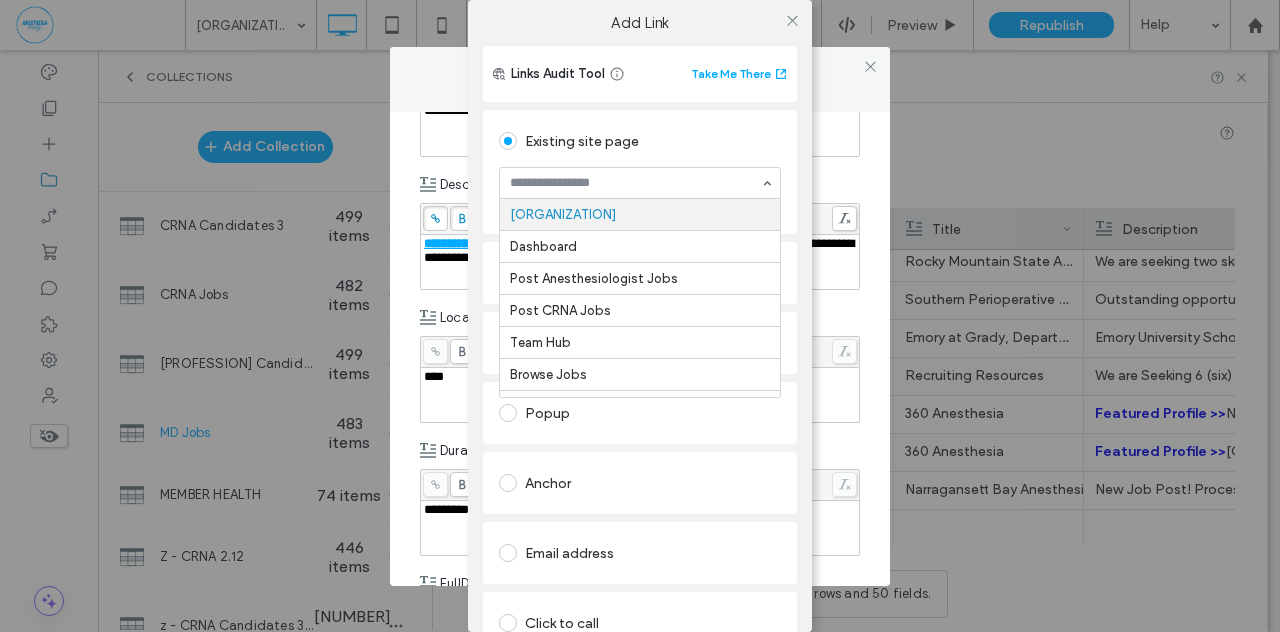 type on "*" 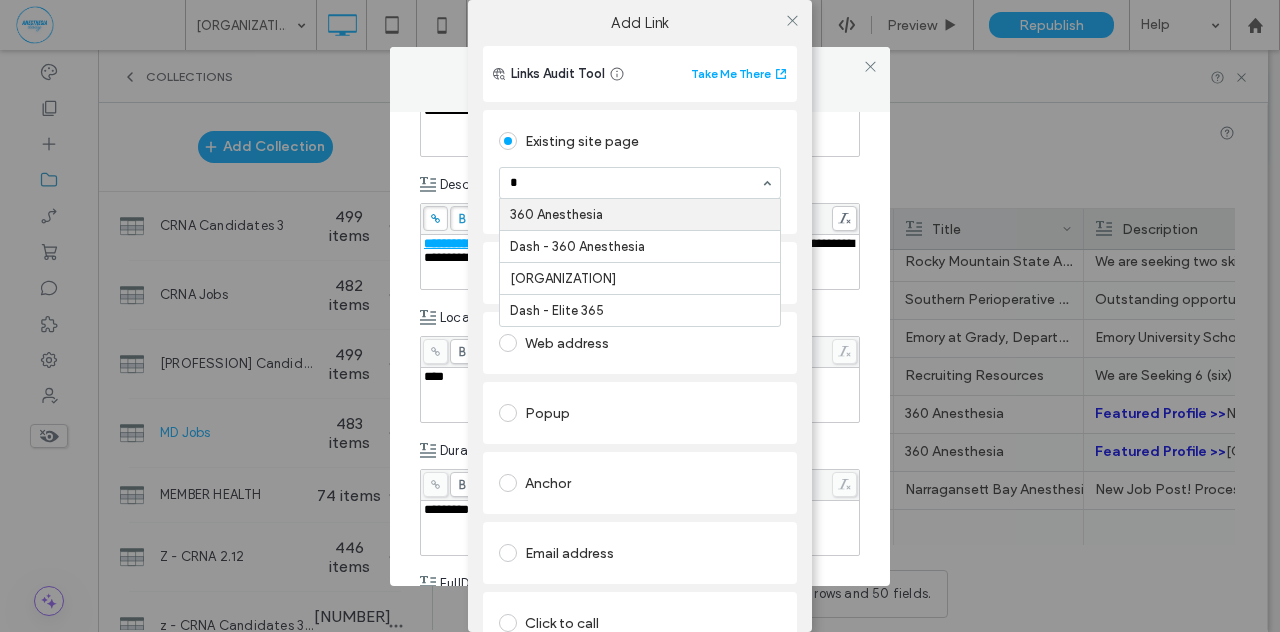 type 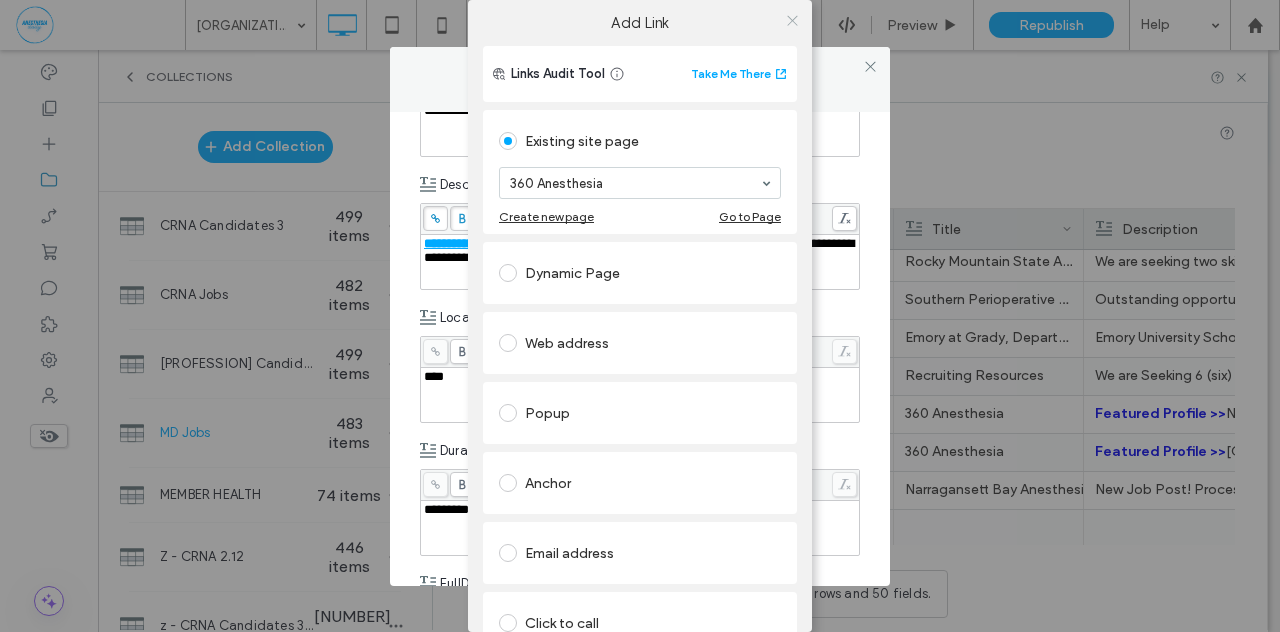 click 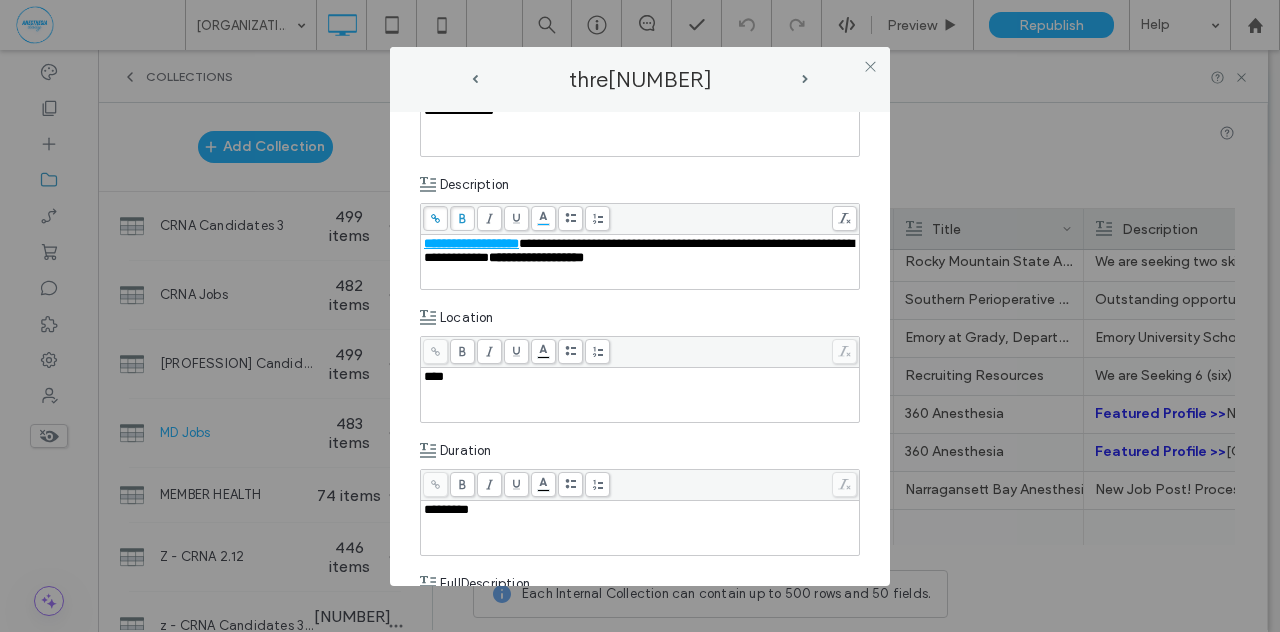 click on "Location" at bounding box center (640, 318) 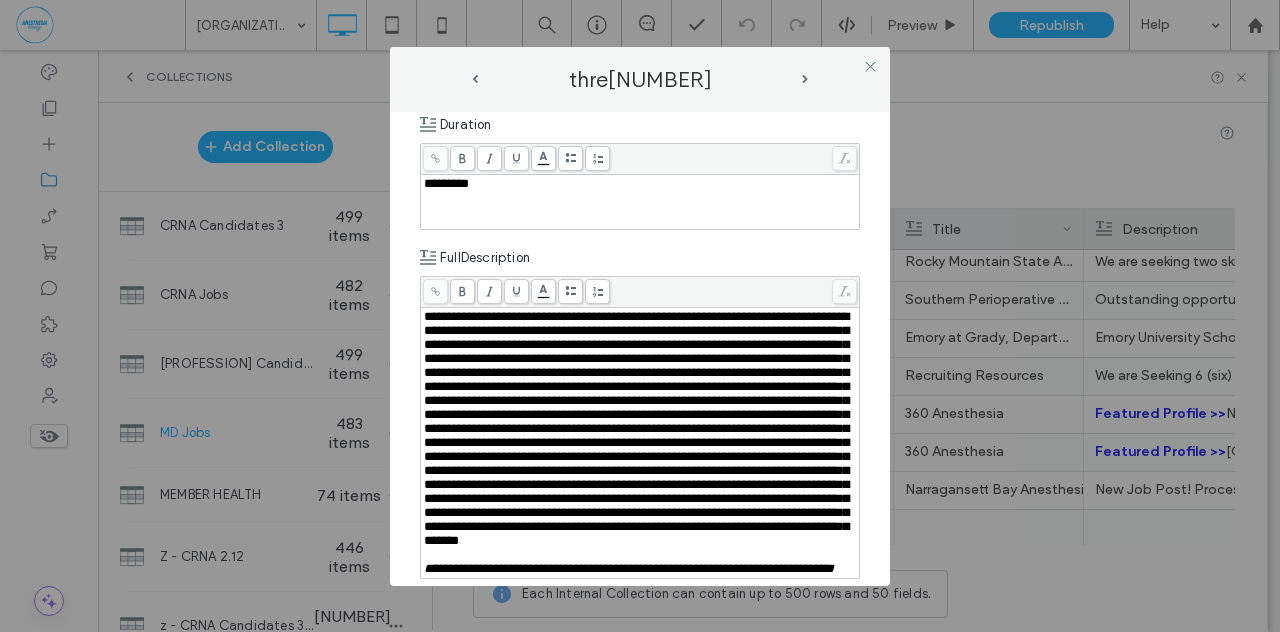 scroll, scrollTop: 614, scrollLeft: 0, axis: vertical 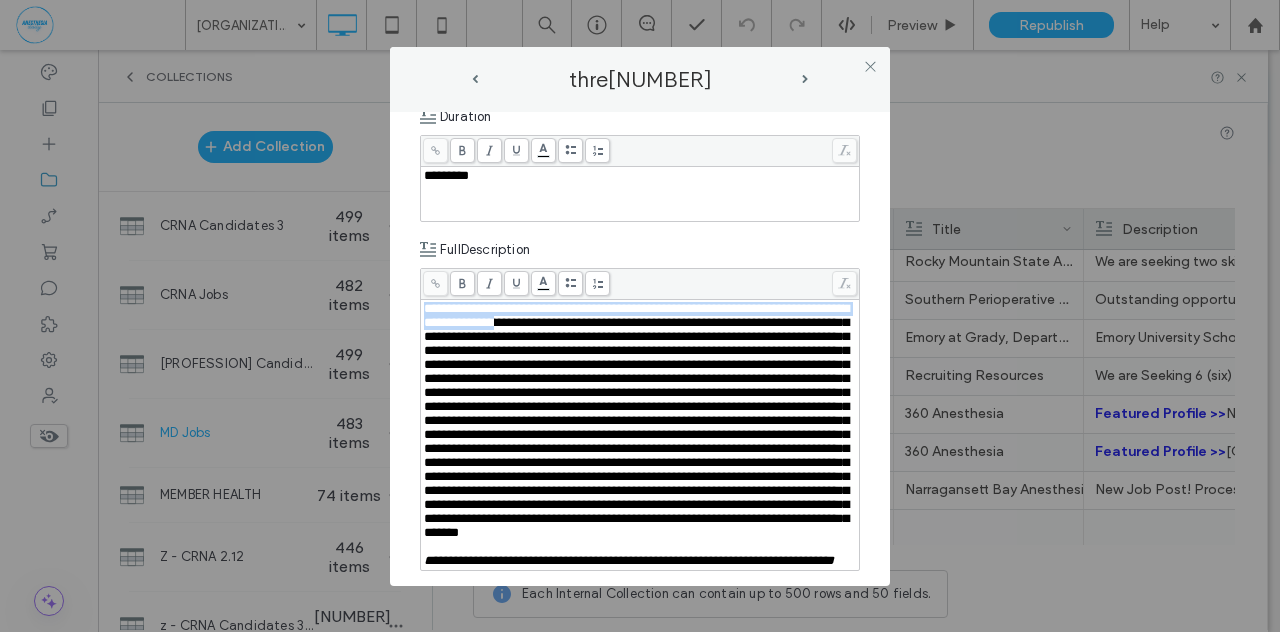 drag, startPoint x: 424, startPoint y: 303, endPoint x: 607, endPoint y: 321, distance: 183.88312 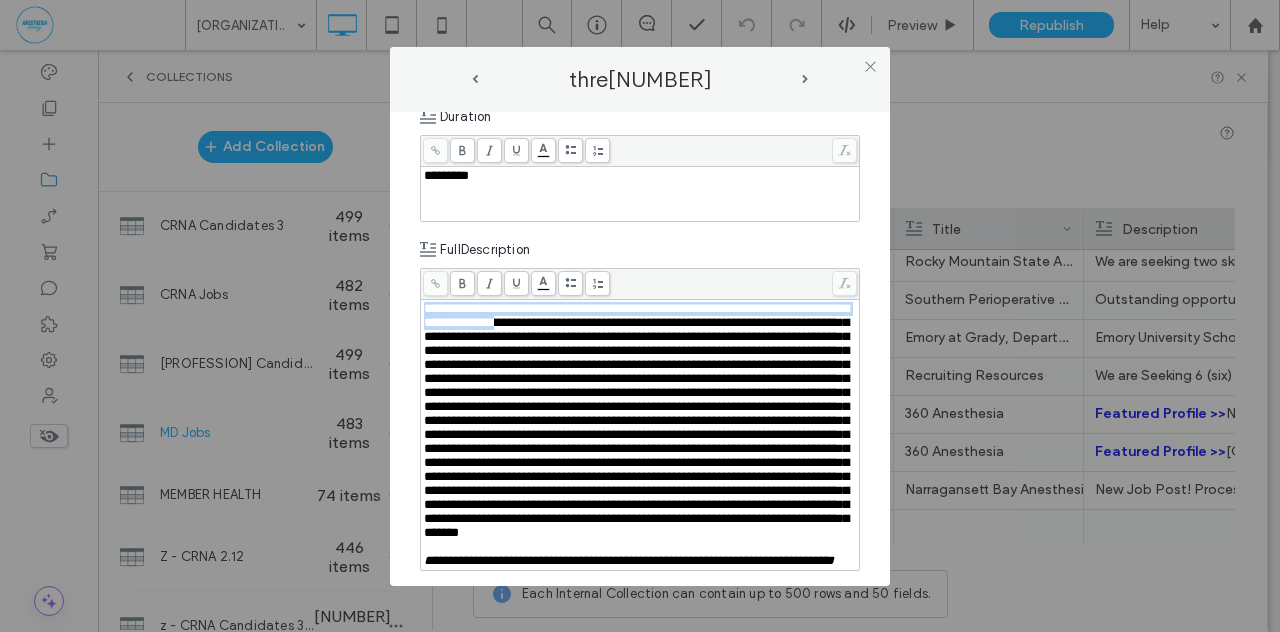 click at bounding box center (636, 420) 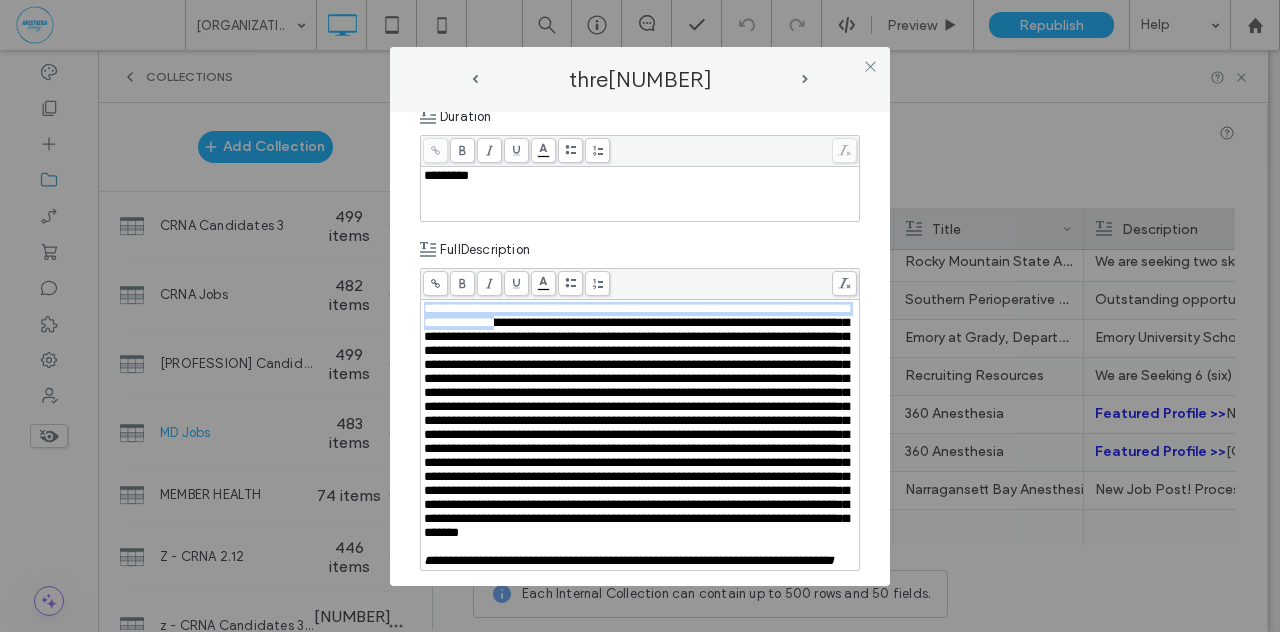 copy on "**********" 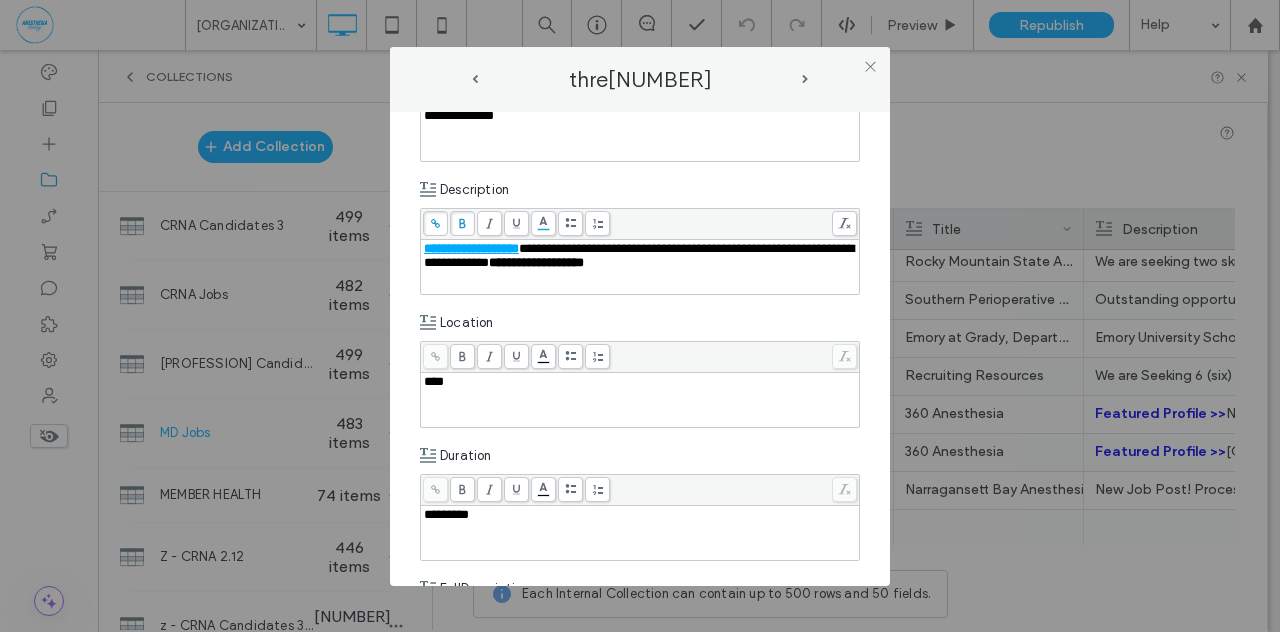 scroll, scrollTop: 264, scrollLeft: 0, axis: vertical 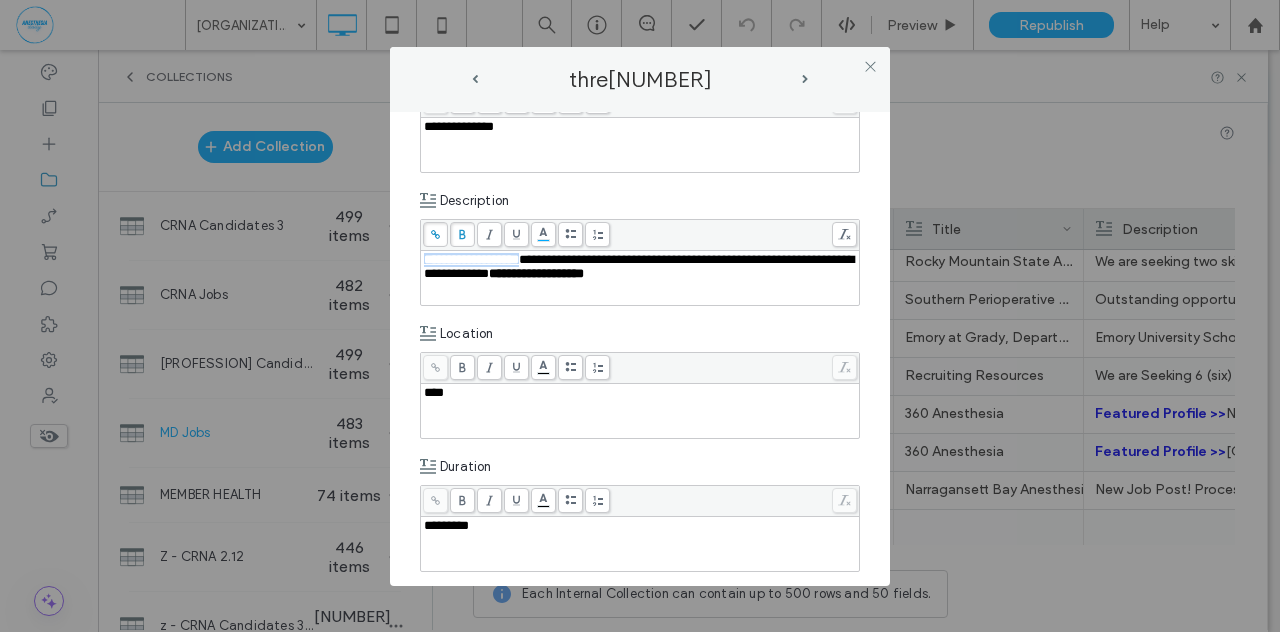 click on "**********" at bounding box center [639, 266] 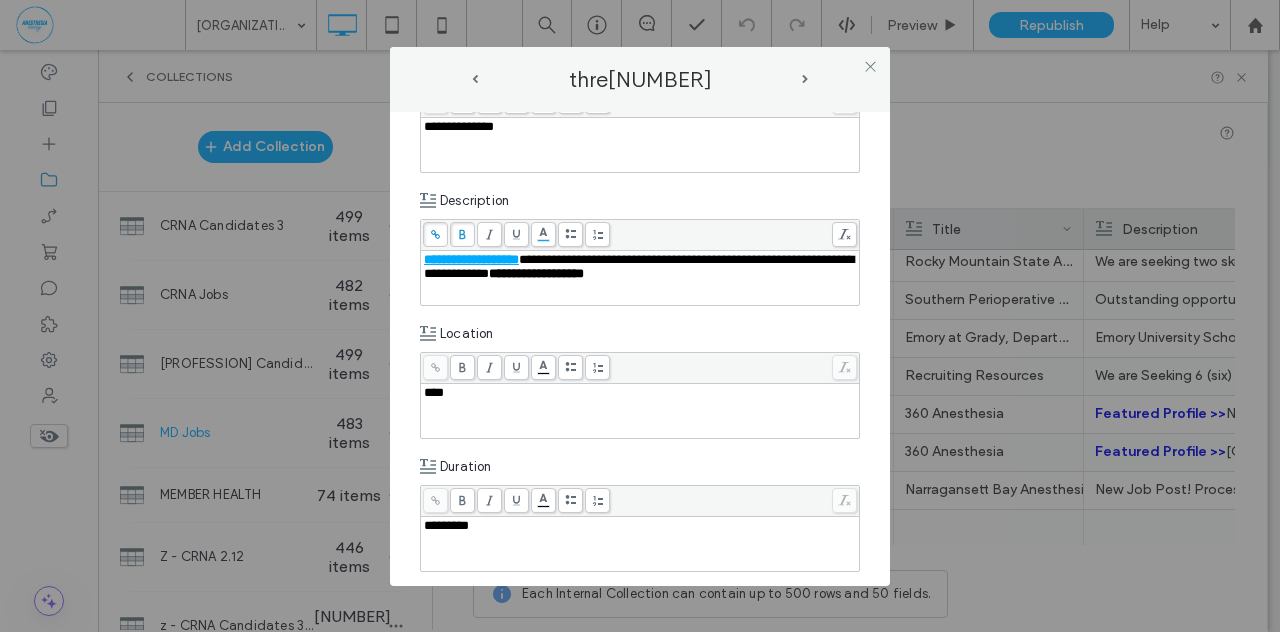 click on "**********" at bounding box center (639, 266) 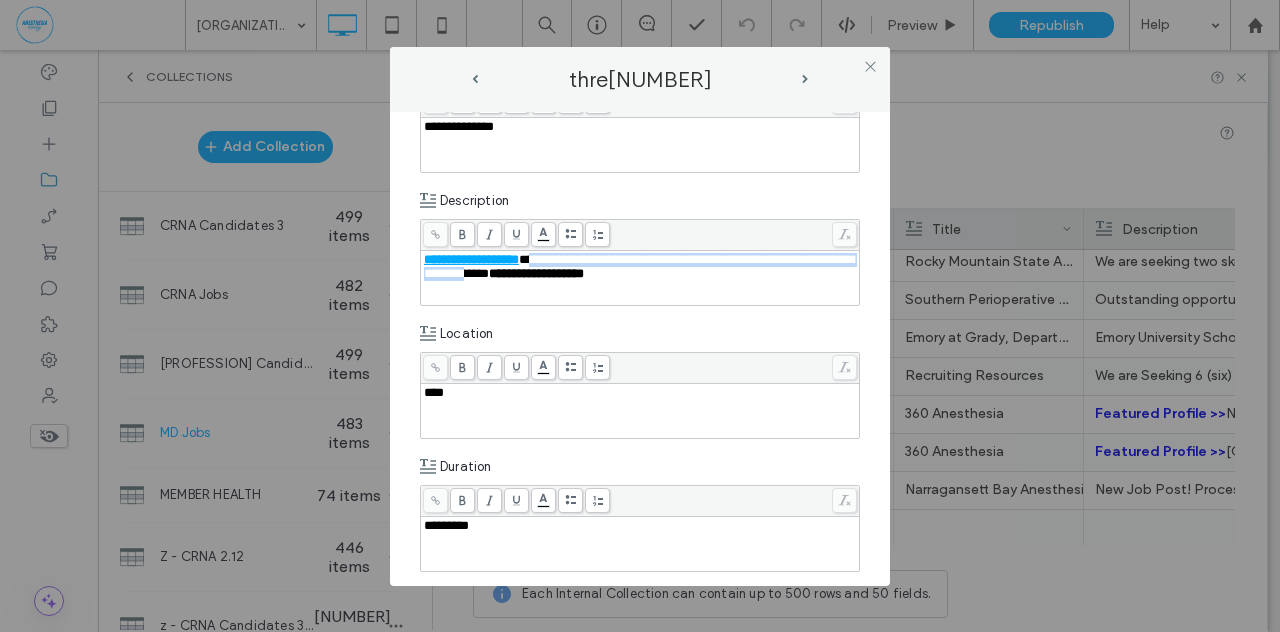 drag, startPoint x: 544, startPoint y: 259, endPoint x: 568, endPoint y: 269, distance: 26 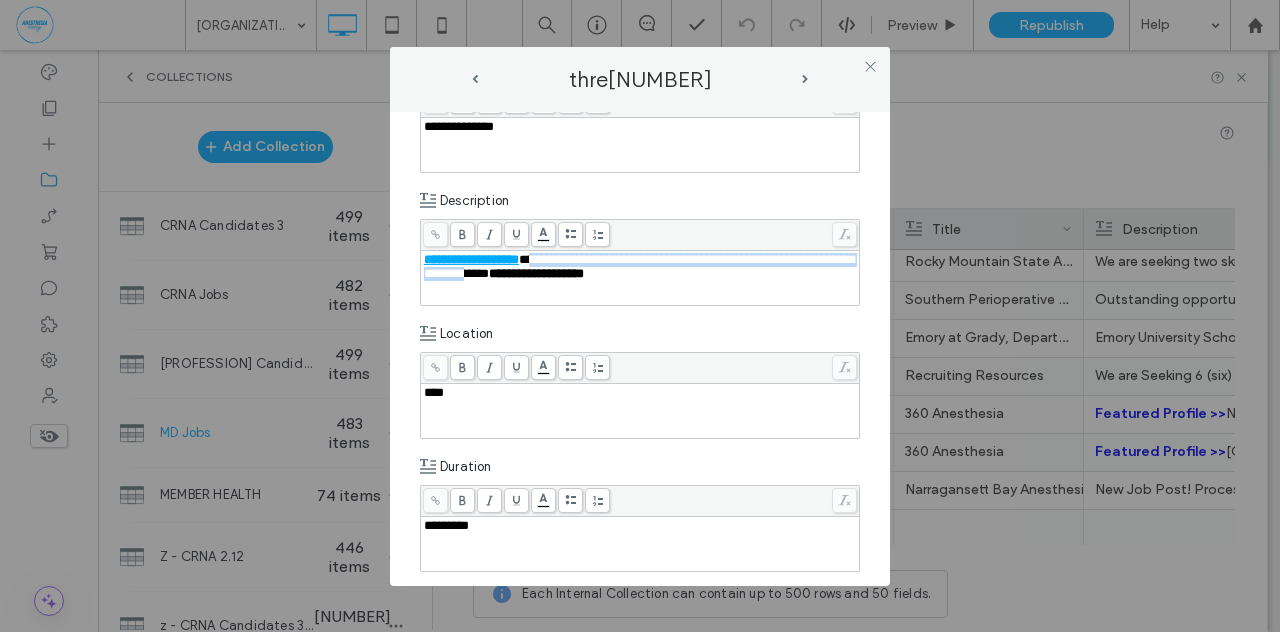 click on "**********" at bounding box center [639, 266] 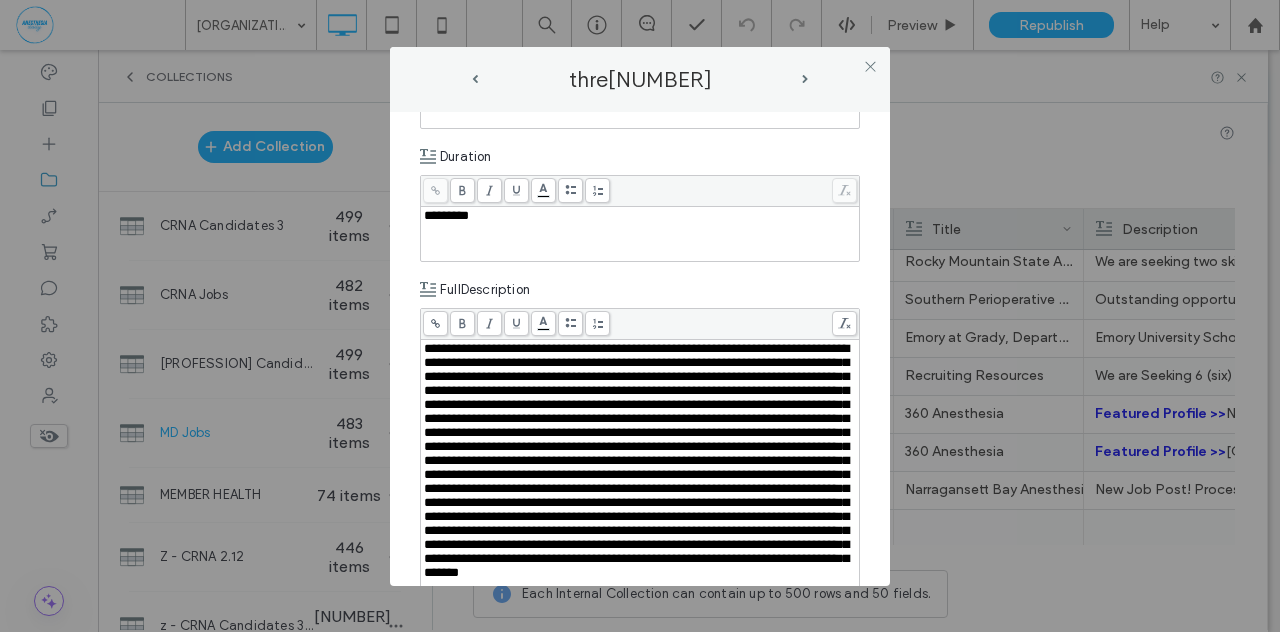scroll, scrollTop: 583, scrollLeft: 0, axis: vertical 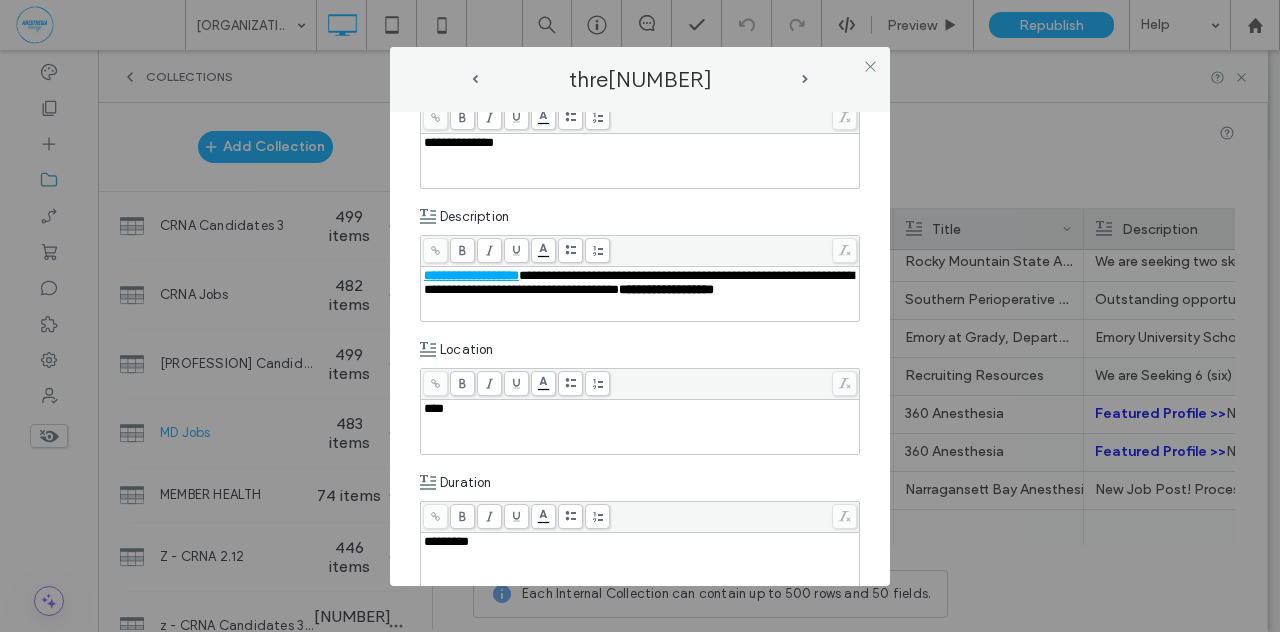 click on "****" at bounding box center (434, 408) 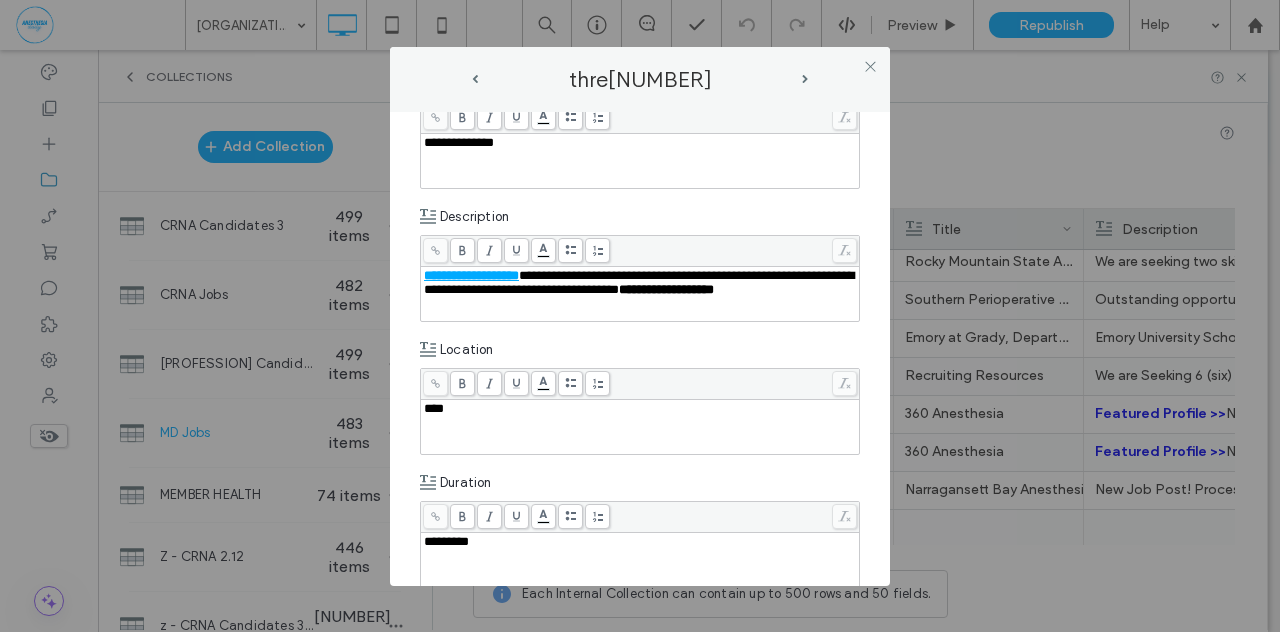 paste 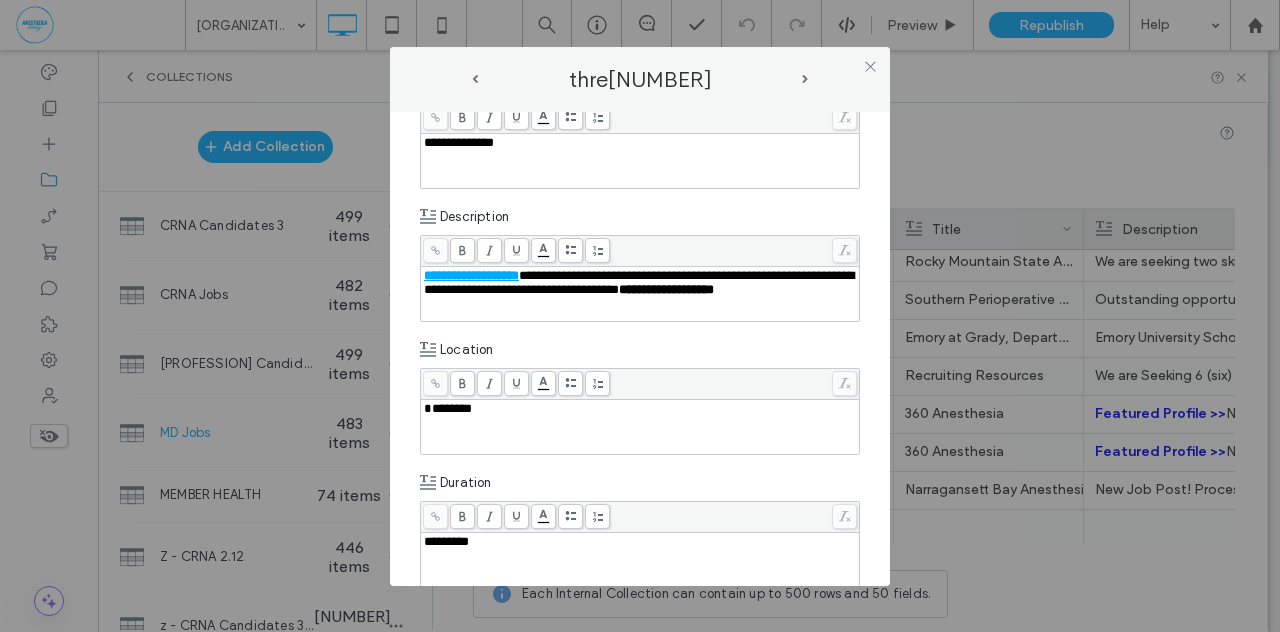 type 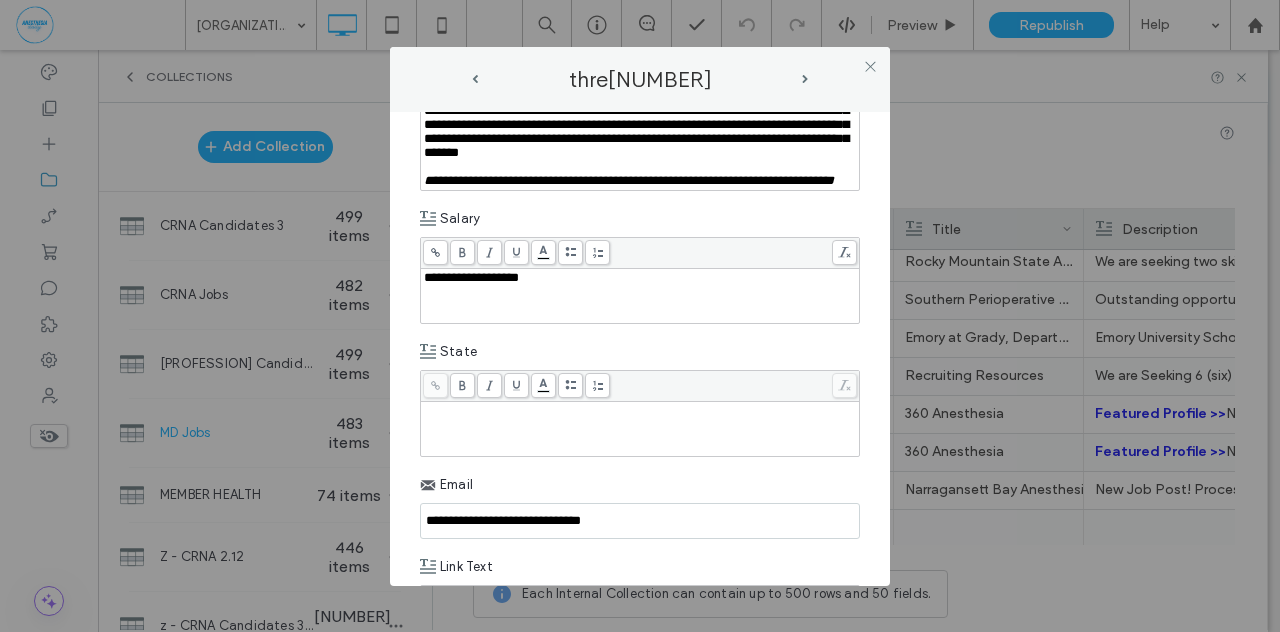 scroll, scrollTop: 995, scrollLeft: 0, axis: vertical 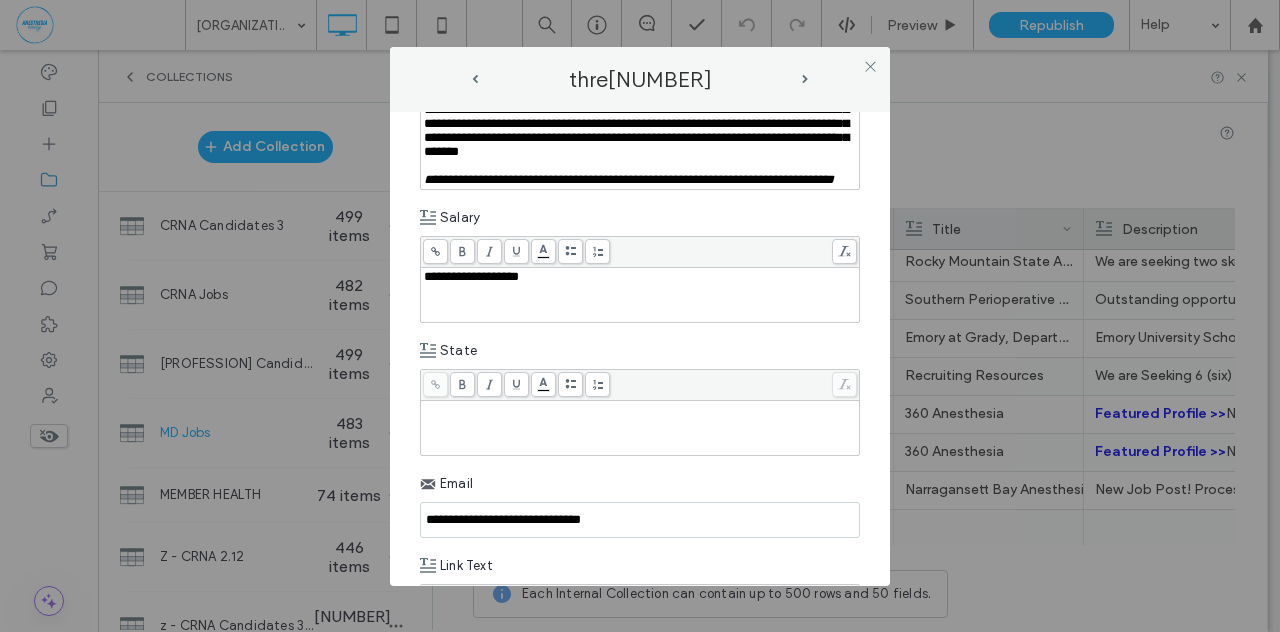 click at bounding box center [640, 410] 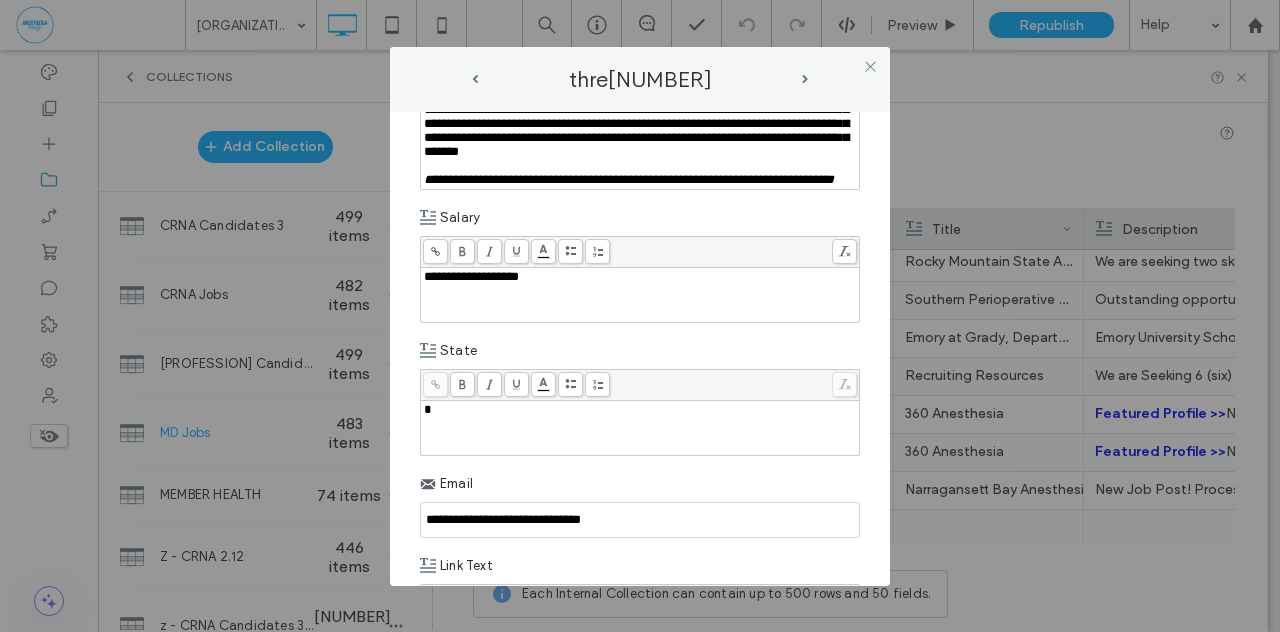 type 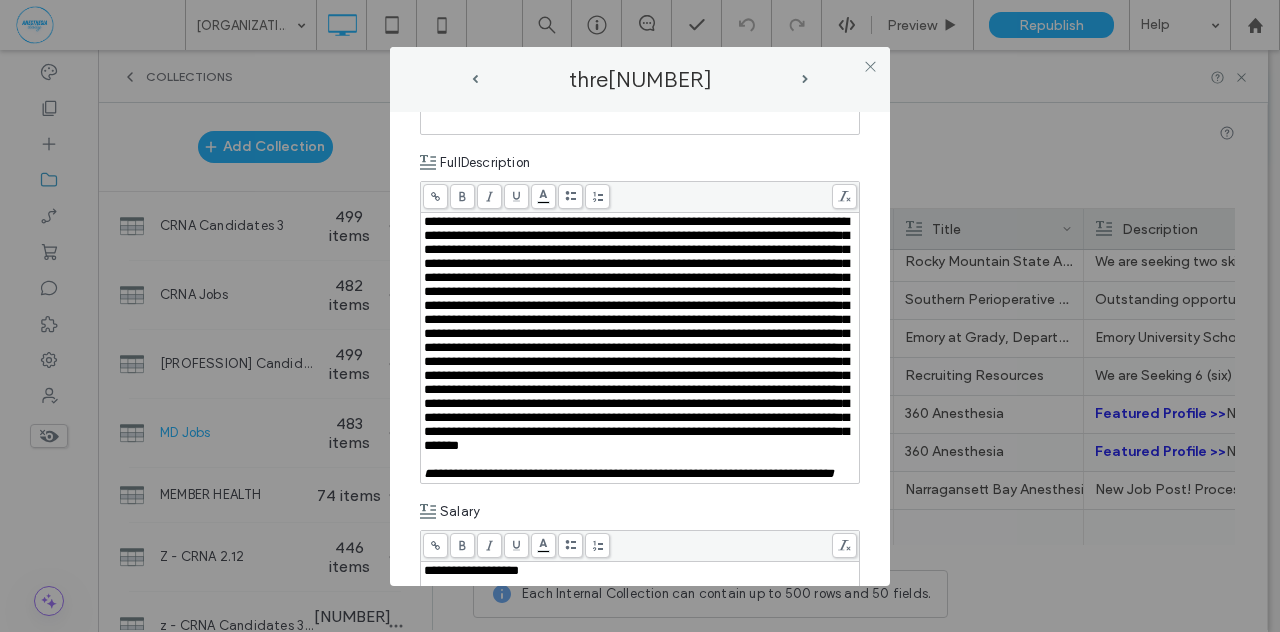 click at bounding box center (636, 333) 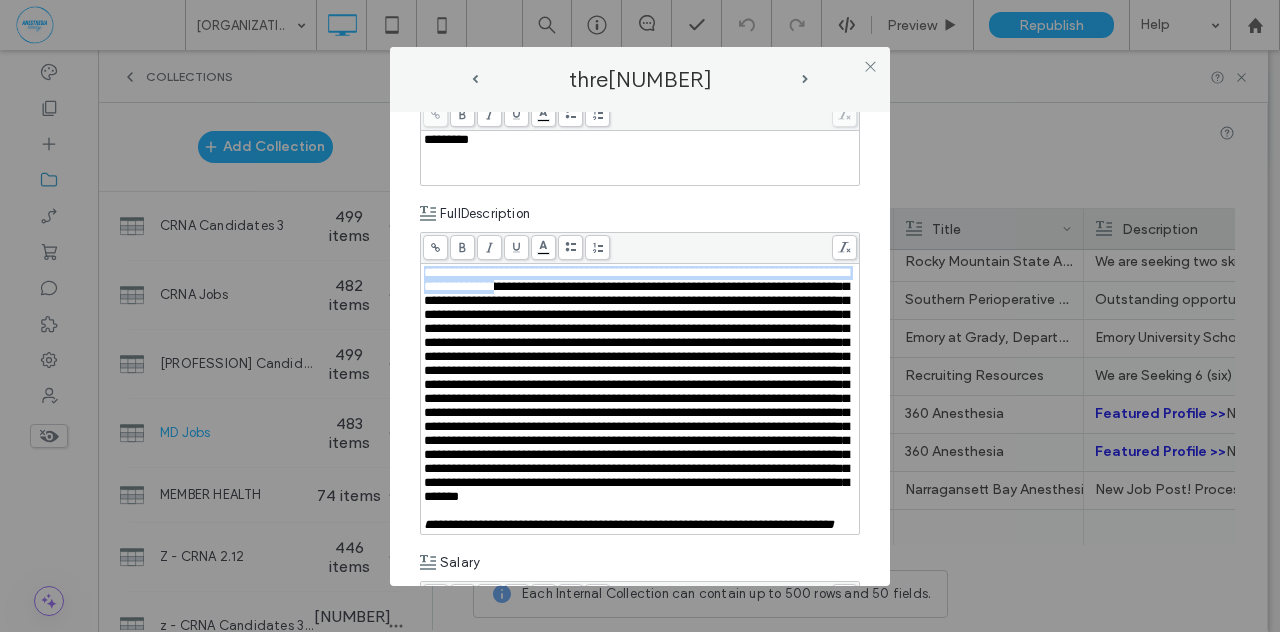 scroll, scrollTop: 647, scrollLeft: 0, axis: vertical 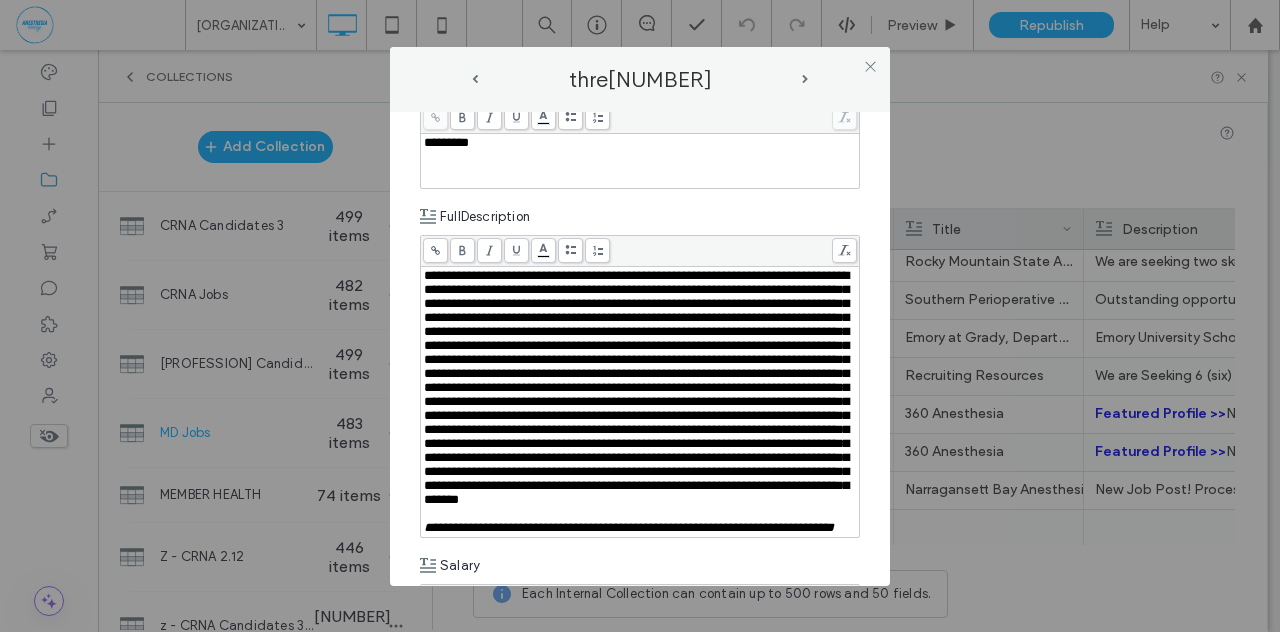 click on "**********" at bounding box center (640, 349) 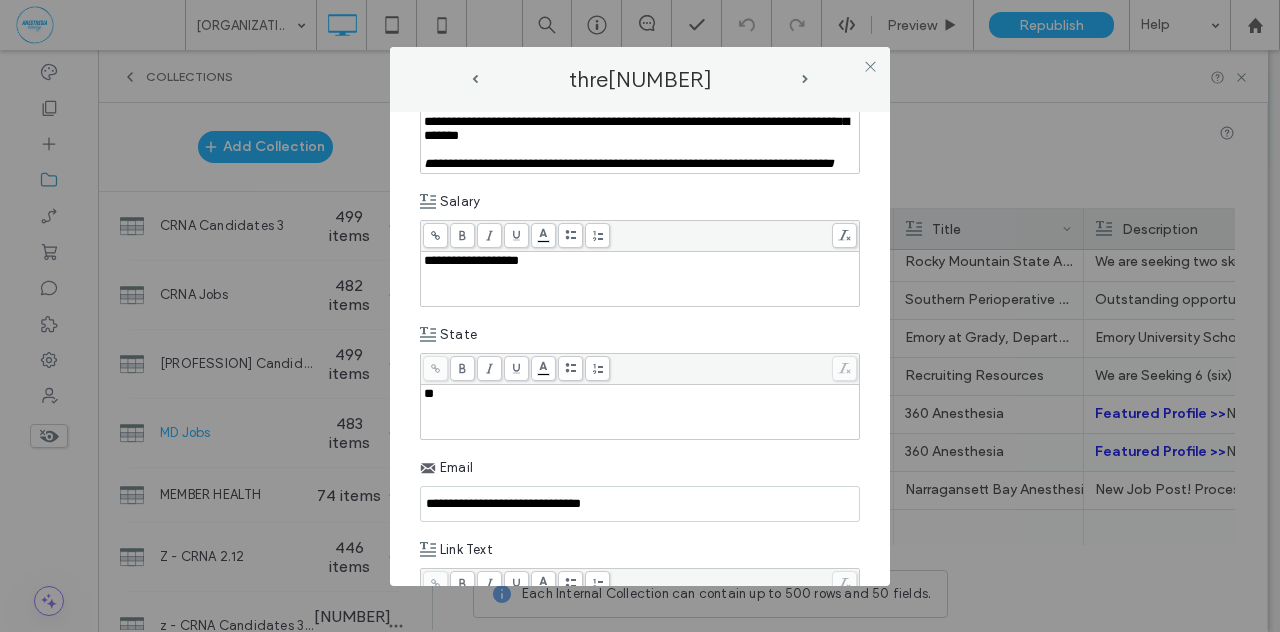 scroll, scrollTop: 1020, scrollLeft: 0, axis: vertical 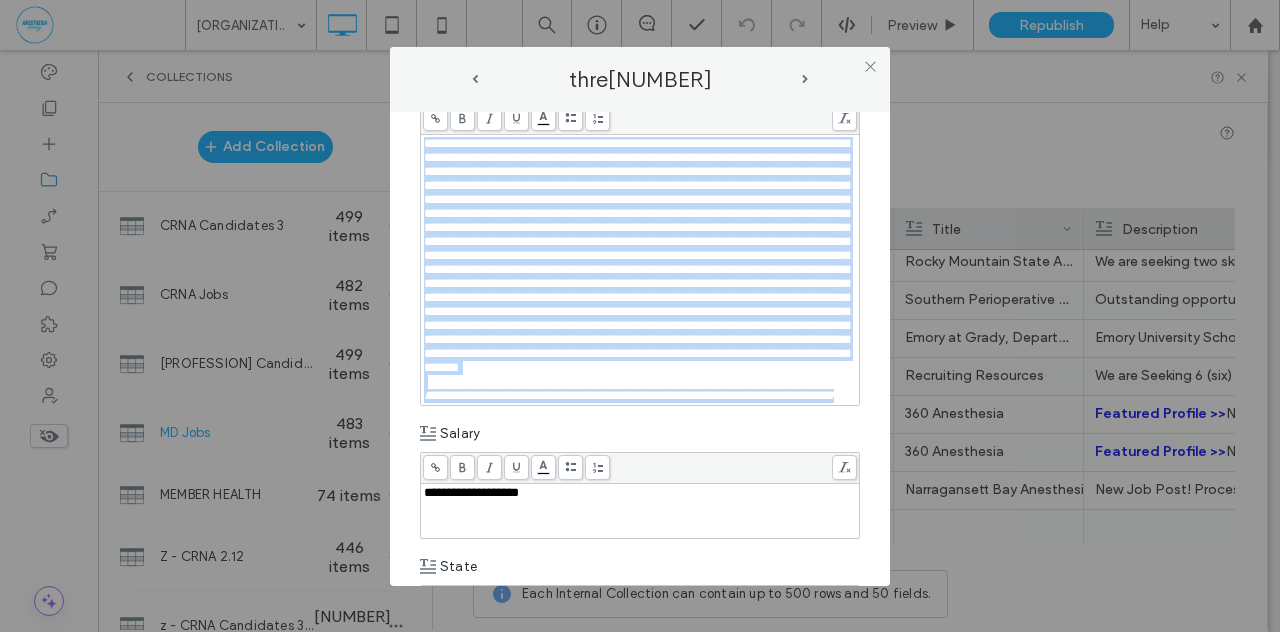 drag, startPoint x: 570, startPoint y: 429, endPoint x: 558, endPoint y: 425, distance: 12.649111 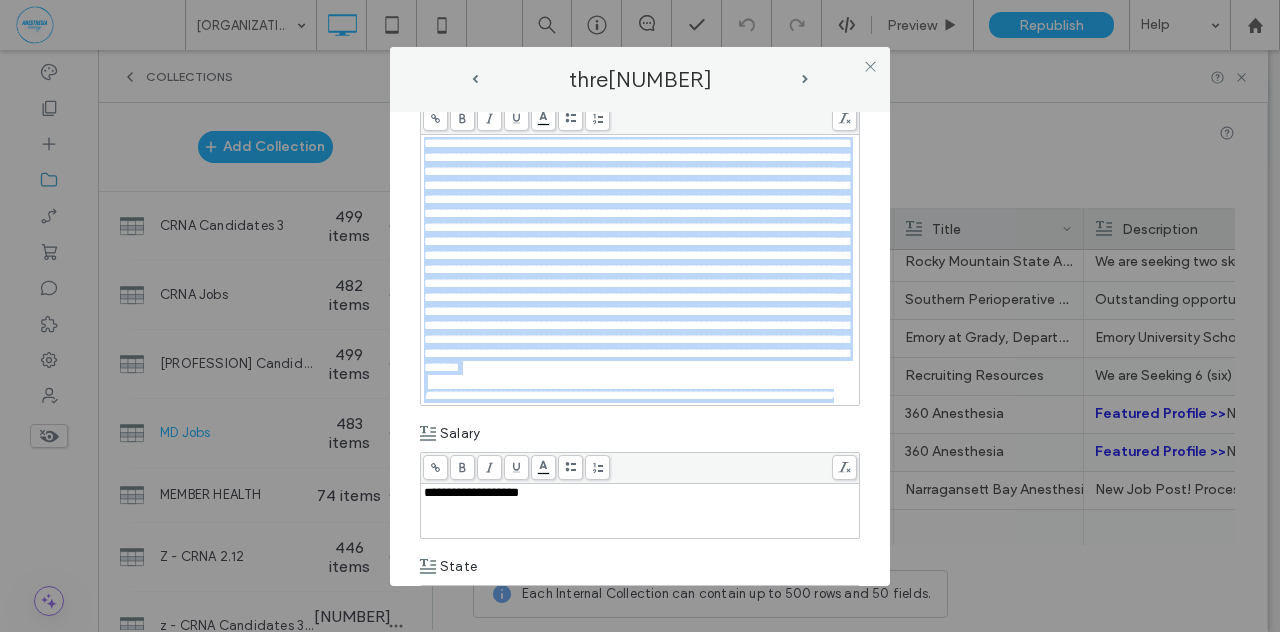 click on "**********" at bounding box center (640, 396) 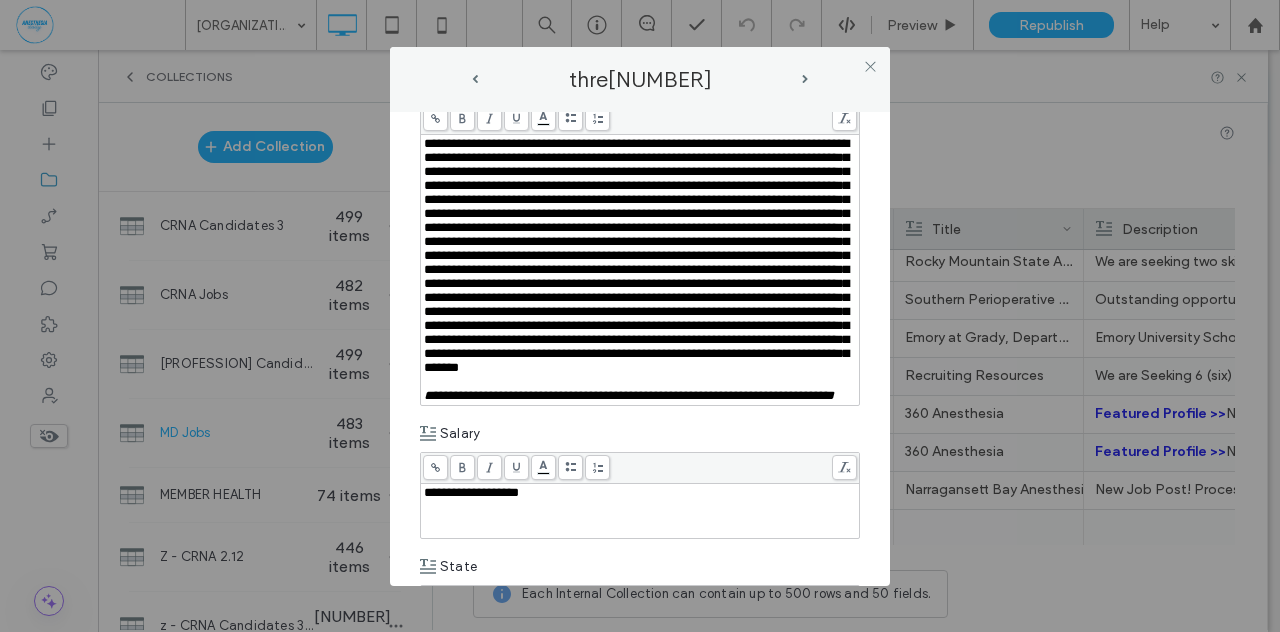 scroll, scrollTop: 0, scrollLeft: 0, axis: both 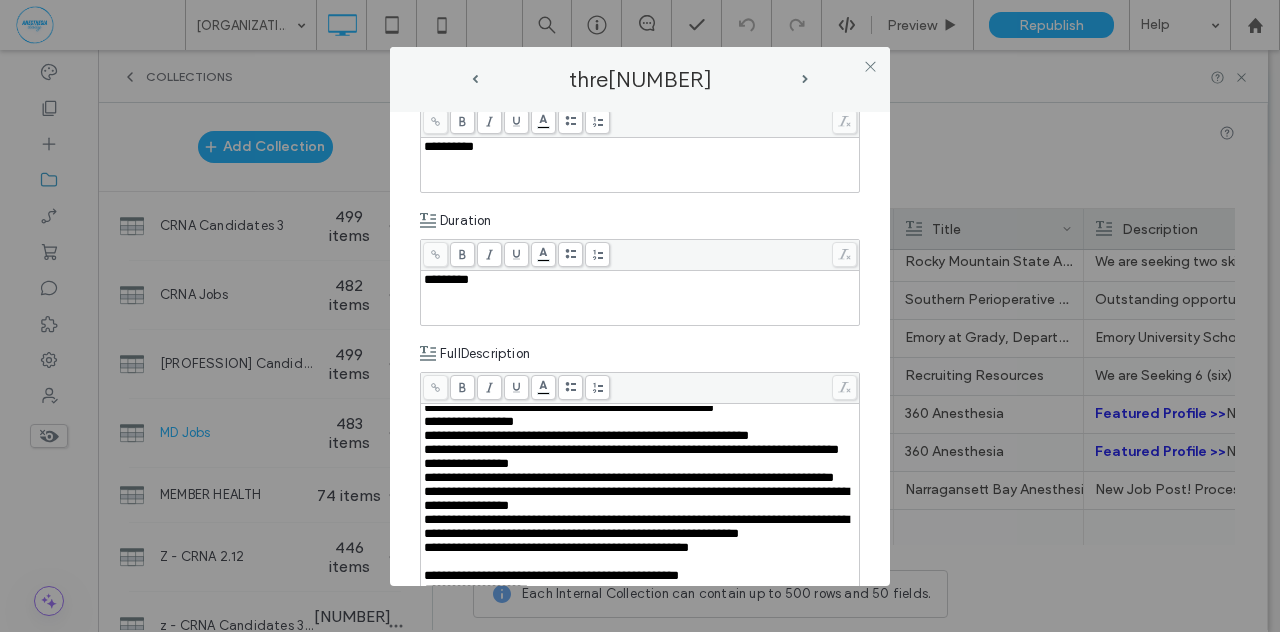 click on "**********" at bounding box center [640, 349] 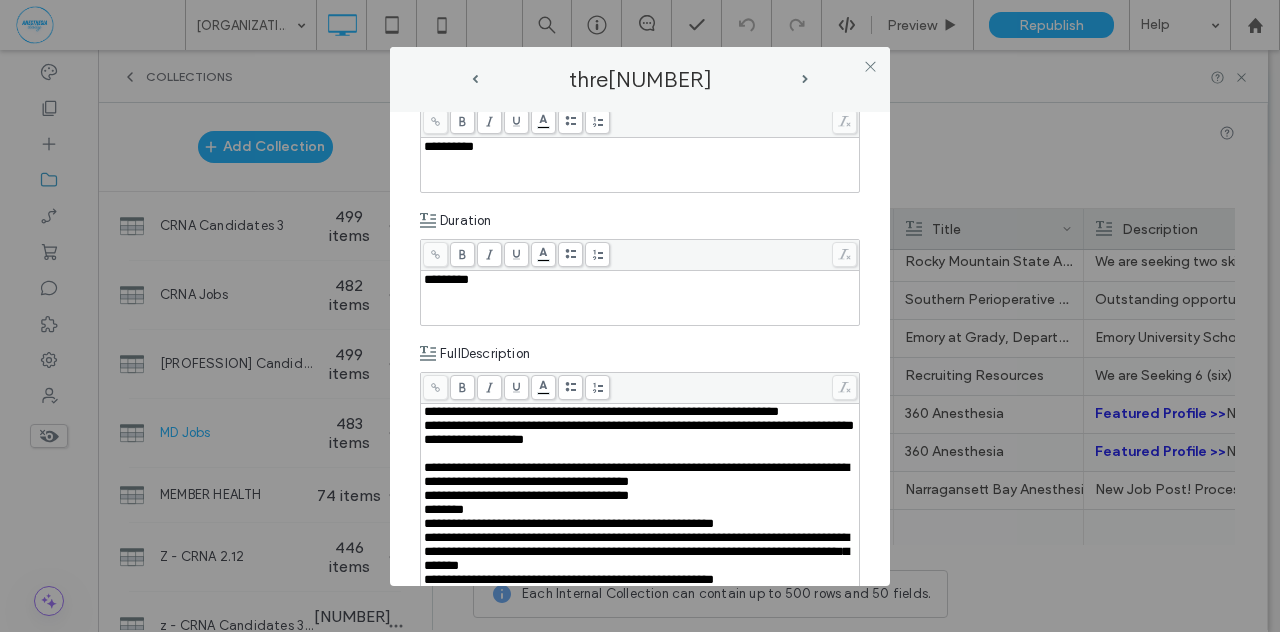 scroll, scrollTop: 0, scrollLeft: 0, axis: both 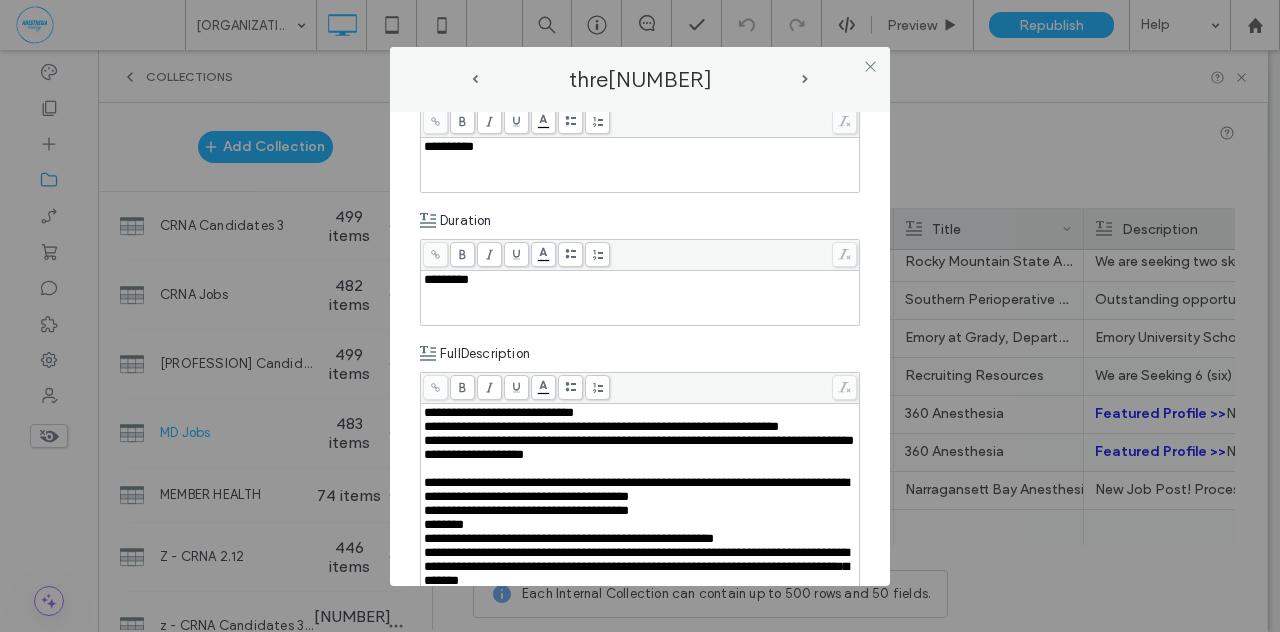 click on "**********" at bounding box center [640, 349] 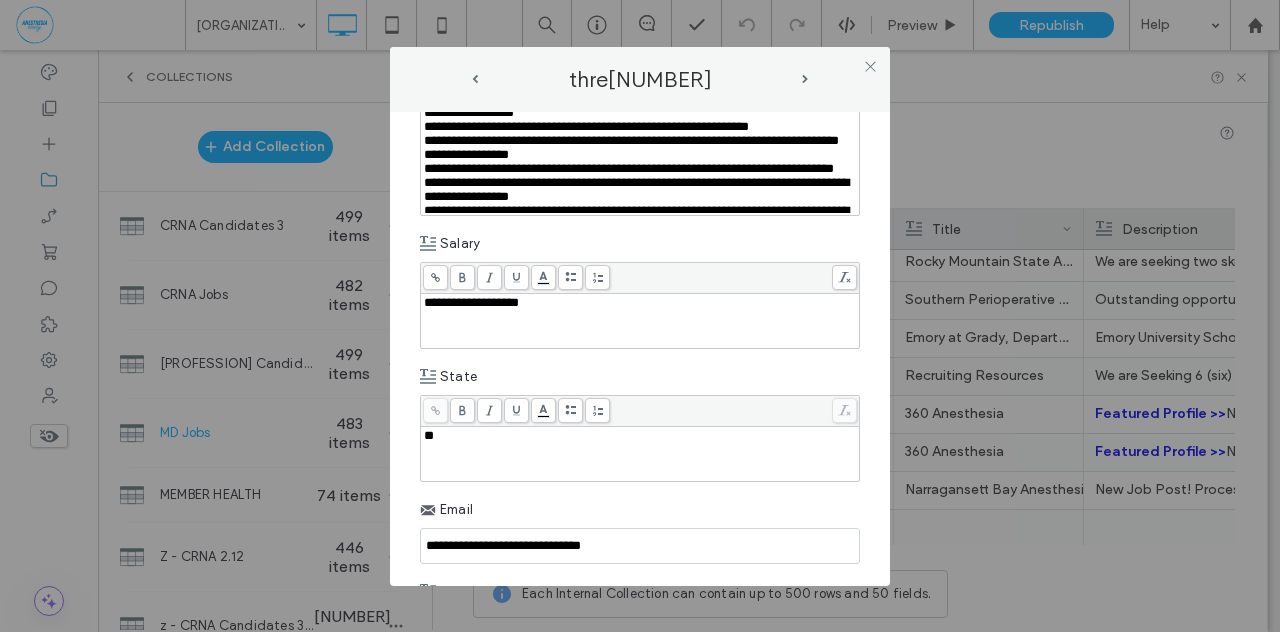 scroll, scrollTop: 836, scrollLeft: 0, axis: vertical 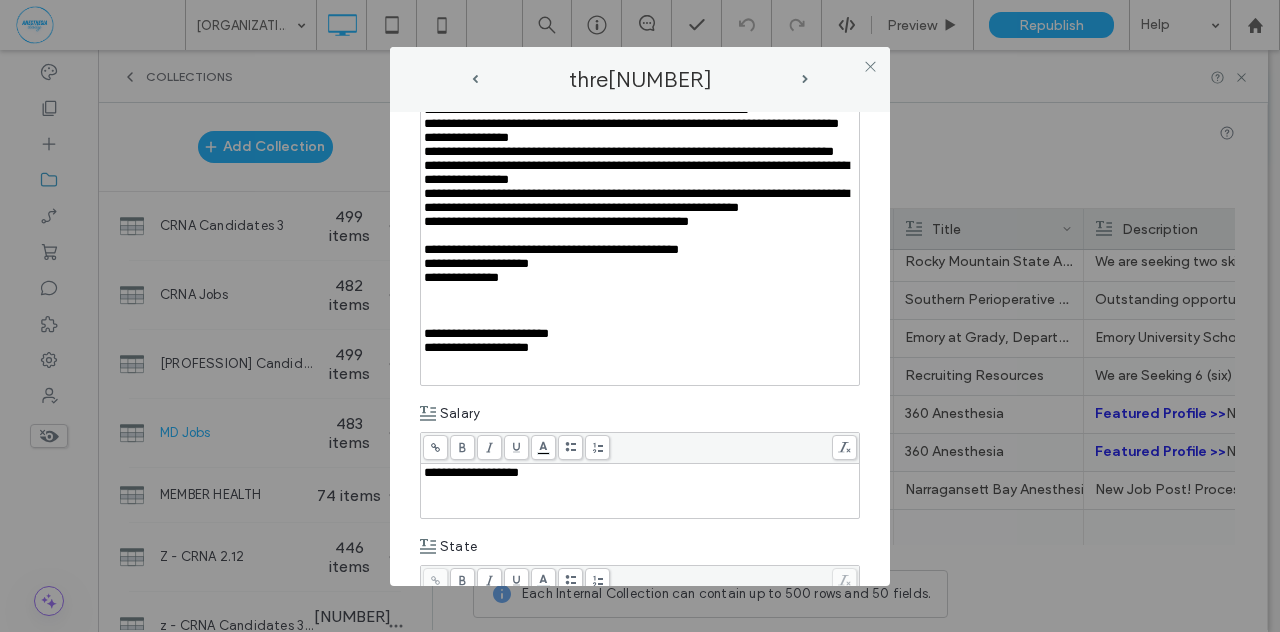 click at bounding box center (640, 376) 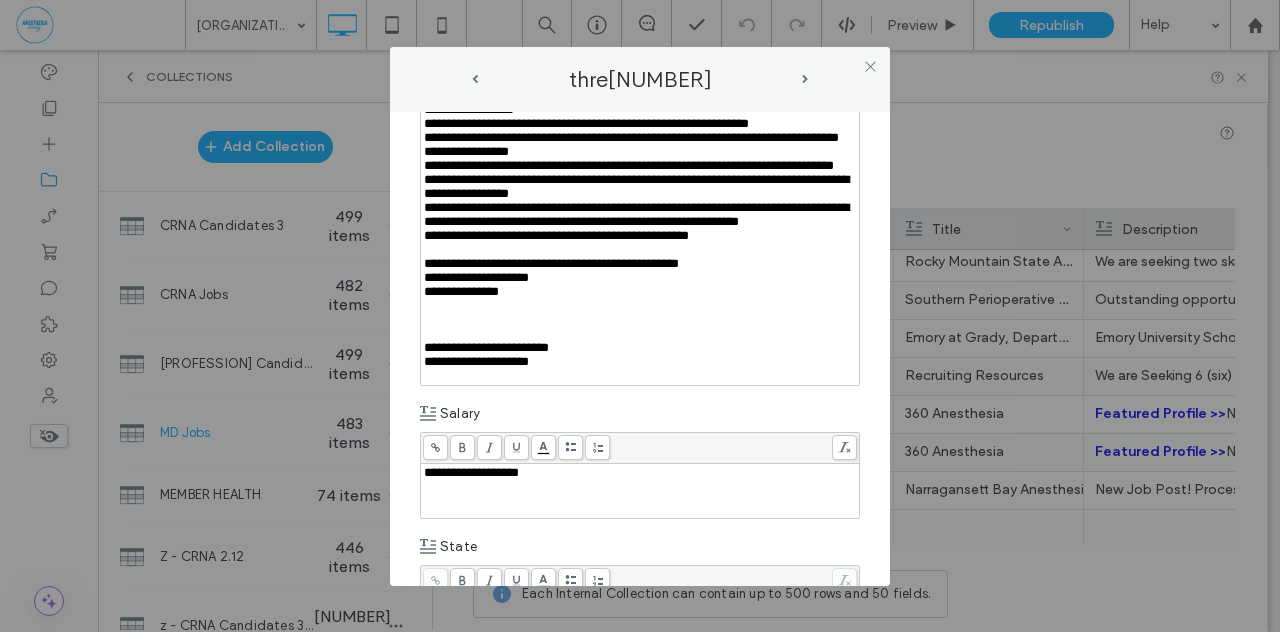 scroll, scrollTop: 304, scrollLeft: 0, axis: vertical 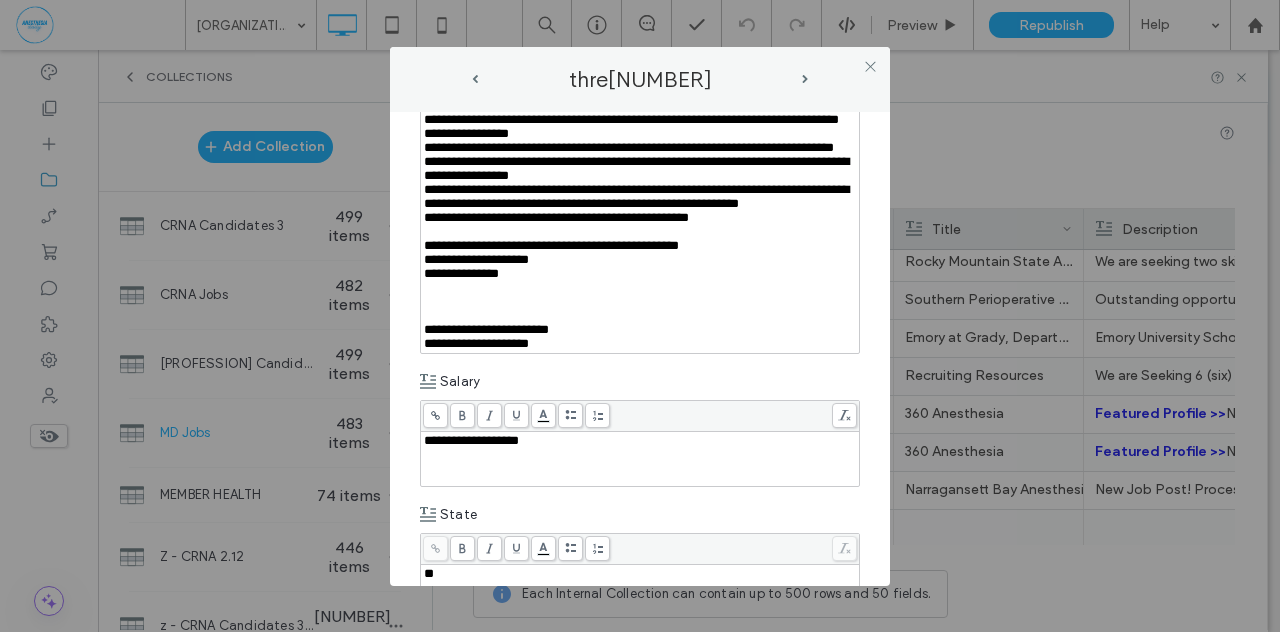 click on "**********" at bounding box center [640, 349] 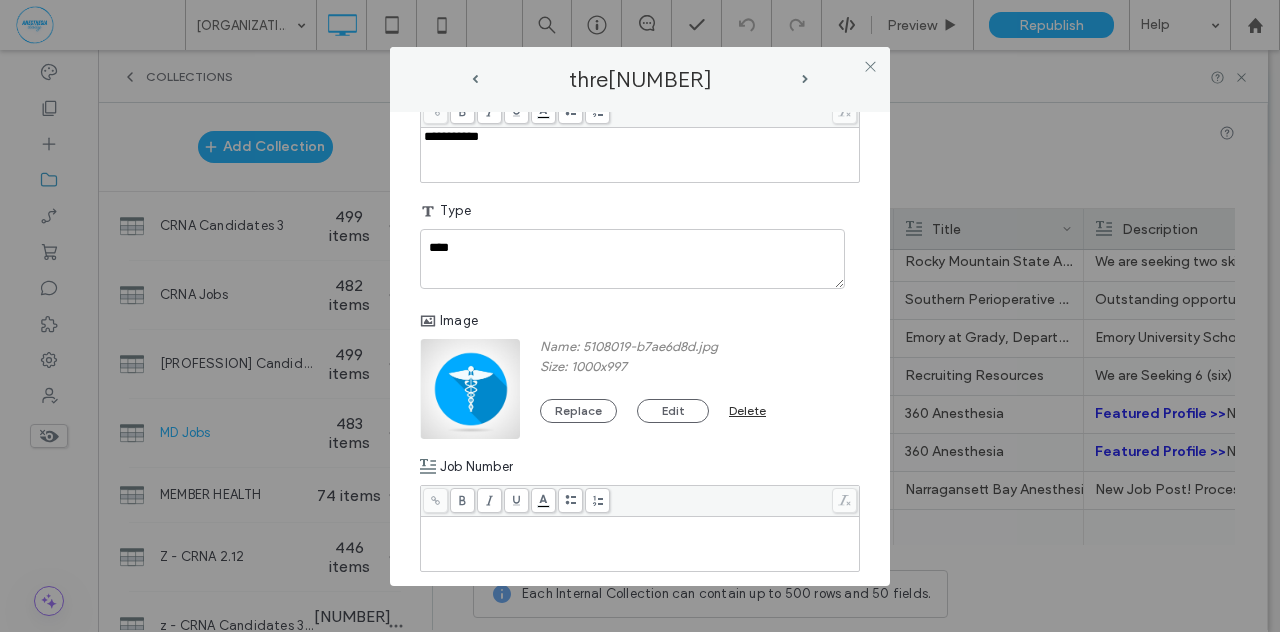 scroll, scrollTop: 1518, scrollLeft: 0, axis: vertical 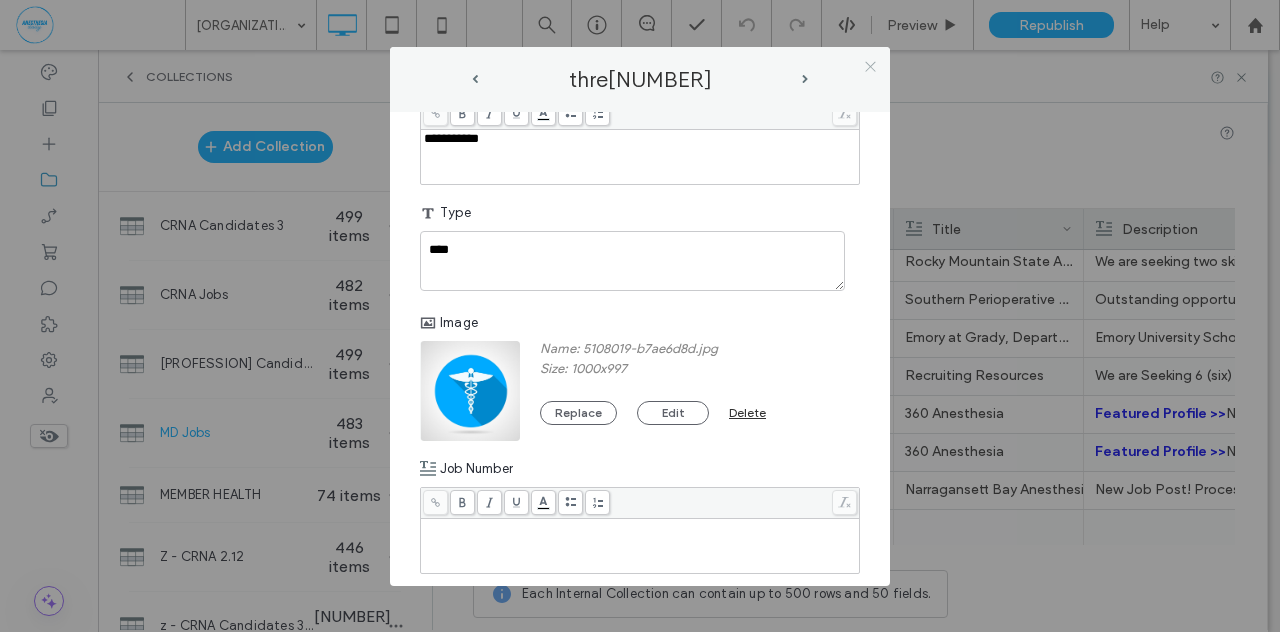 click at bounding box center [870, 67] 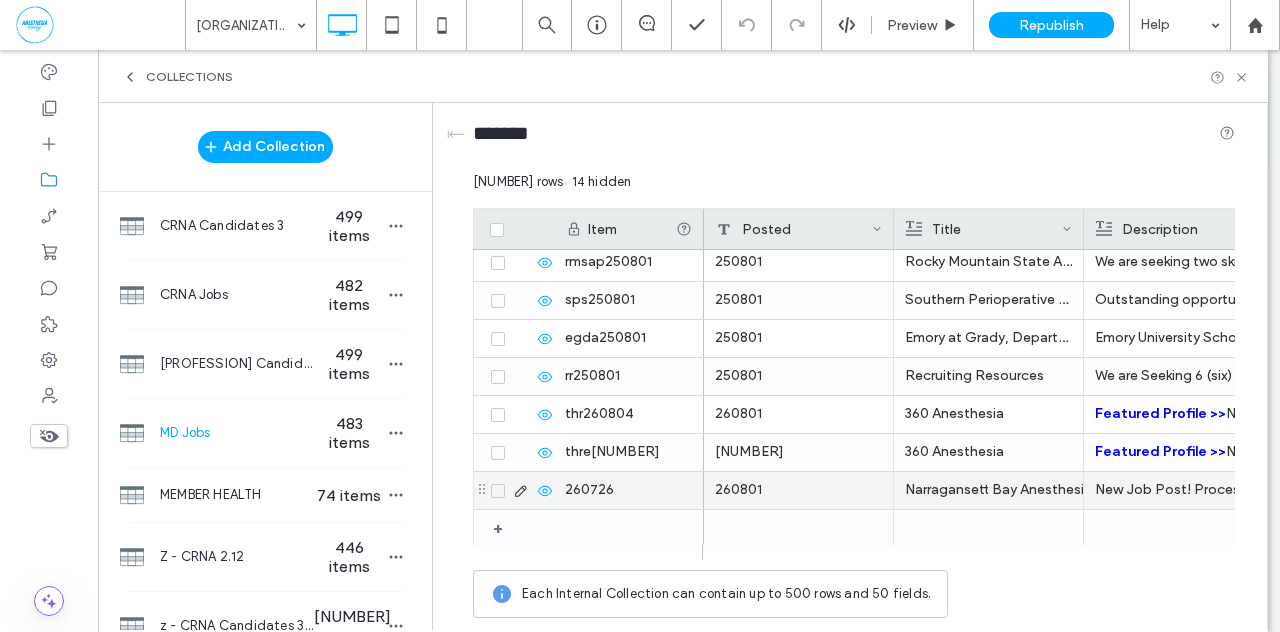 click 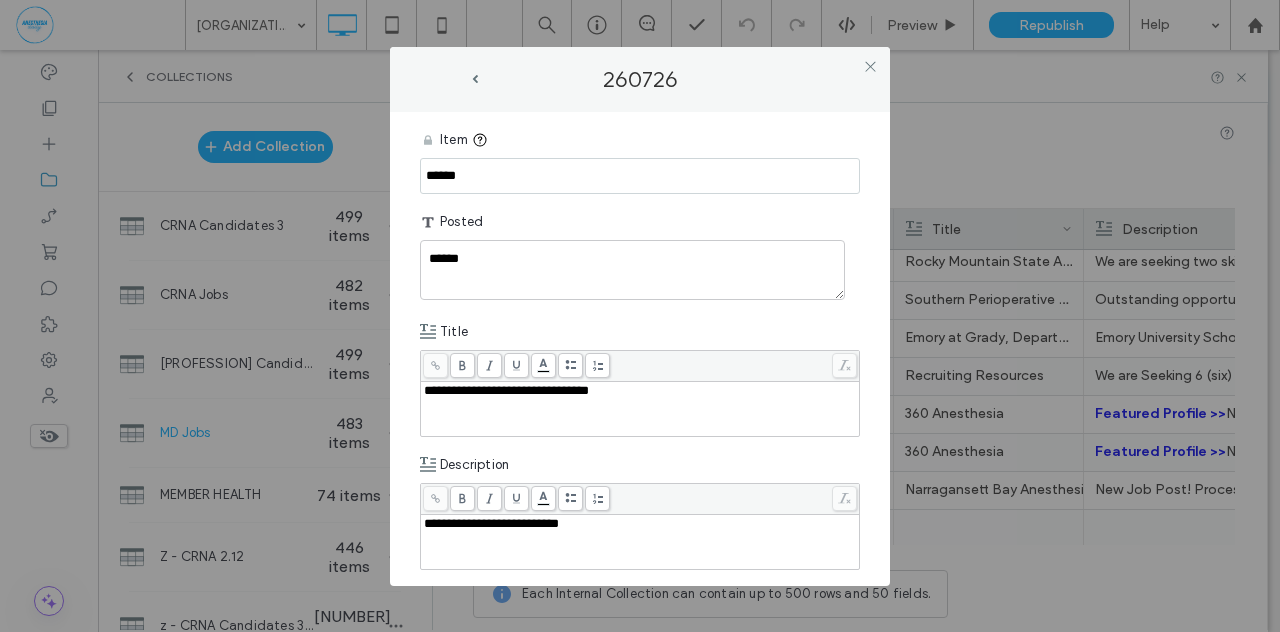 drag, startPoint x: 461, startPoint y: 177, endPoint x: 295, endPoint y: 175, distance: 166.01205 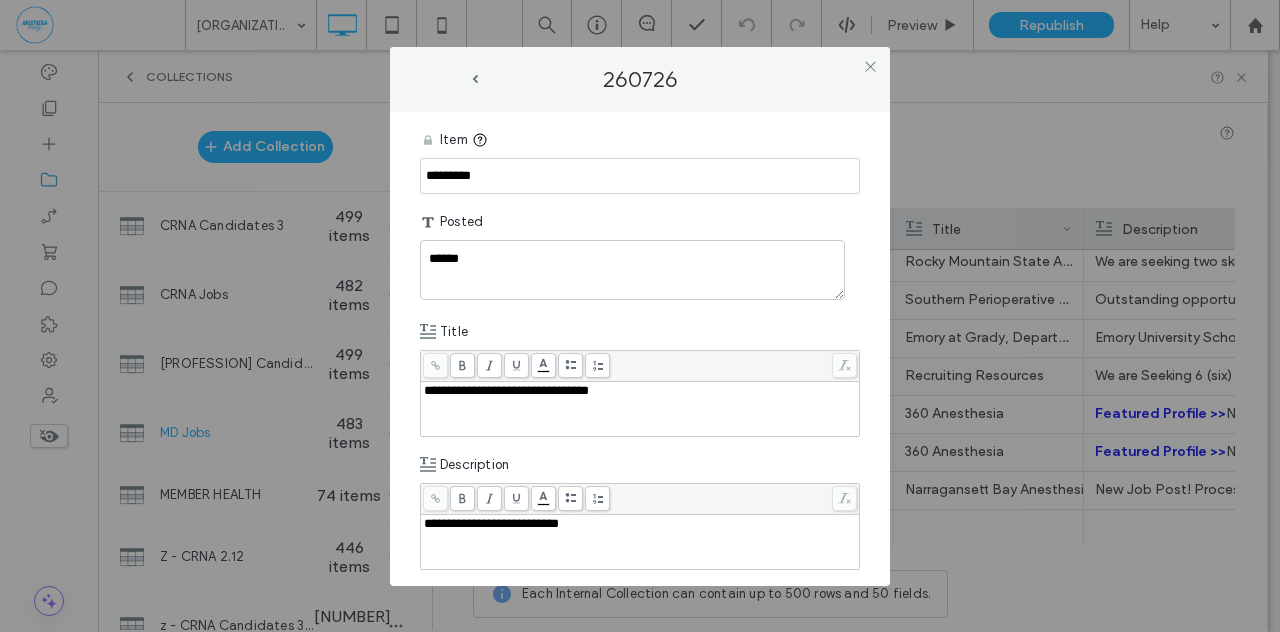 type on "*********" 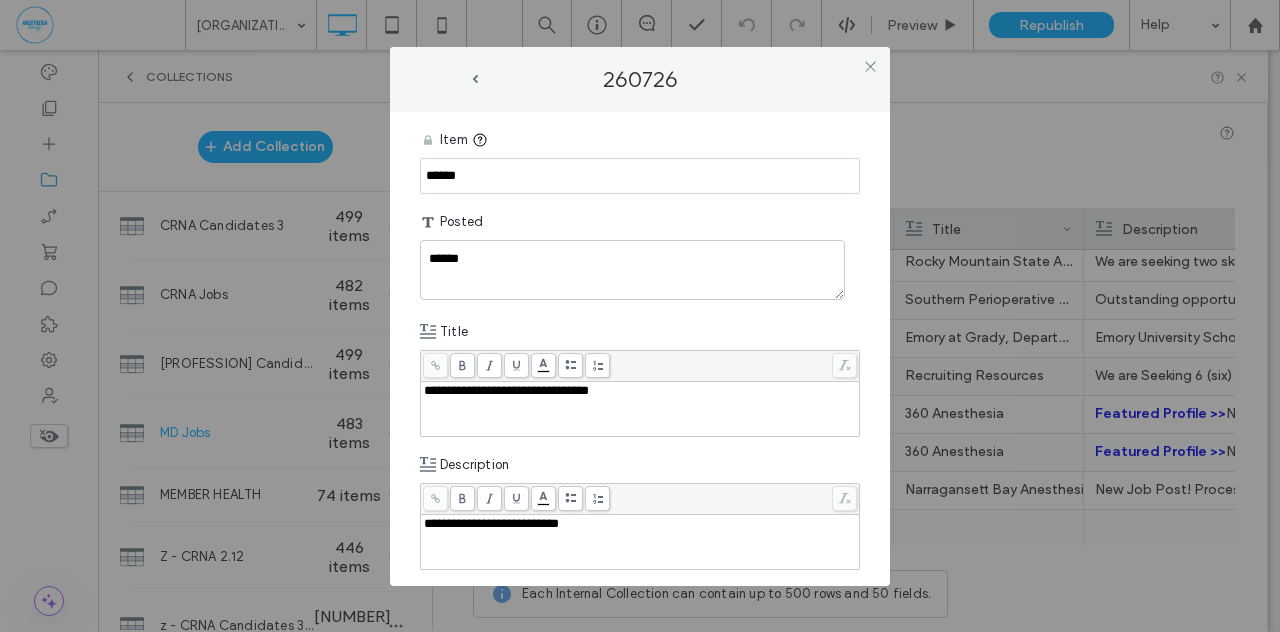 drag, startPoint x: 456, startPoint y: 173, endPoint x: 403, endPoint y: 170, distance: 53.08484 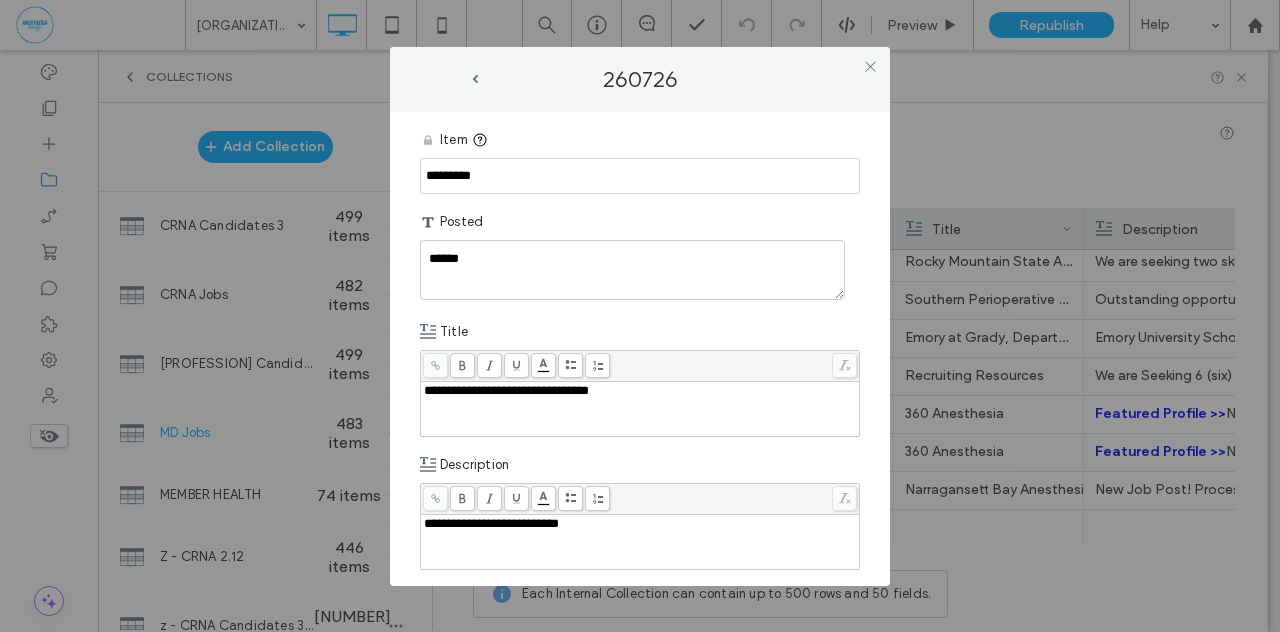 type on "*********" 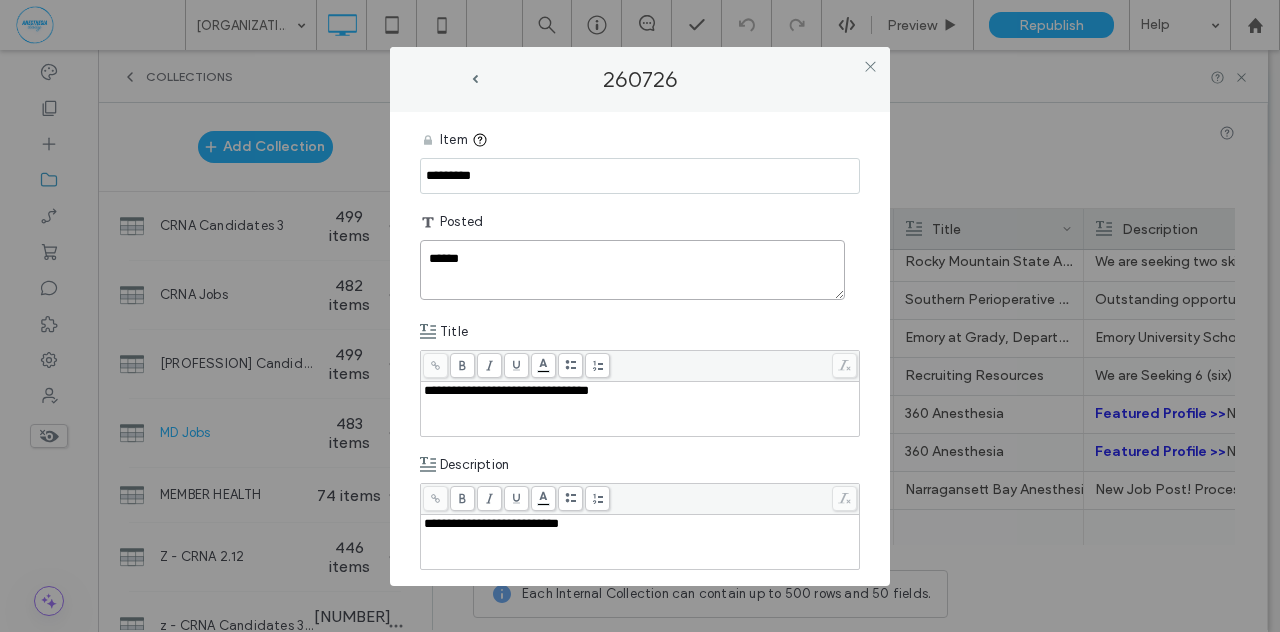 click on "******" at bounding box center [632, 270] 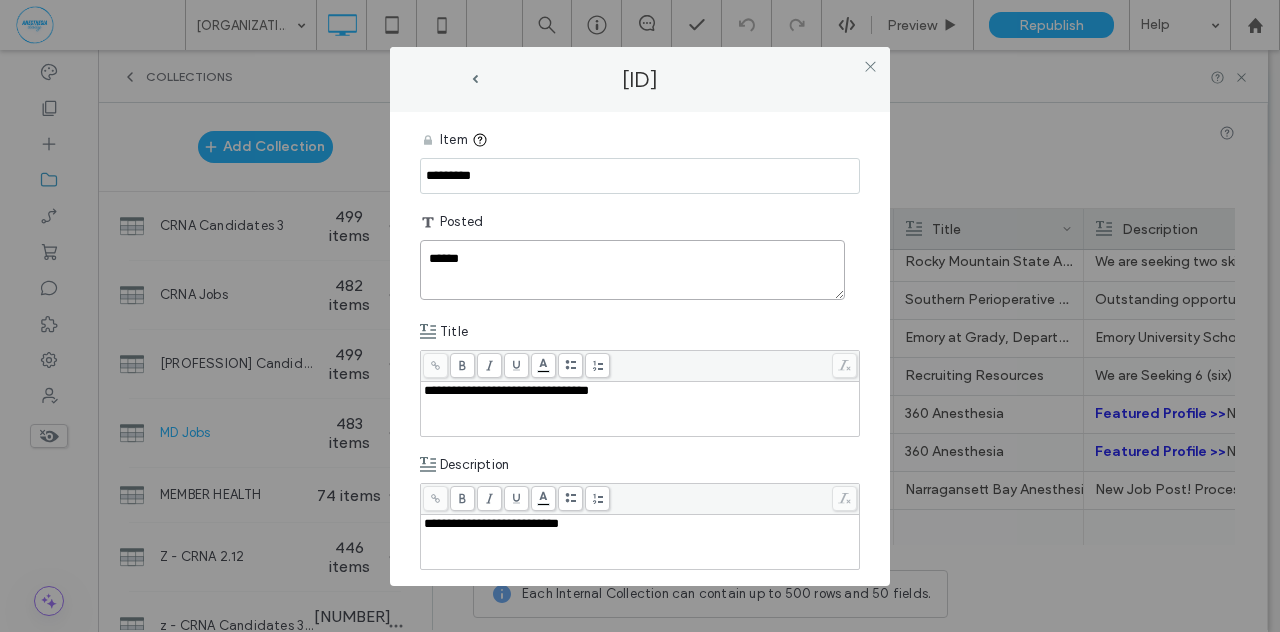 click on "******" at bounding box center (632, 270) 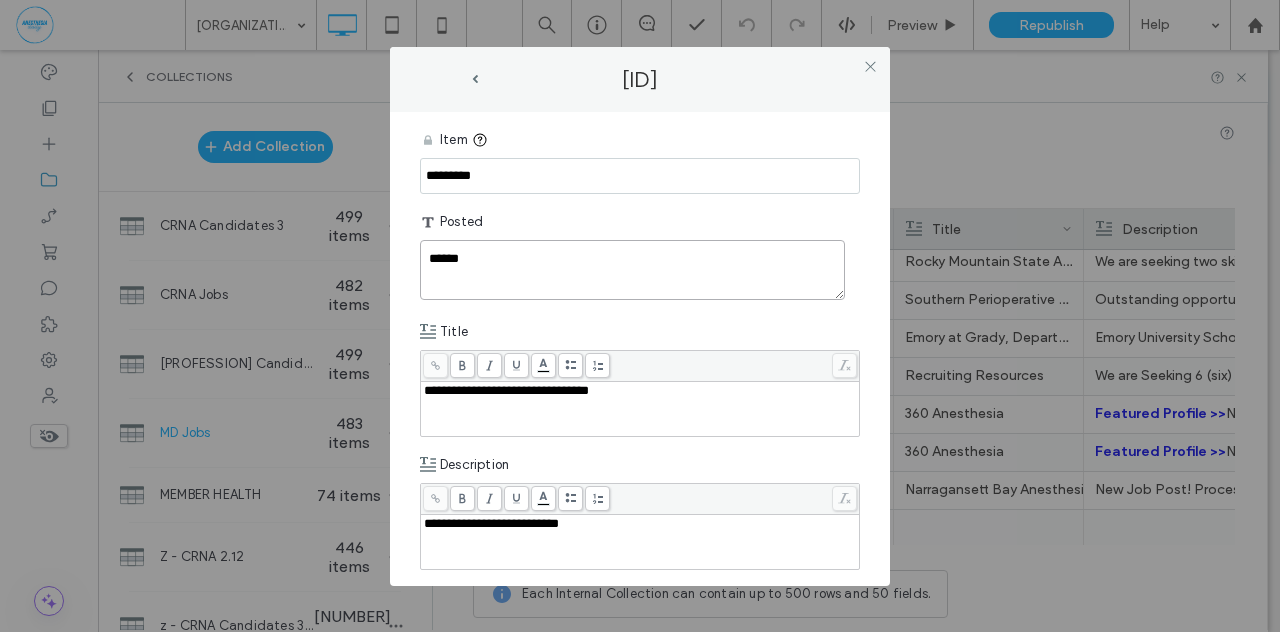 type on "******" 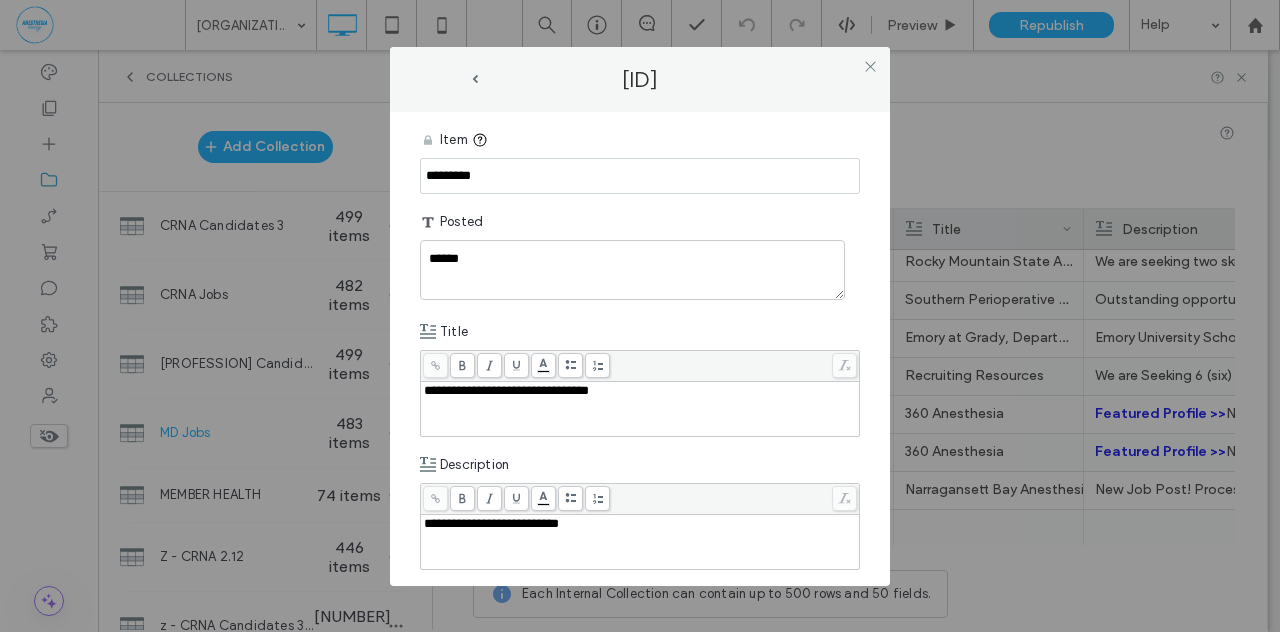drag, startPoint x: 400, startPoint y: 331, endPoint x: 485, endPoint y: 348, distance: 86.683334 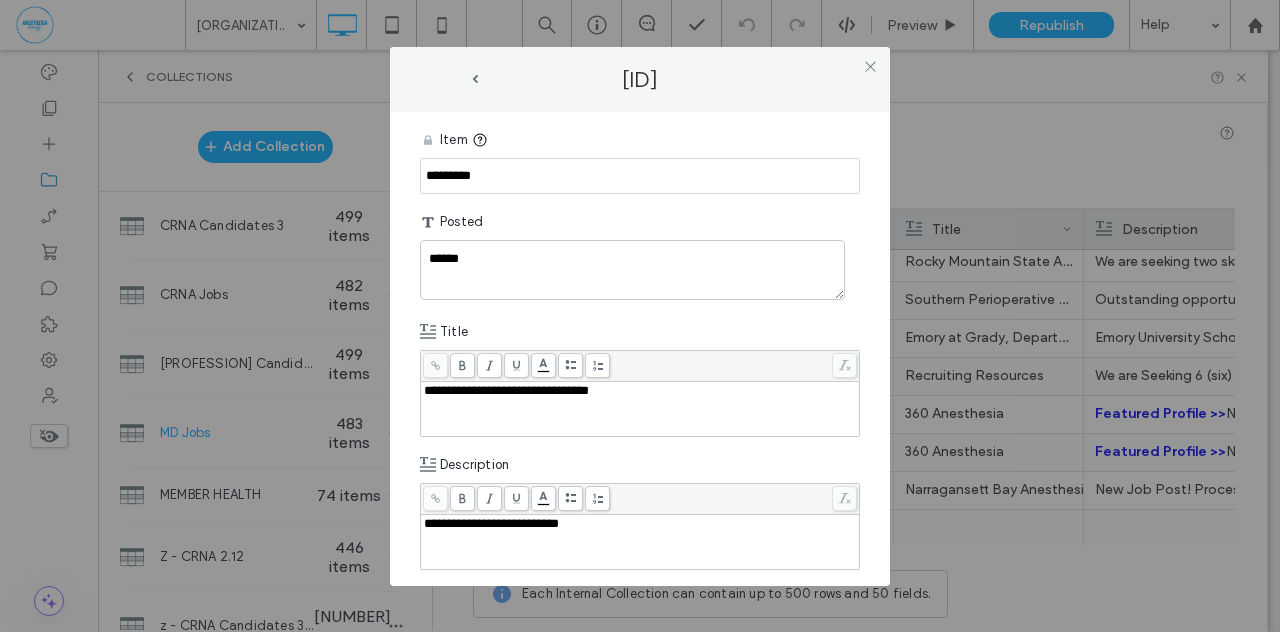 click on "**********" at bounding box center (640, 349) 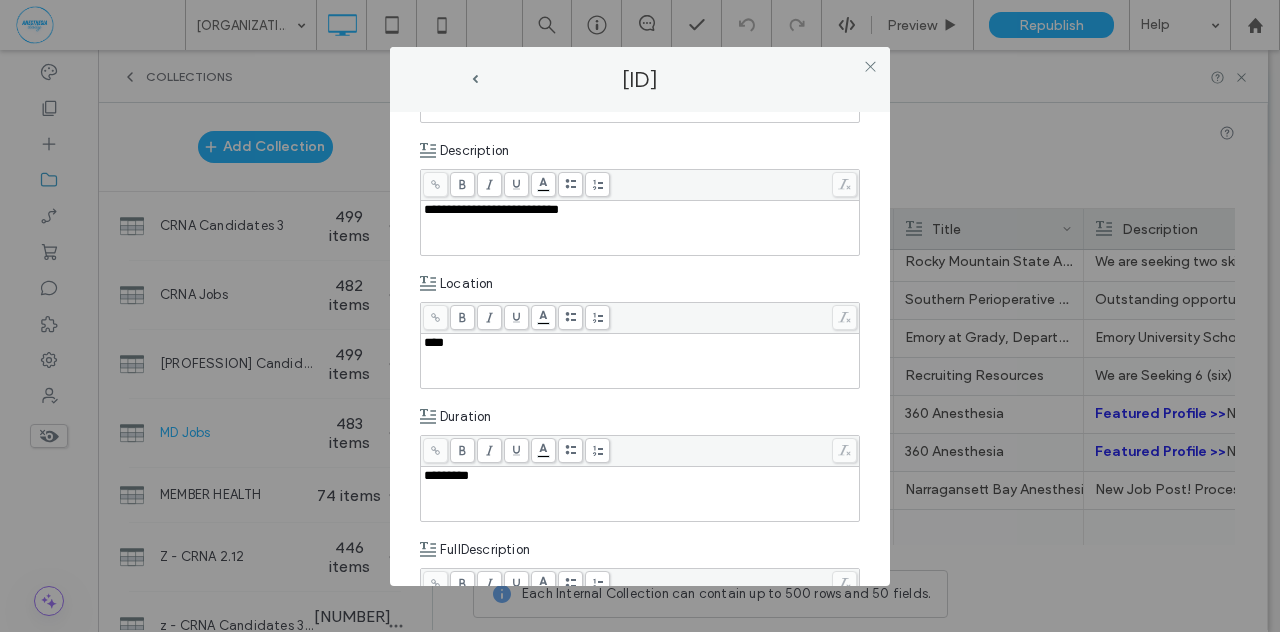scroll, scrollTop: 311, scrollLeft: 0, axis: vertical 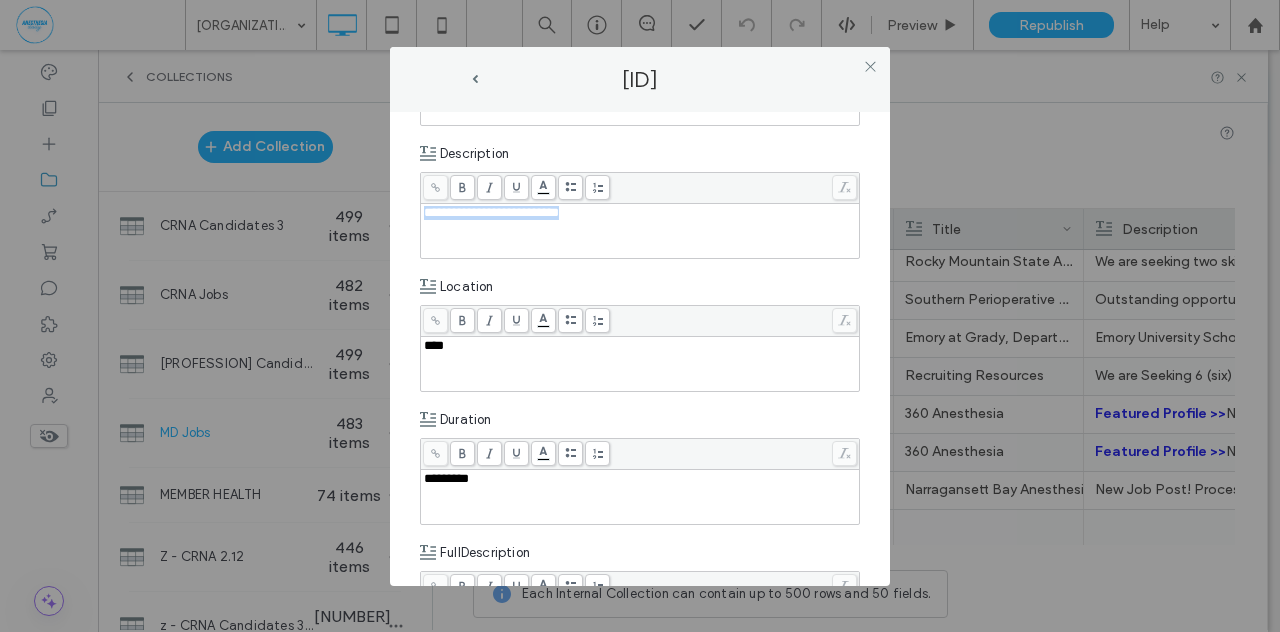 drag, startPoint x: 605, startPoint y: 213, endPoint x: 401, endPoint y: 207, distance: 204.08821 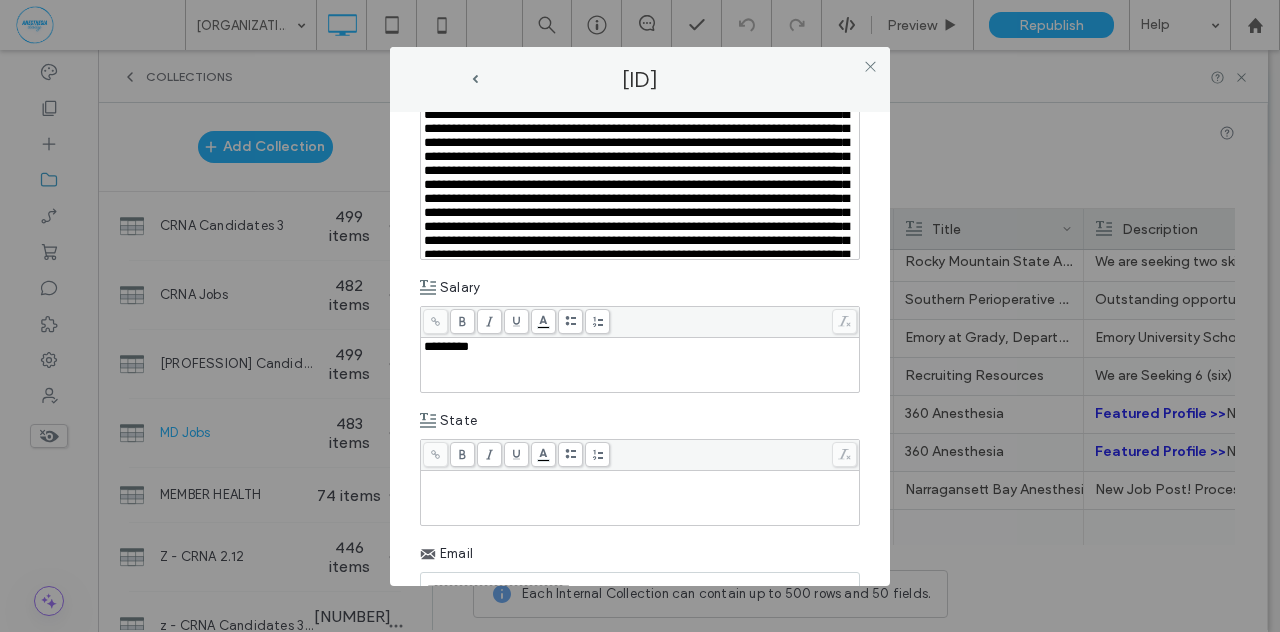 scroll, scrollTop: 1003, scrollLeft: 0, axis: vertical 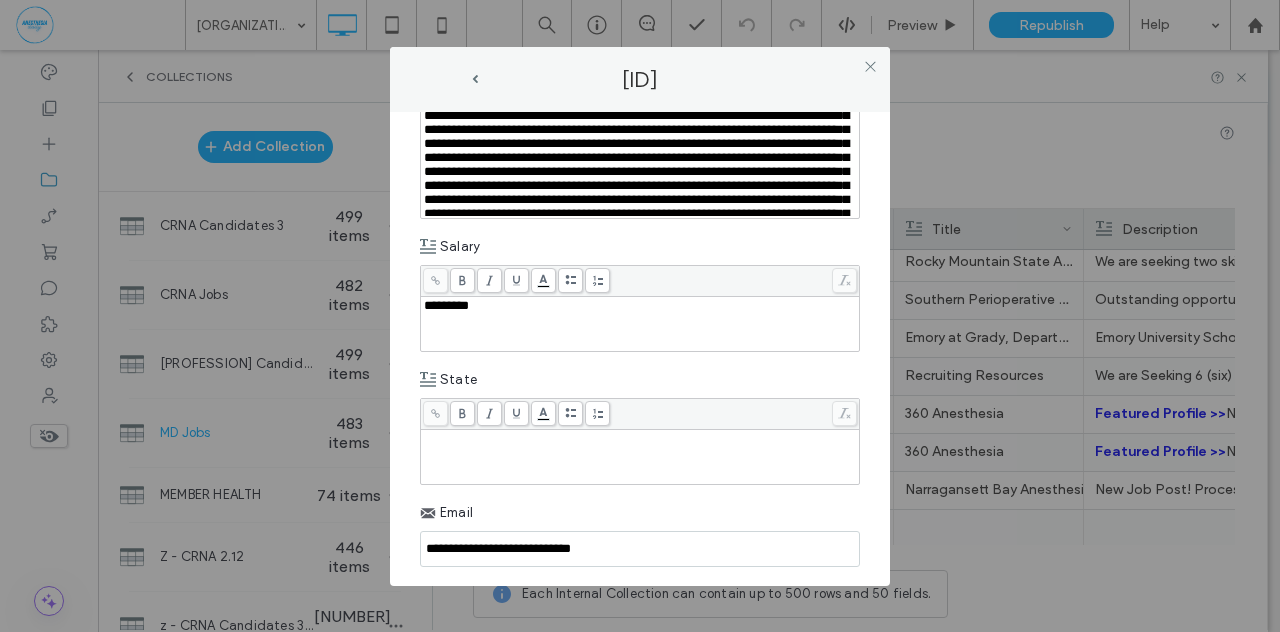 click on "*********" at bounding box center (446, 305) 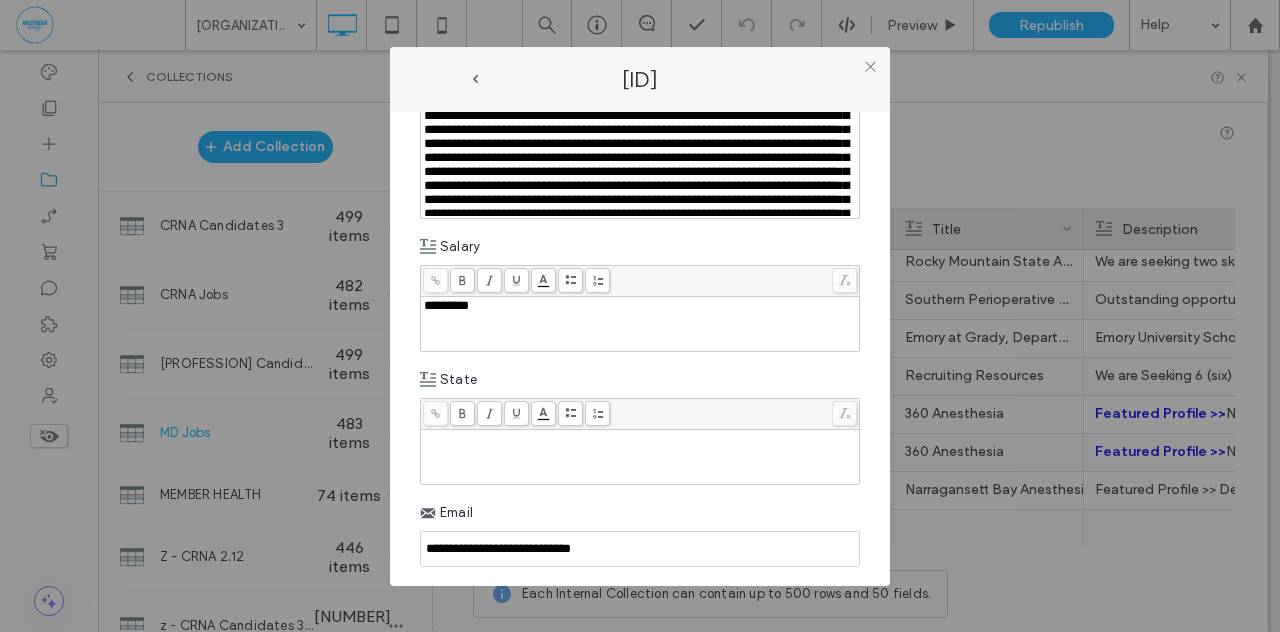 type 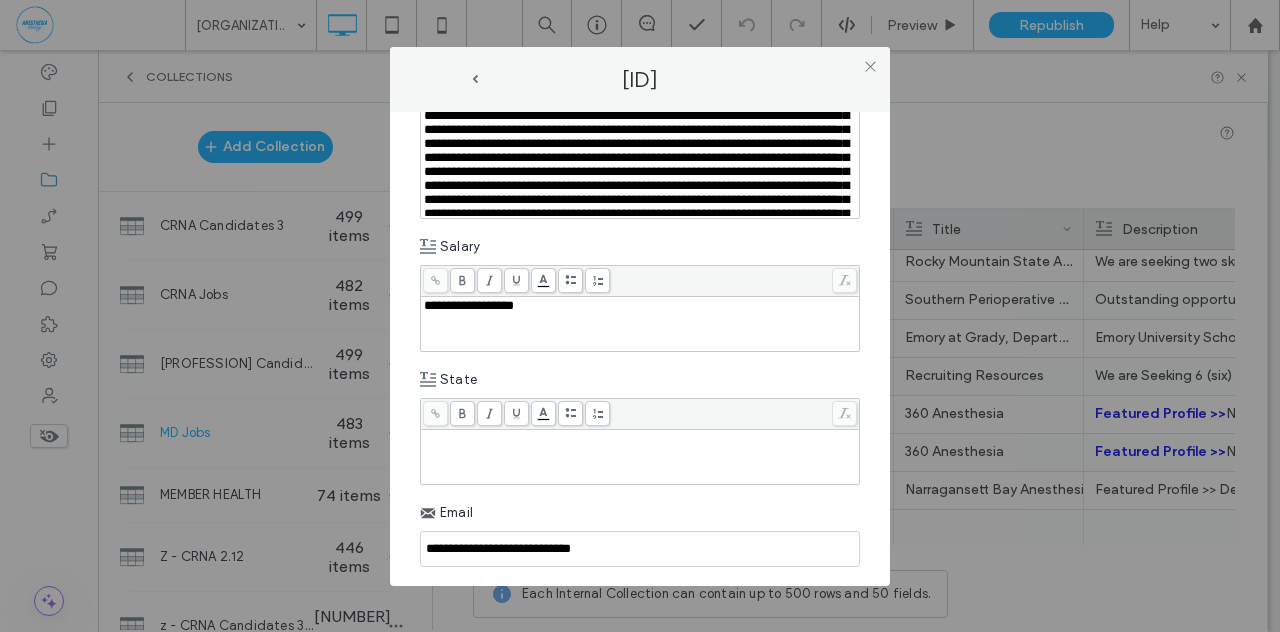 click on "**********" at bounding box center [469, 305] 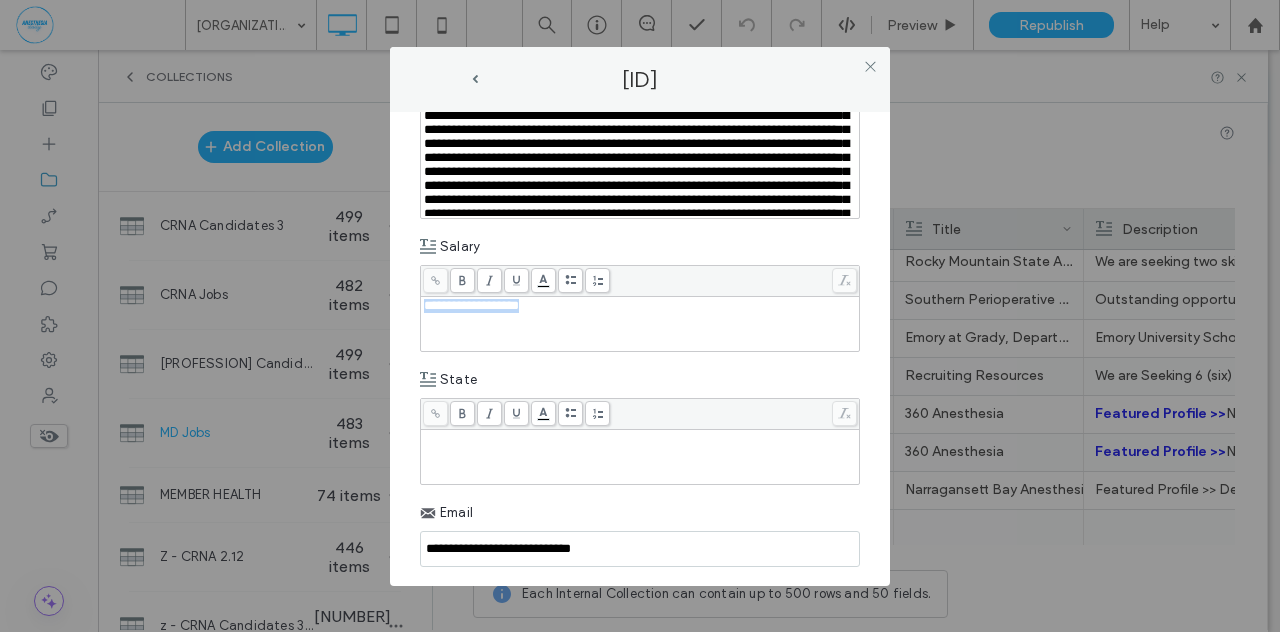 drag, startPoint x: 553, startPoint y: 301, endPoint x: 417, endPoint y: 307, distance: 136.1323 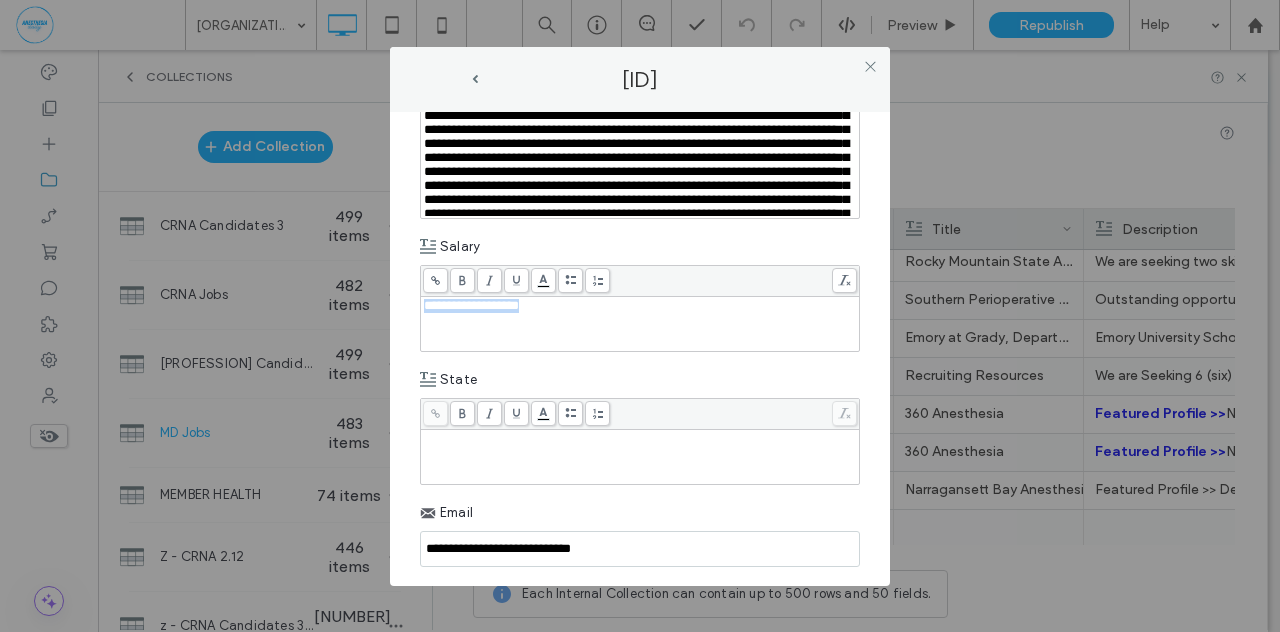copy on "**********" 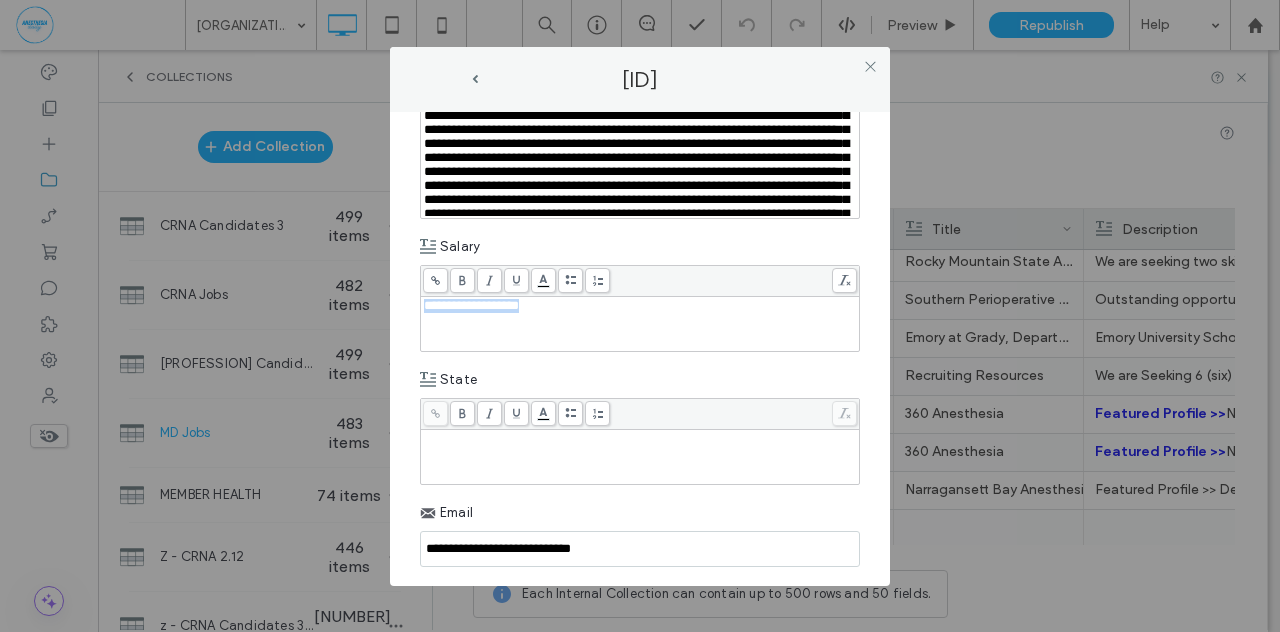 click 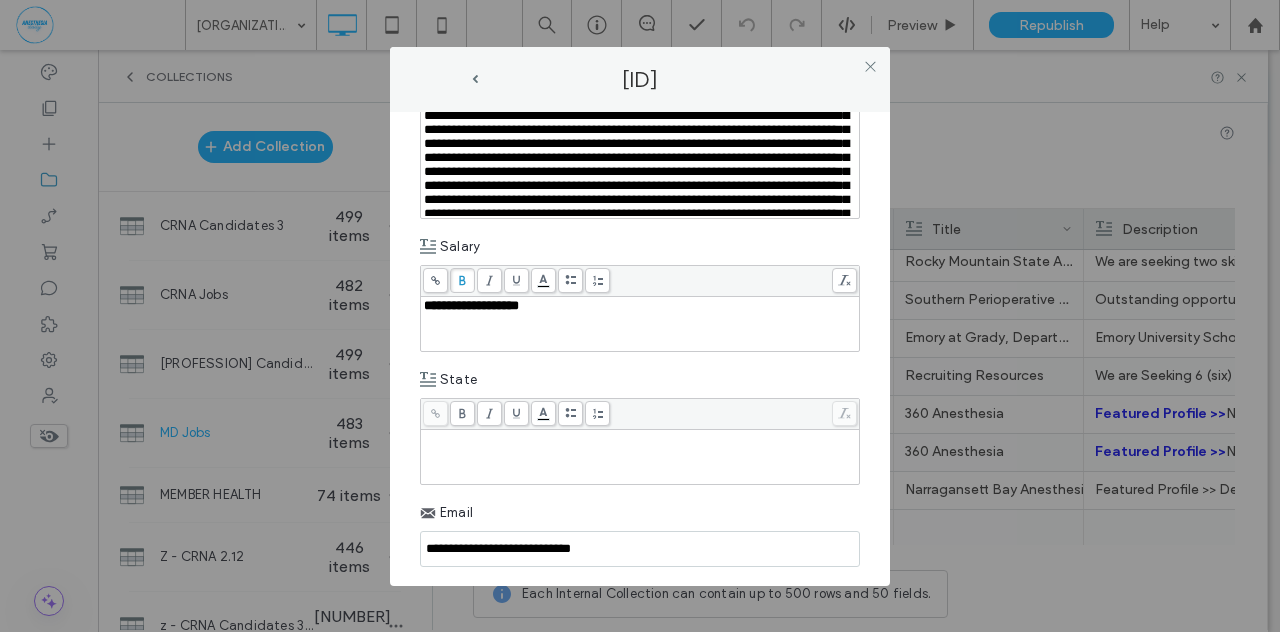 click on "**********" at bounding box center (640, 349) 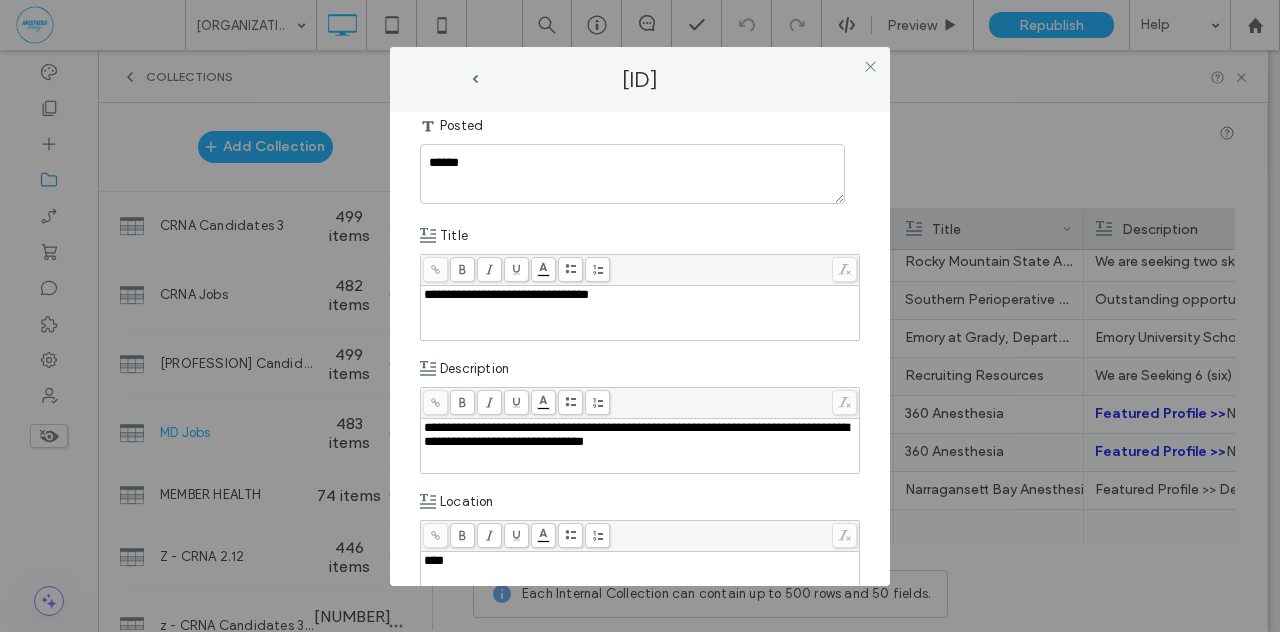 scroll, scrollTop: 93, scrollLeft: 0, axis: vertical 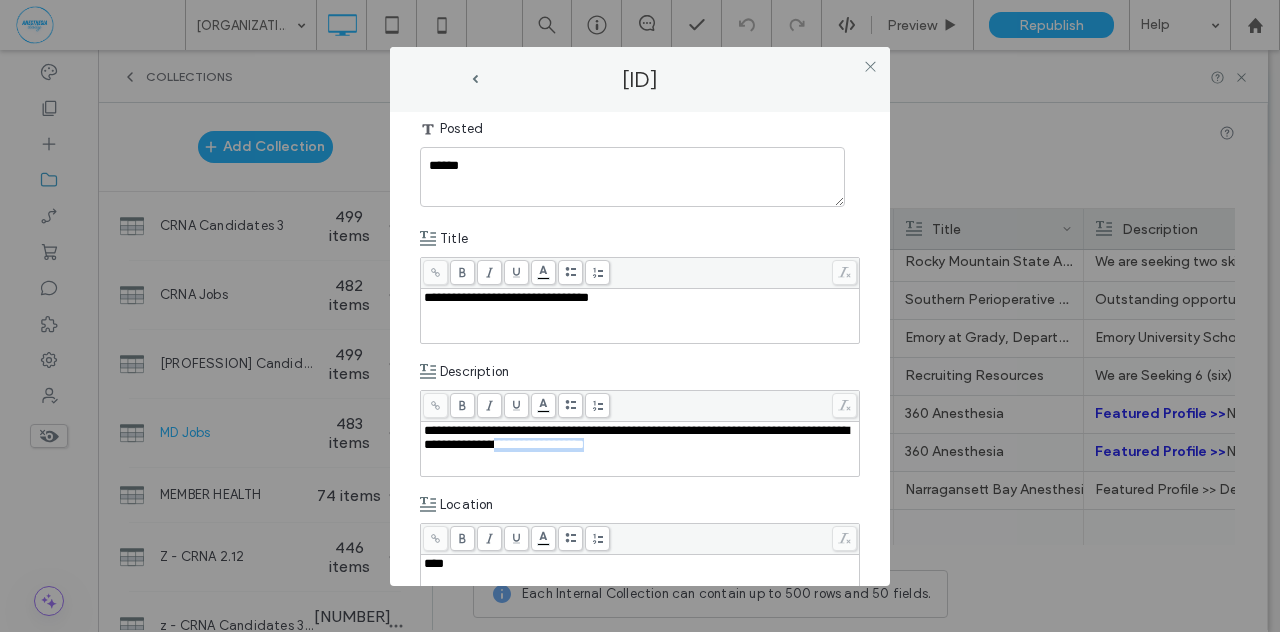 drag, startPoint x: 597, startPoint y: 445, endPoint x: 701, endPoint y: 442, distance: 104.04326 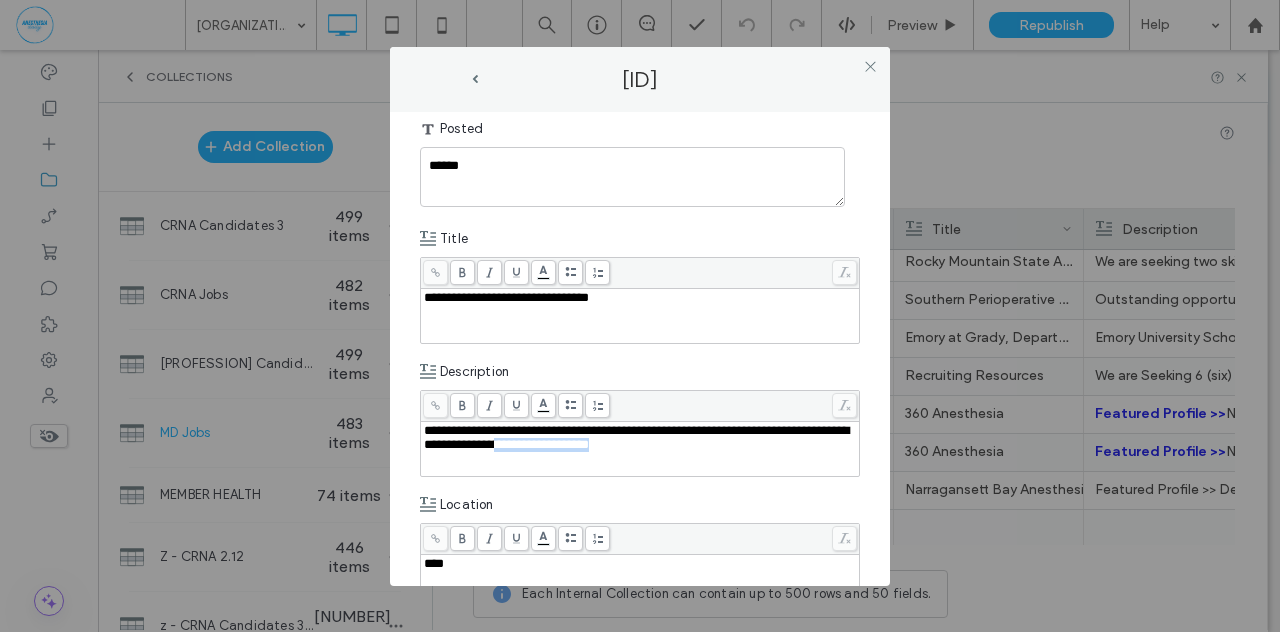 drag, startPoint x: 598, startPoint y: 442, endPoint x: 730, endPoint y: 449, distance: 132.18547 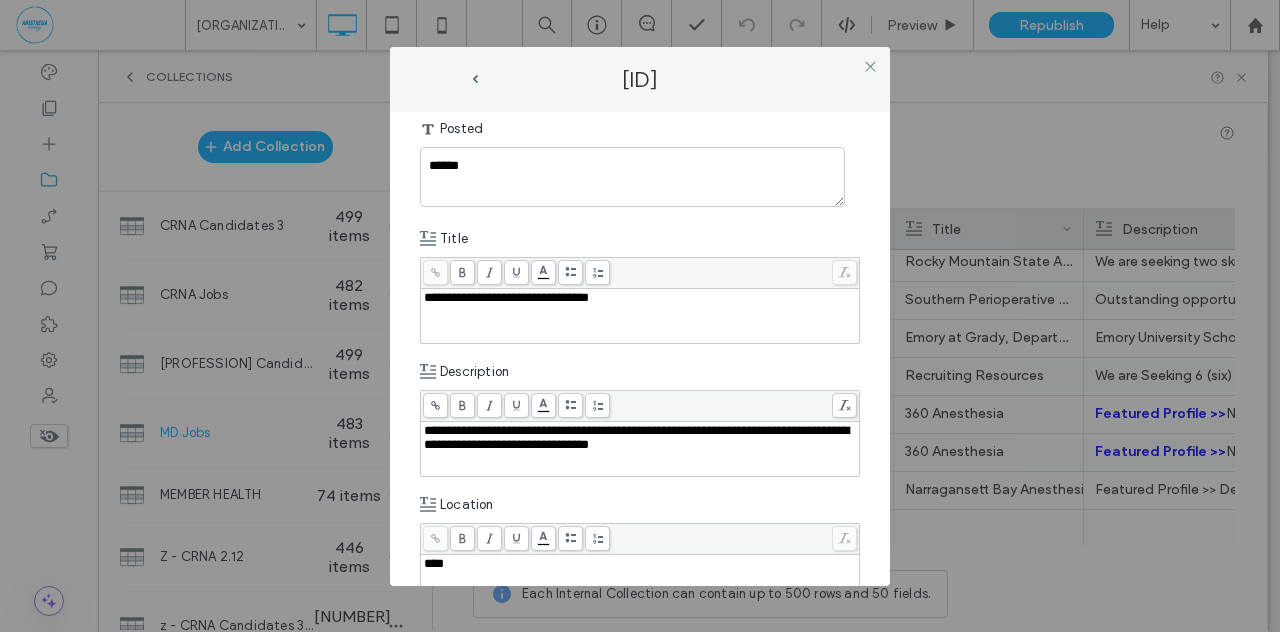 drag, startPoint x: 465, startPoint y: 403, endPoint x: 426, endPoint y: 417, distance: 41.4367 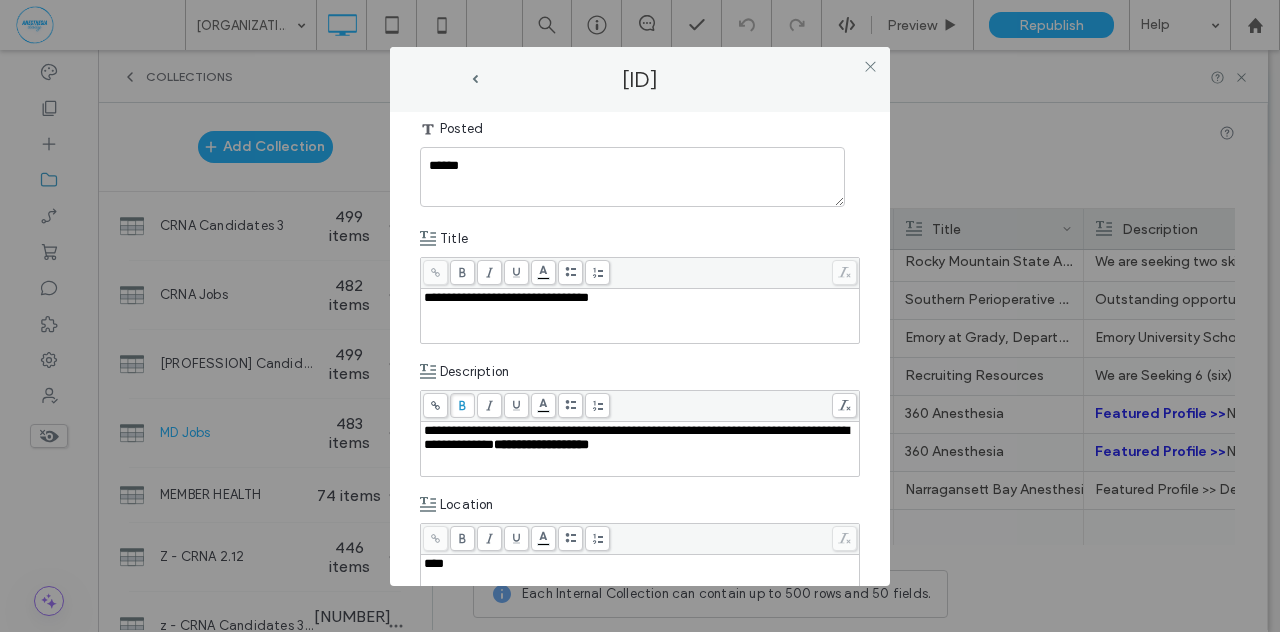 click on "**********" at bounding box center (640, 349) 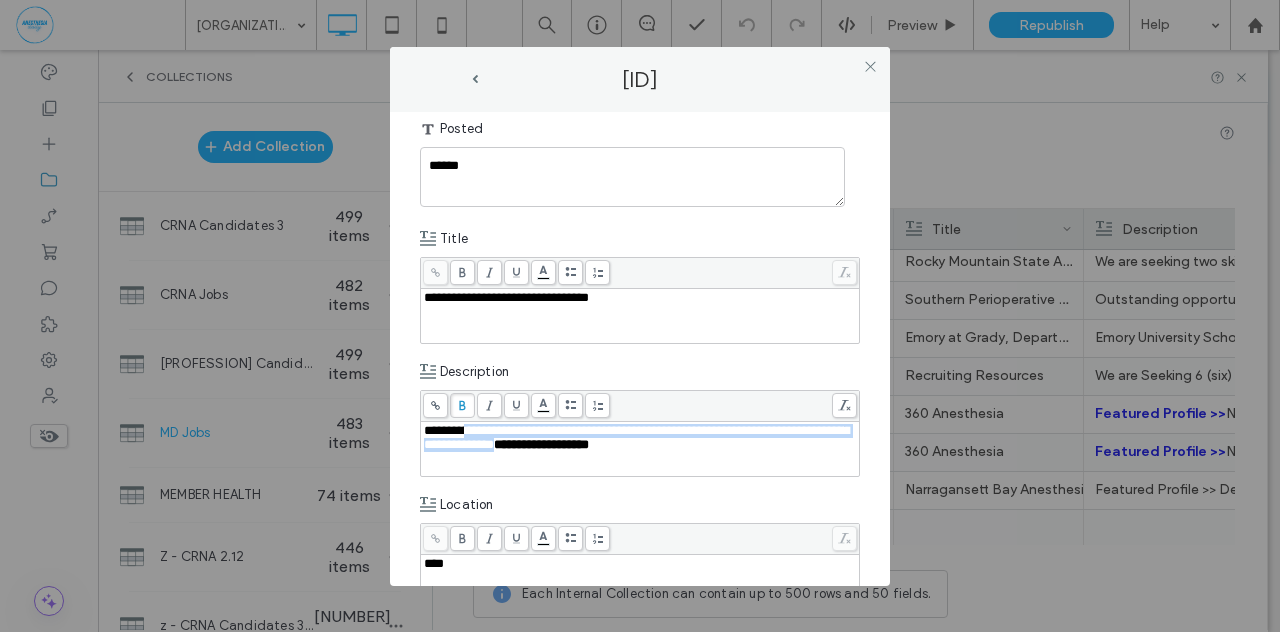 drag, startPoint x: 534, startPoint y: 427, endPoint x: 476, endPoint y: 427, distance: 58 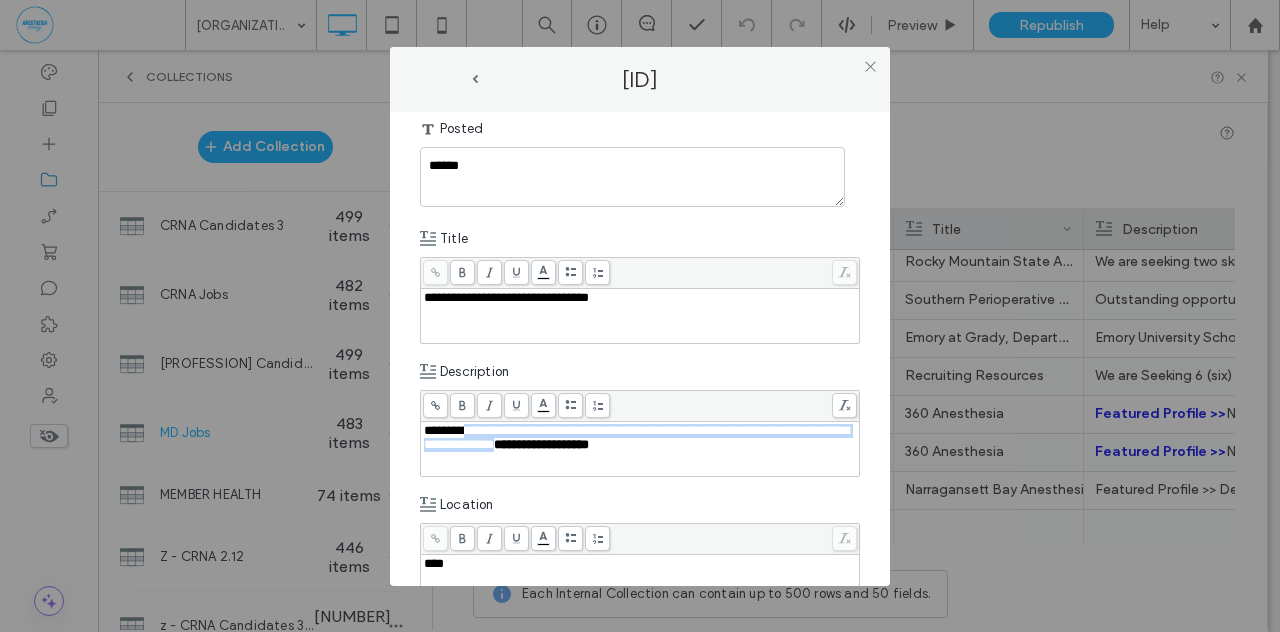 click on "**********" at bounding box center [636, 437] 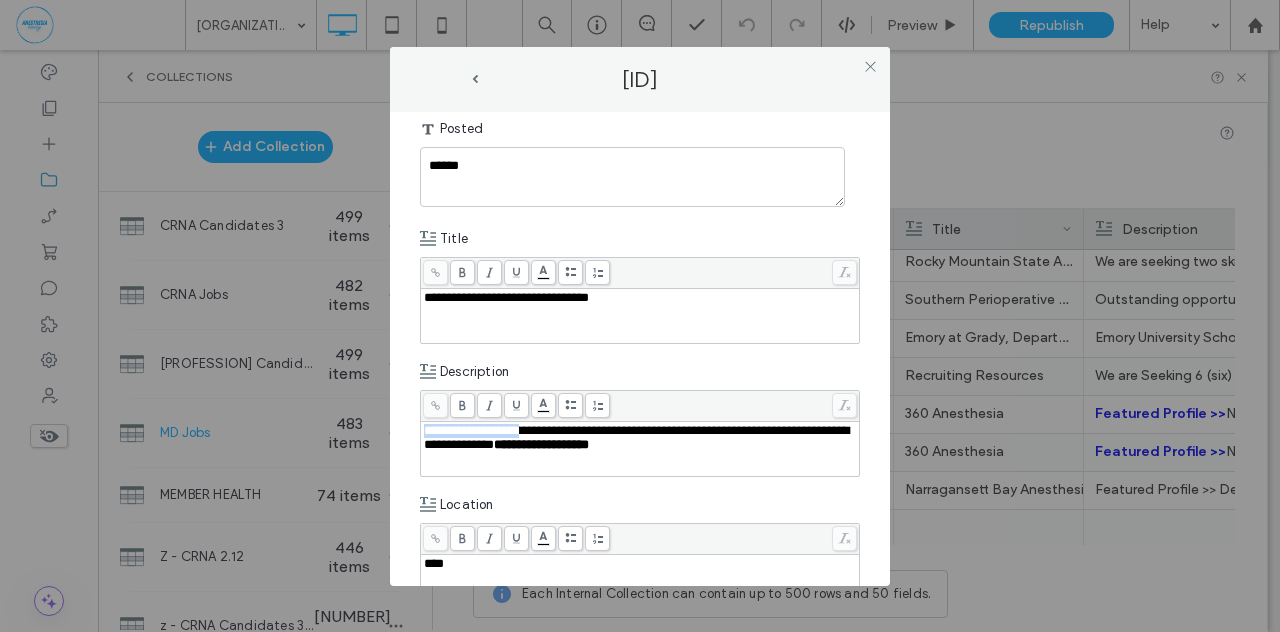 drag, startPoint x: 533, startPoint y: 427, endPoint x: 403, endPoint y: 418, distance: 130.31117 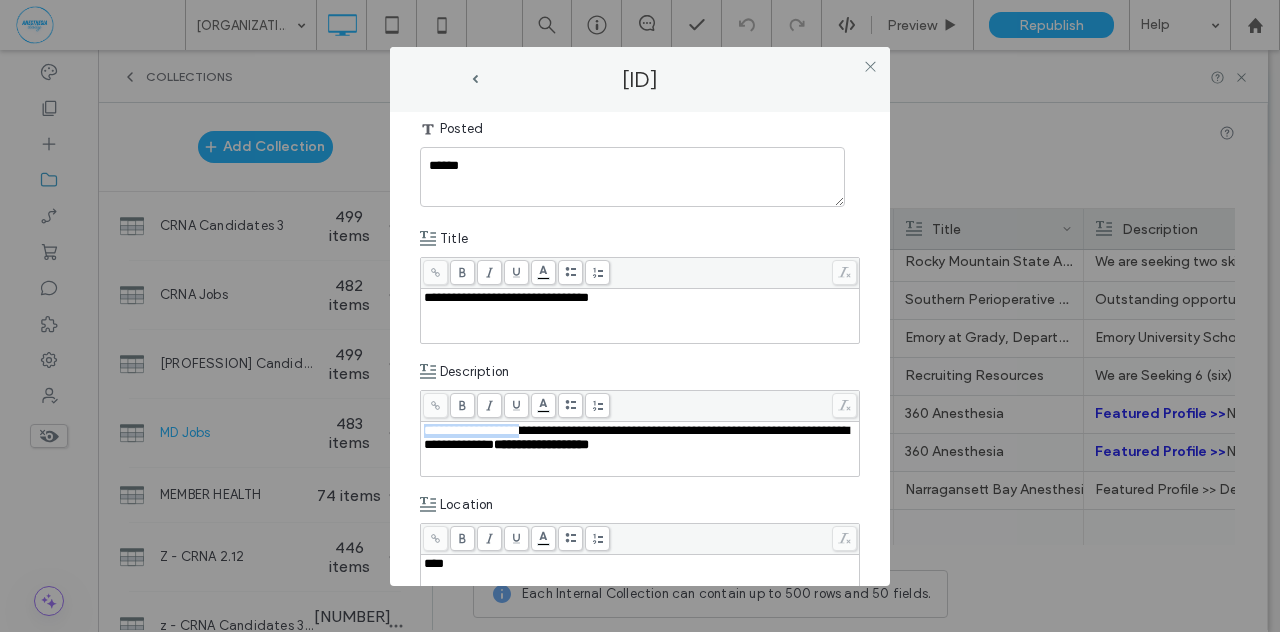 click on "**********" at bounding box center [640, 349] 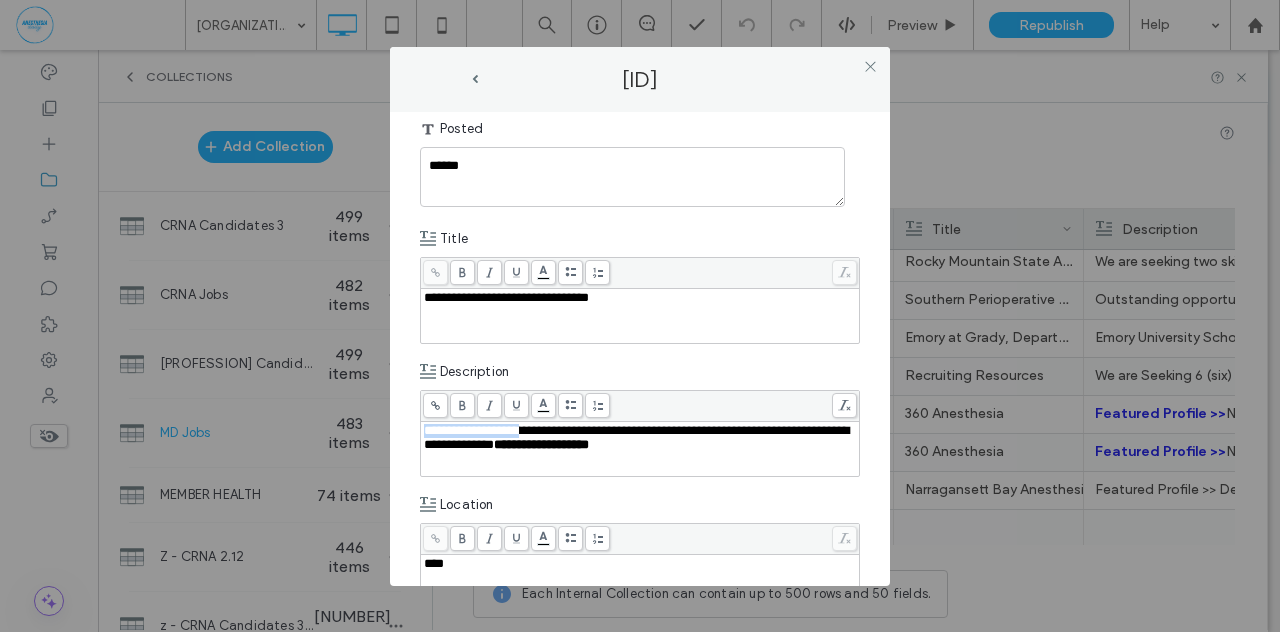 click on ".wqwq-1{fill:#231f20;}
.cls-1q, .cls-2q { fill-rule: evenodd; }
.cls-2q { fill: #6e8188; }
True_local
Agendize
HealthEngine
x_close_popup
from_your_site
multi_language
zoom-out
zoom-in
z_vimeo
z_yelp
z_picassa
w_vCita
youtube
yelp
x2
x
x_x
x_alignright
x_handwritten
wrench
wordpress
windowsvv
win8
whats_app
wallet
warning-sign
w_youtube
w_youtube_channel
w_yelp
w_video
w_twitter
w_title
w_tabs
w_social_icons
w_spacer
w_share
w_rss_feed
w_recent-posts
w_push
w_paypal
w_photo_gallery" at bounding box center (640, 316) 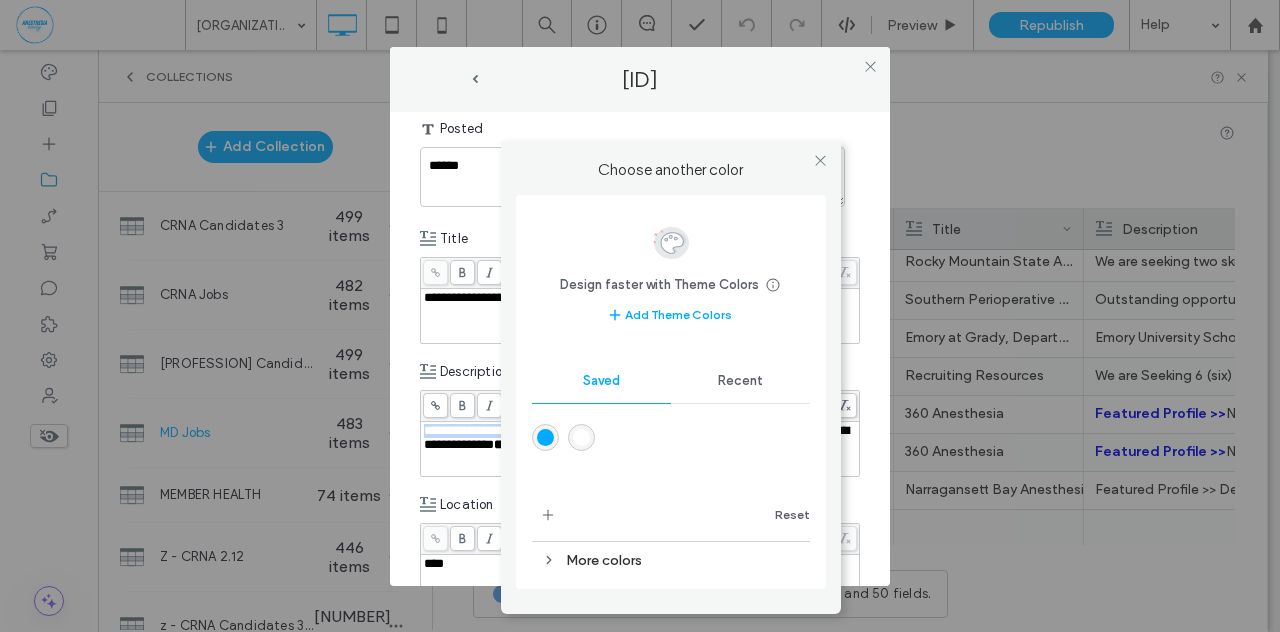 click at bounding box center (545, 437) 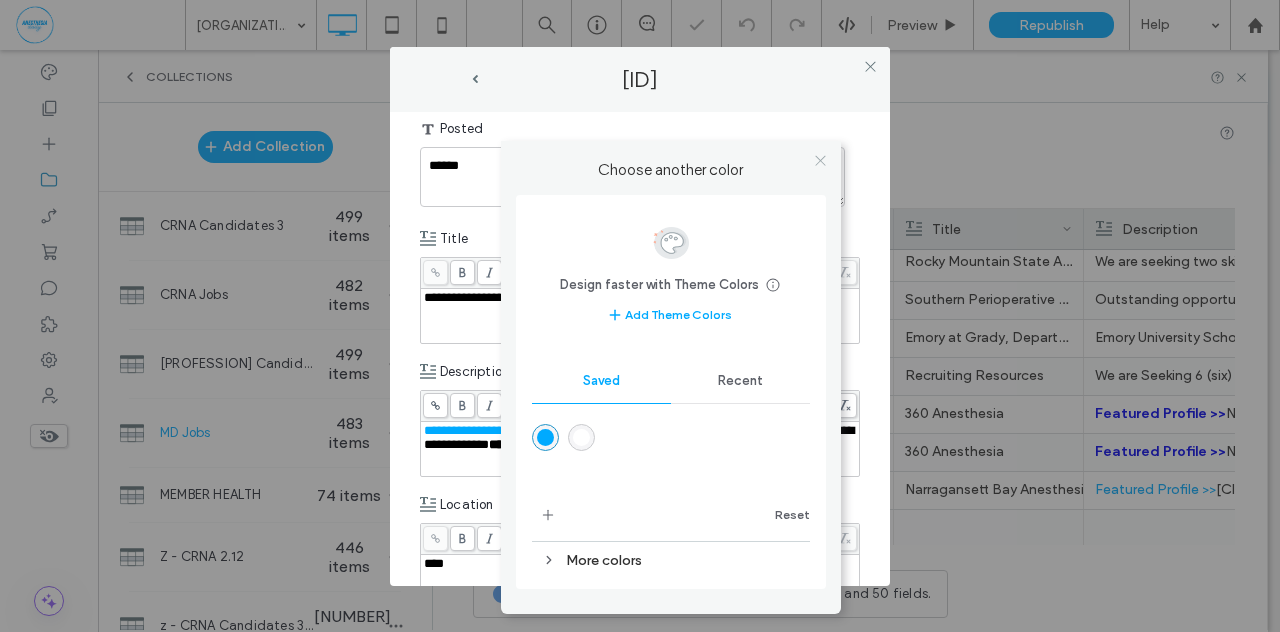 click 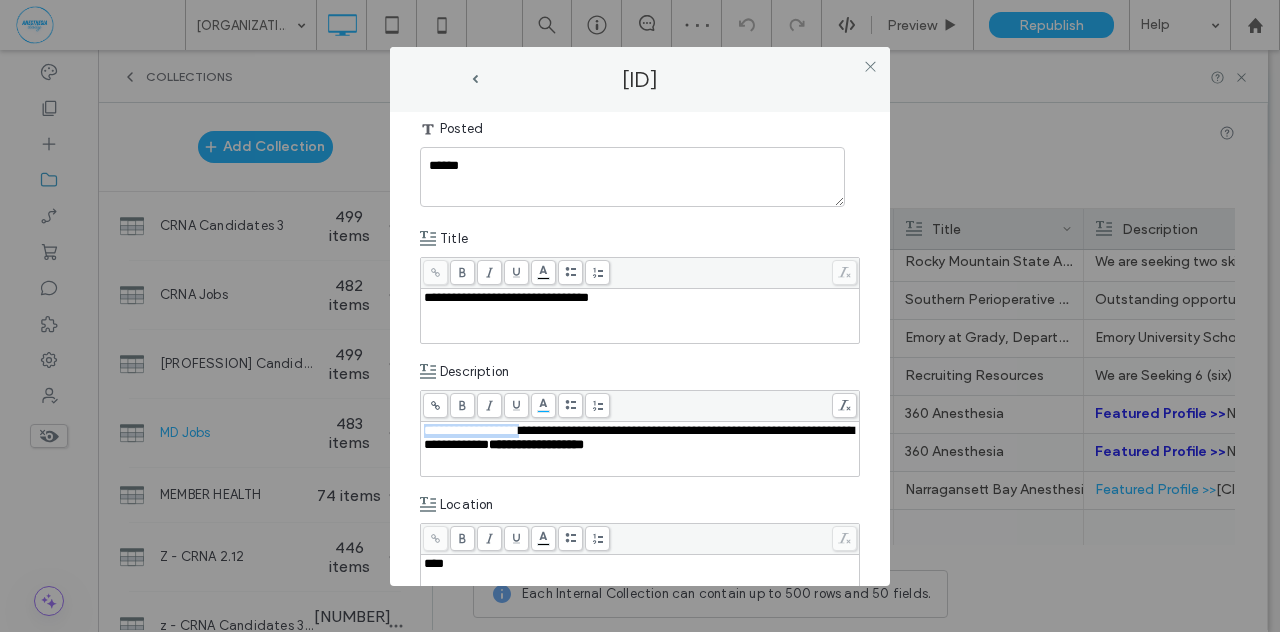 click 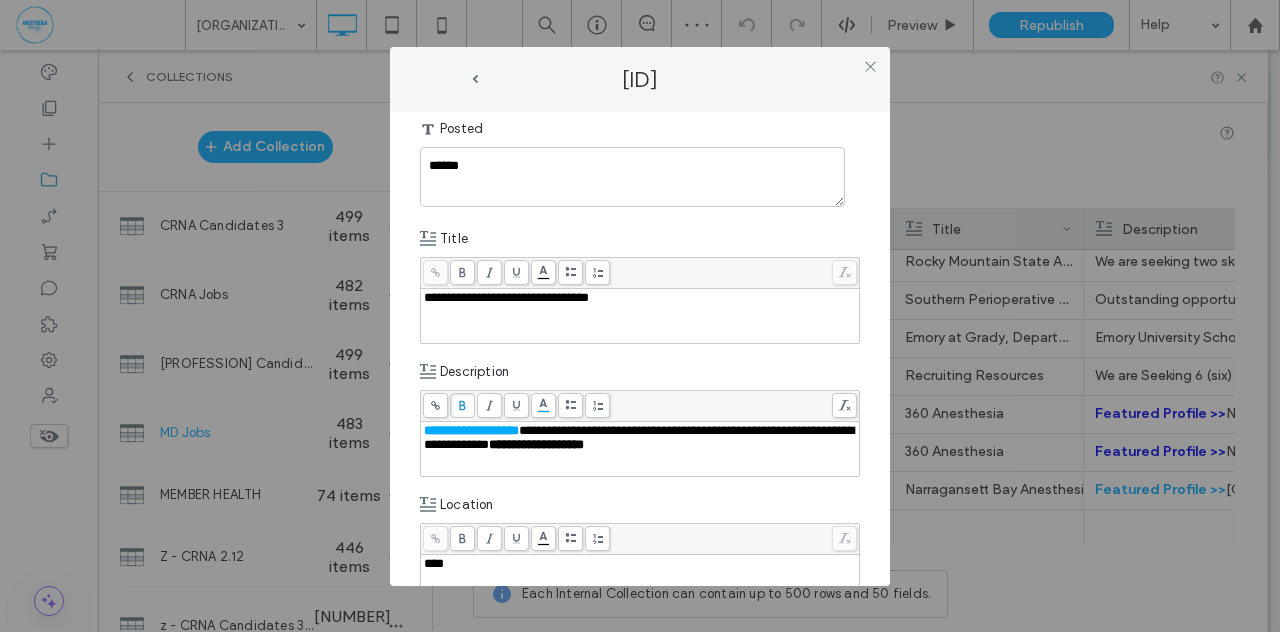 click 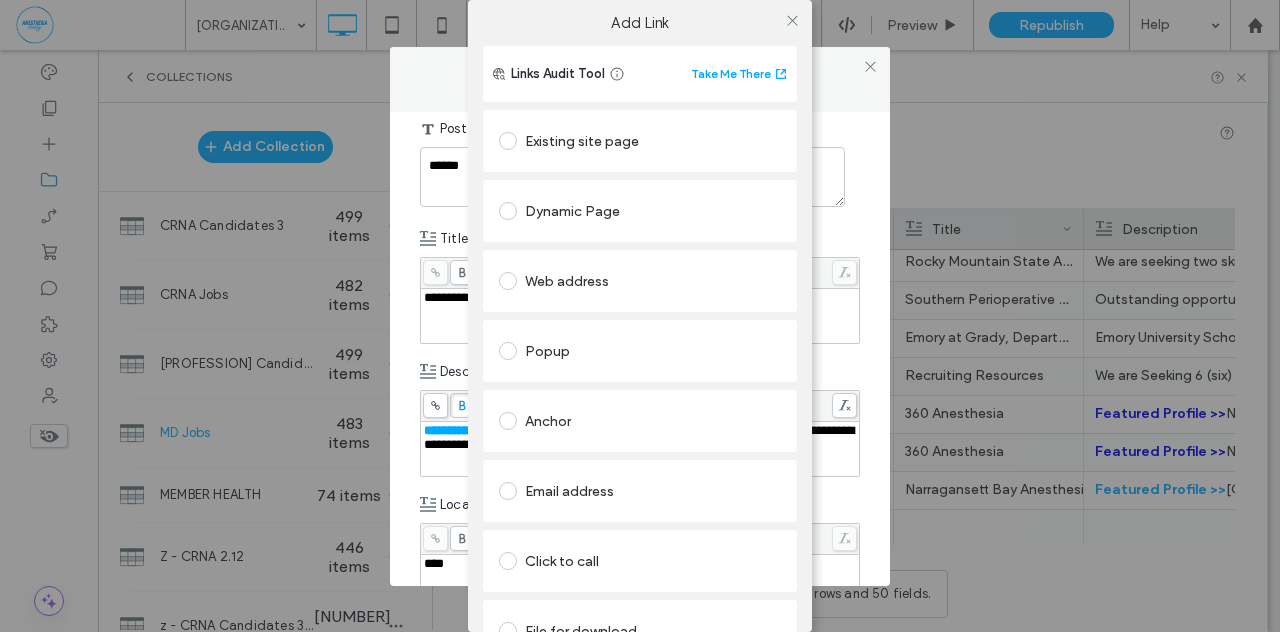 click at bounding box center [508, 141] 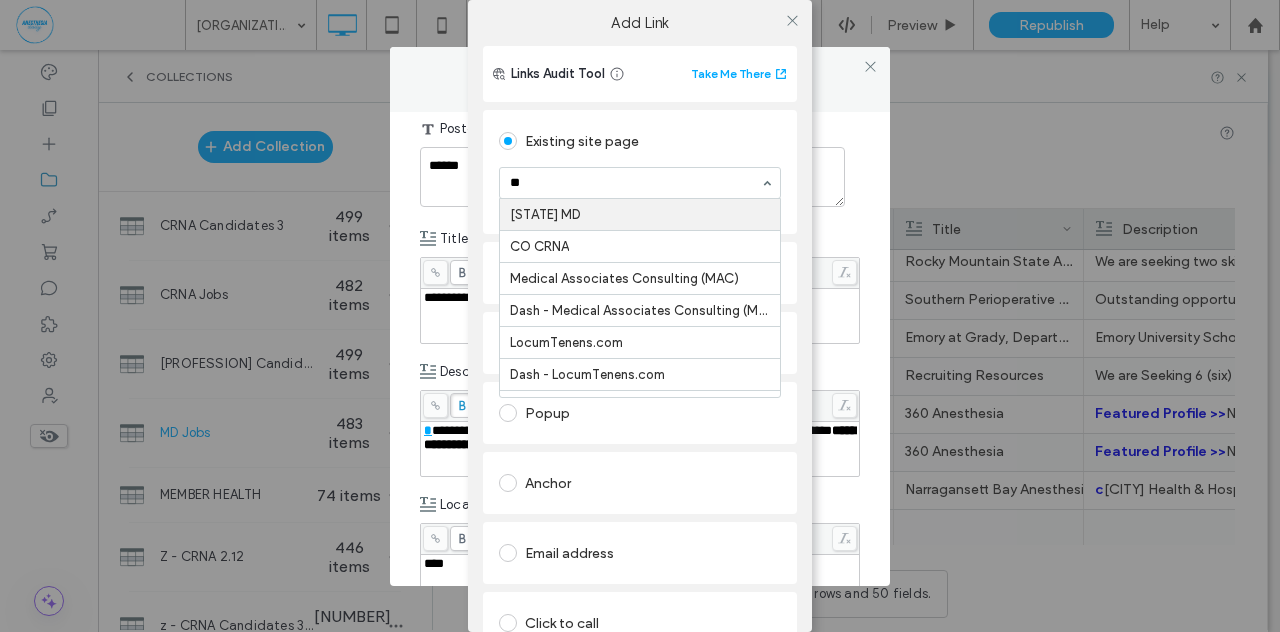 type on "*" 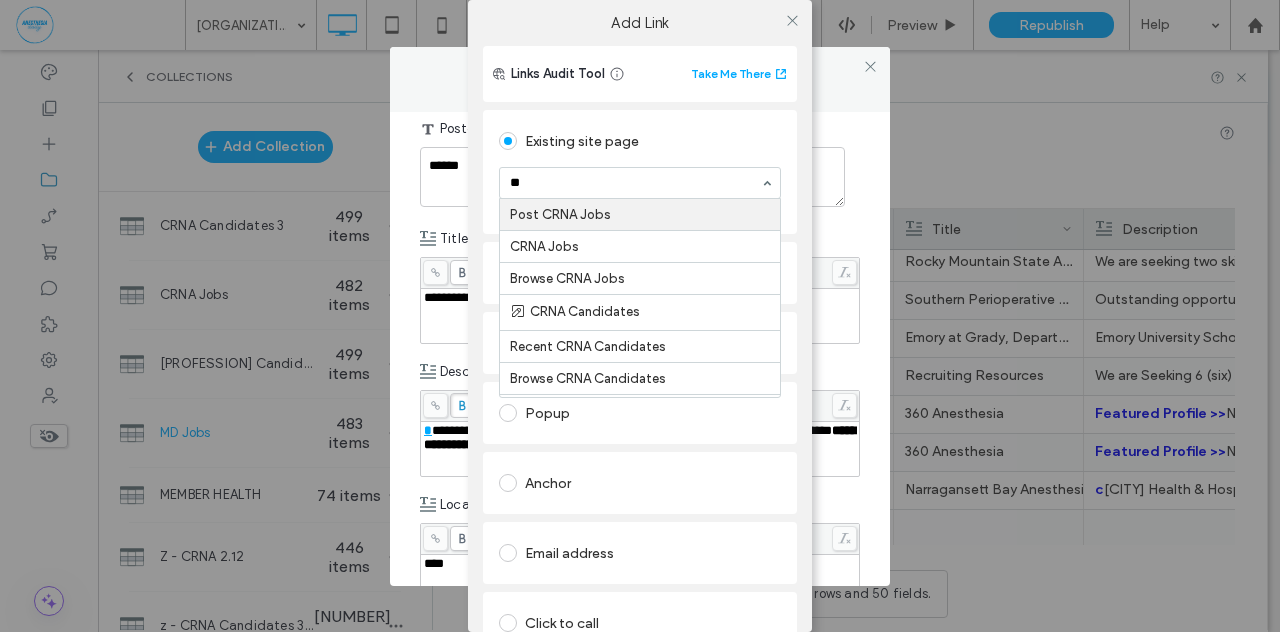 type on "*" 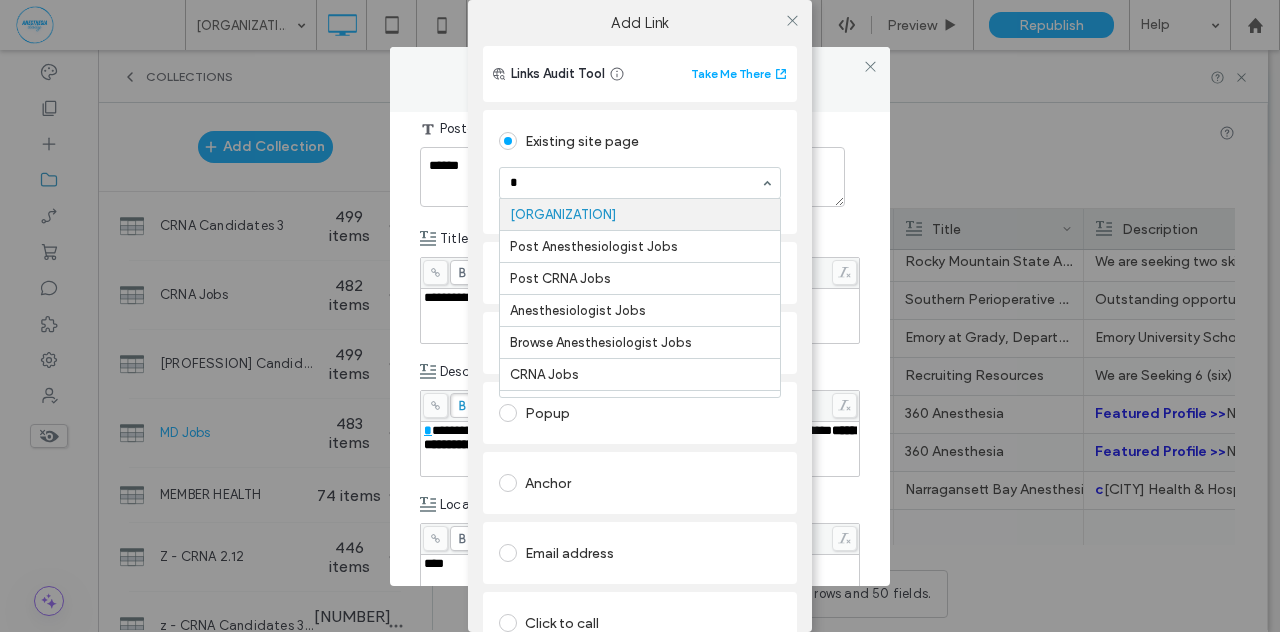 type 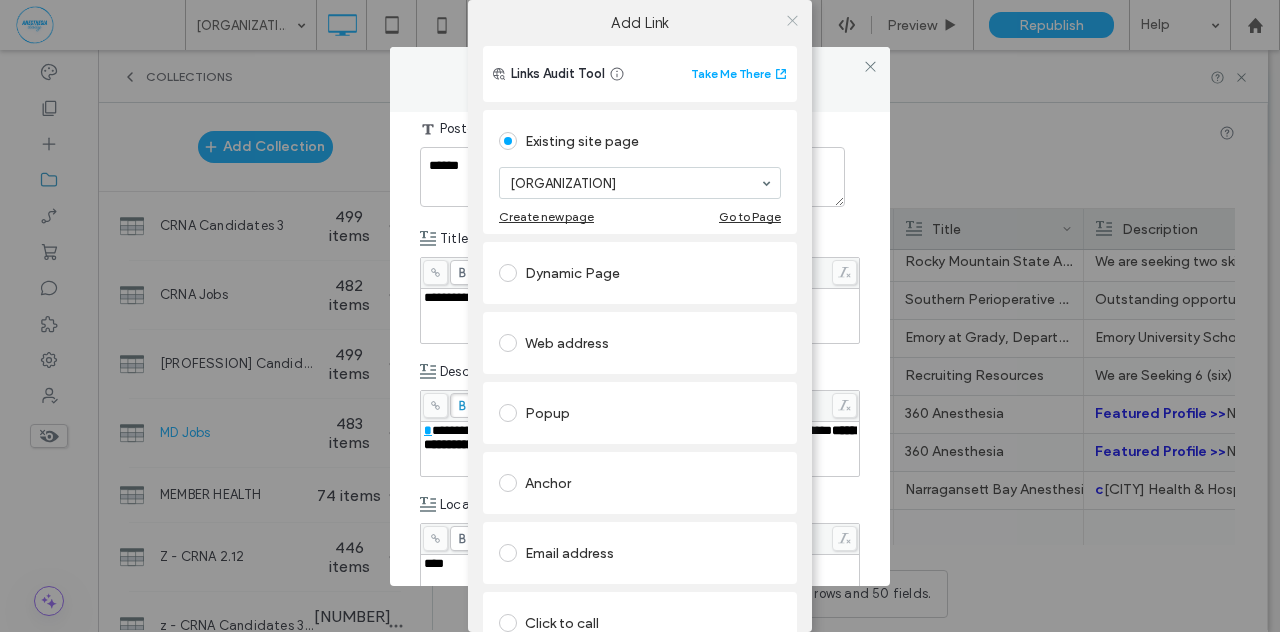 click at bounding box center [792, 20] 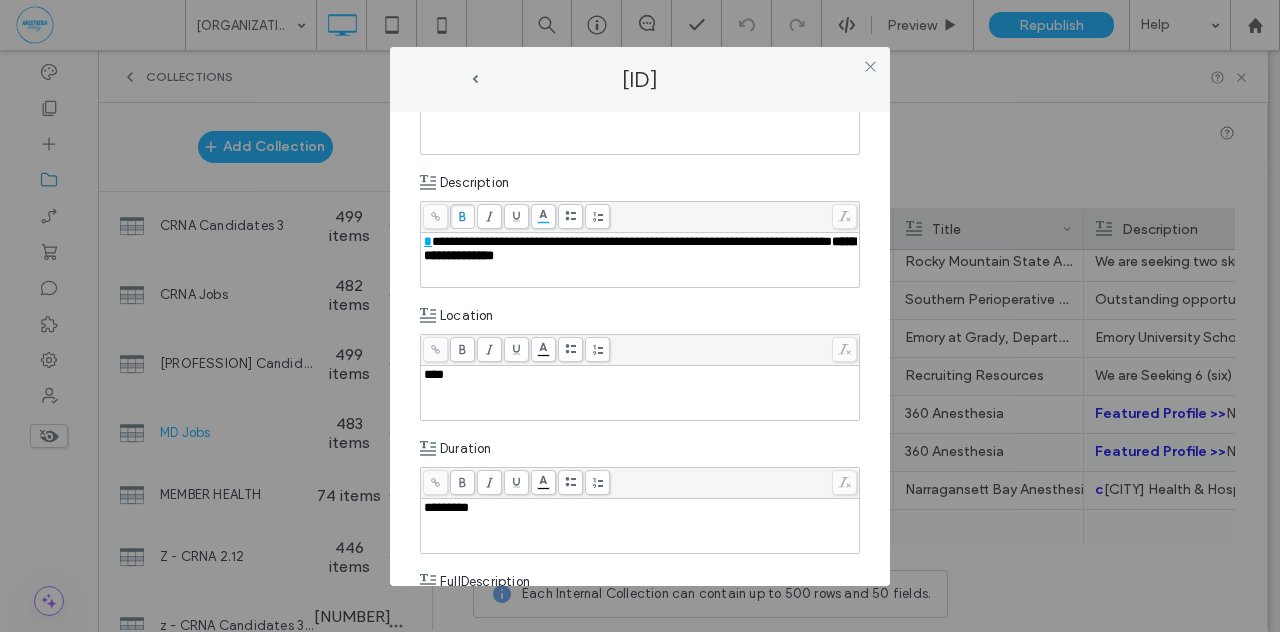 scroll, scrollTop: 280, scrollLeft: 0, axis: vertical 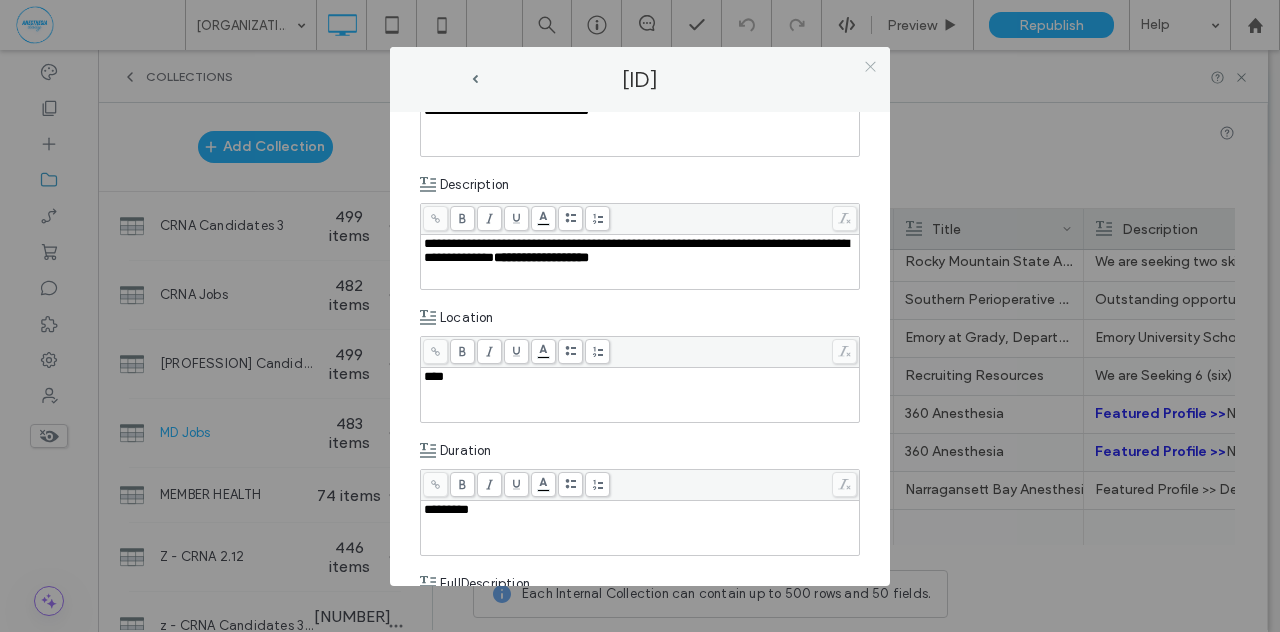 click 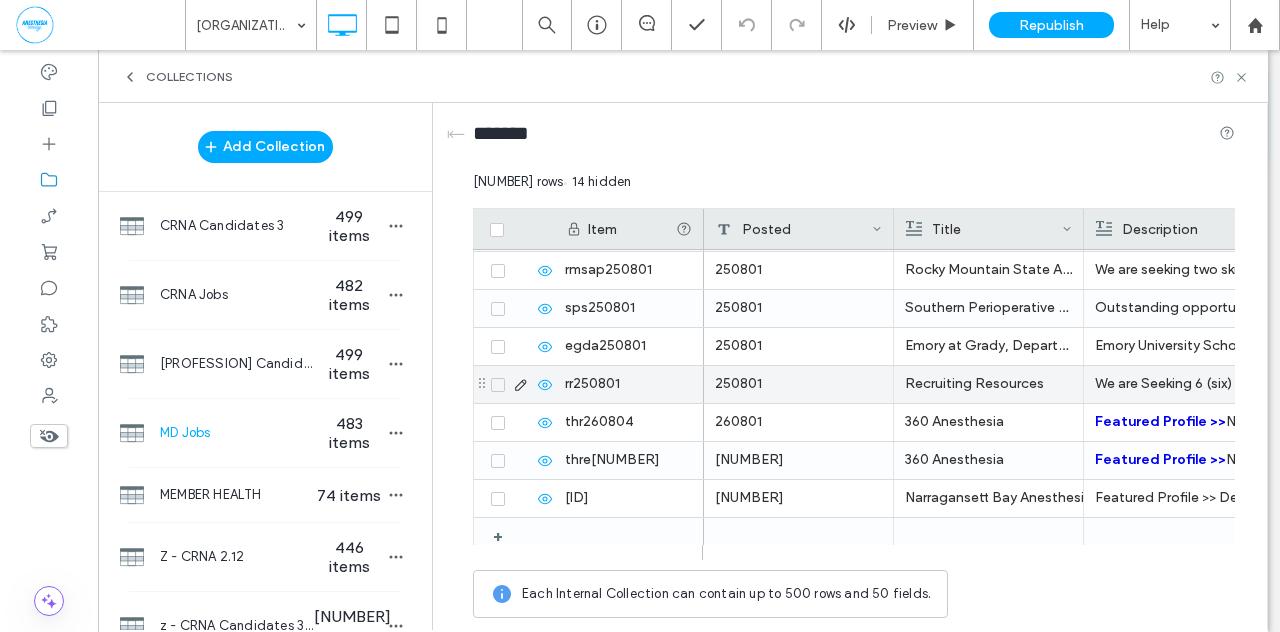 scroll, scrollTop: 18095, scrollLeft: 0, axis: vertical 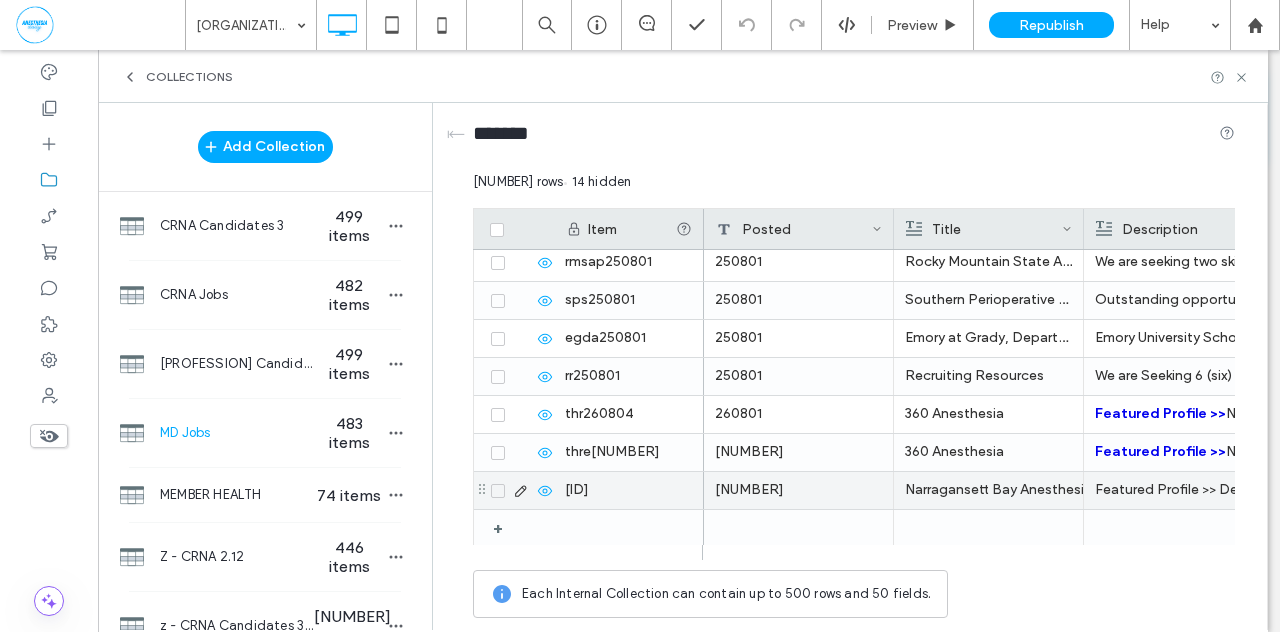 click 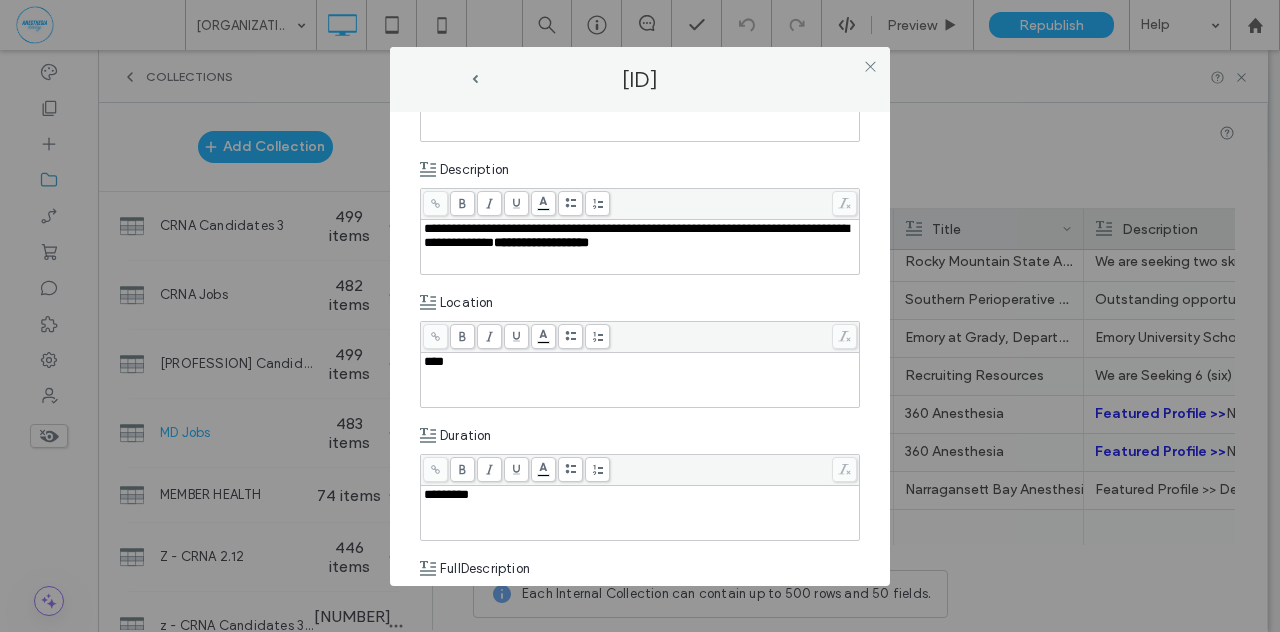 scroll, scrollTop: 280, scrollLeft: 0, axis: vertical 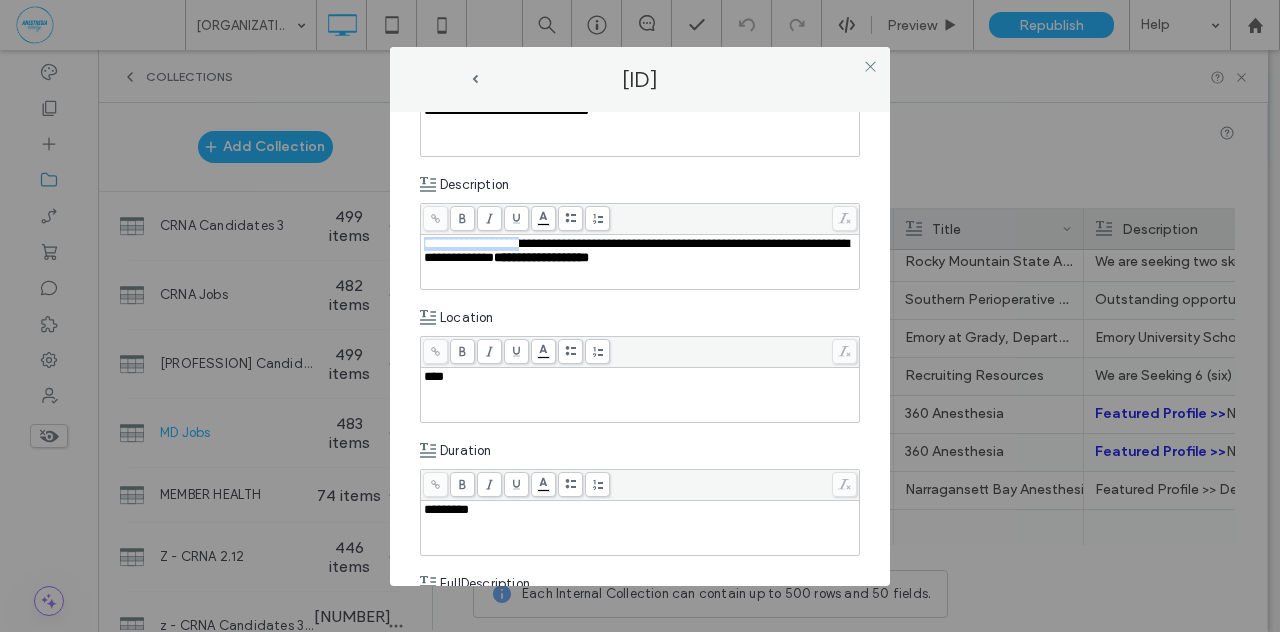 drag, startPoint x: 532, startPoint y: 243, endPoint x: 414, endPoint y: 235, distance: 118.270874 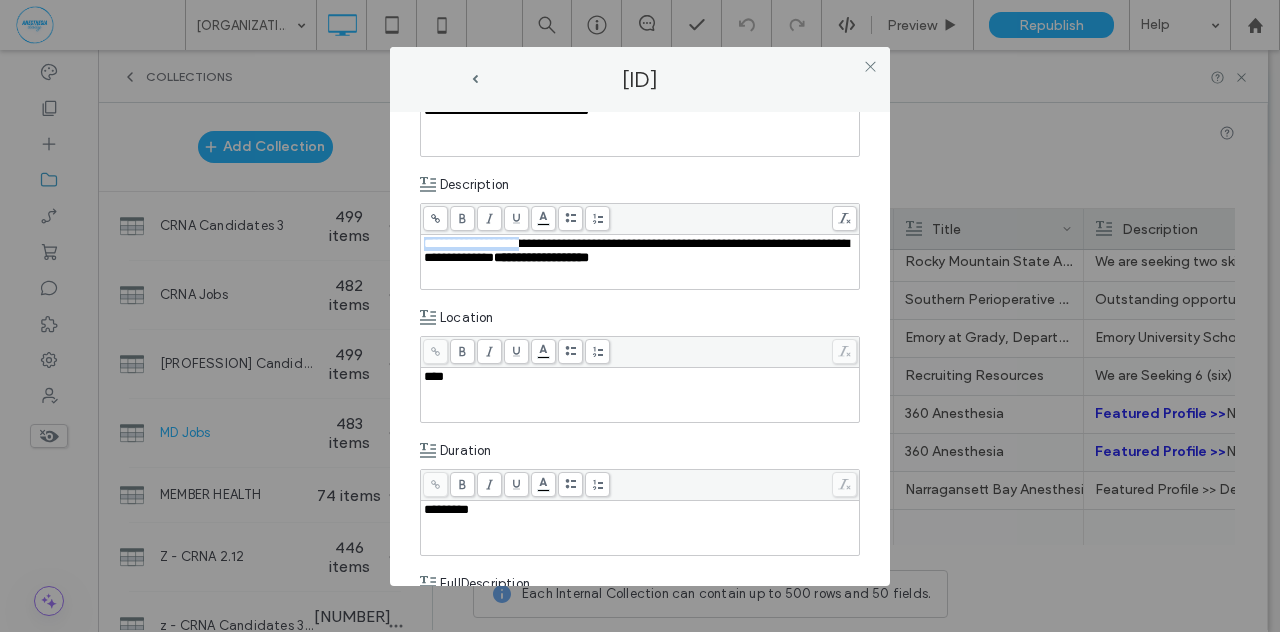 click on ".wqwq-1{fill:#231f20;}
.cls-1q, .cls-2q { fill-rule: evenodd; }
.cls-2q { fill: #6e8188; }
True_local
Agendize
HealthEngine
x_close_popup
from_your_site
multi_language
zoom-out
zoom-in
z_vimeo
z_yelp
z_picassa
w_vCita
youtube
yelp
x2
x
x_x
x_alignright
x_handwritten
wrench
wordpress
windowsvv
win8
whats_app
wallet
warning-sign
w_youtube
w_youtube_channel
w_yelp
w_video
w_twitter
w_title
w_tabs
w_social_icons
w_spacer
w_share
w_rss_feed
w_recent-posts
w_push
w_paypal
w_photo_gallery" at bounding box center (640, 316) 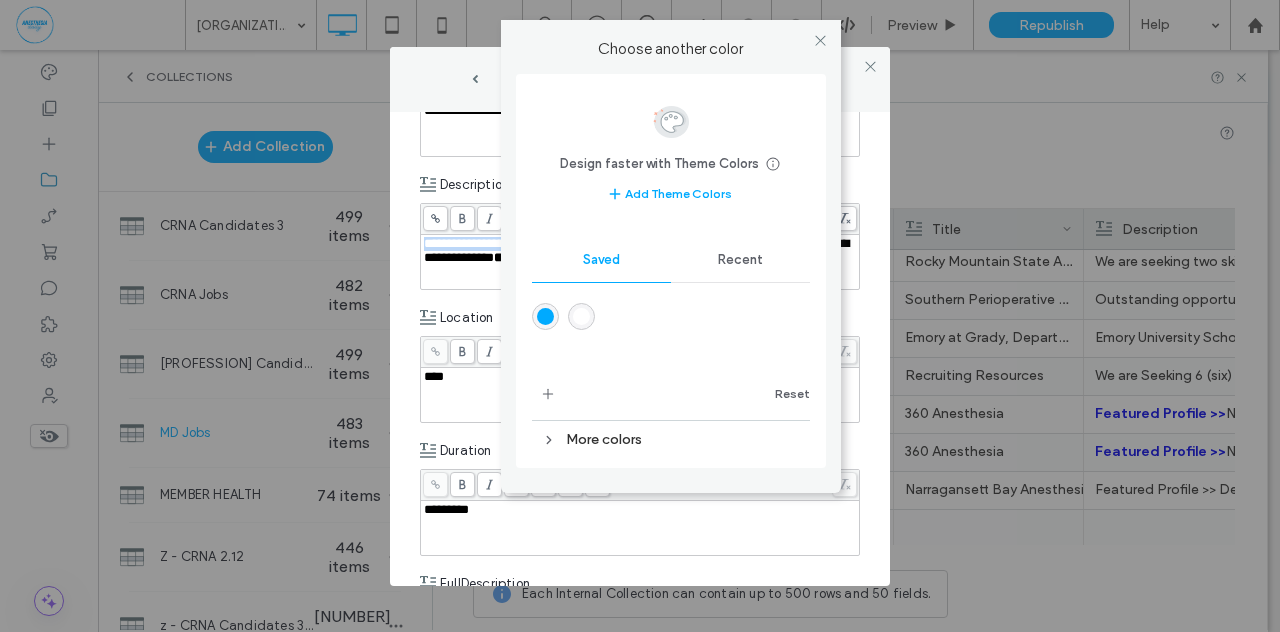 click at bounding box center [545, 316] 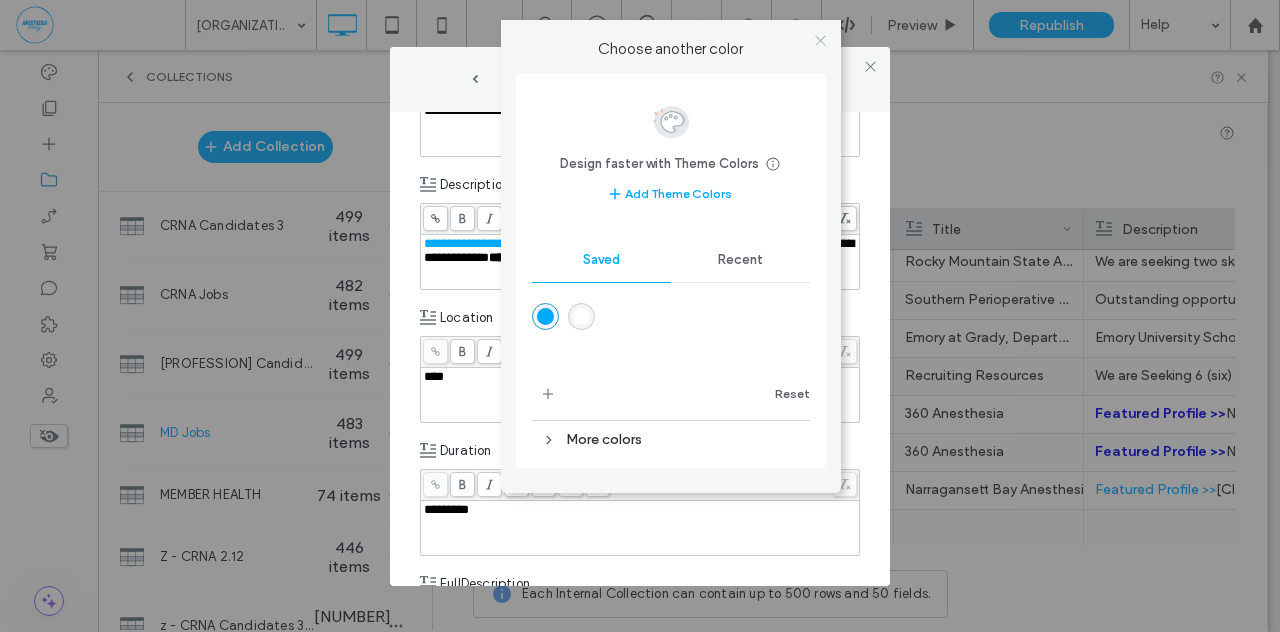 click 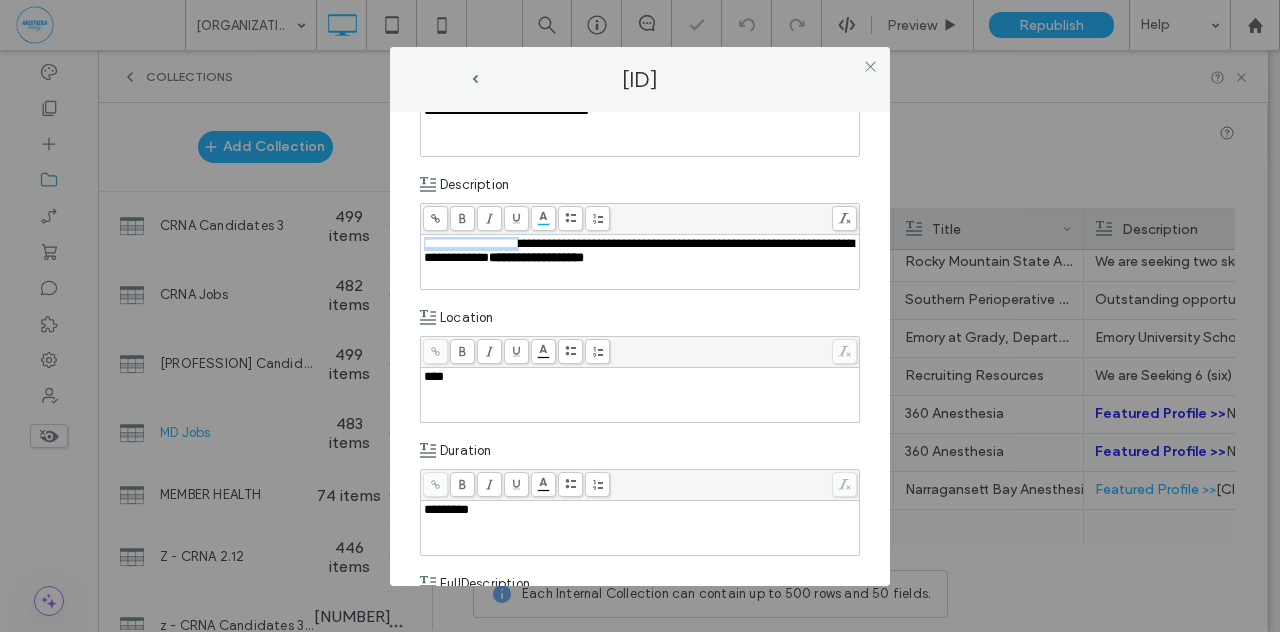 click 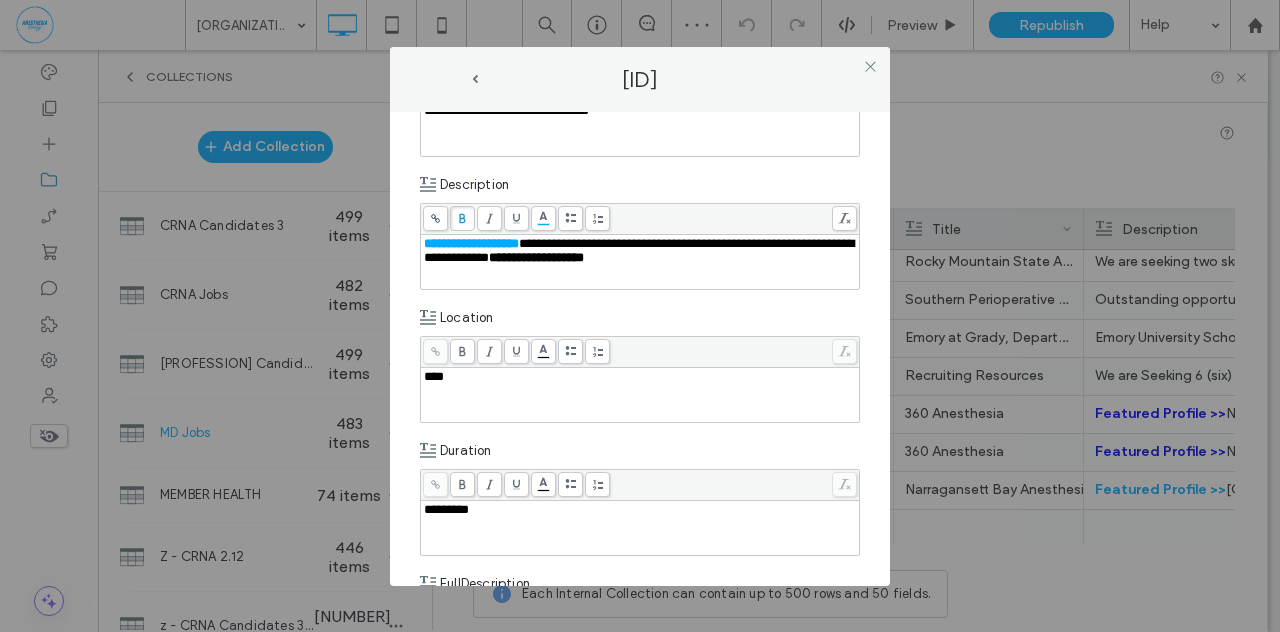 click 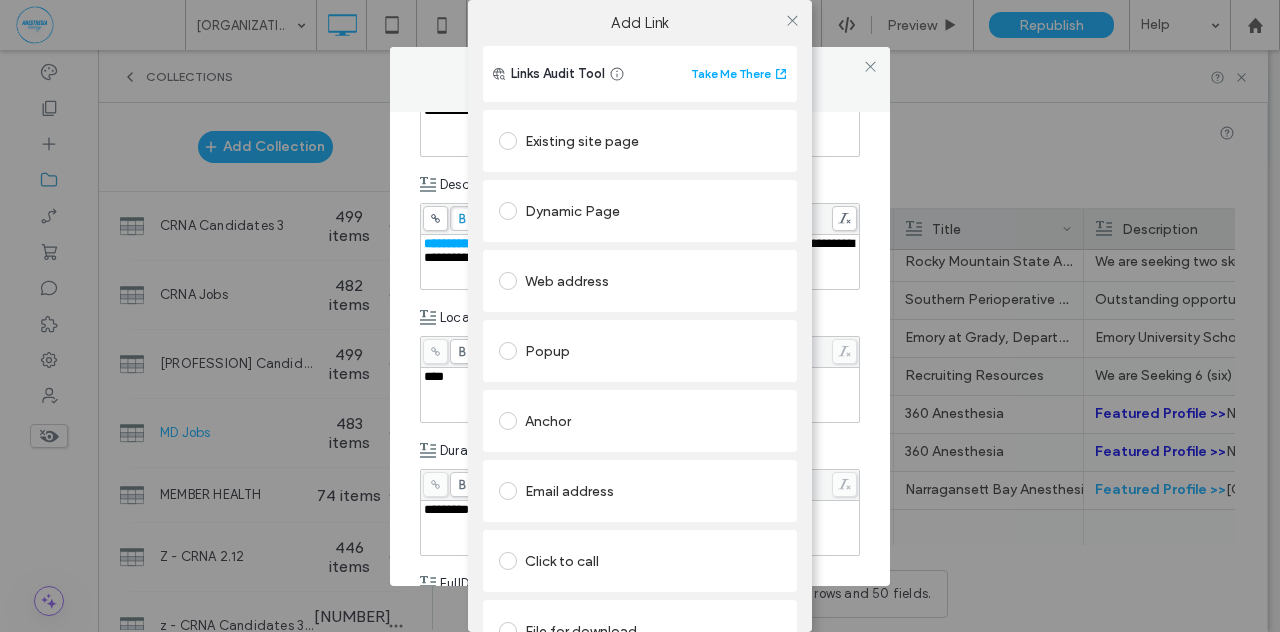 click at bounding box center (508, 141) 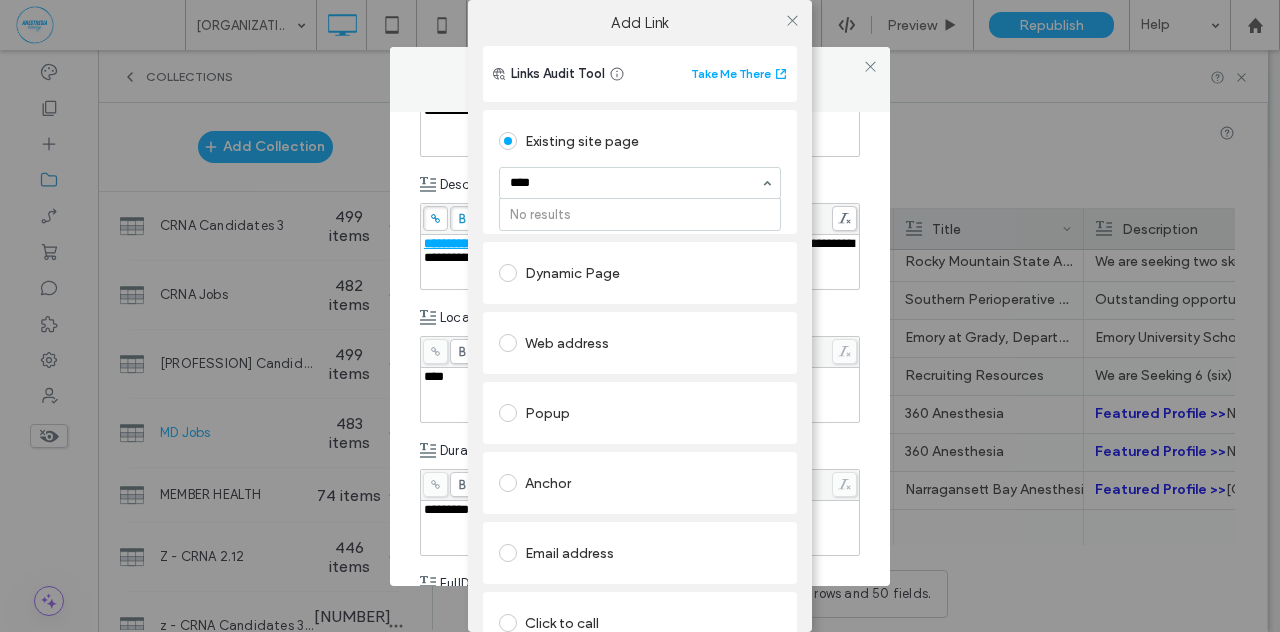 type on "****" 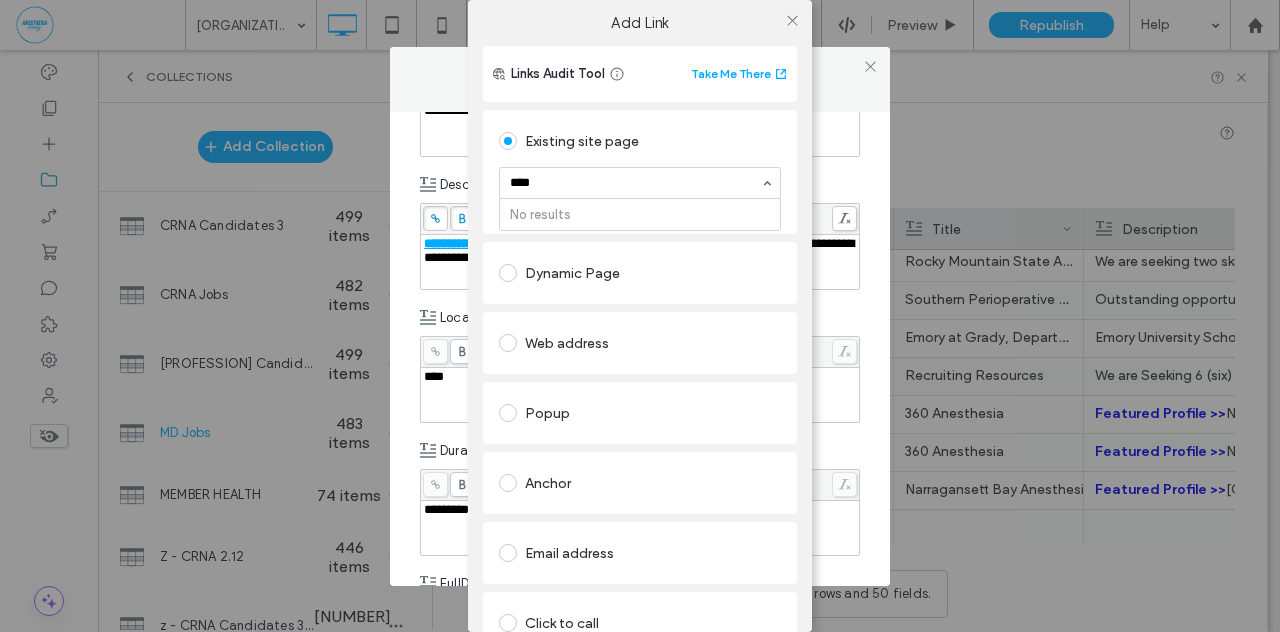 type 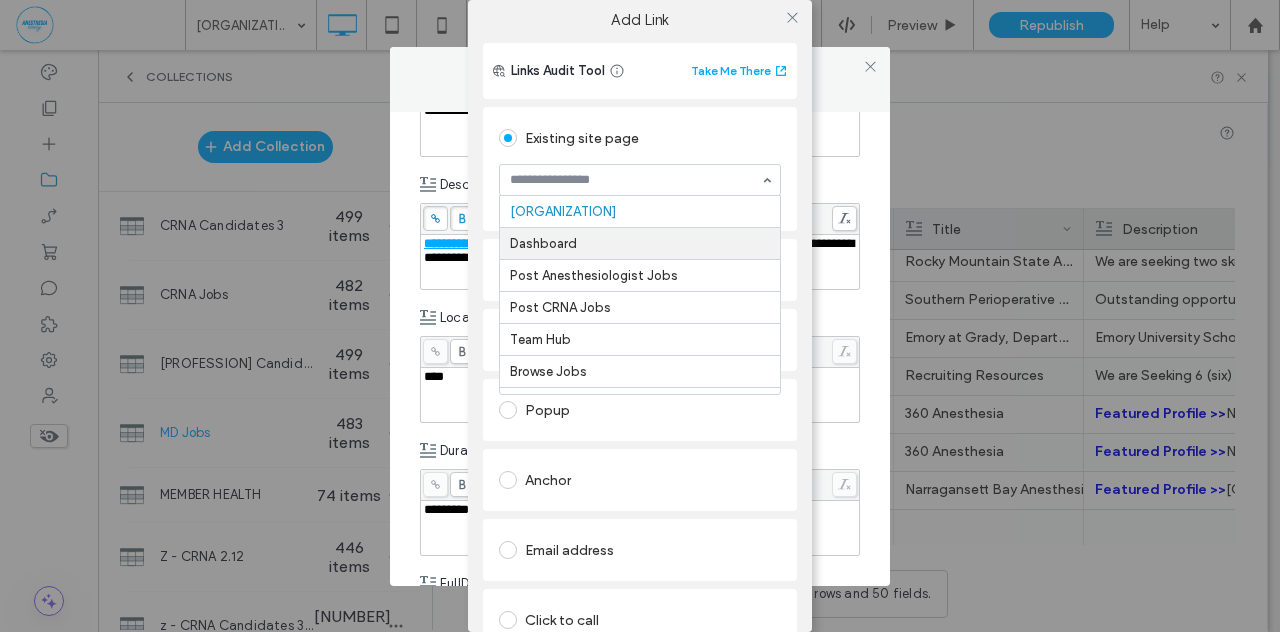 scroll, scrollTop: 0, scrollLeft: 0, axis: both 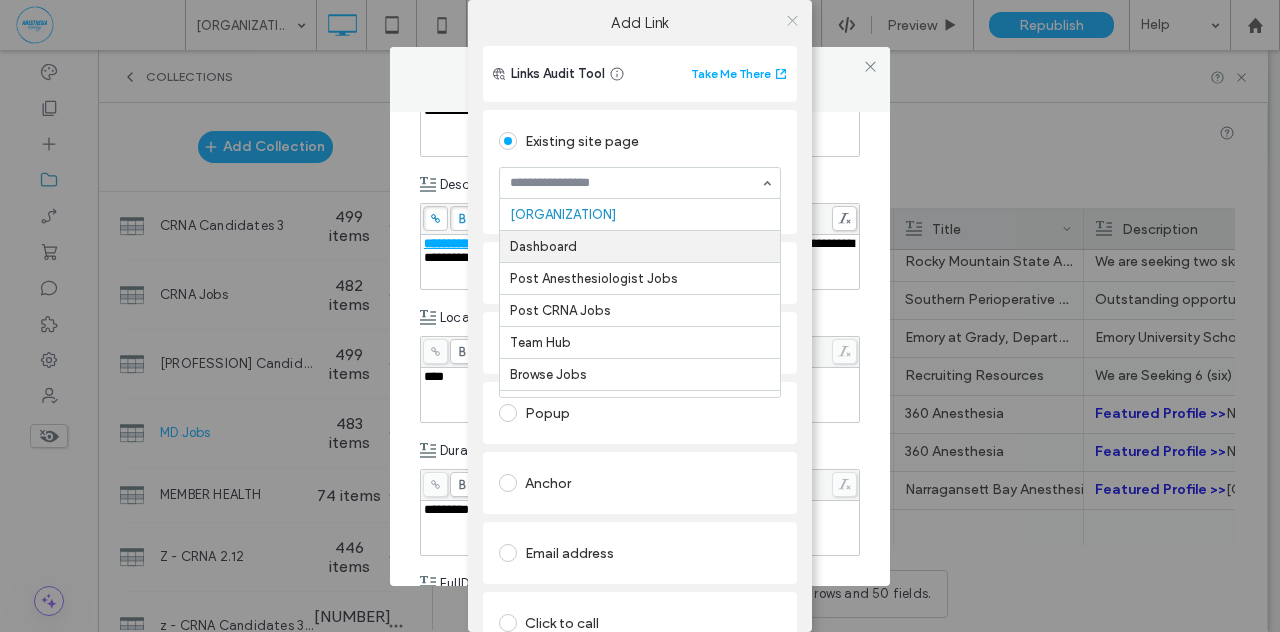 click 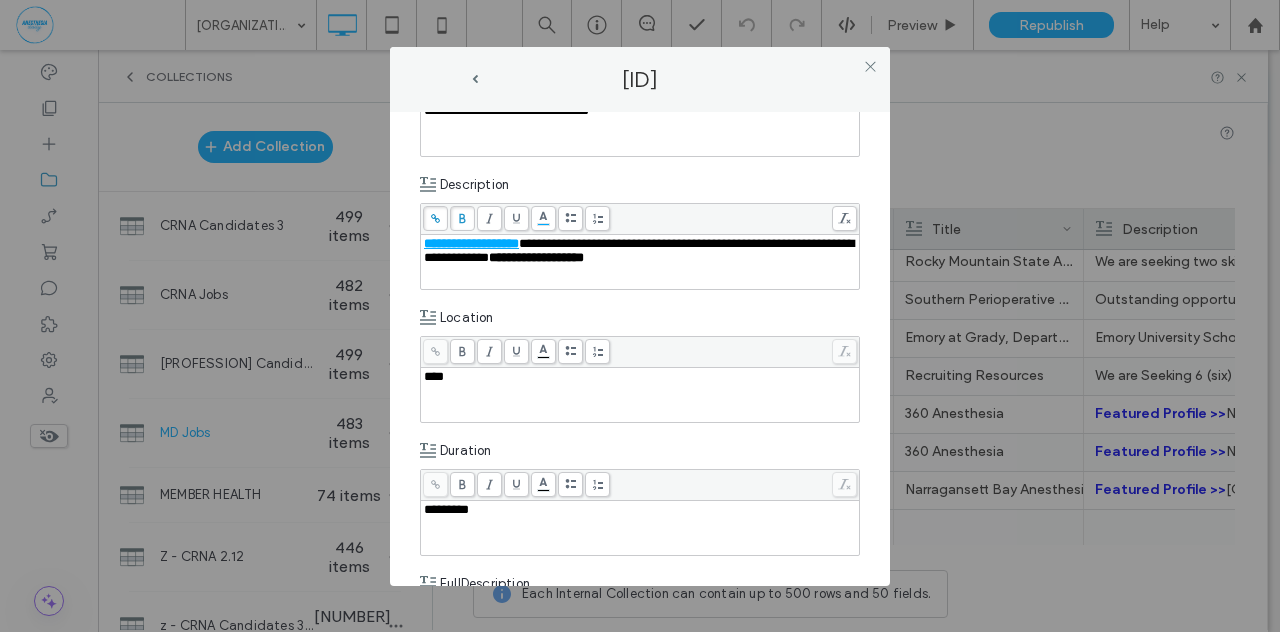 click on "**********" at bounding box center (640, 262) 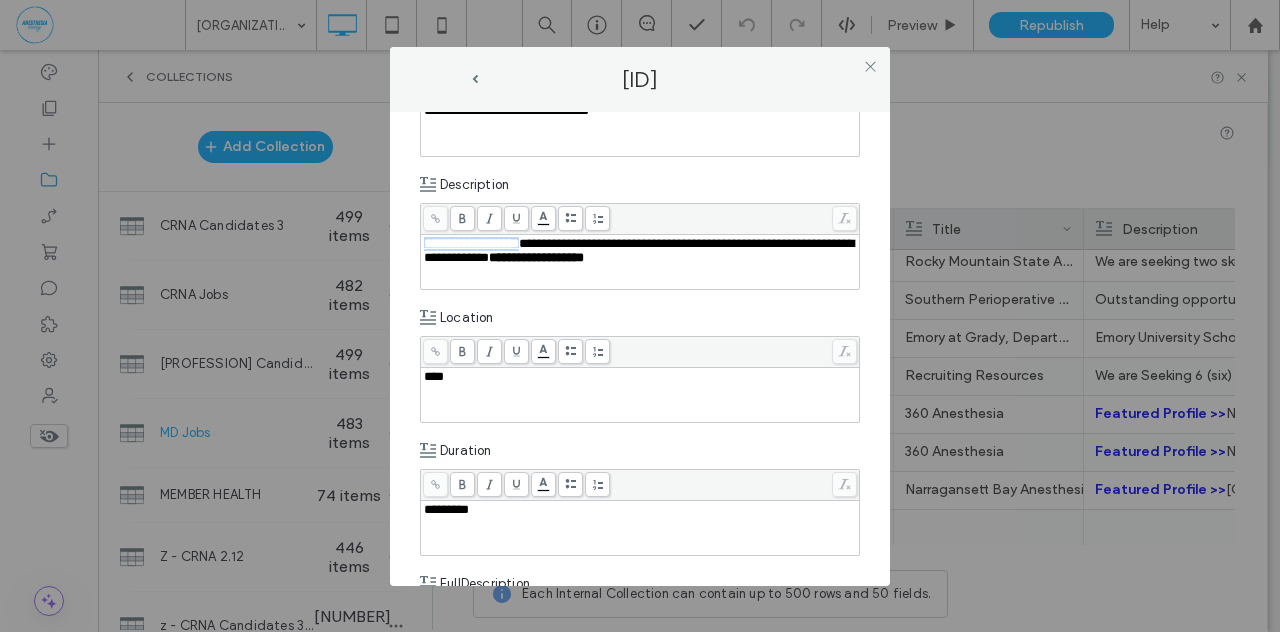 drag, startPoint x: 535, startPoint y: 244, endPoint x: 407, endPoint y: 245, distance: 128.0039 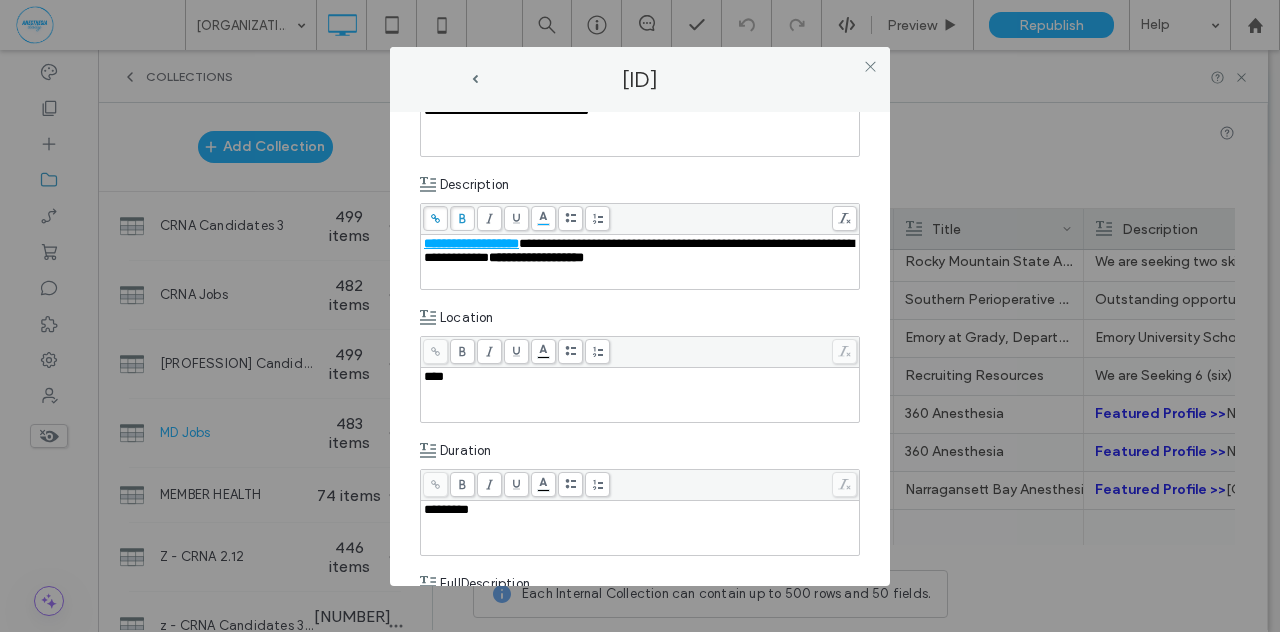 click 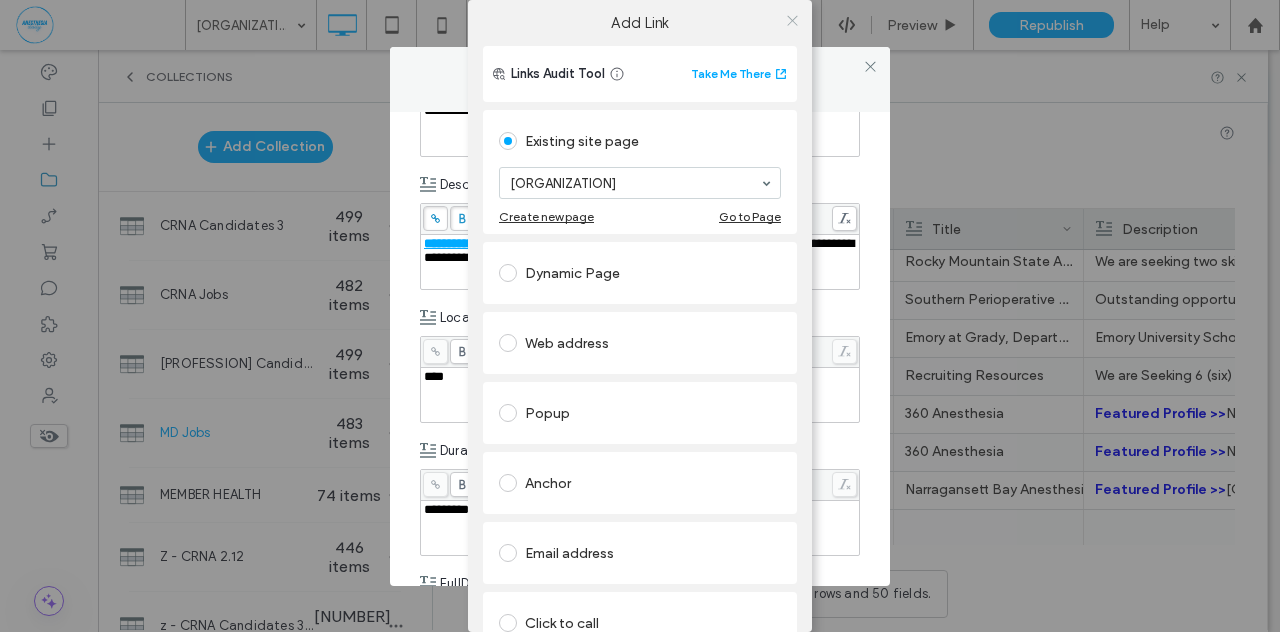 click 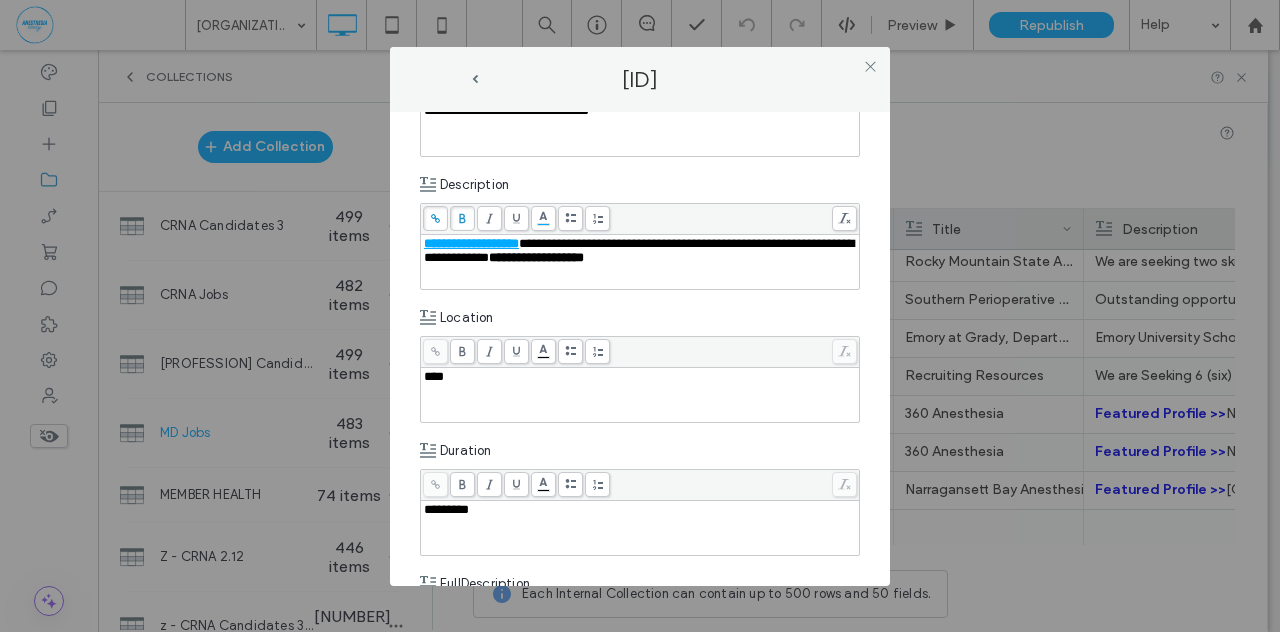 click on "**********" at bounding box center [640, 349] 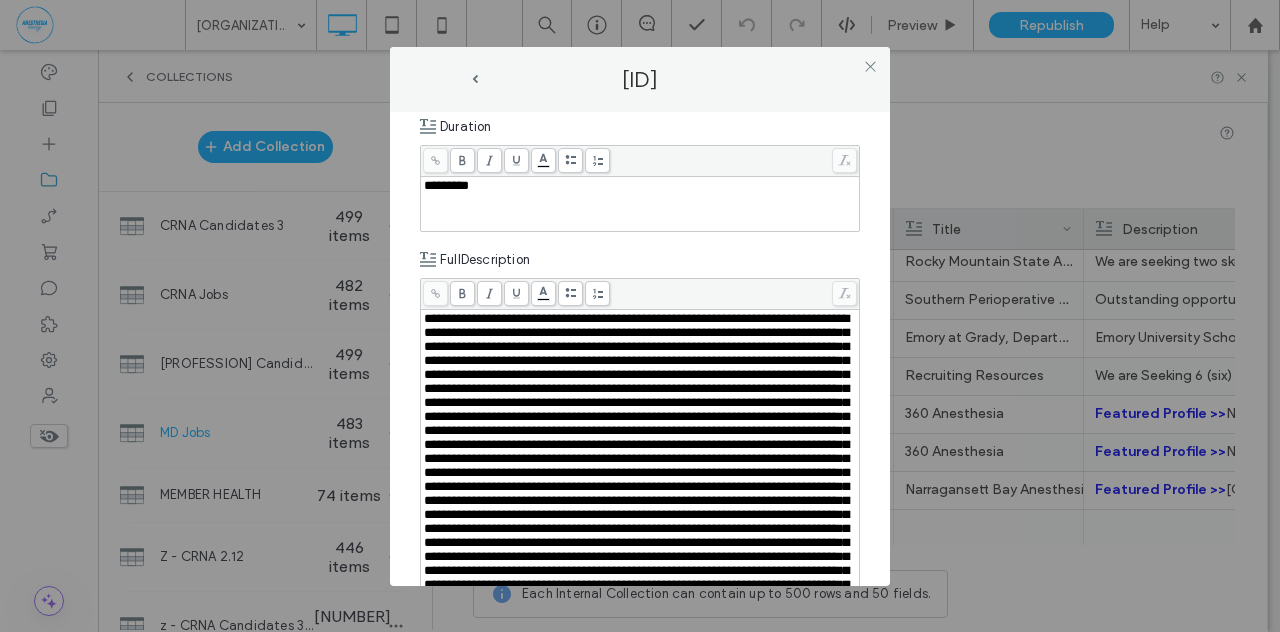 scroll, scrollTop: 661, scrollLeft: 0, axis: vertical 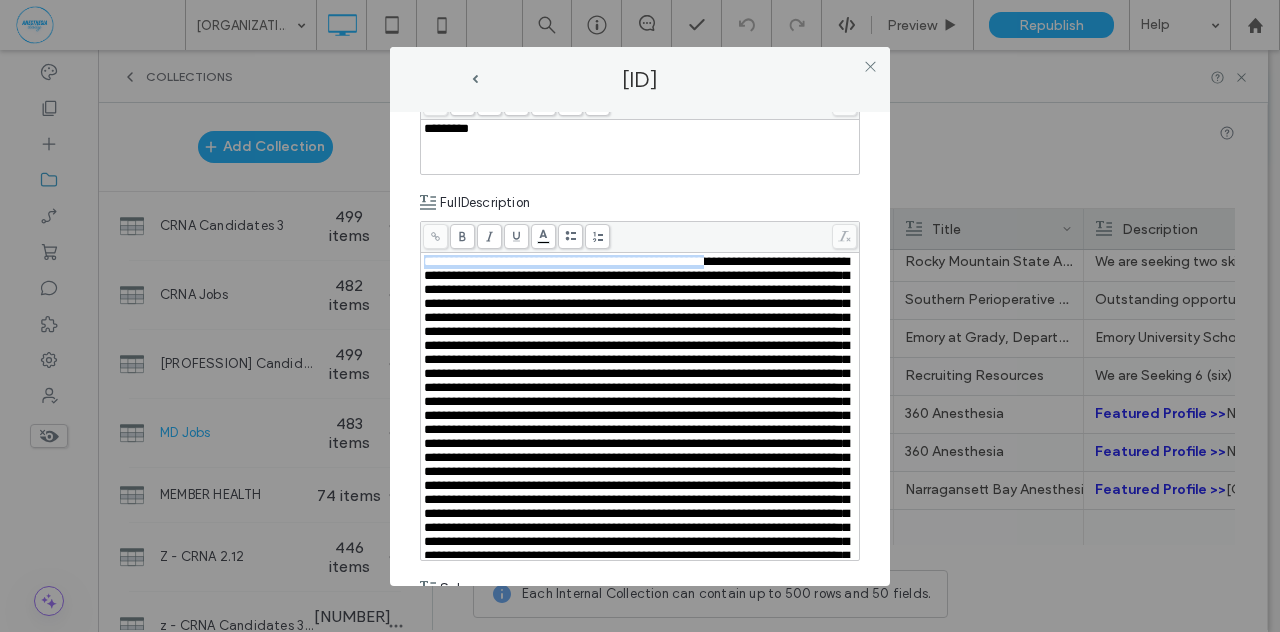 drag, startPoint x: 424, startPoint y: 257, endPoint x: 748, endPoint y: 258, distance: 324.00156 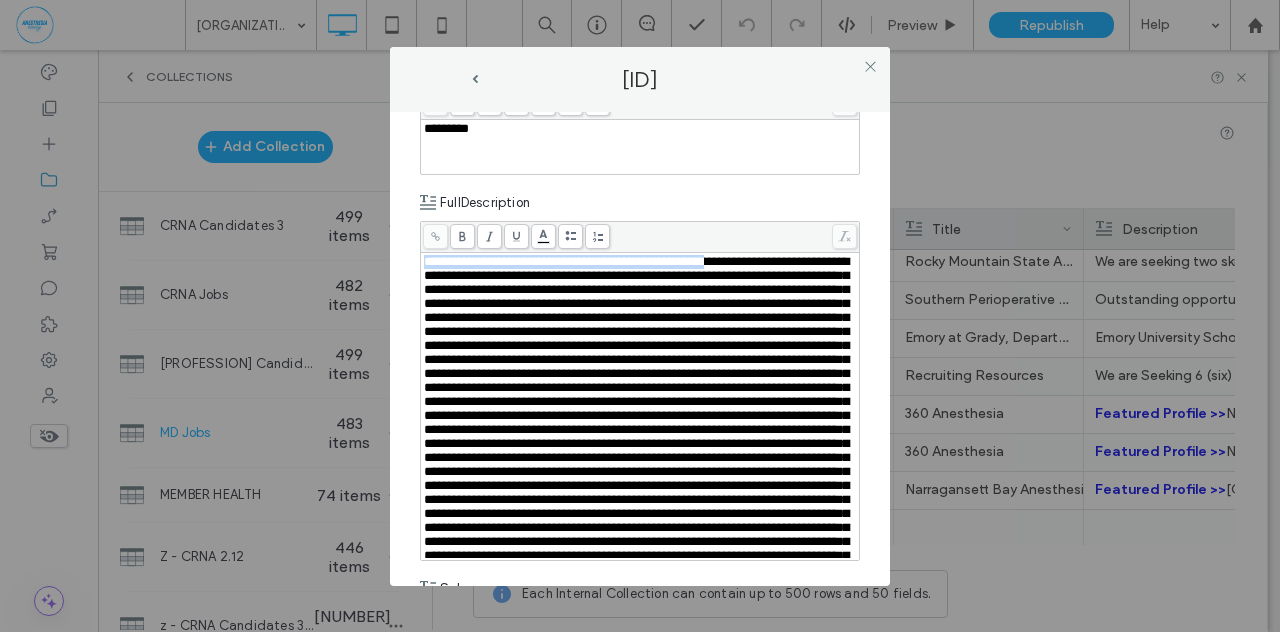 click at bounding box center (636, 443) 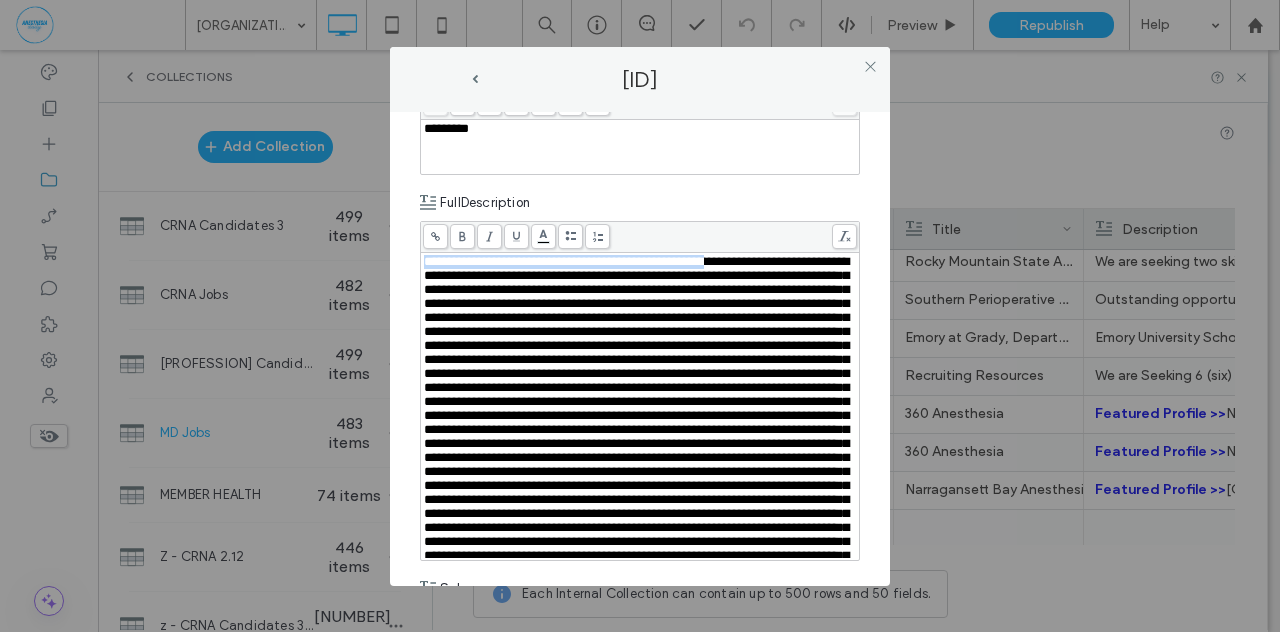 copy on "**********" 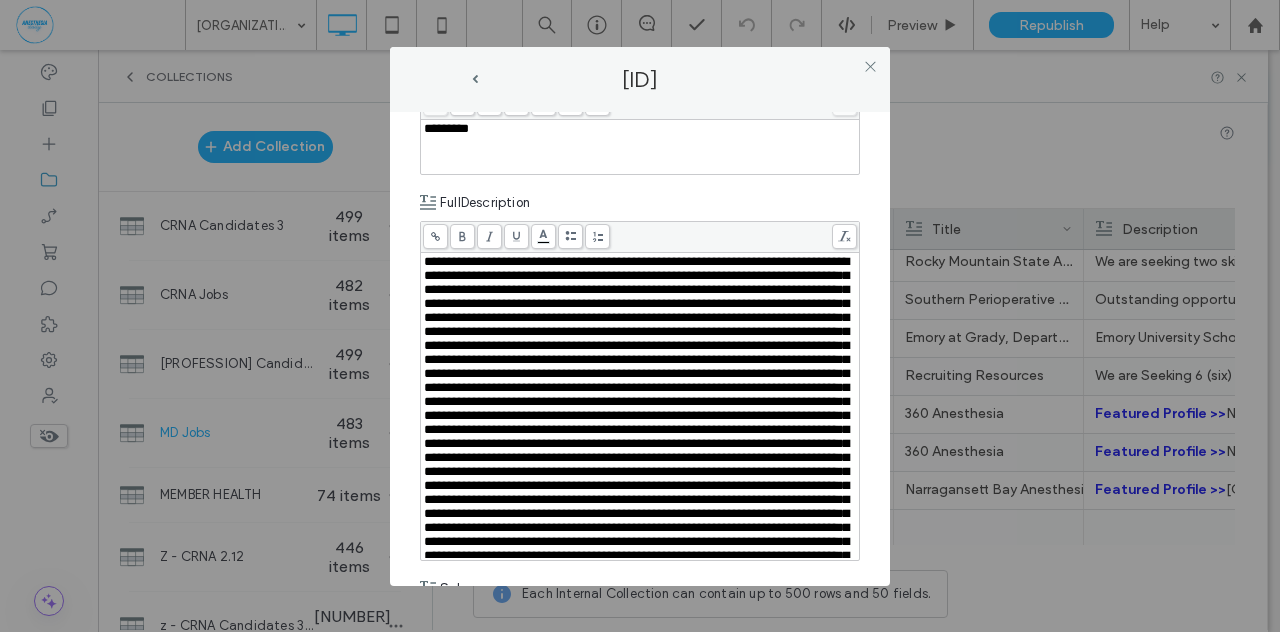 click on "**********" at bounding box center (640, 349) 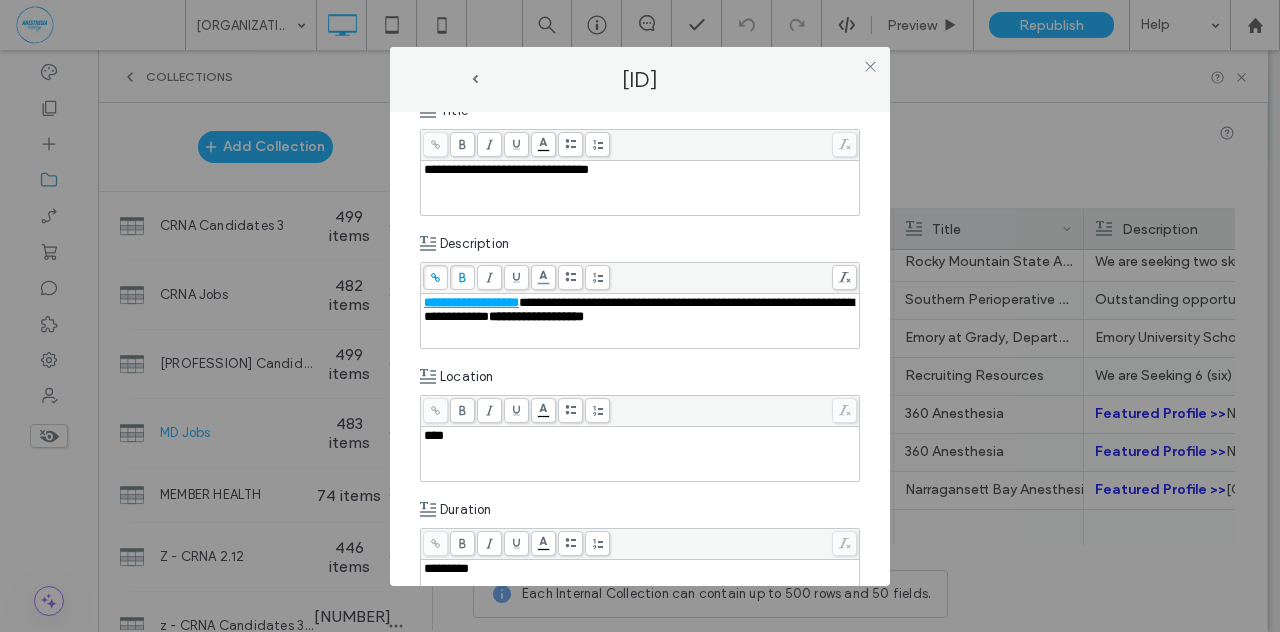scroll, scrollTop: 210, scrollLeft: 0, axis: vertical 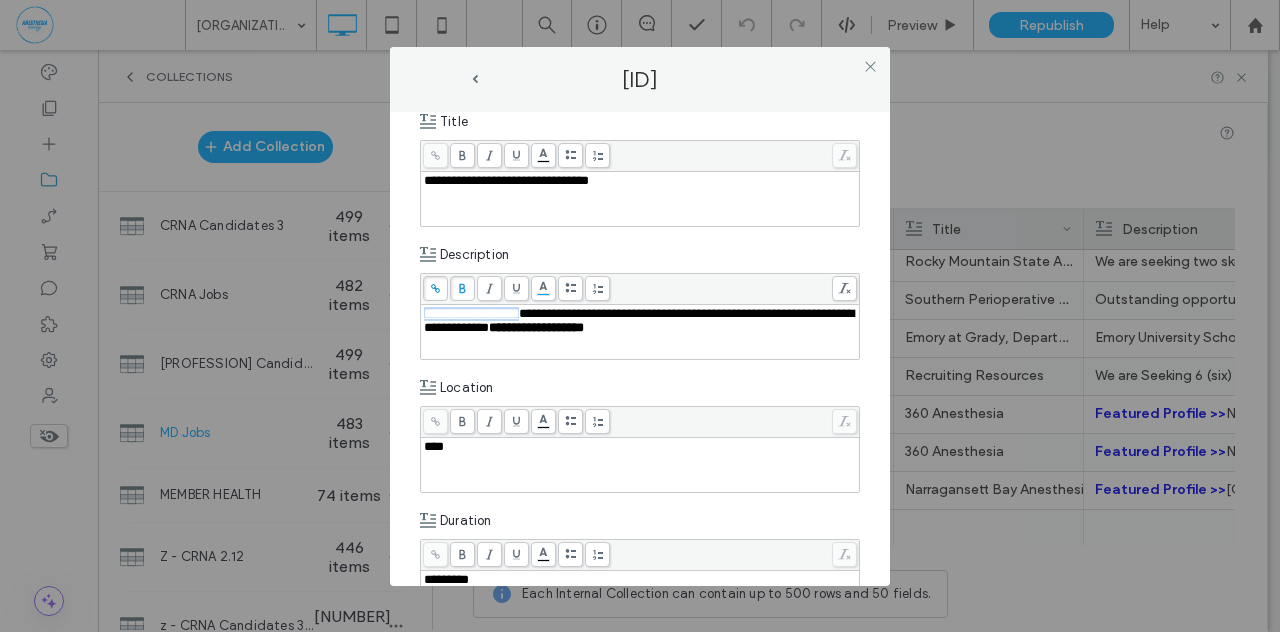 click on "**********" at bounding box center (639, 320) 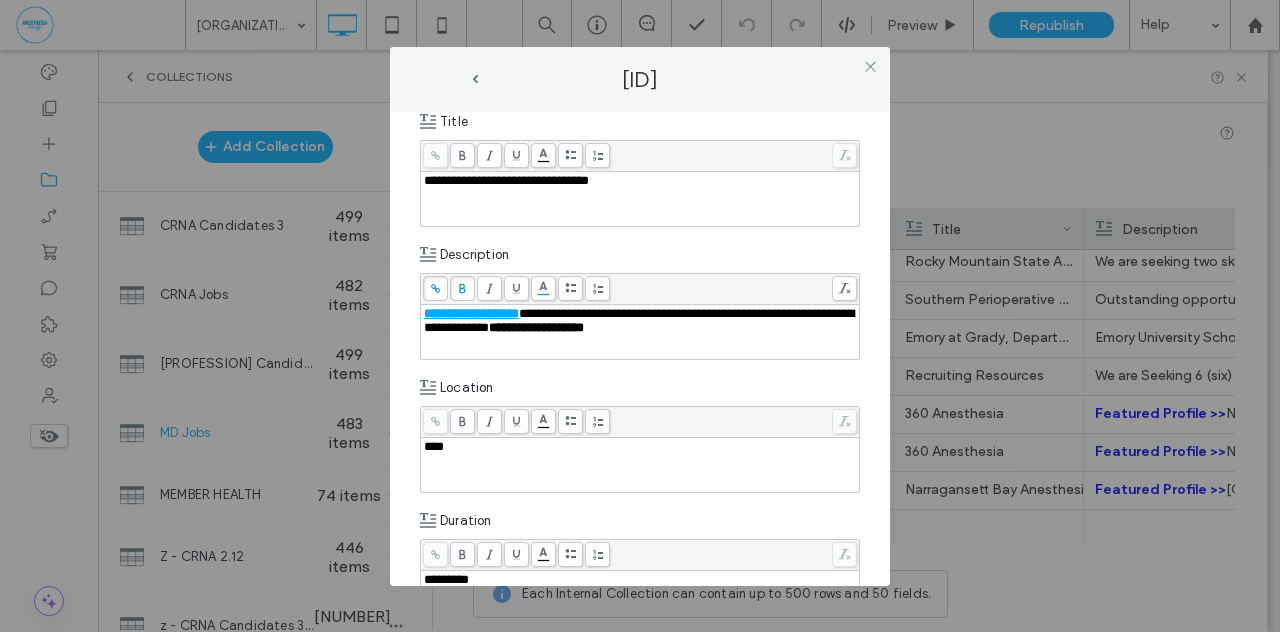 click on "**********" at bounding box center [639, 320] 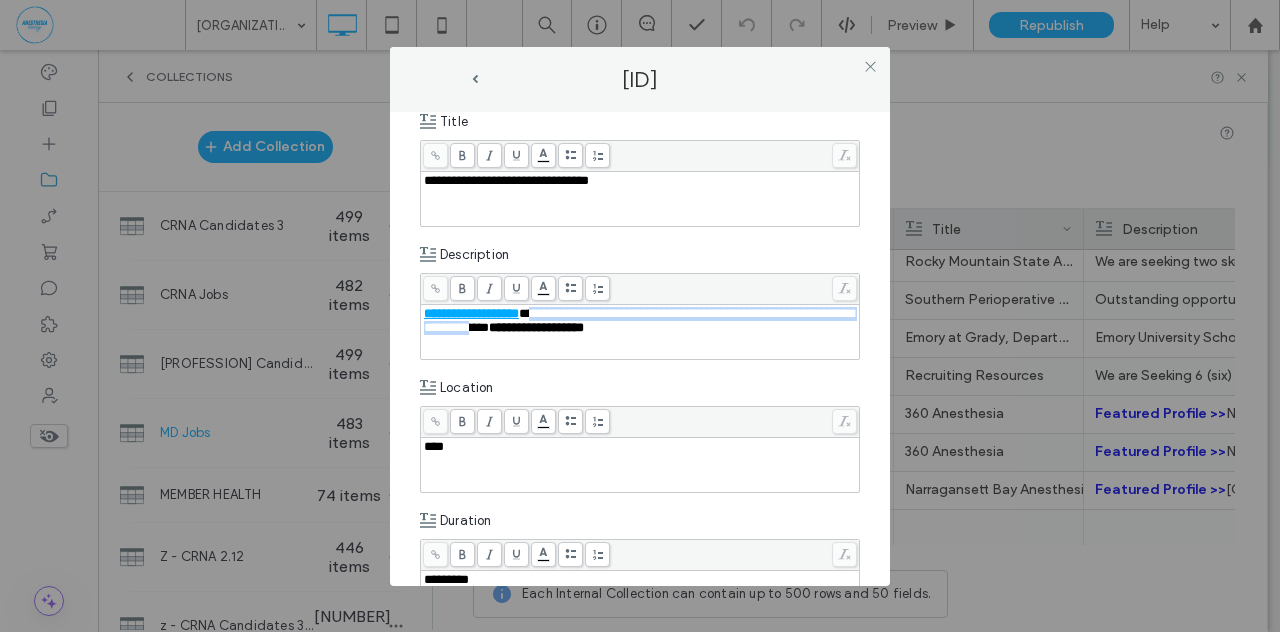 drag, startPoint x: 580, startPoint y: 327, endPoint x: 552, endPoint y: 314, distance: 30.870699 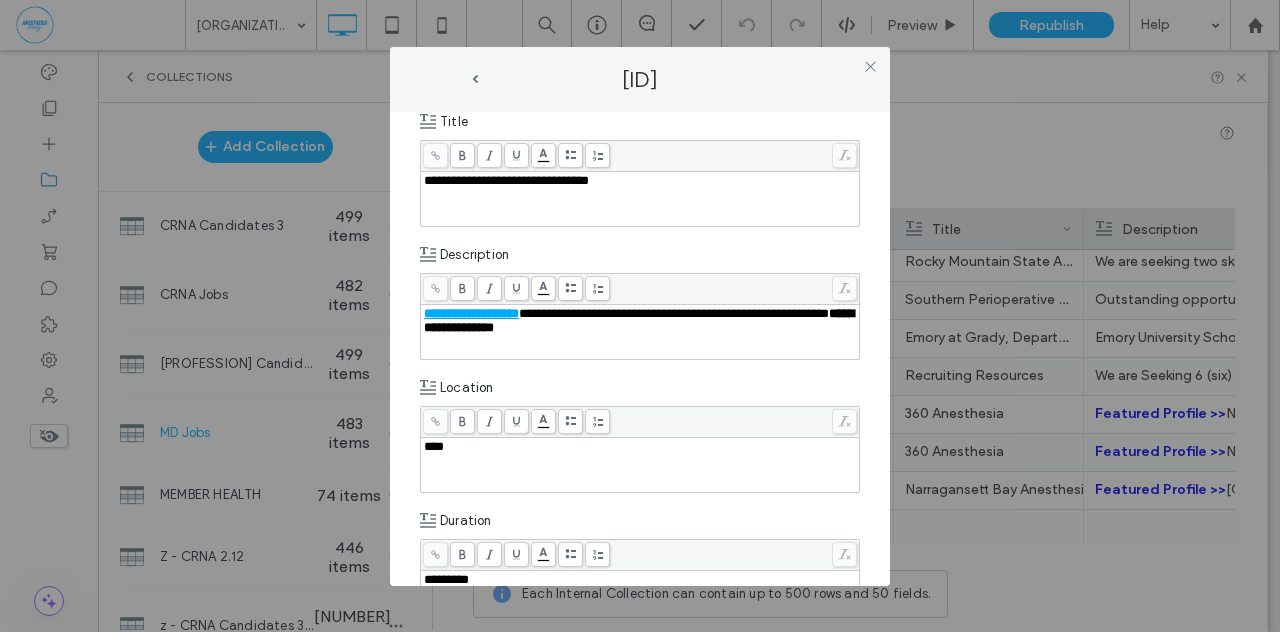 click on "**********" at bounding box center (674, 313) 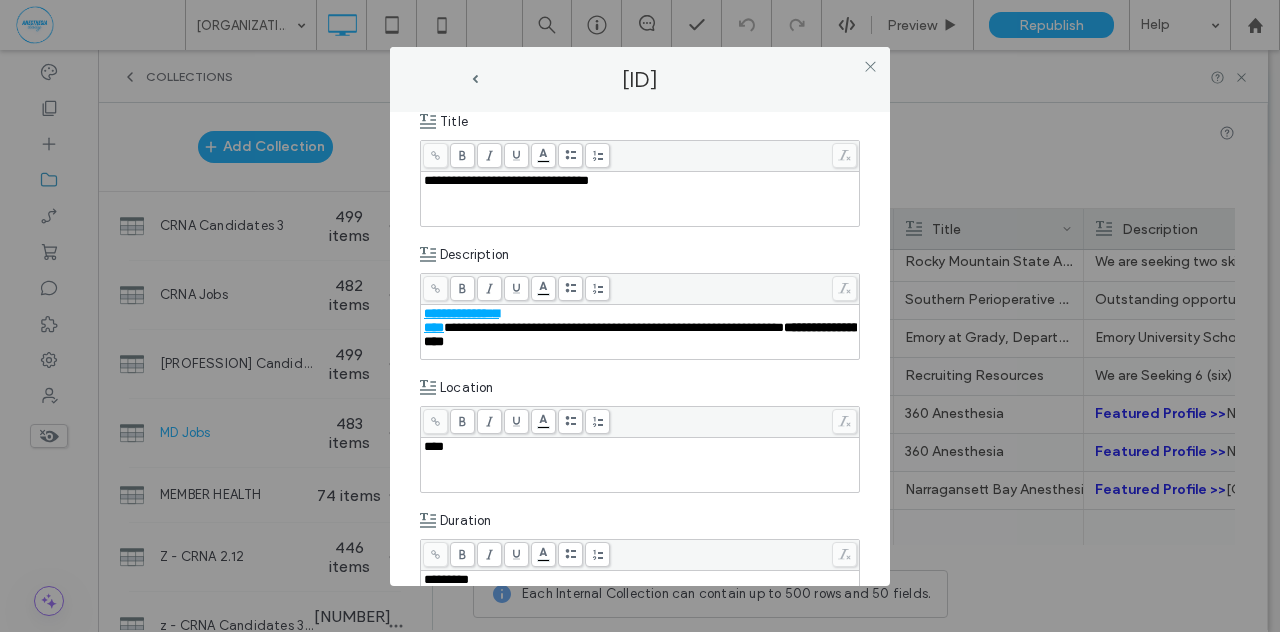 click on "**********" at bounding box center [614, 327] 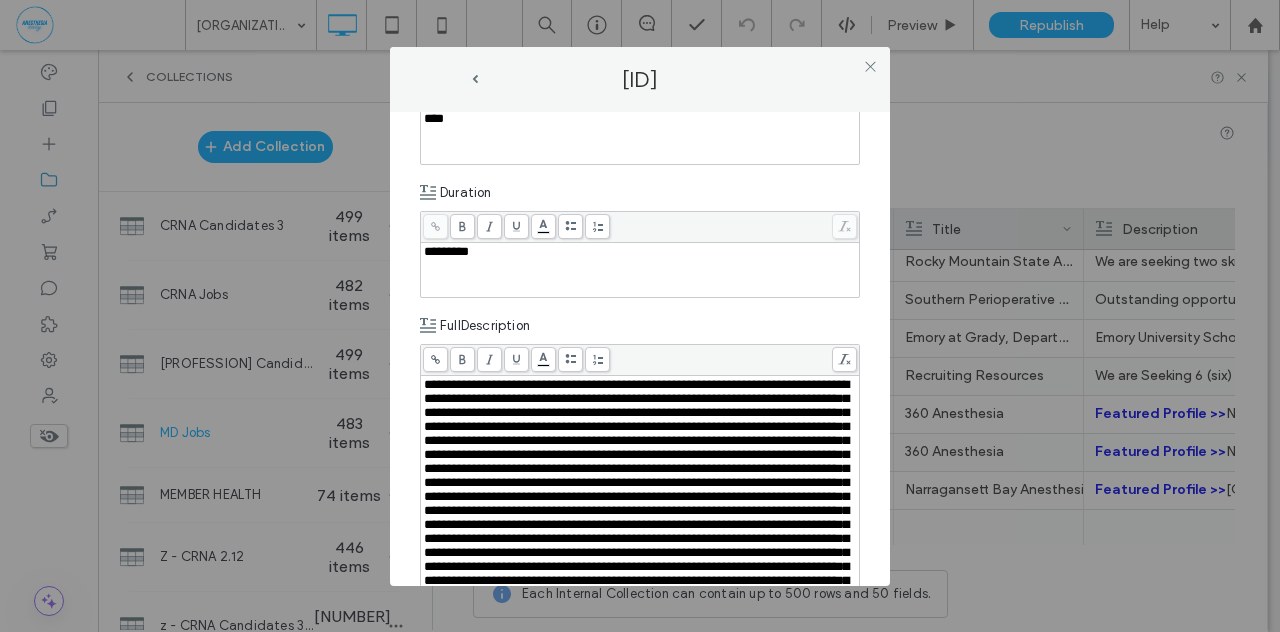 scroll, scrollTop: 536, scrollLeft: 0, axis: vertical 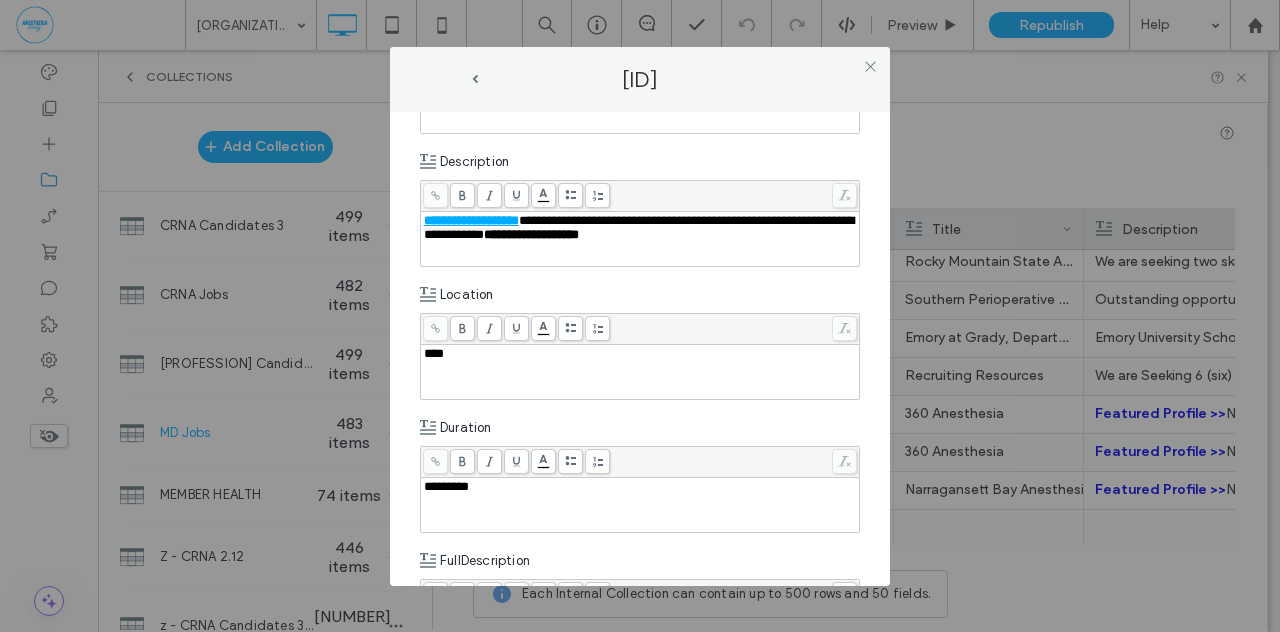 click on "****" at bounding box center [434, 353] 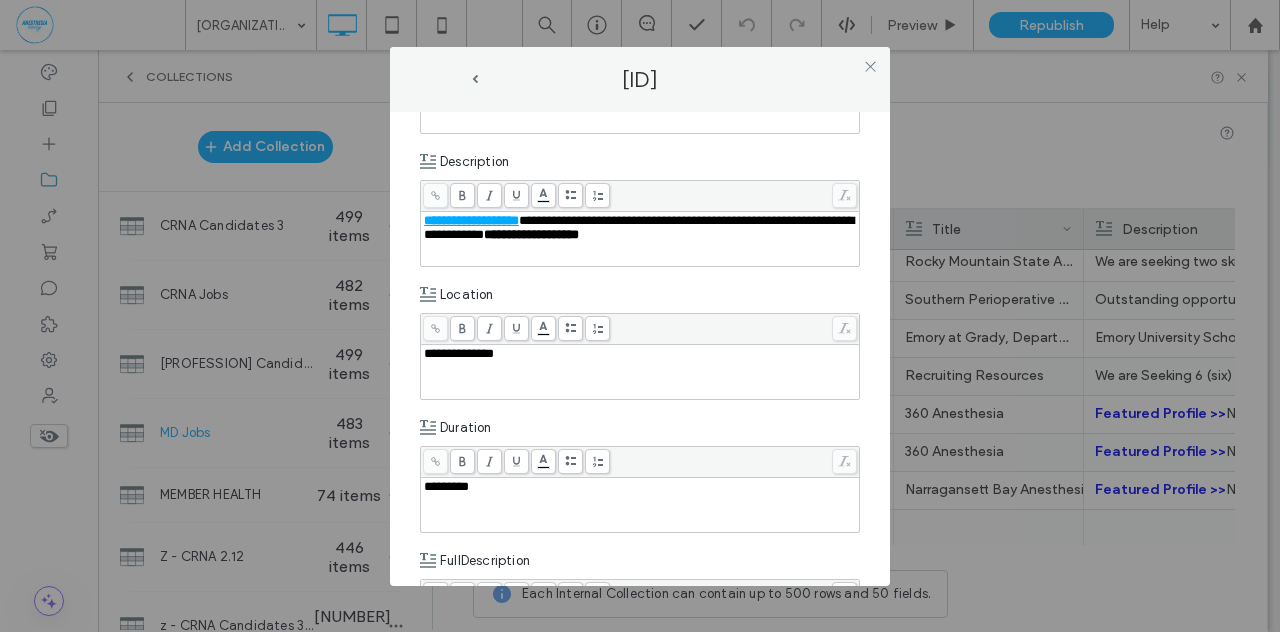 type 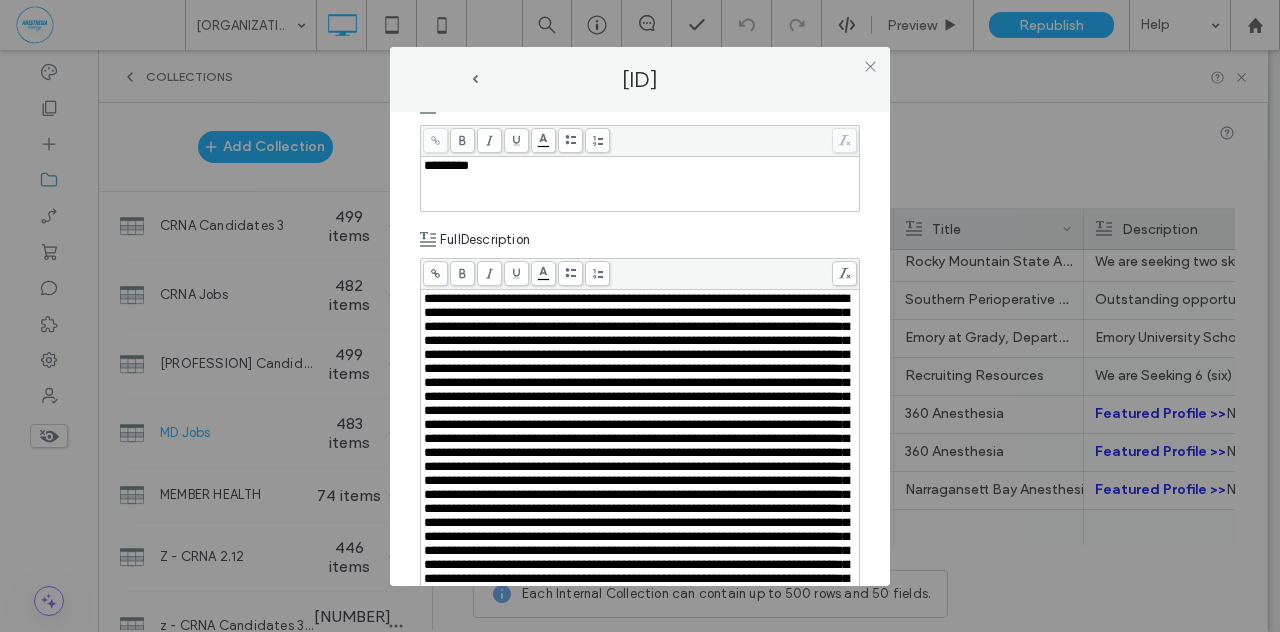 scroll, scrollTop: 630, scrollLeft: 0, axis: vertical 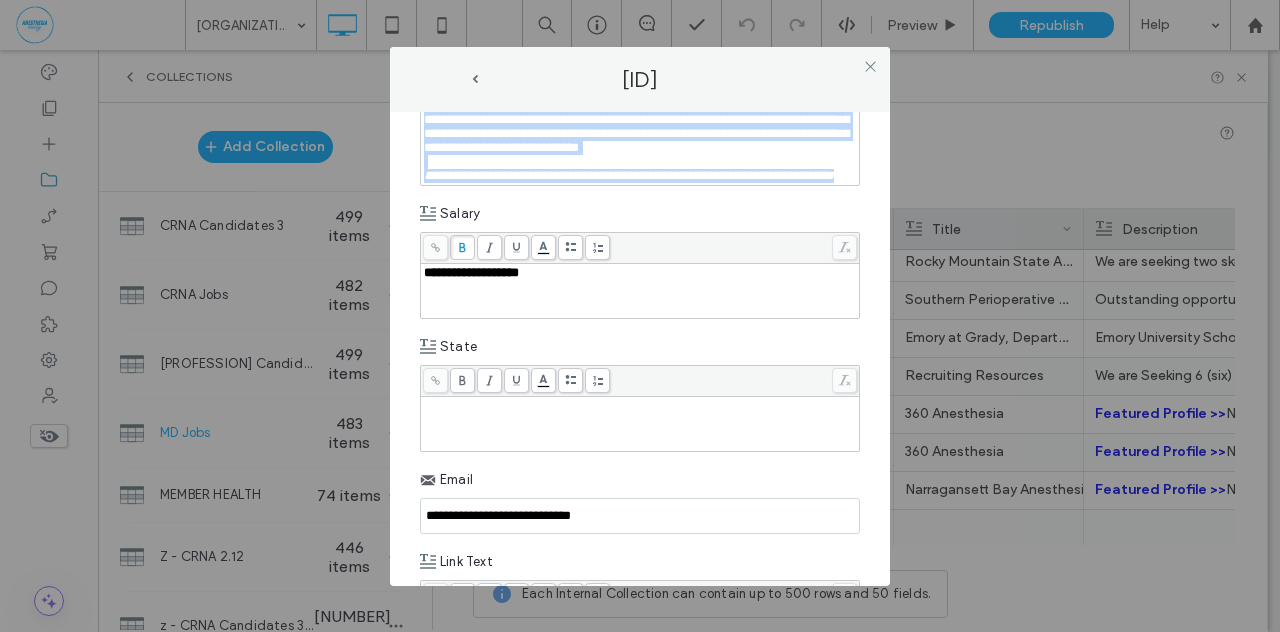 drag, startPoint x: 424, startPoint y: 289, endPoint x: 640, endPoint y: 171, distance: 246.13005 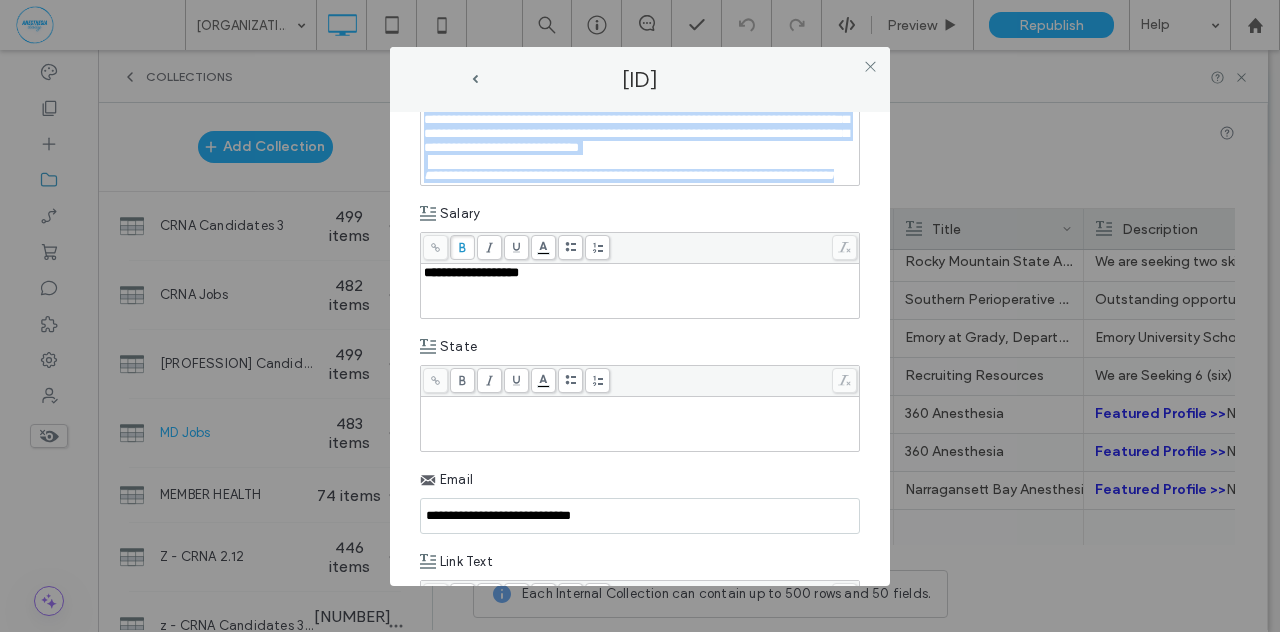 click on "**********" at bounding box center [640, -20] 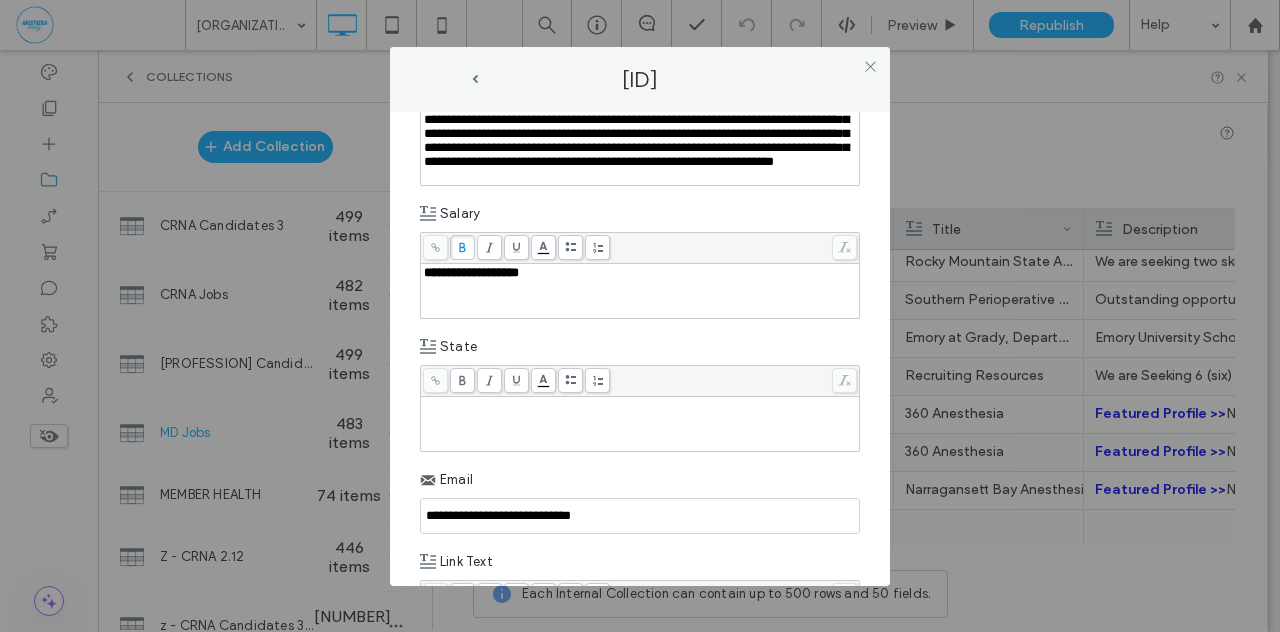 scroll, scrollTop: 400, scrollLeft: 0, axis: vertical 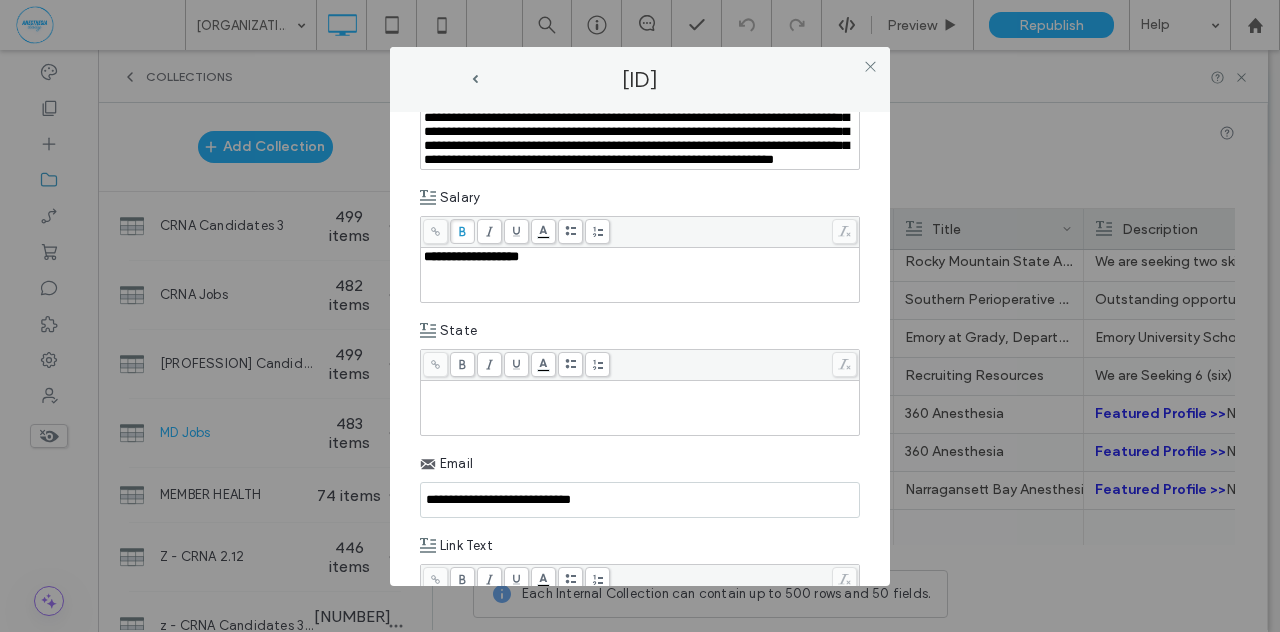 click on "**********" at bounding box center (640, 349) 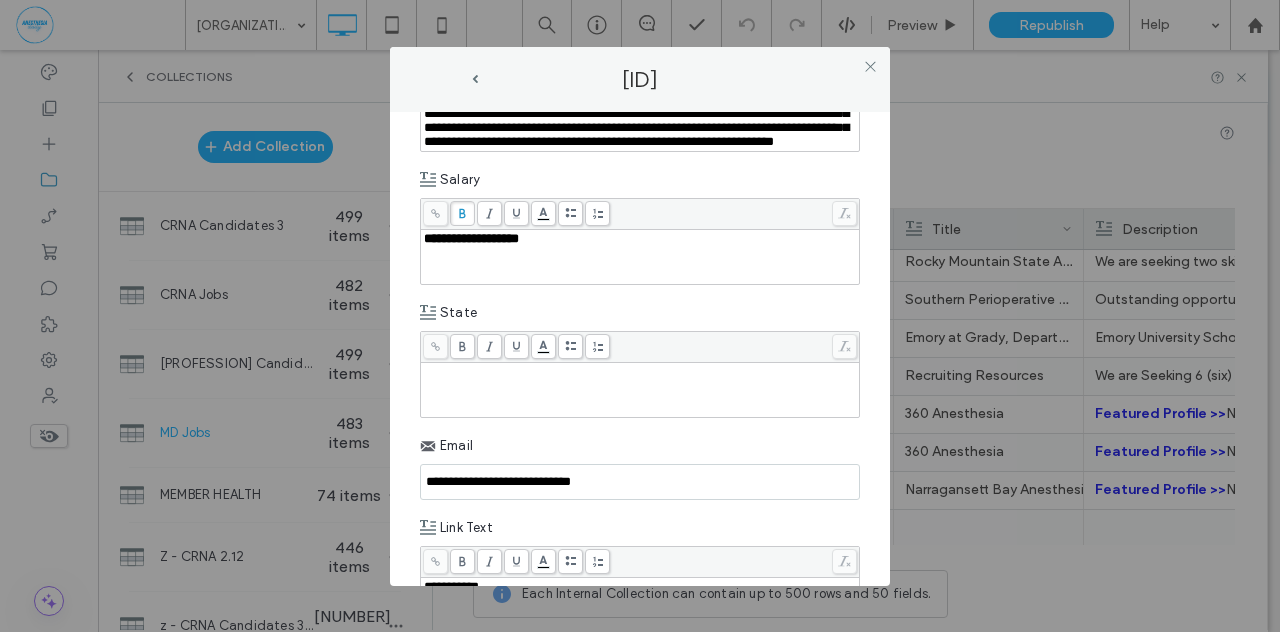 scroll, scrollTop: 1146, scrollLeft: 0, axis: vertical 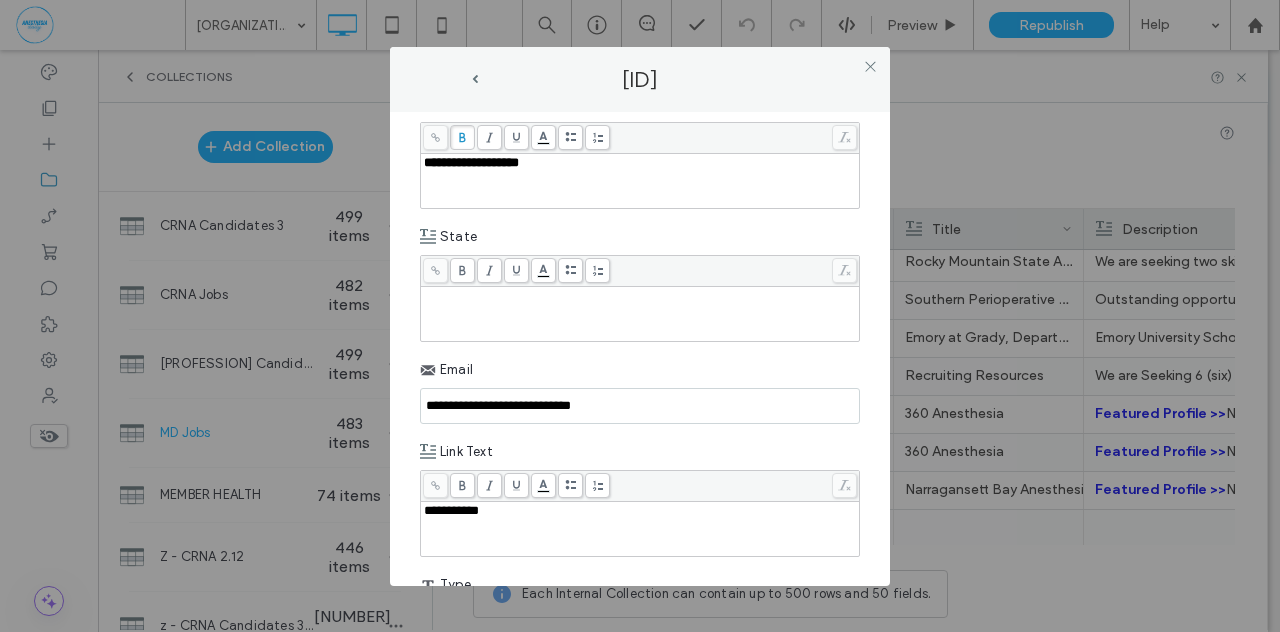 click at bounding box center (640, 296) 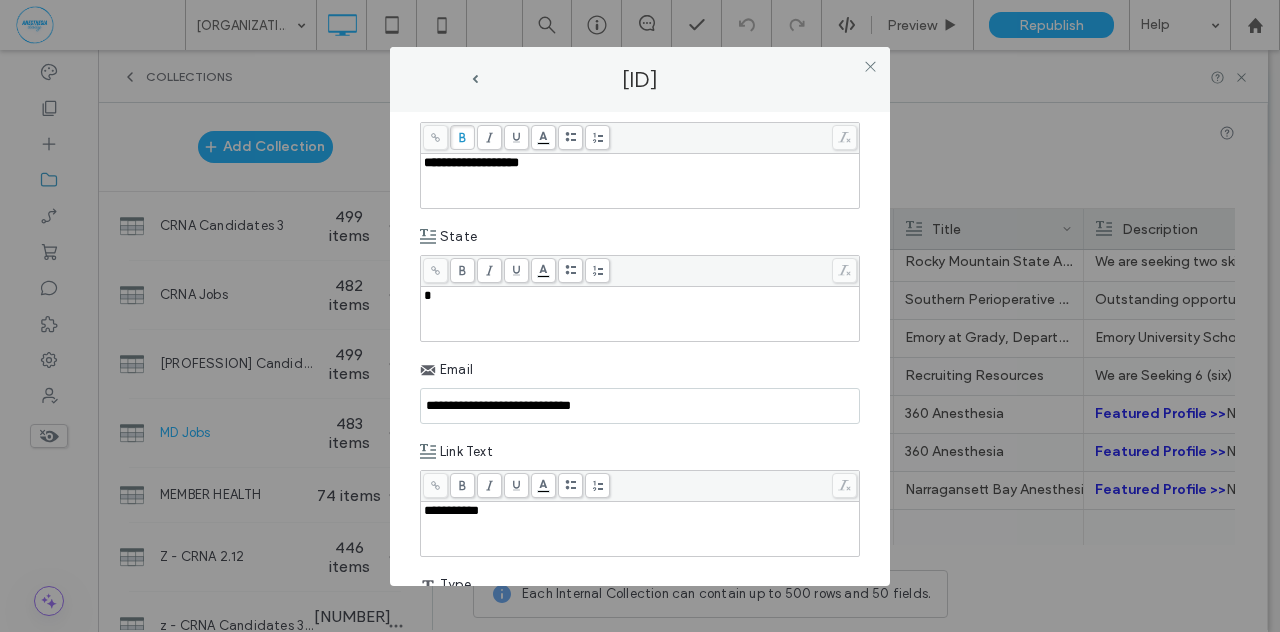 type 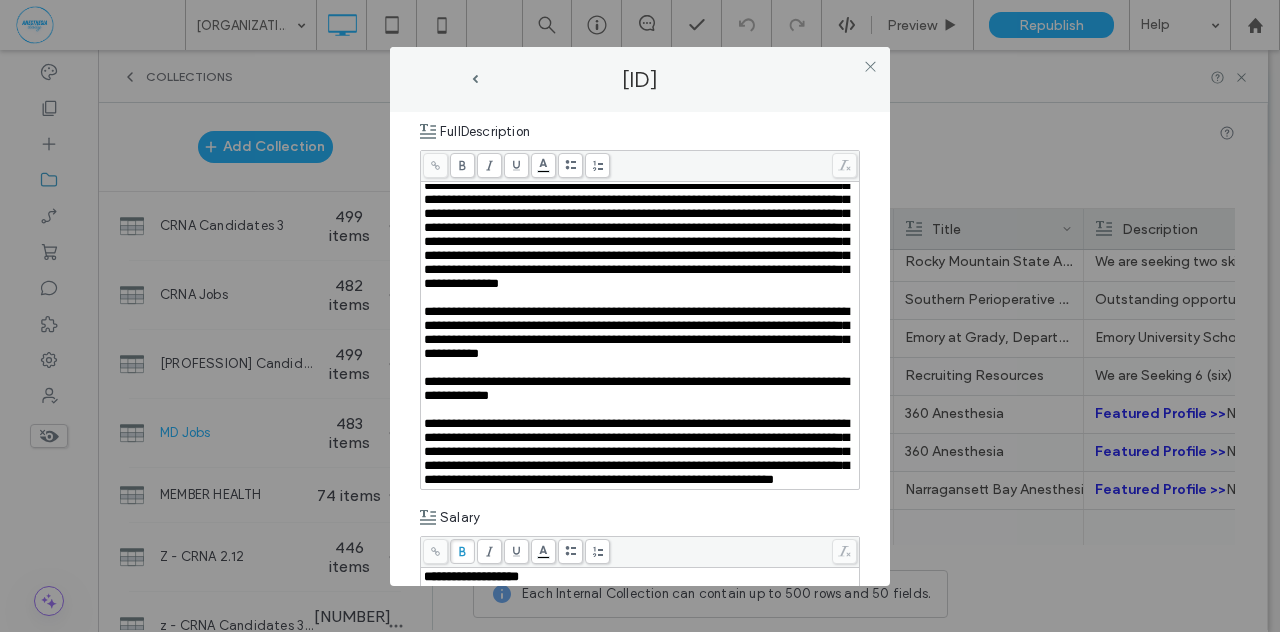 scroll, scrollTop: 0, scrollLeft: 0, axis: both 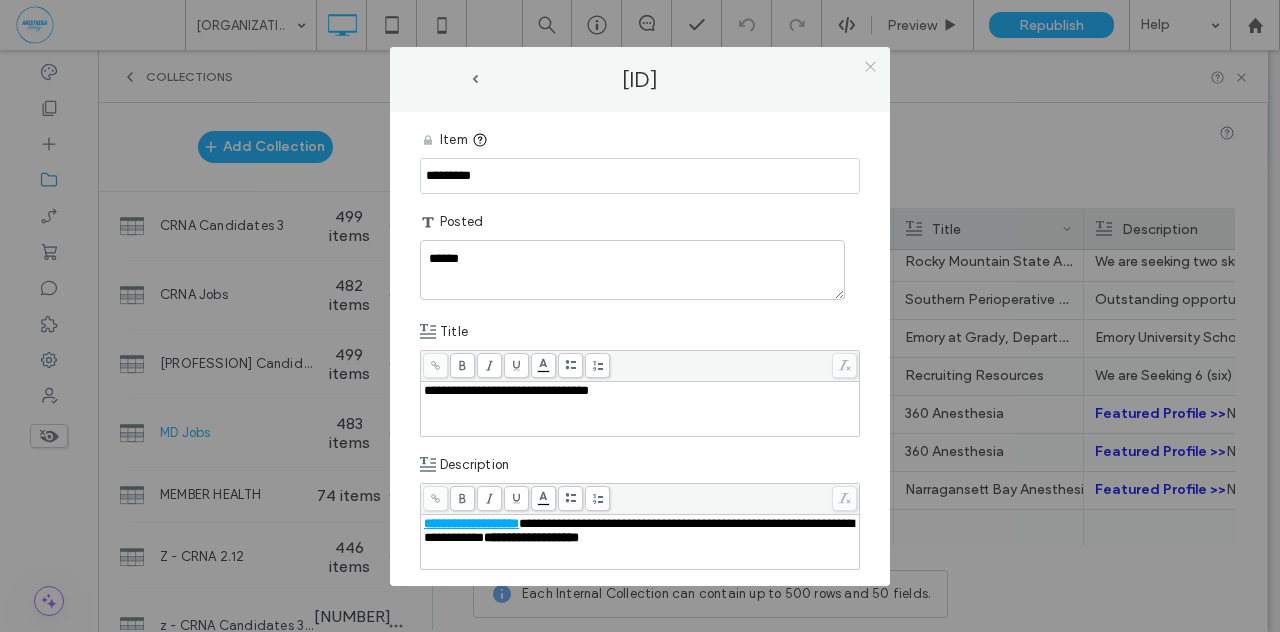click 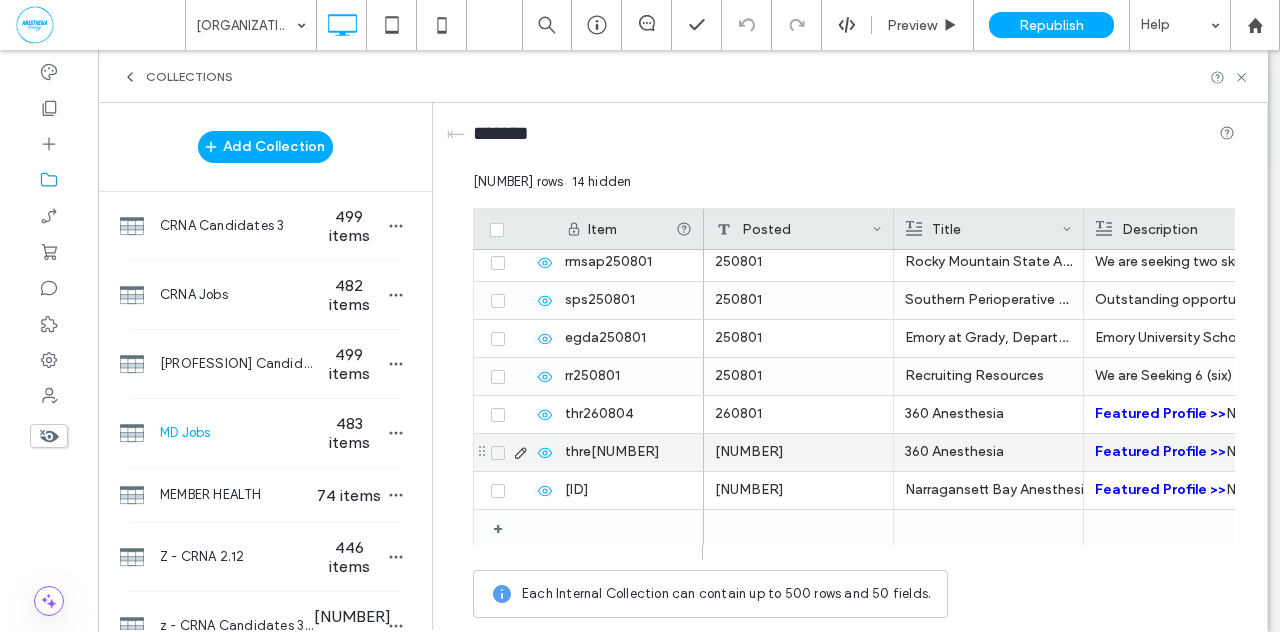 click 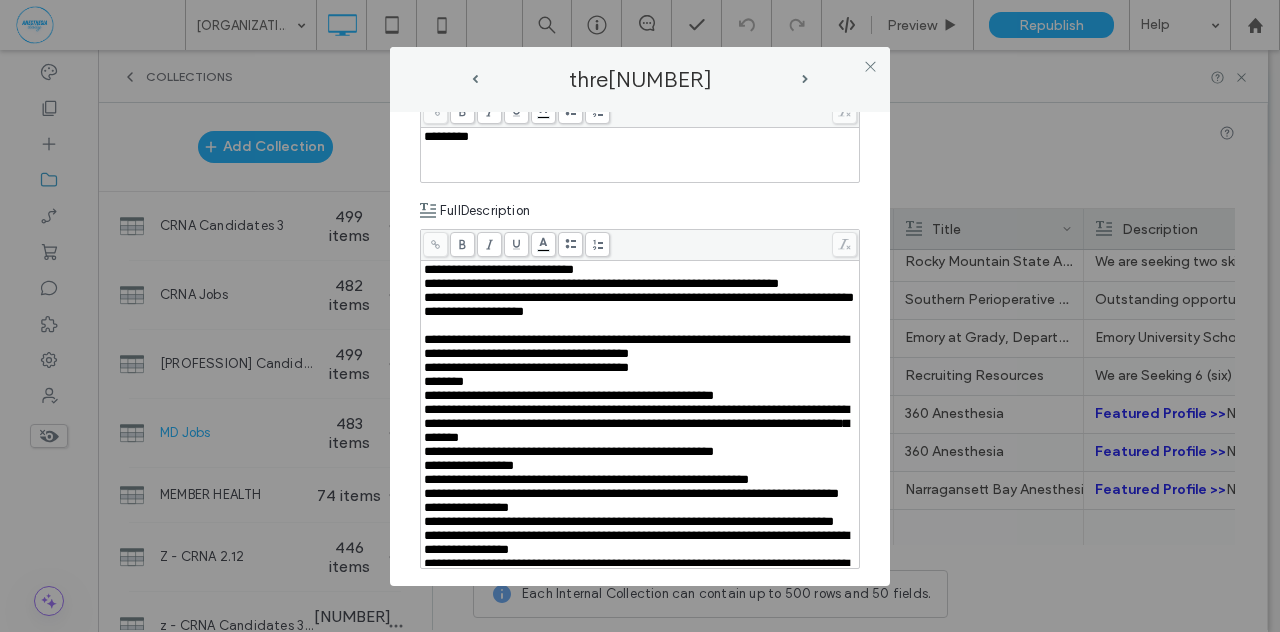 scroll, scrollTop: 661, scrollLeft: 0, axis: vertical 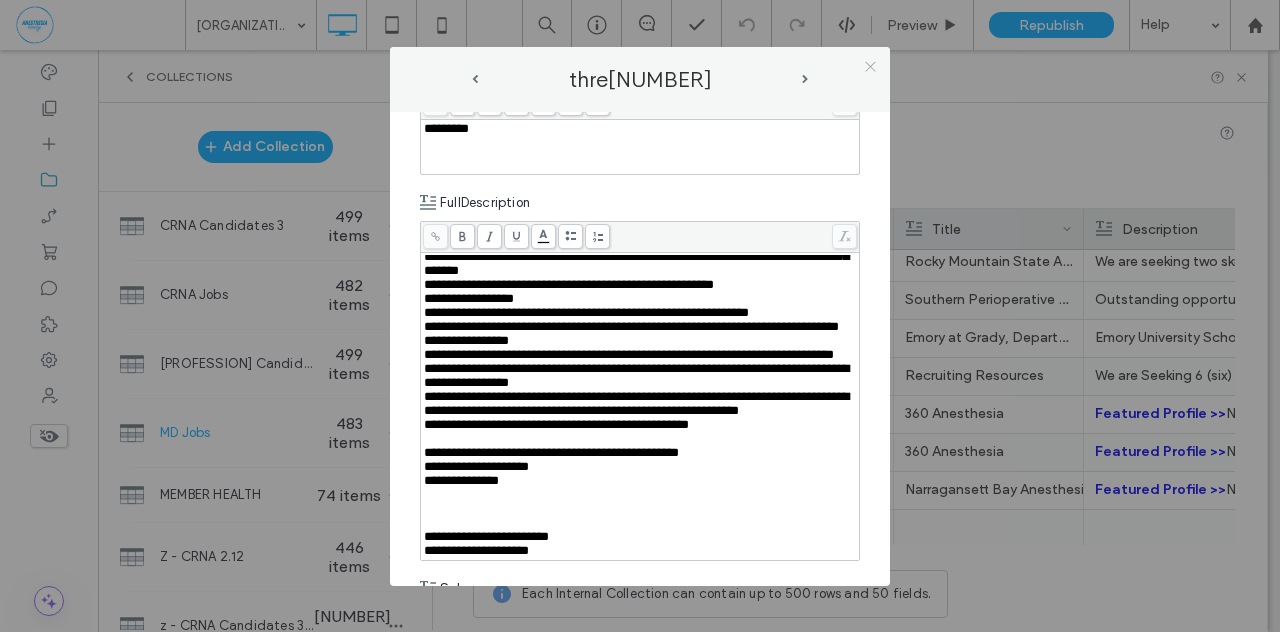 click 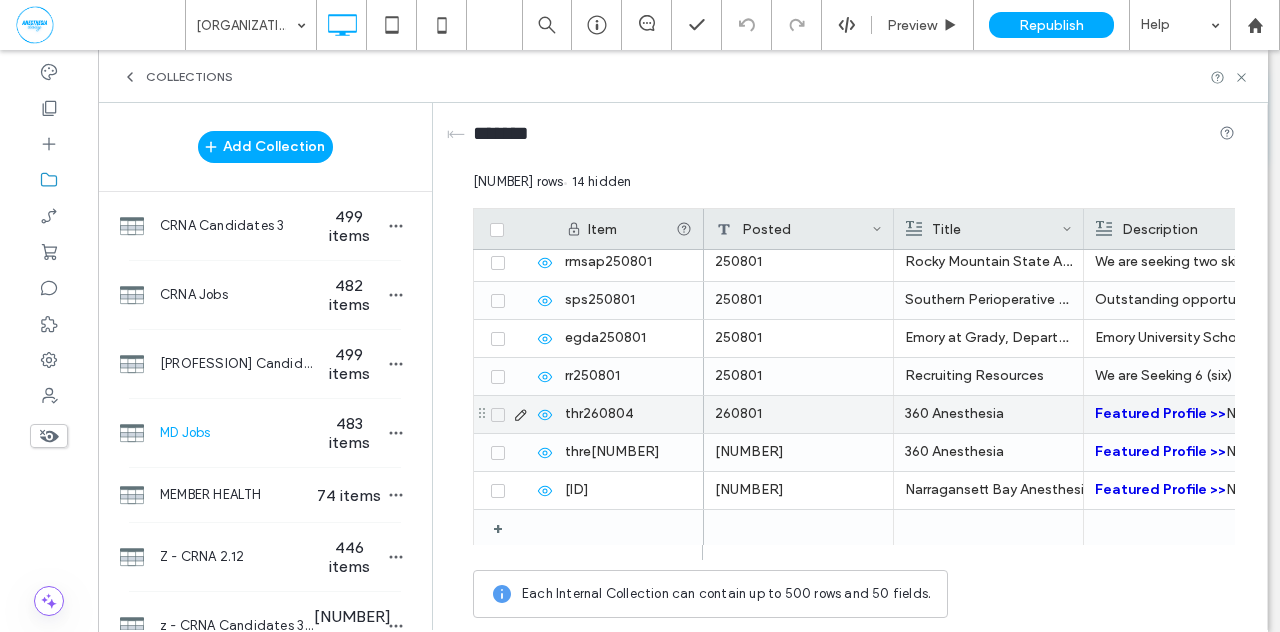 click 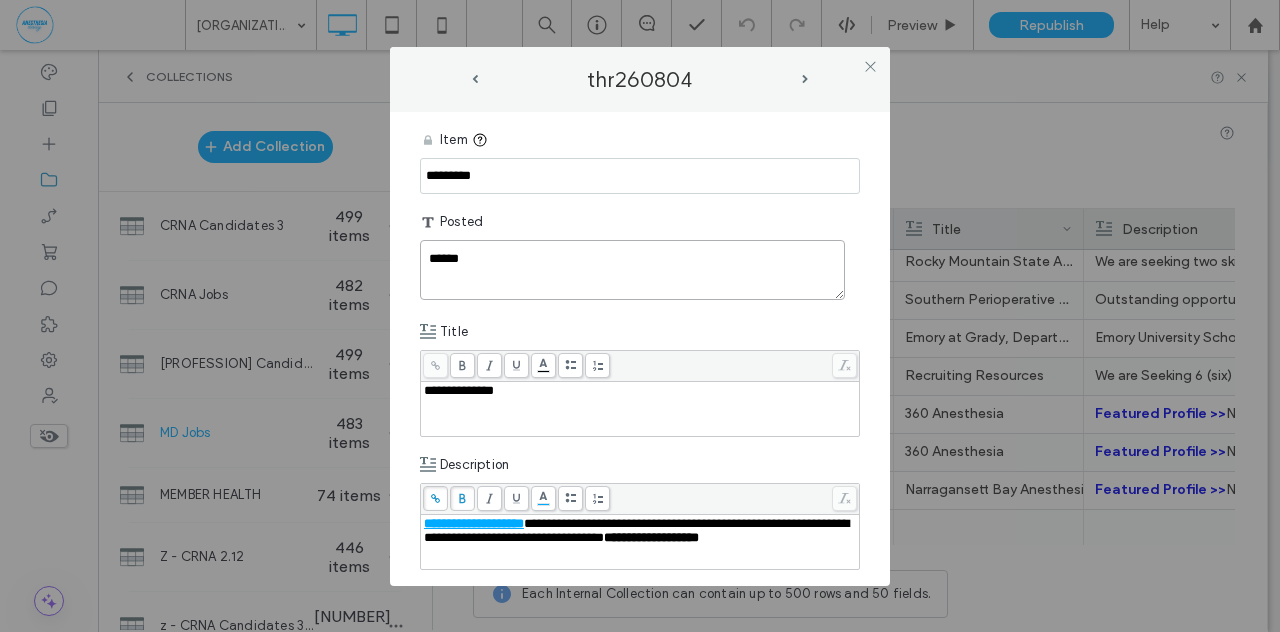 click on "******" at bounding box center [632, 270] 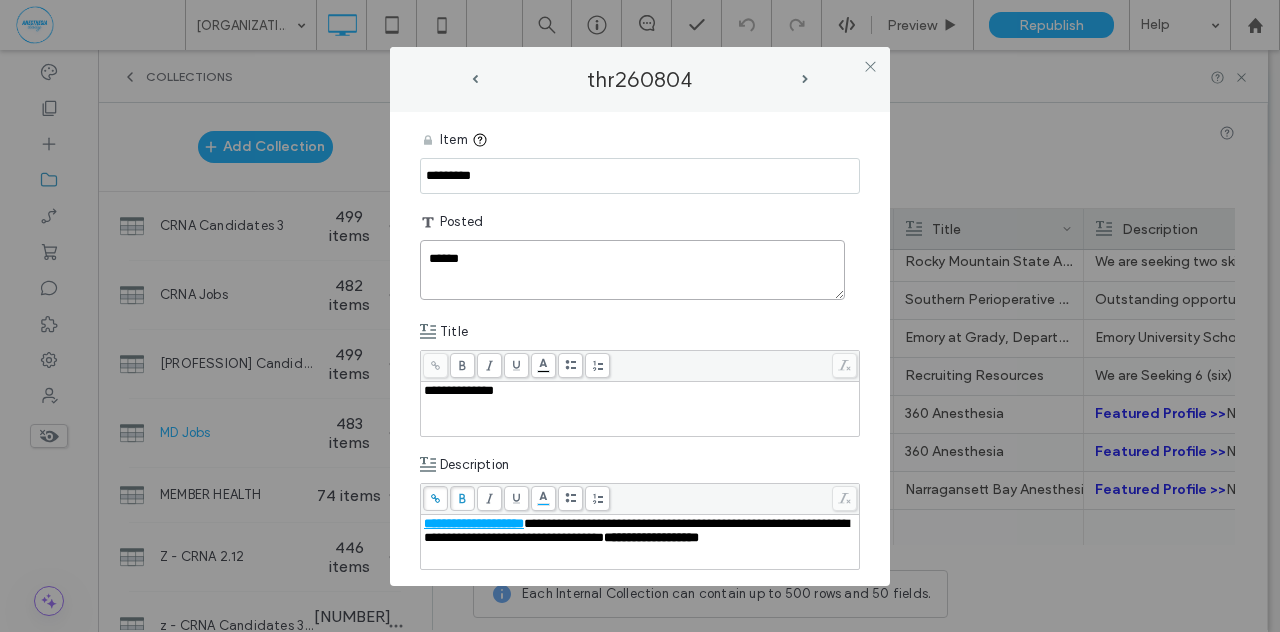 type on "******" 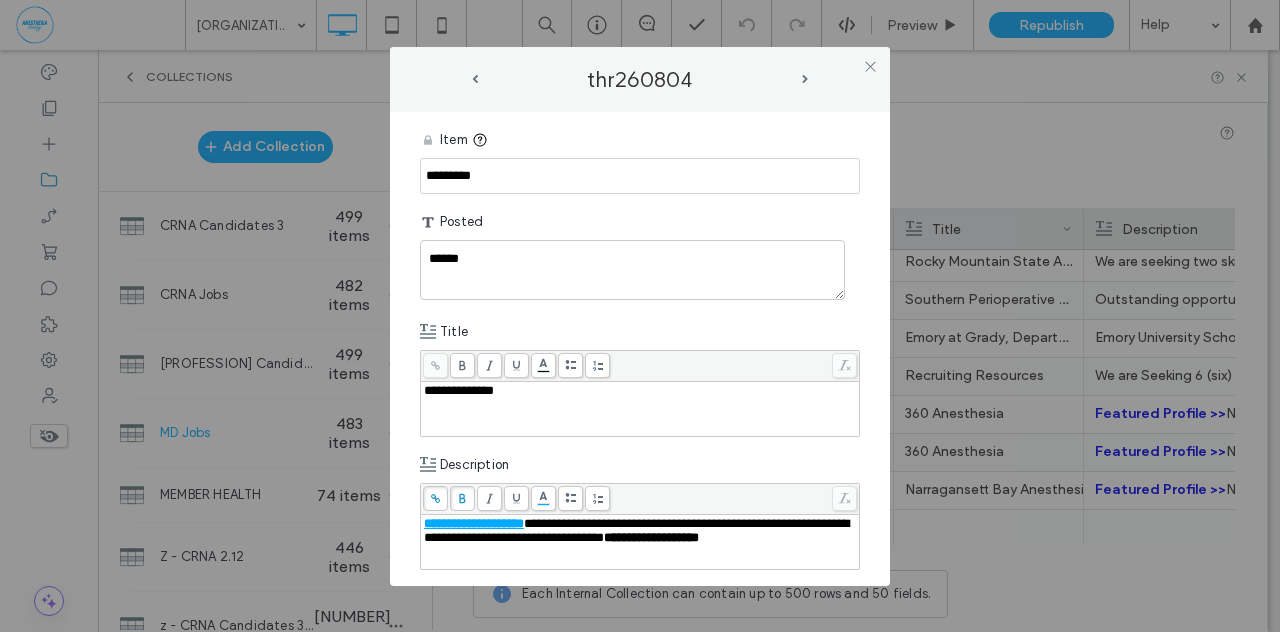 drag, startPoint x: 386, startPoint y: 306, endPoint x: 800, endPoint y: 136, distance: 447.5444 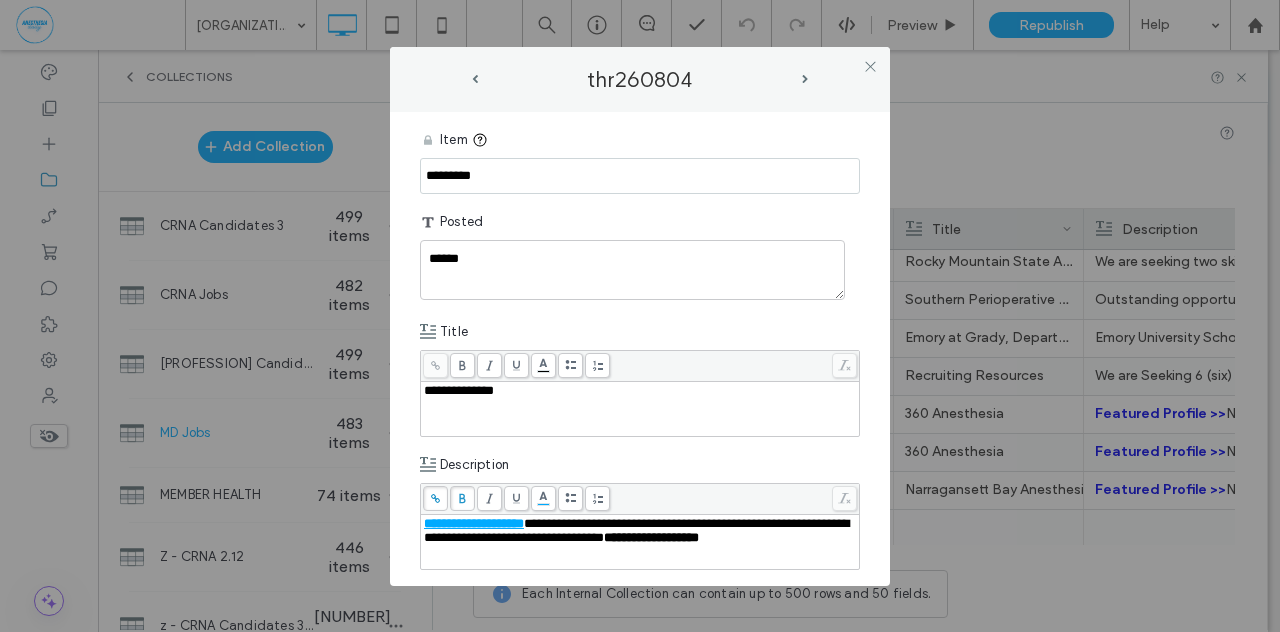 click on "**********" at bounding box center [640, 316] 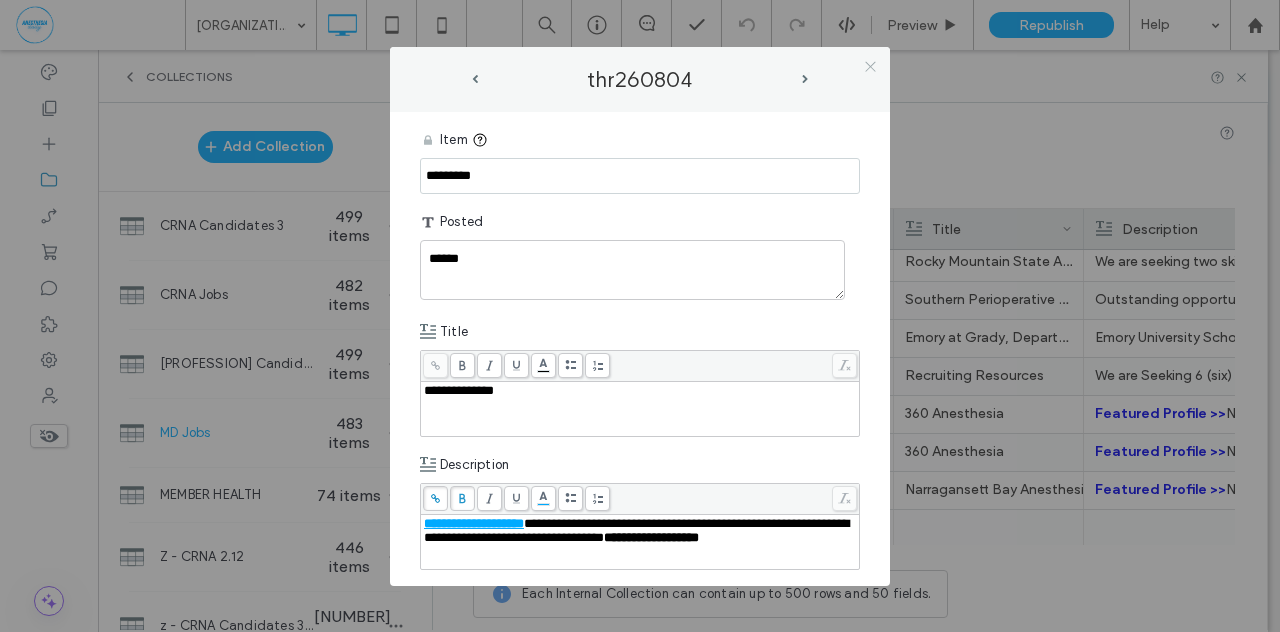 click 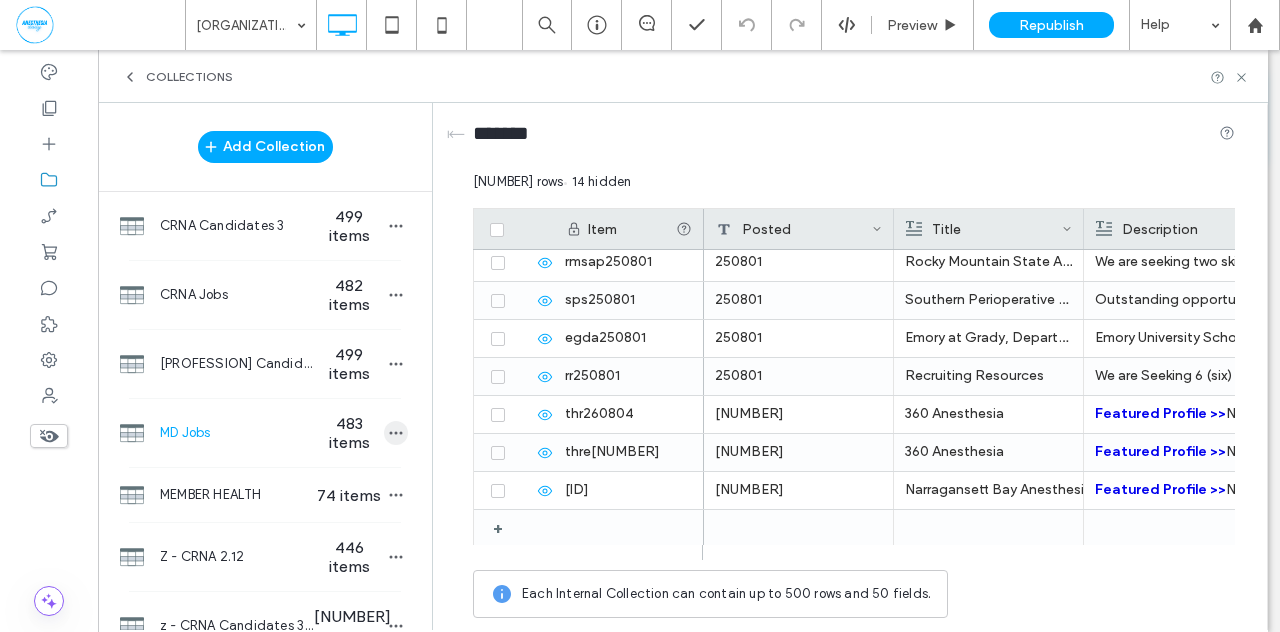 click 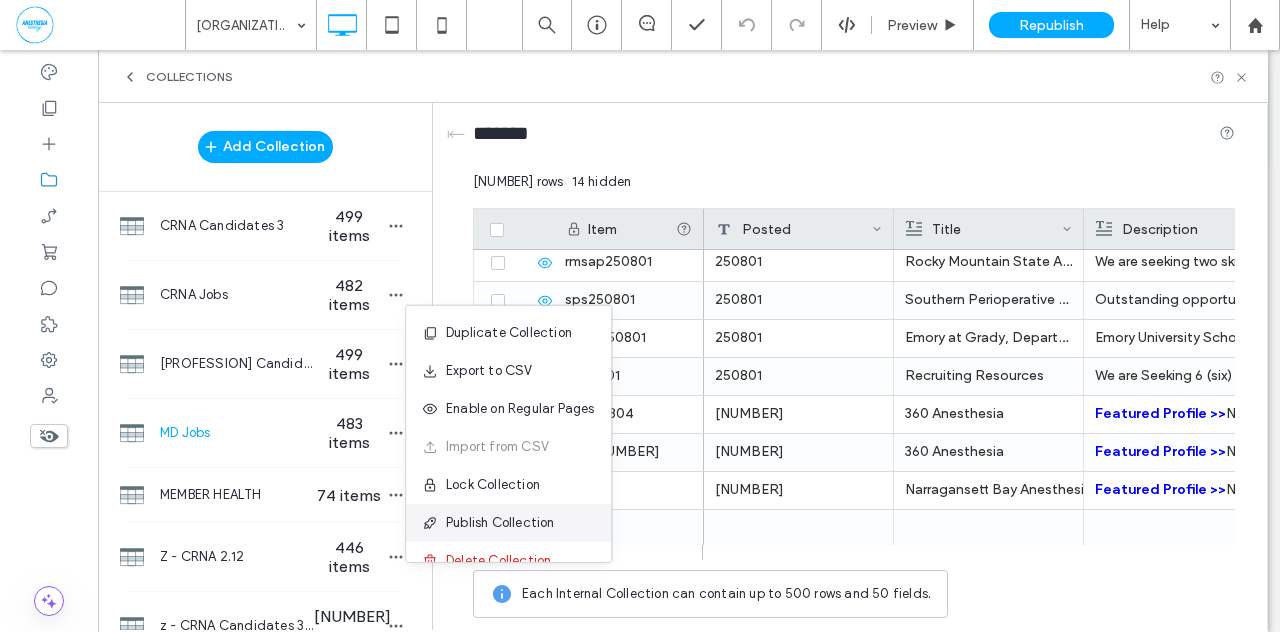 click on "Publish Collection" at bounding box center (500, 523) 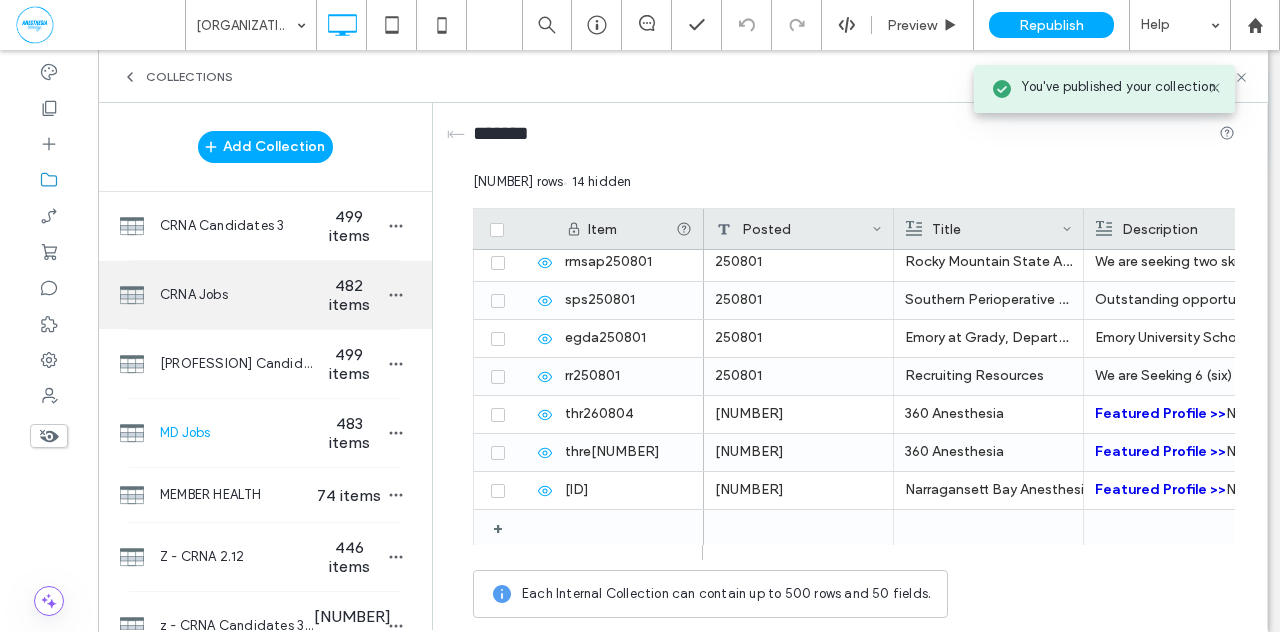 click on "482 items" at bounding box center [349, 295] 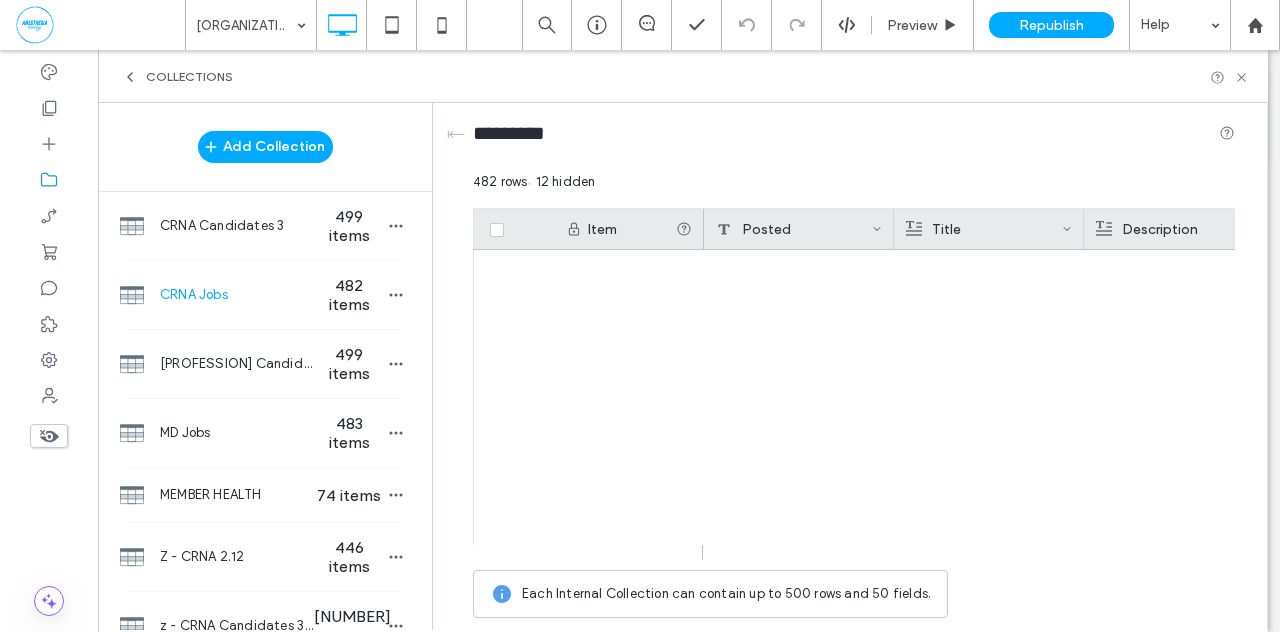 scroll, scrollTop: 18057, scrollLeft: 0, axis: vertical 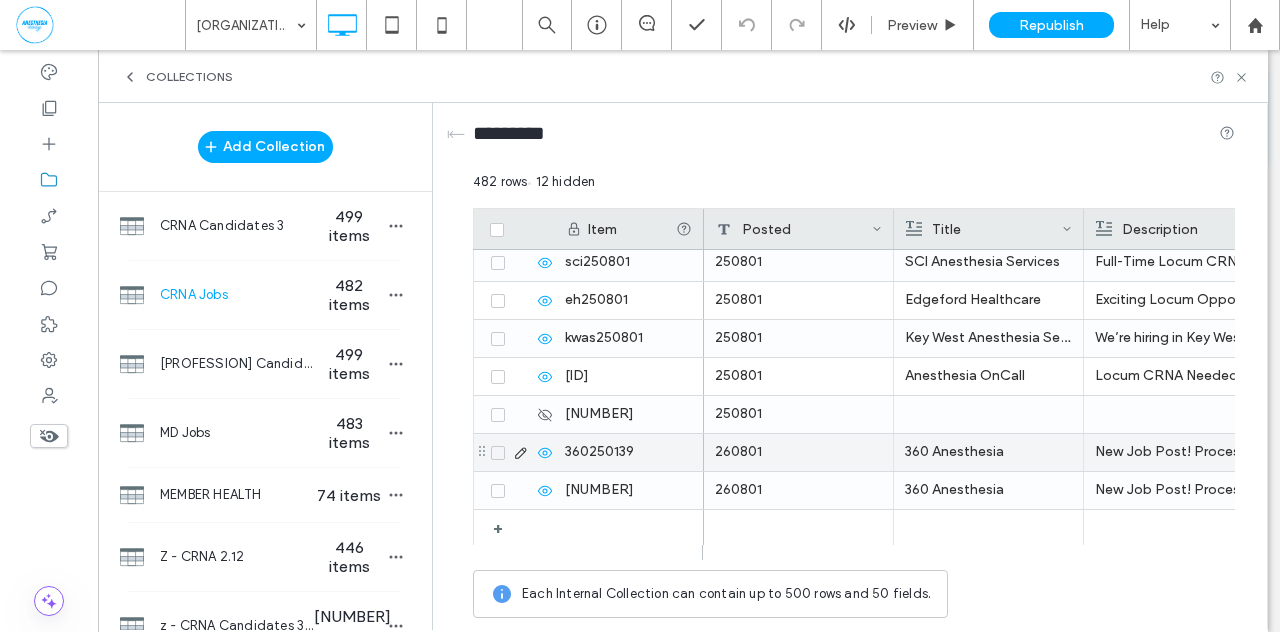 click 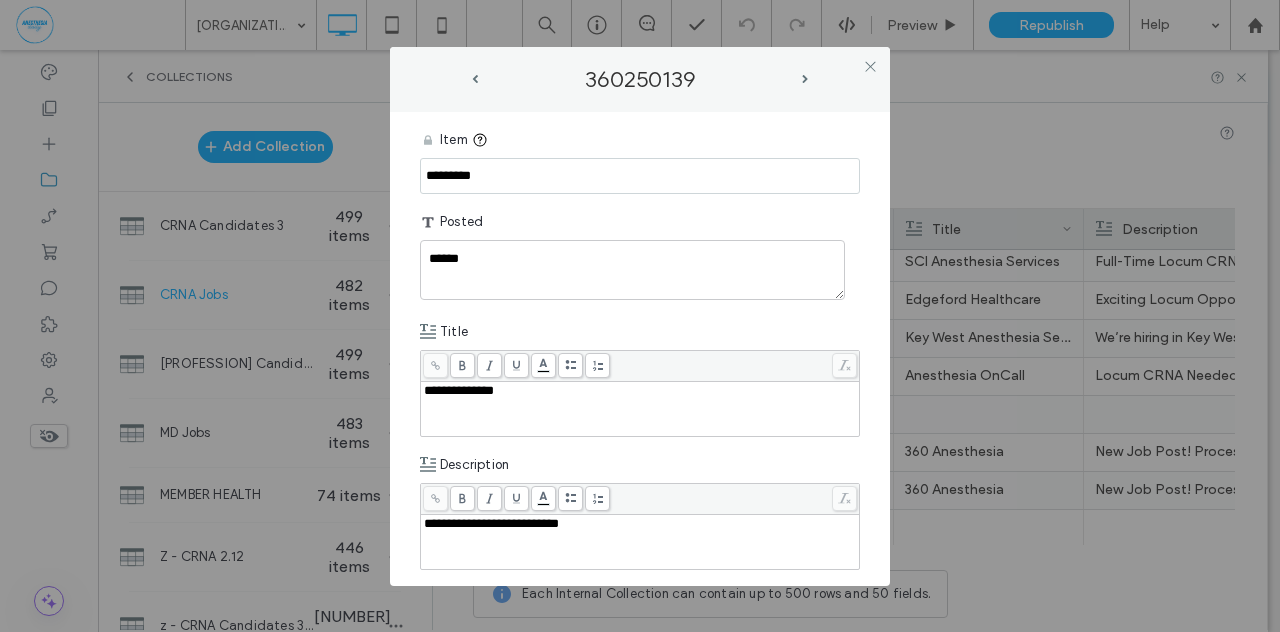 drag, startPoint x: 492, startPoint y: 180, endPoint x: 361, endPoint y: 176, distance: 131.06105 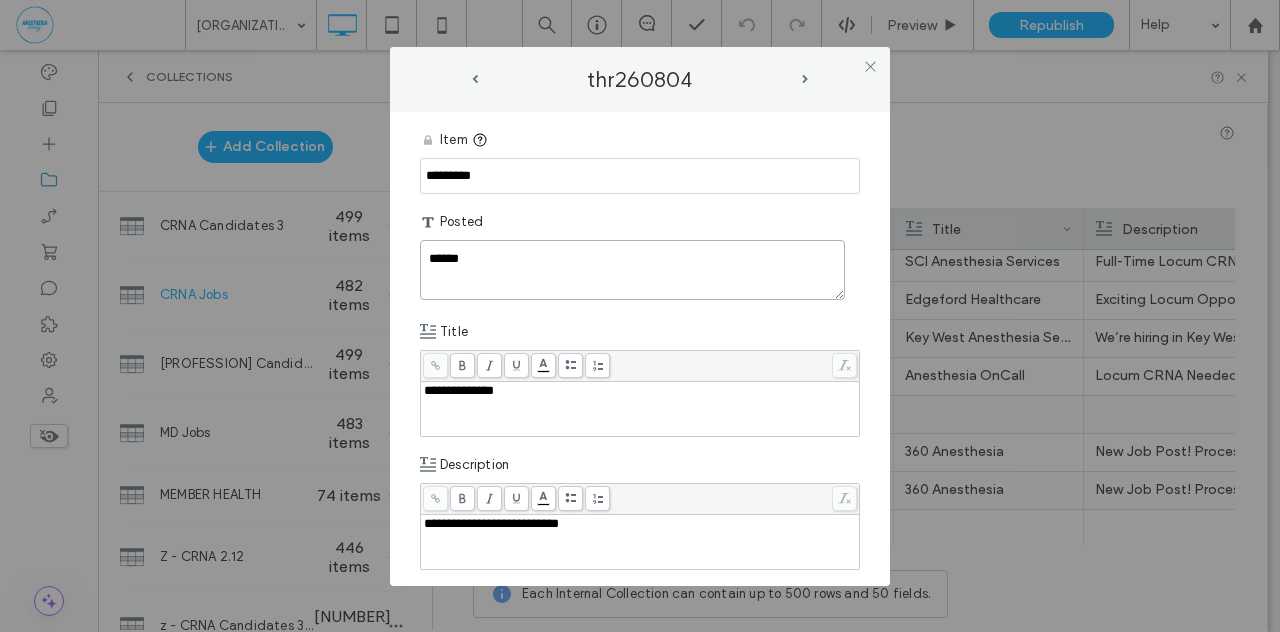 click on "******" at bounding box center [632, 270] 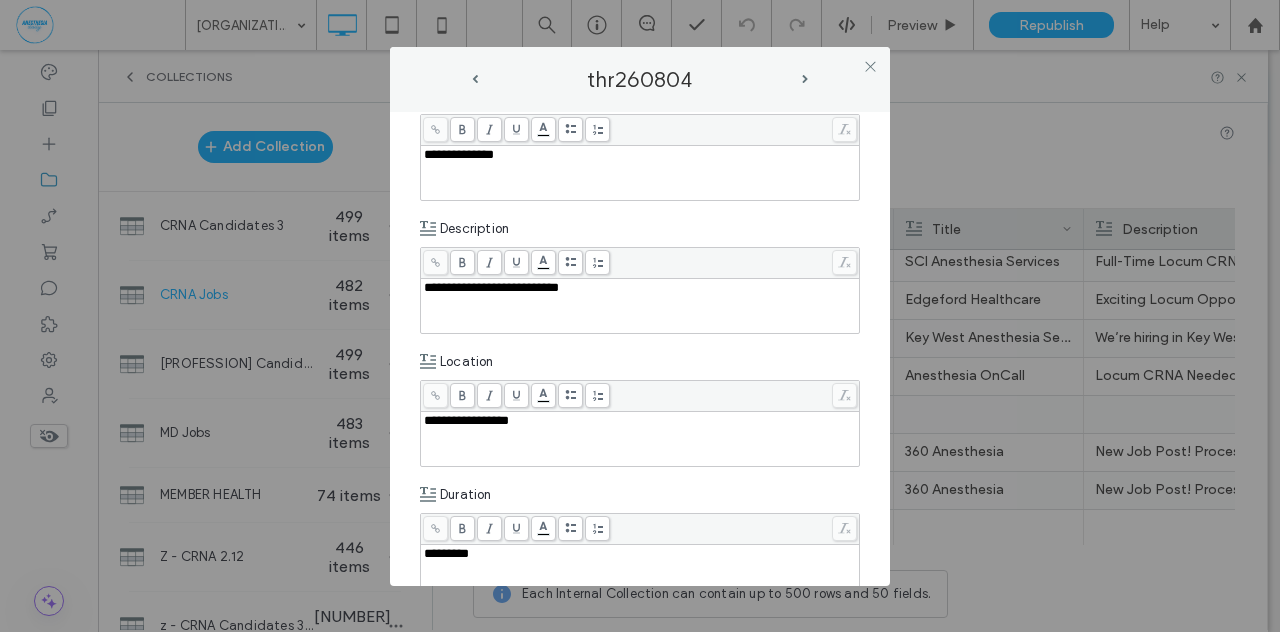 scroll, scrollTop: 295, scrollLeft: 0, axis: vertical 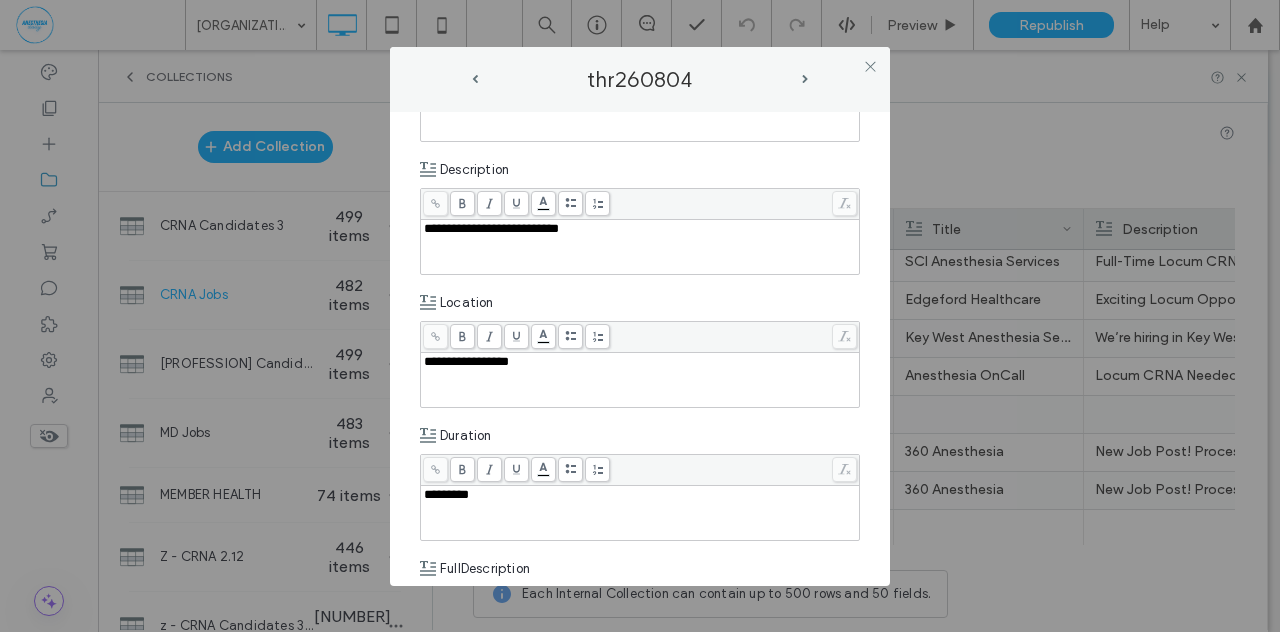type on "******" 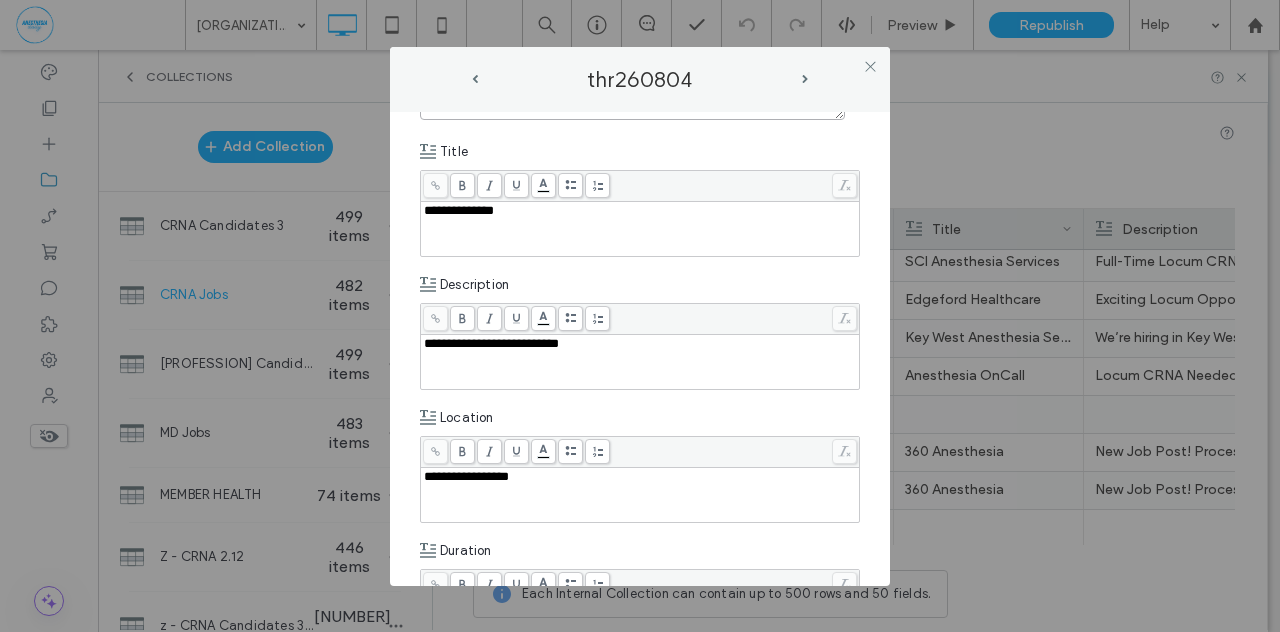 scroll, scrollTop: 108, scrollLeft: 0, axis: vertical 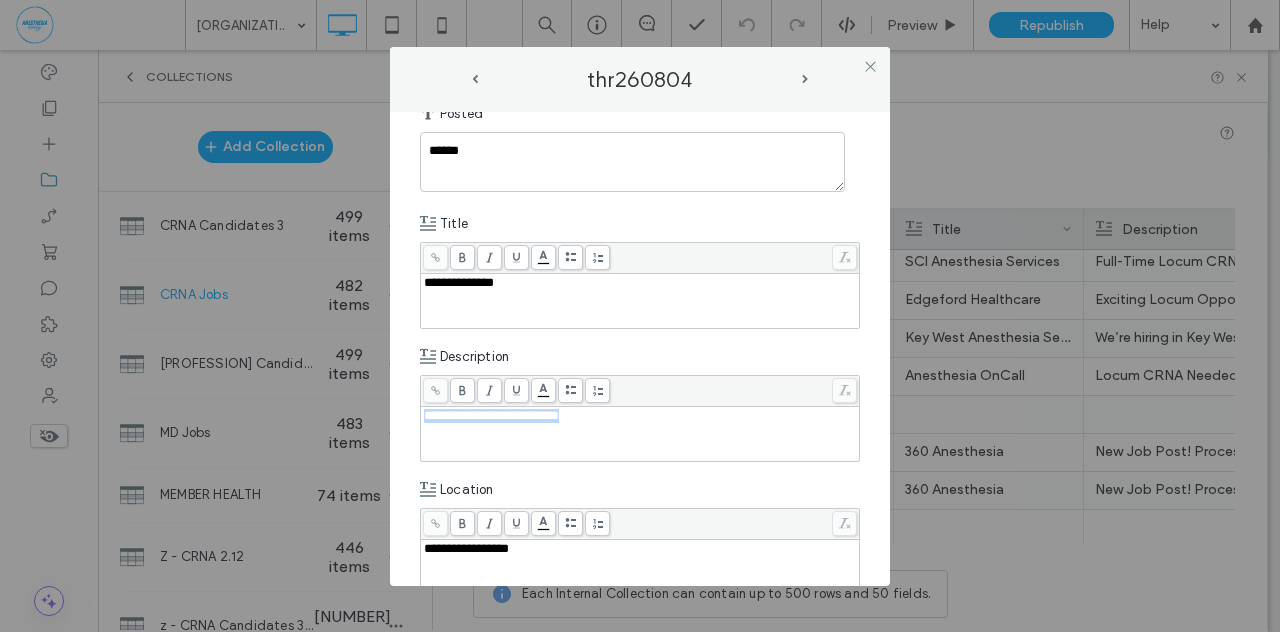 drag, startPoint x: 599, startPoint y: 413, endPoint x: 396, endPoint y: 401, distance: 203.35437 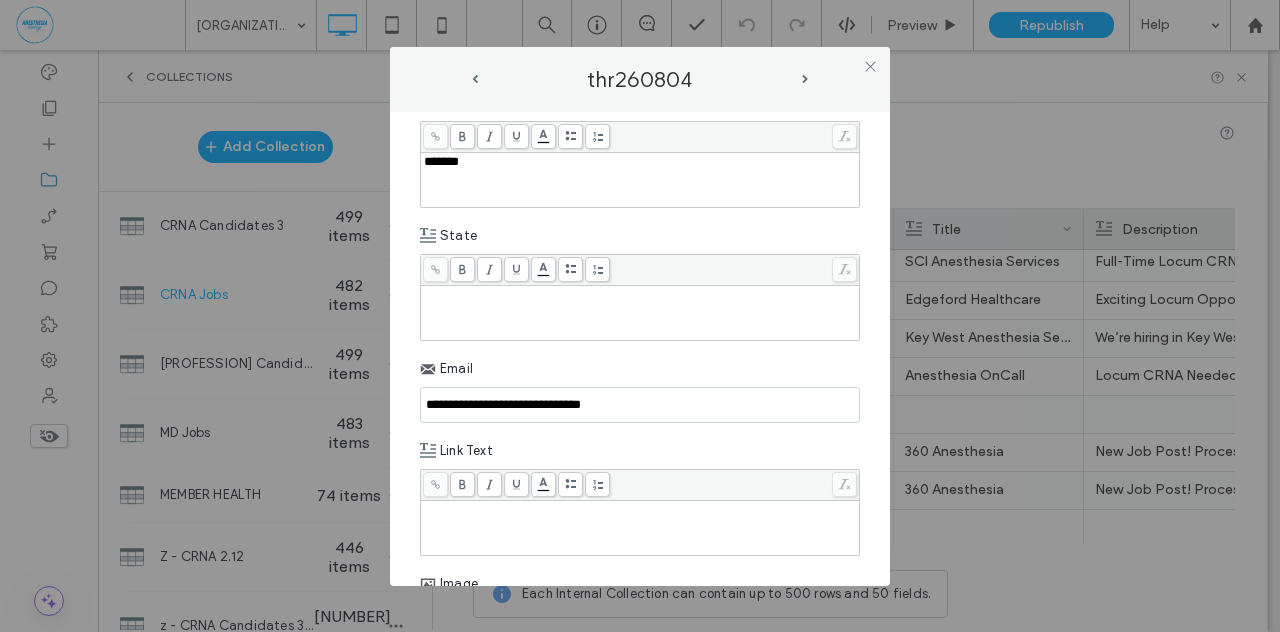 scroll, scrollTop: 964, scrollLeft: 0, axis: vertical 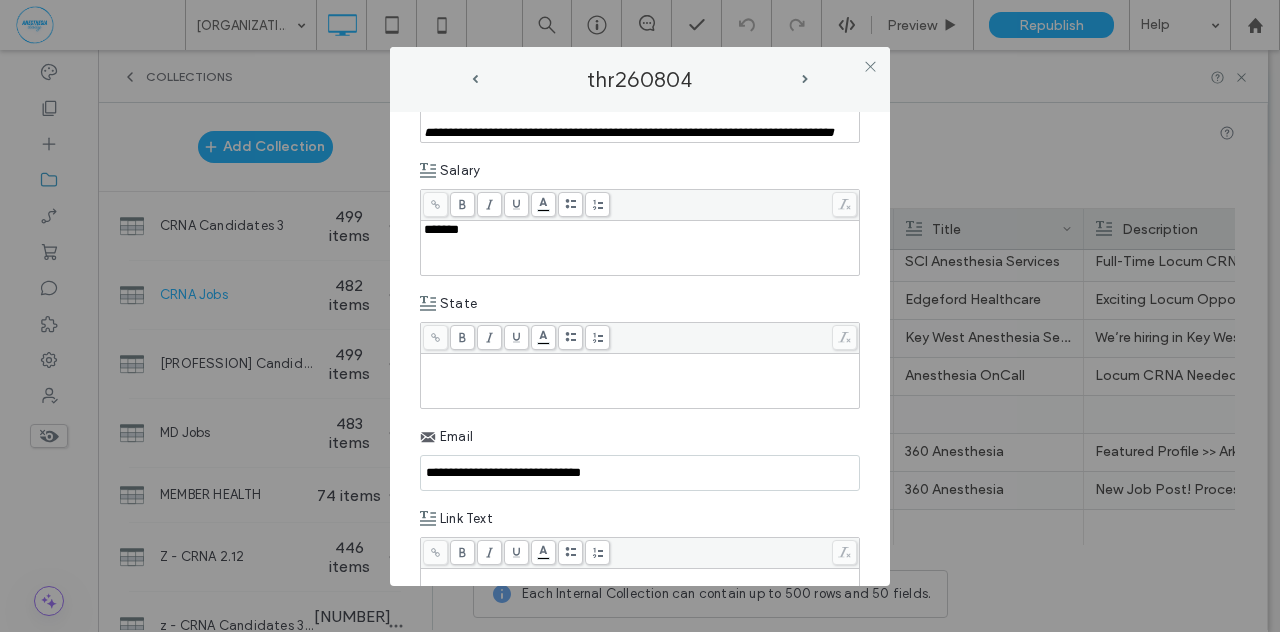 click on "*******" at bounding box center (441, 229) 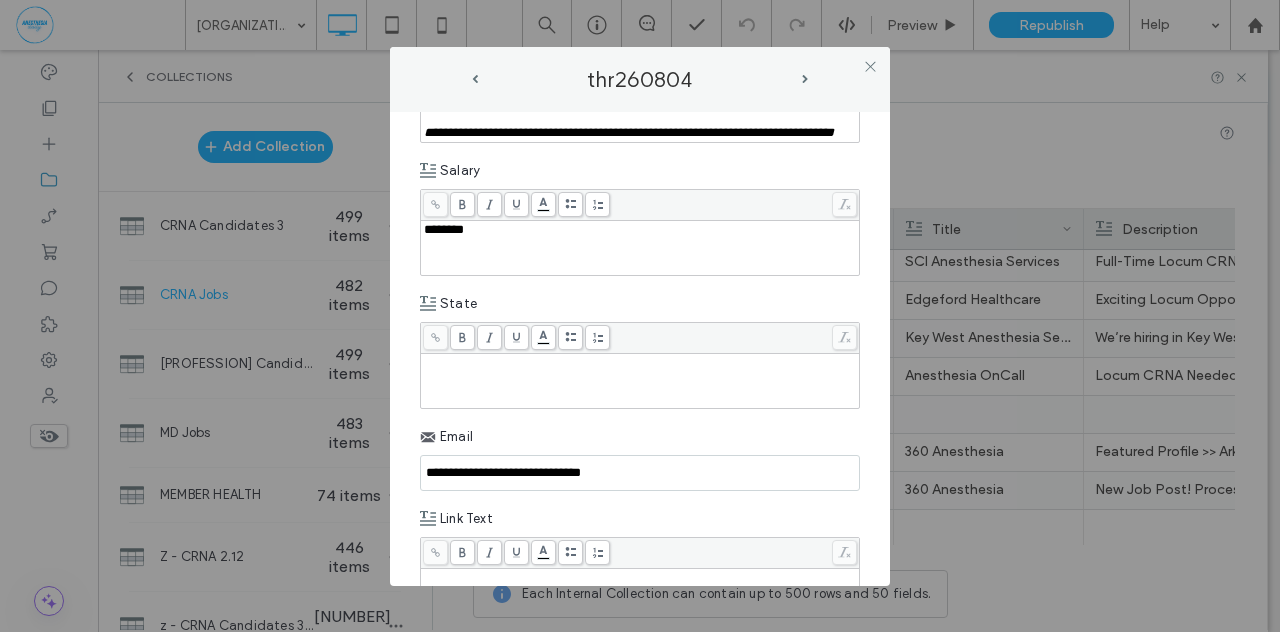 type 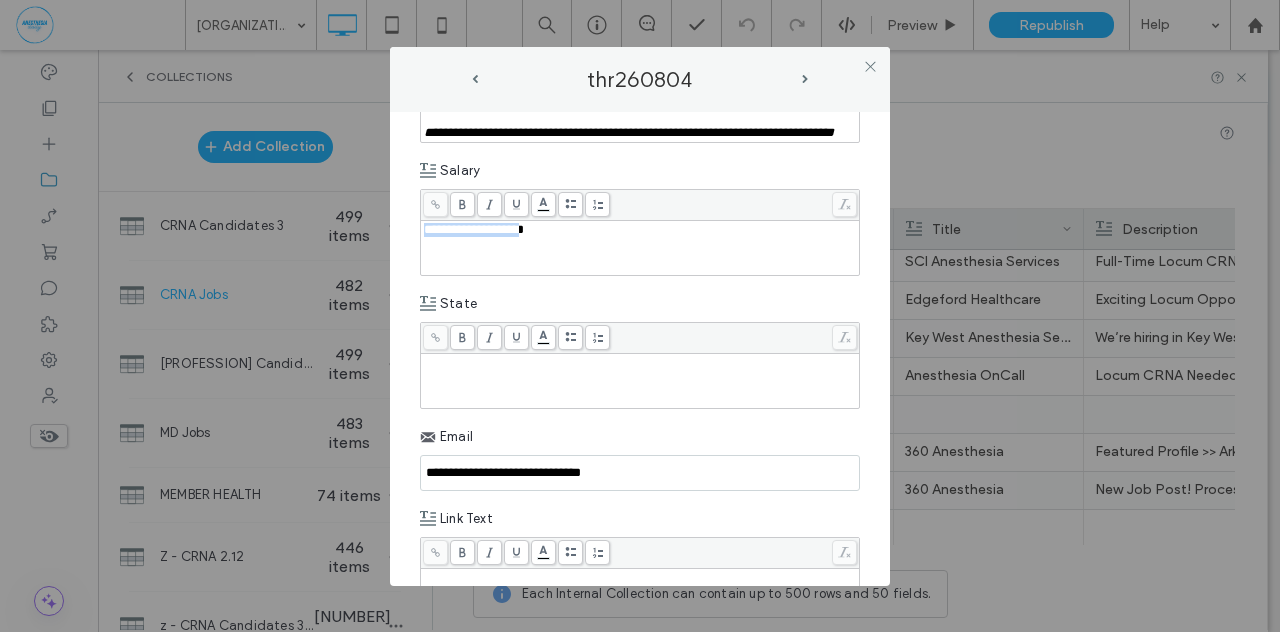 drag, startPoint x: 554, startPoint y: 334, endPoint x: 396, endPoint y: 326, distance: 158.20241 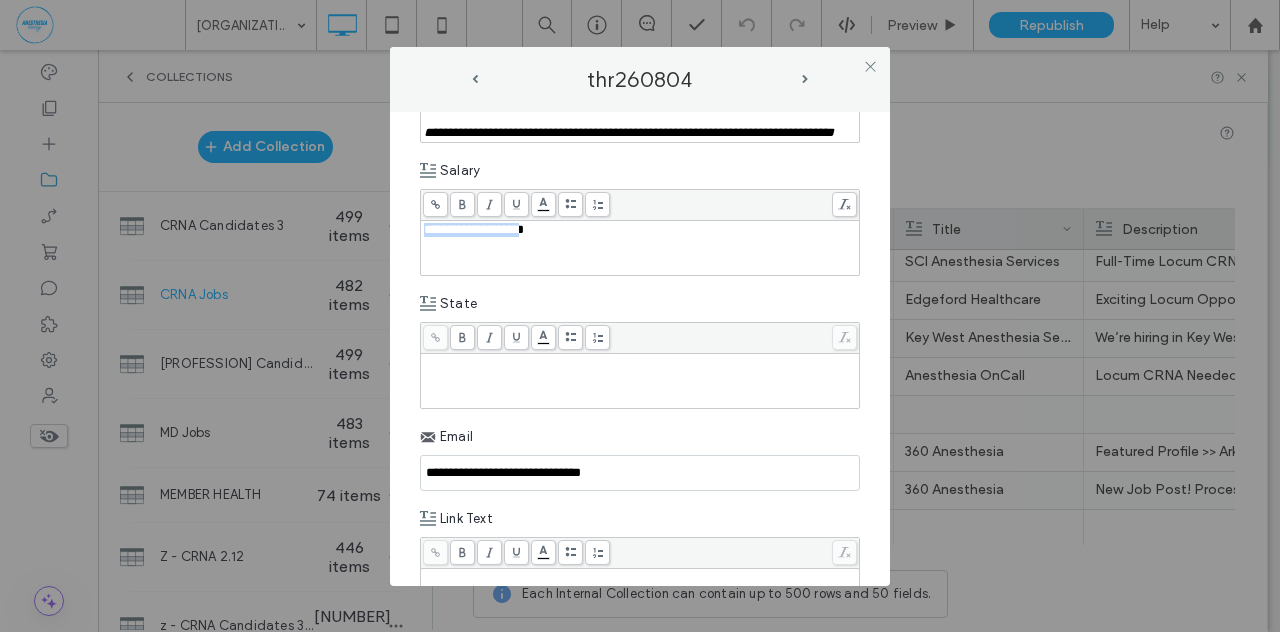 copy on "**********" 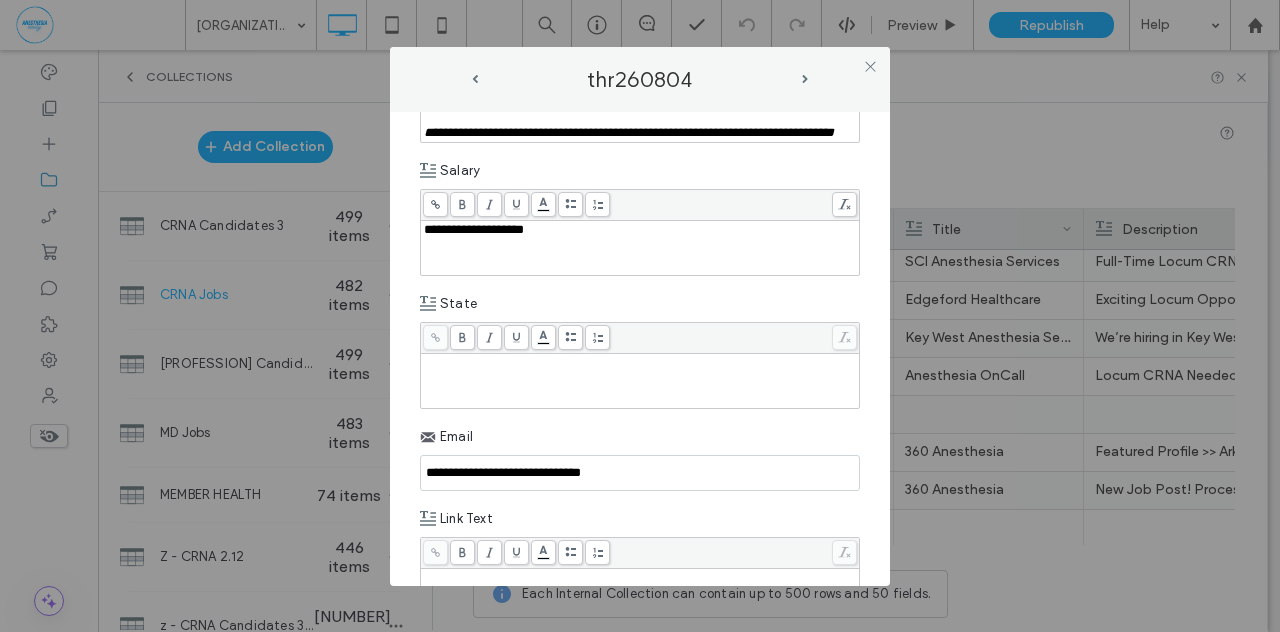 click 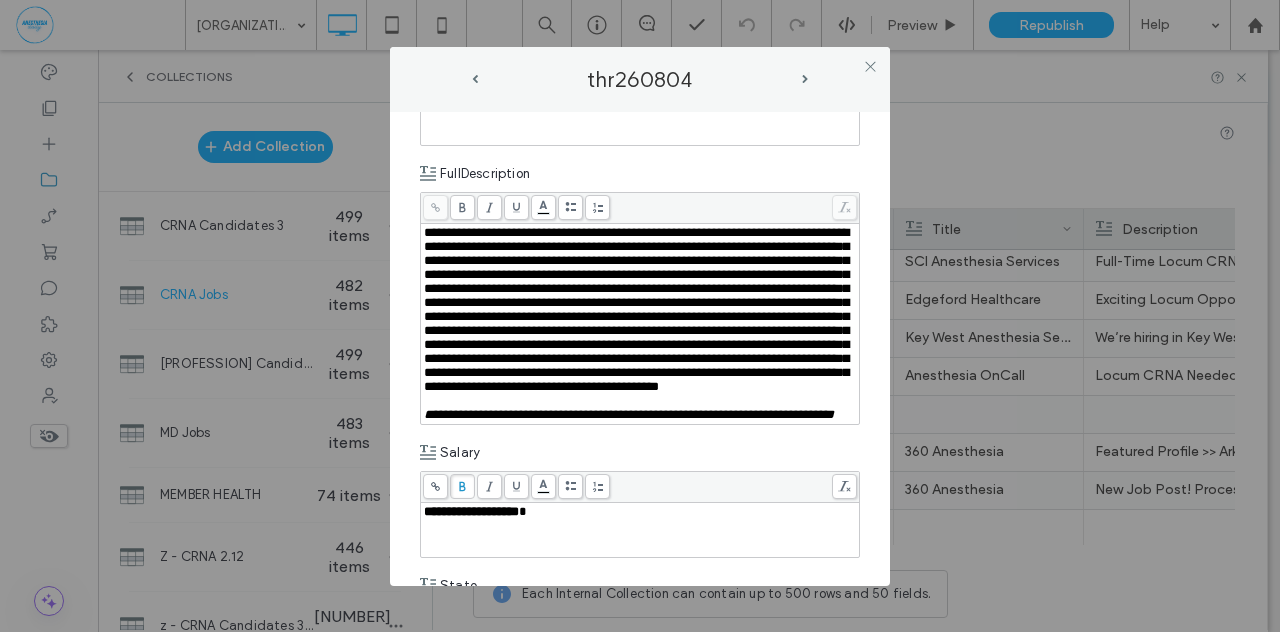 scroll, scrollTop: 614, scrollLeft: 0, axis: vertical 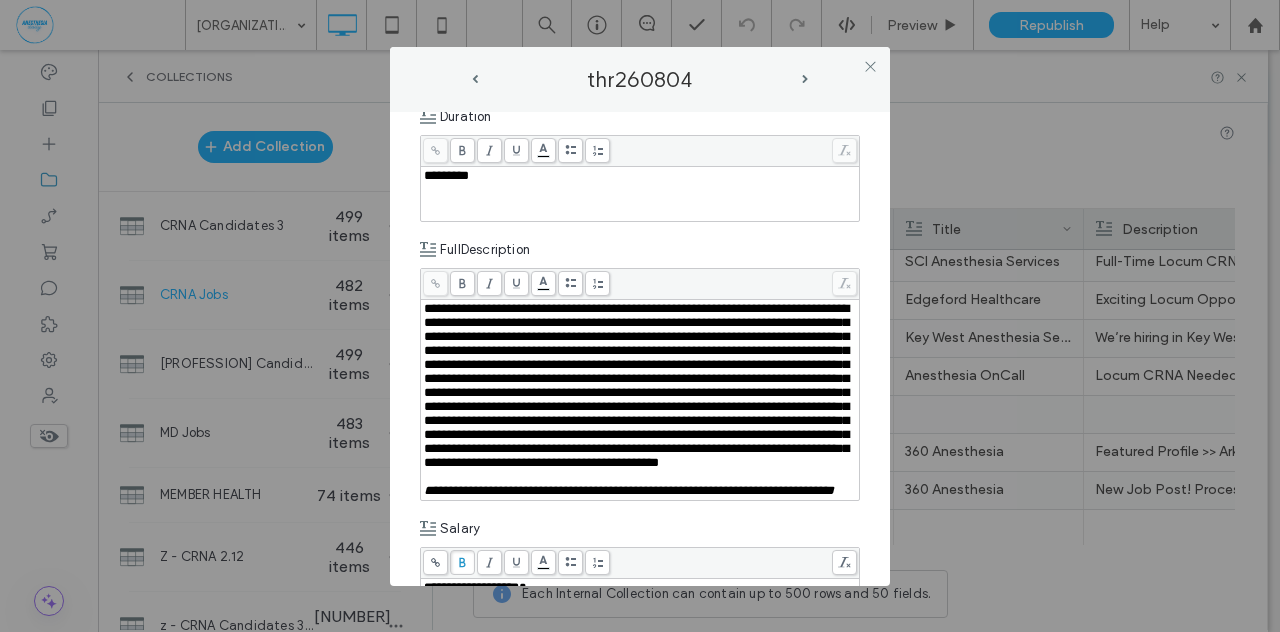 click on "**********" at bounding box center [640, 349] 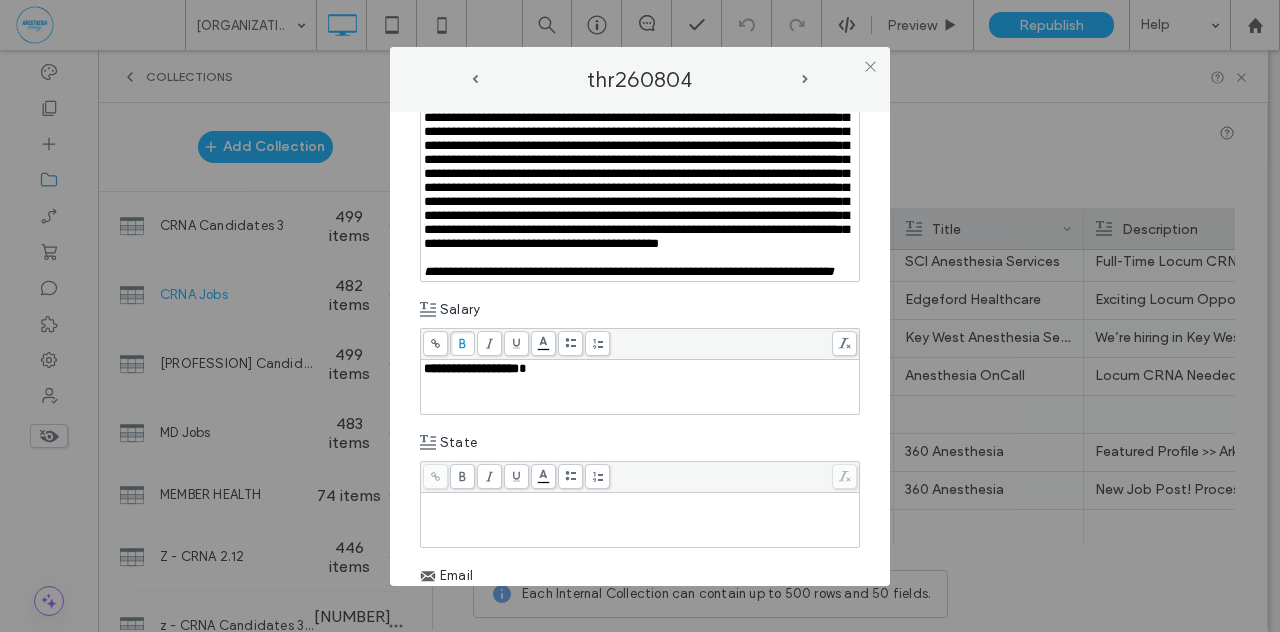 scroll, scrollTop: 878, scrollLeft: 0, axis: vertical 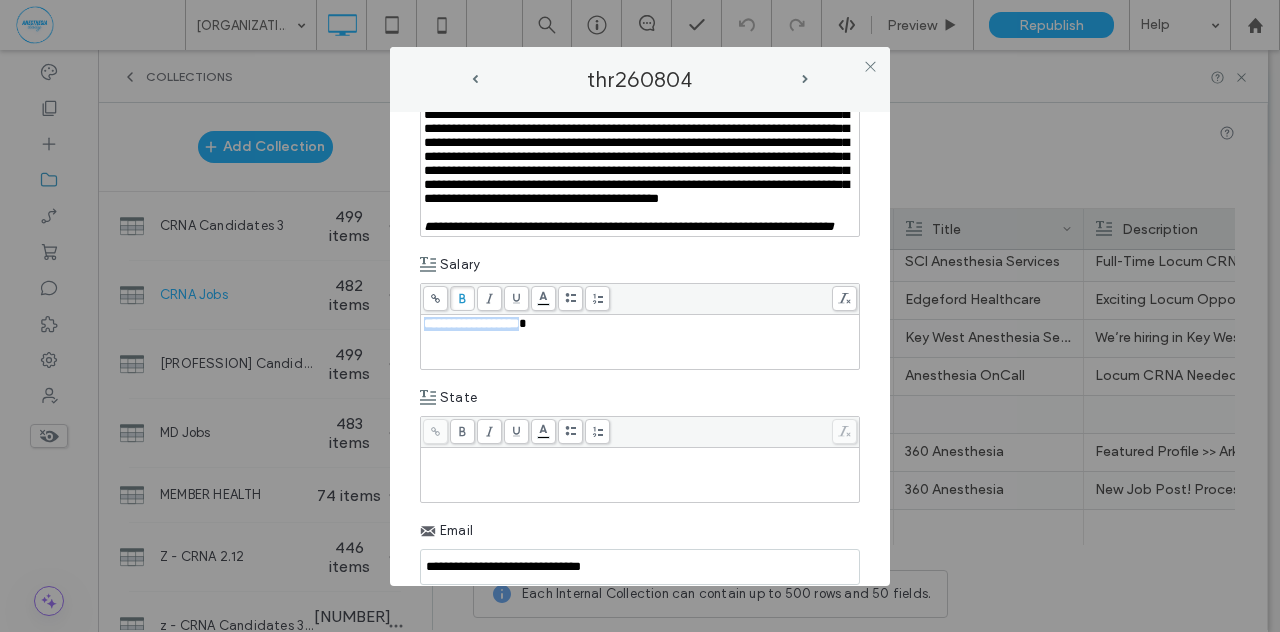 drag, startPoint x: 564, startPoint y: 425, endPoint x: 418, endPoint y: 413, distance: 146.49232 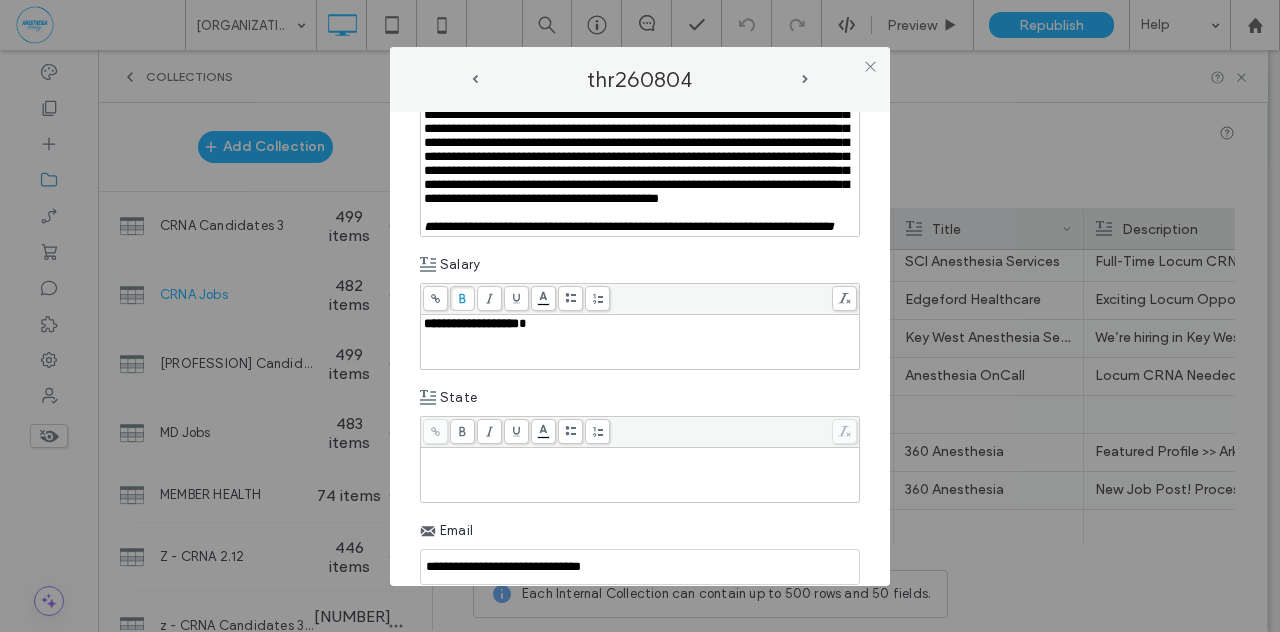 click 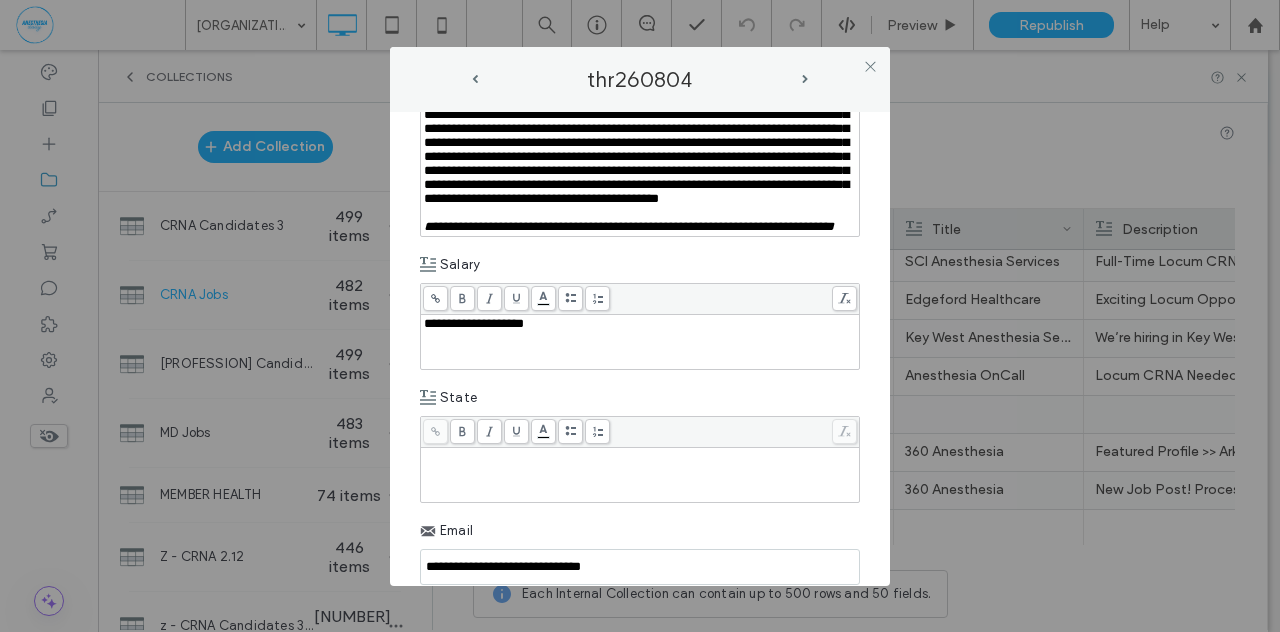 click on "**********" at bounding box center (640, 349) 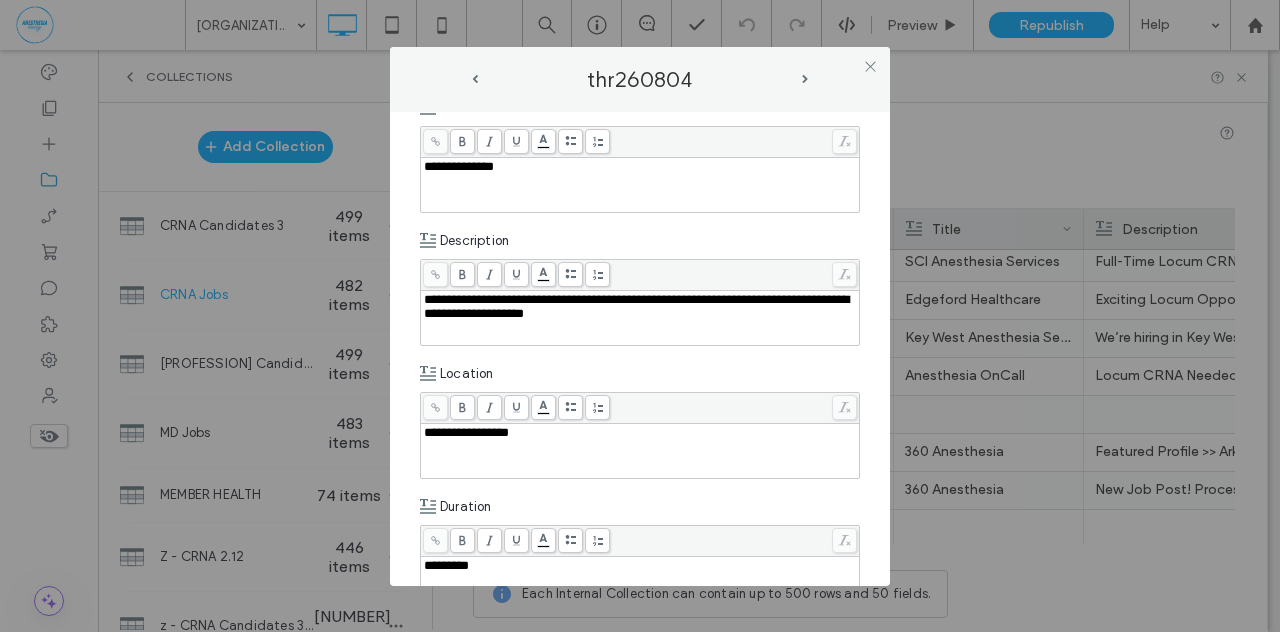 scroll, scrollTop: 194, scrollLeft: 0, axis: vertical 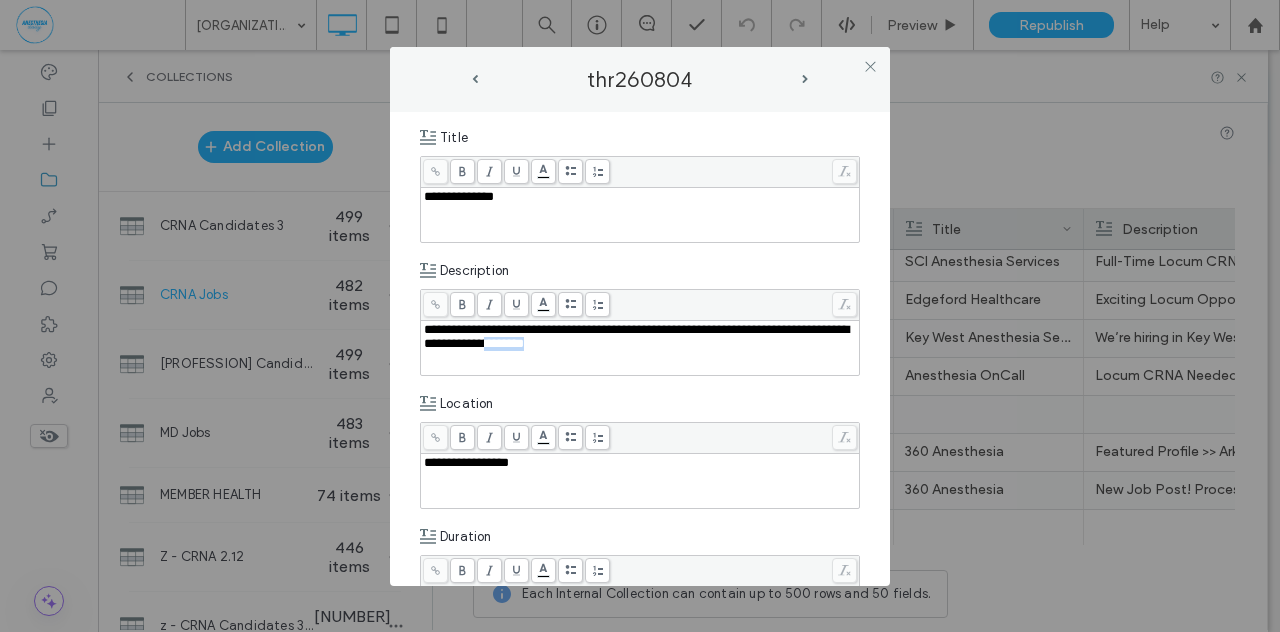 drag, startPoint x: 596, startPoint y: 343, endPoint x: 663, endPoint y: 343, distance: 67 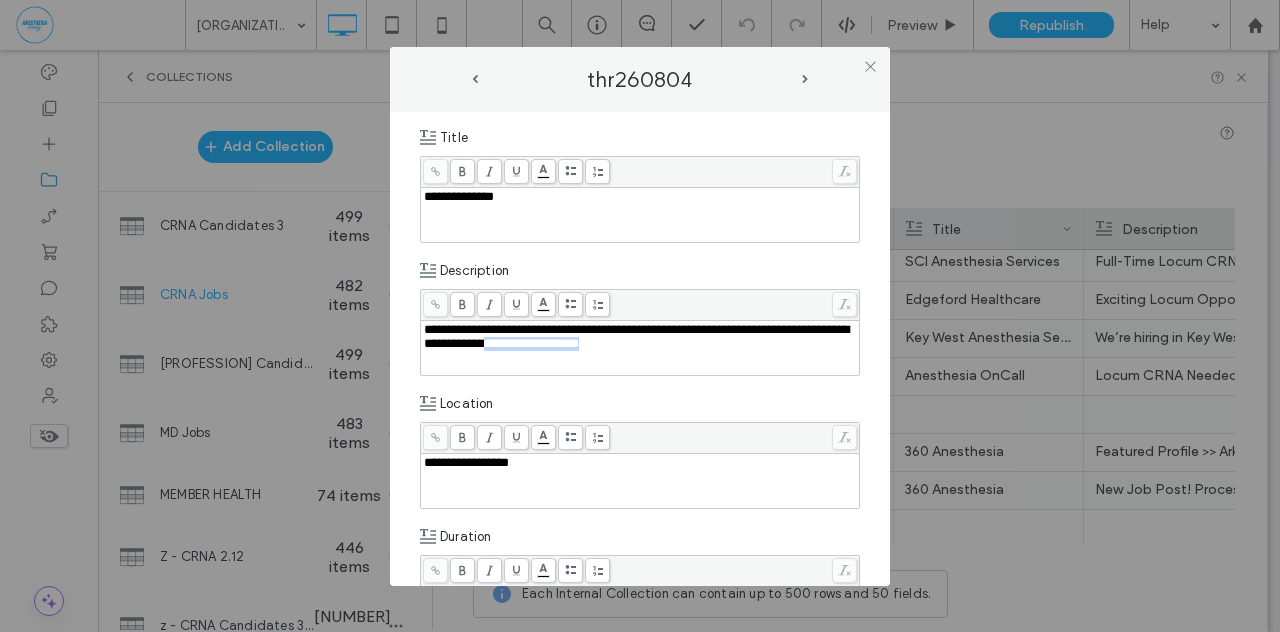 drag, startPoint x: 597, startPoint y: 339, endPoint x: 732, endPoint y: 346, distance: 135.18137 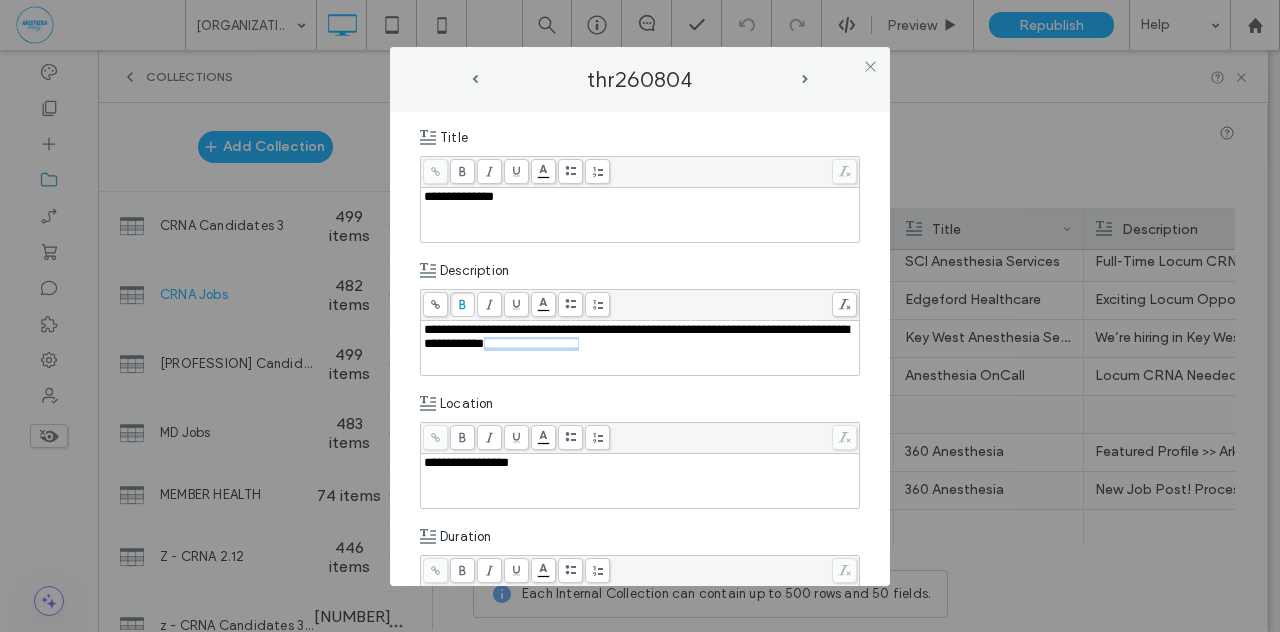 click at bounding box center (462, 304) 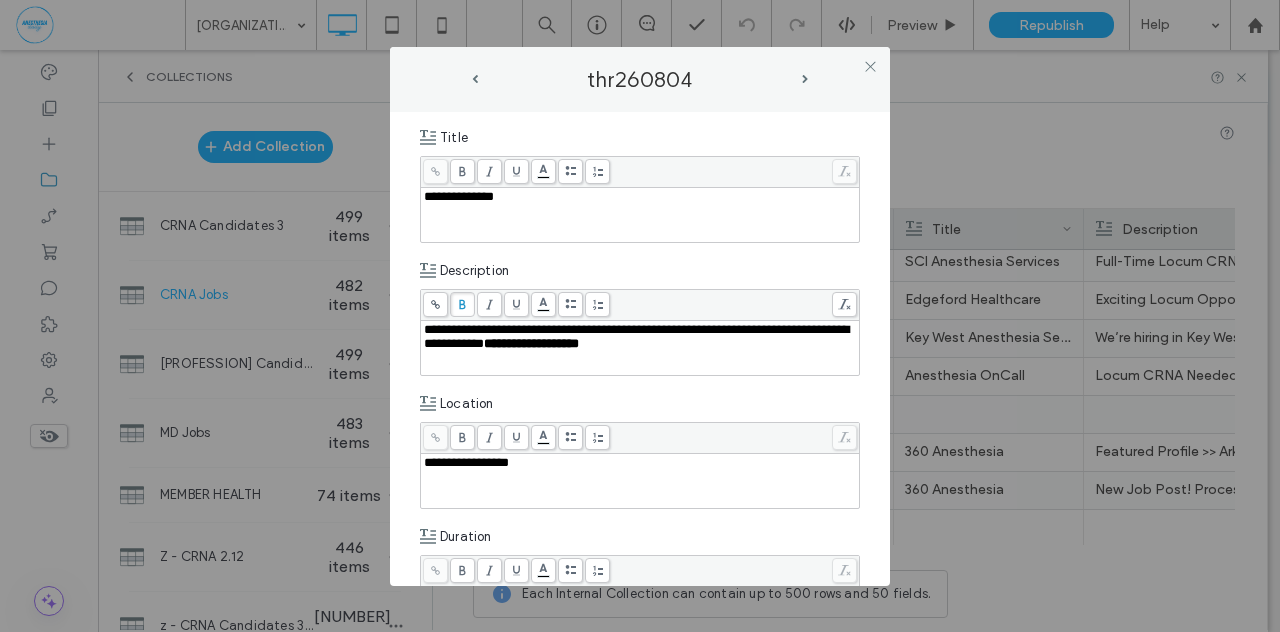 click on "**********" at bounding box center [640, 349] 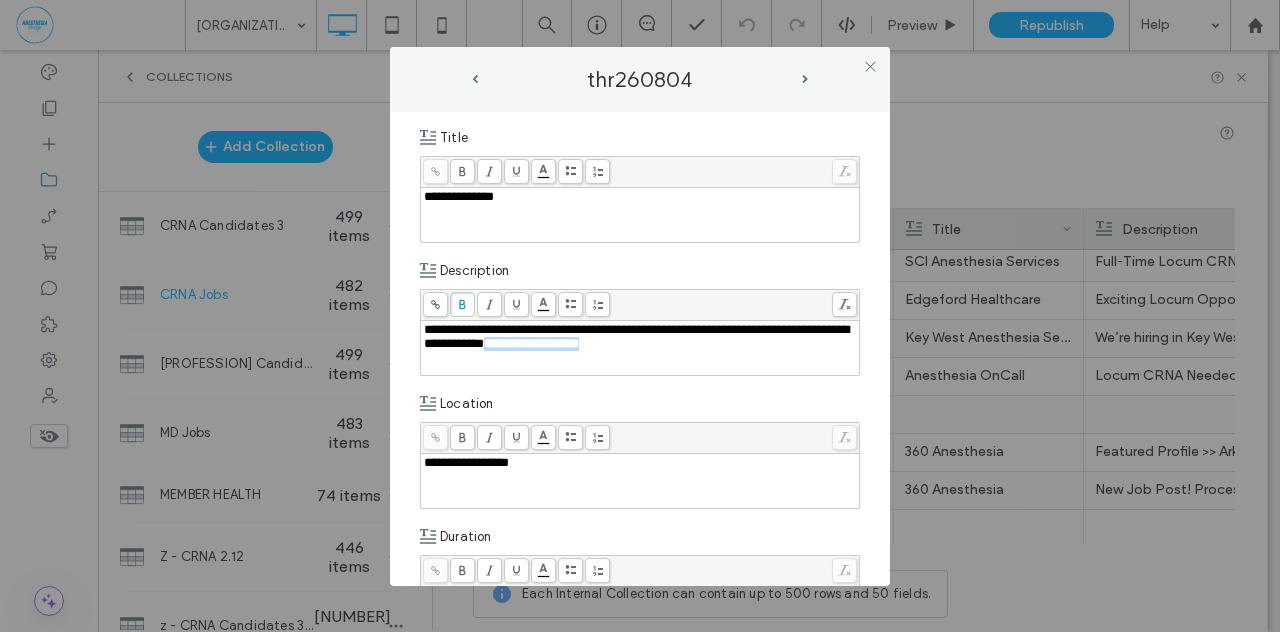click on "**********" at bounding box center [636, 336] 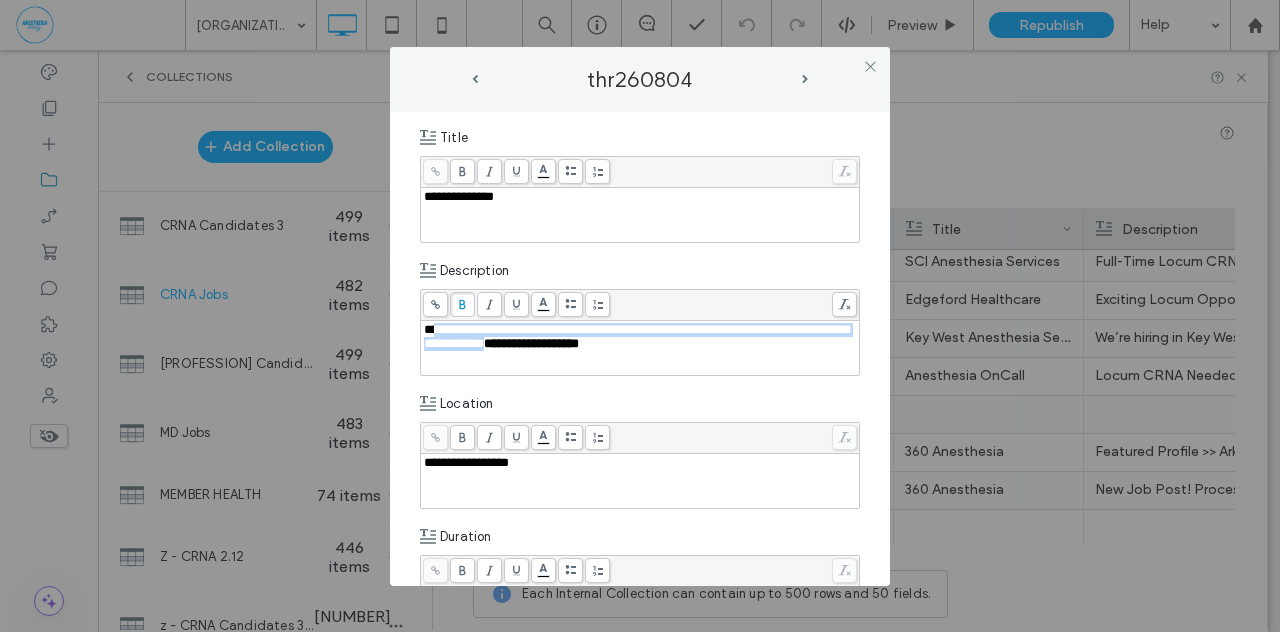 drag, startPoint x: 533, startPoint y: 325, endPoint x: 439, endPoint y: 324, distance: 94.00532 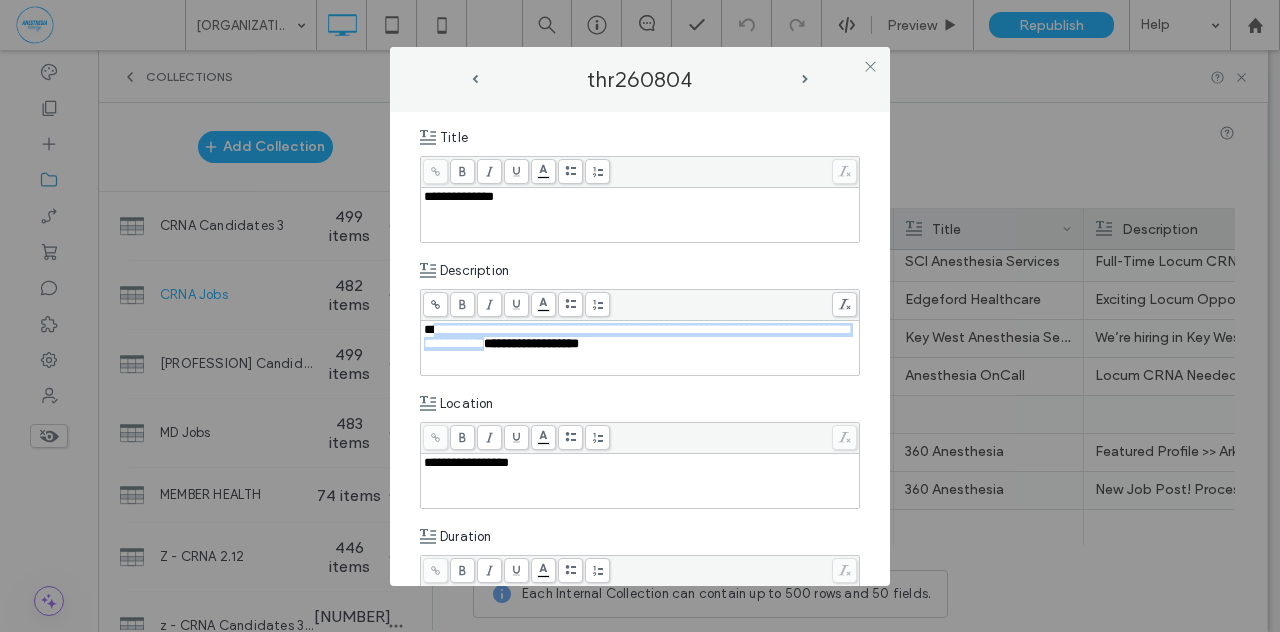click on "**********" at bounding box center (636, 336) 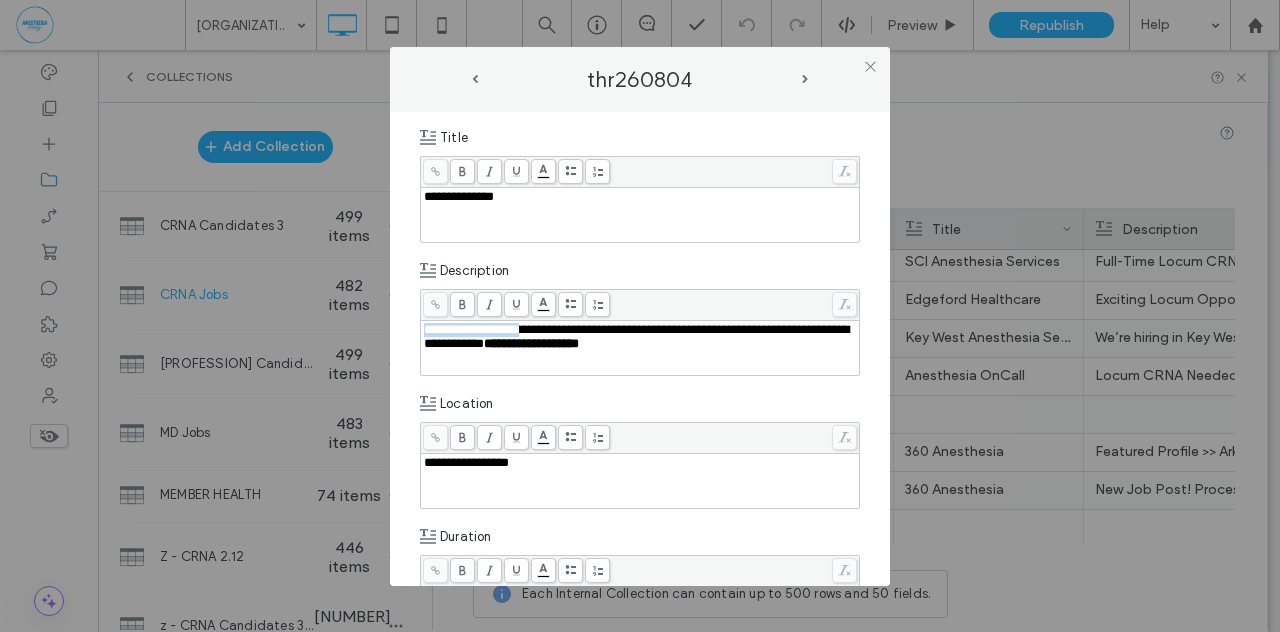 drag, startPoint x: 534, startPoint y: 325, endPoint x: 396, endPoint y: 321, distance: 138.05795 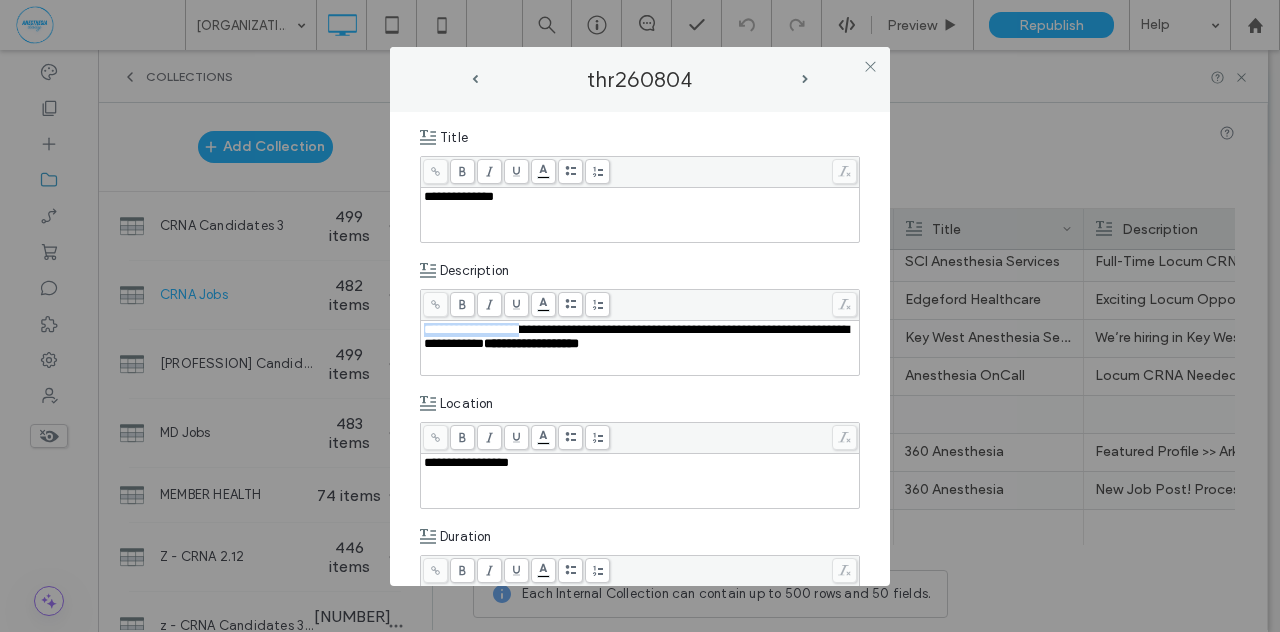click on "**********" at bounding box center (640, 349) 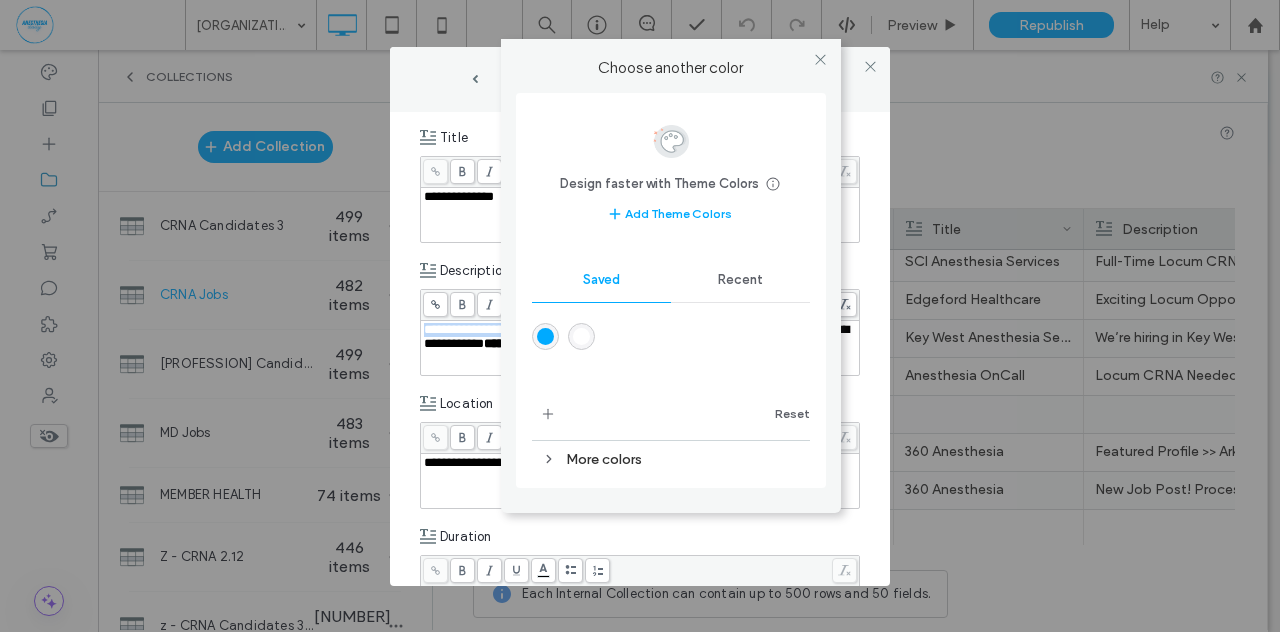 click on ".wqwq-1{fill:#231f20;}
.cls-1q, .cls-2q { fill-rule: evenodd; }
.cls-2q { fill: #6e8188; }
True_local
Agendize
HealthEngine
x_close_popup
from_your_site
multi_language
zoom-out
zoom-in
z_vimeo
z_yelp
z_picassa
w_vCita
youtube
yelp
x2
x
x_x
x_alignright
x_handwritten
wrench
wordpress
windowsvv
win8
whats_app
wallet
warning-sign
w_youtube
w_youtube_channel
w_yelp
w_video
w_twitter
w_title
w_tabs
w_social_icons
w_spacer
w_share
w_rss_feed
w_recent-posts
w_push
w_paypal
w_photo_gallery" at bounding box center [640, 316] 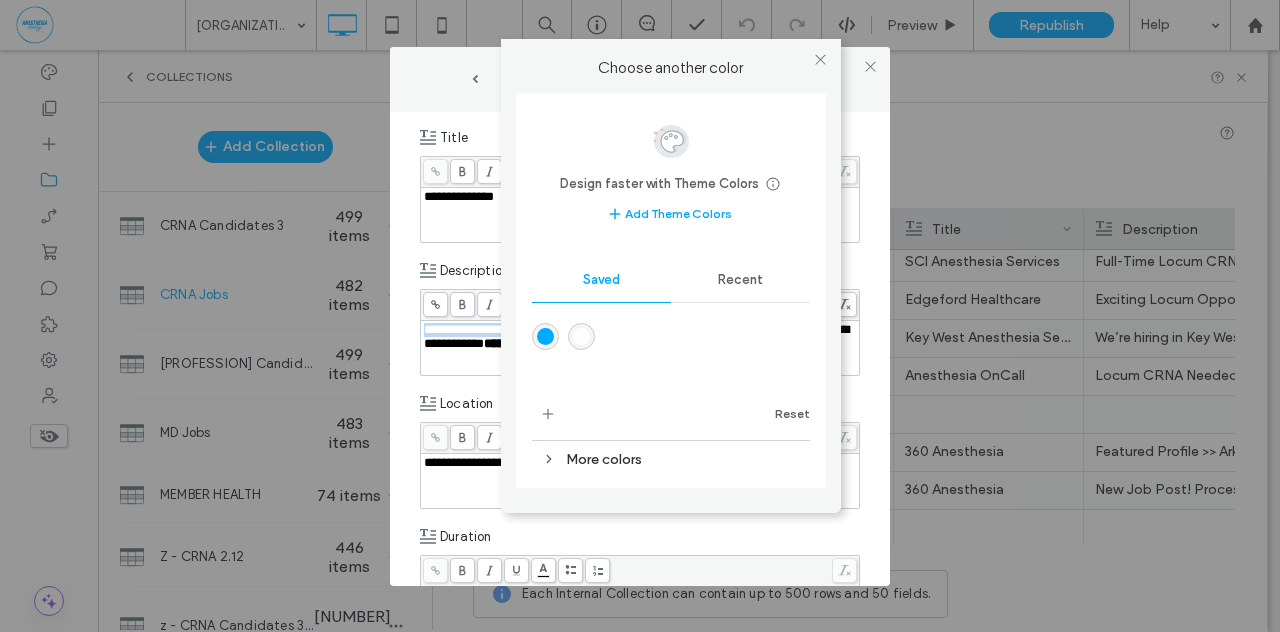 click at bounding box center [545, 336] 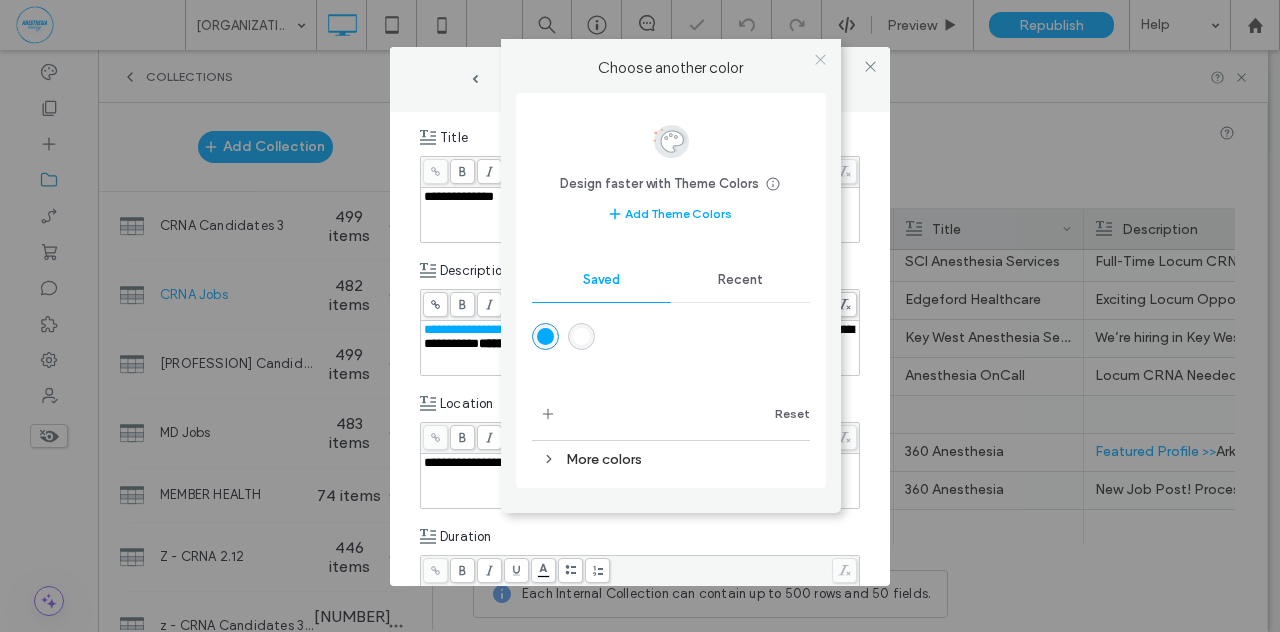 click 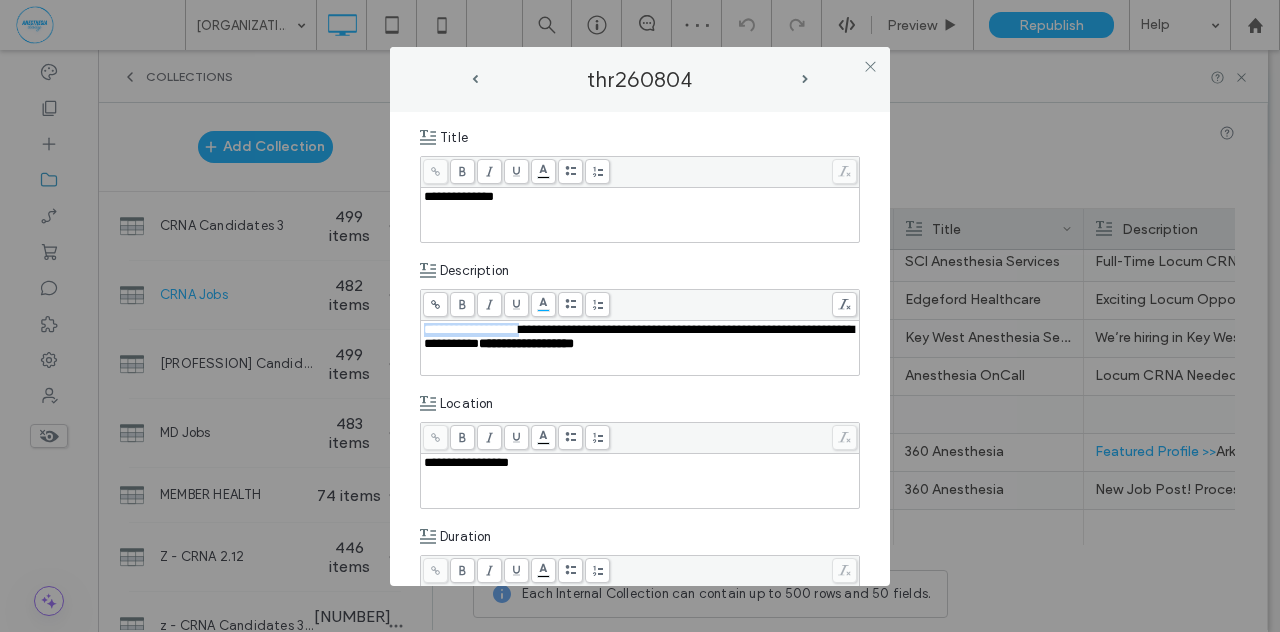 click 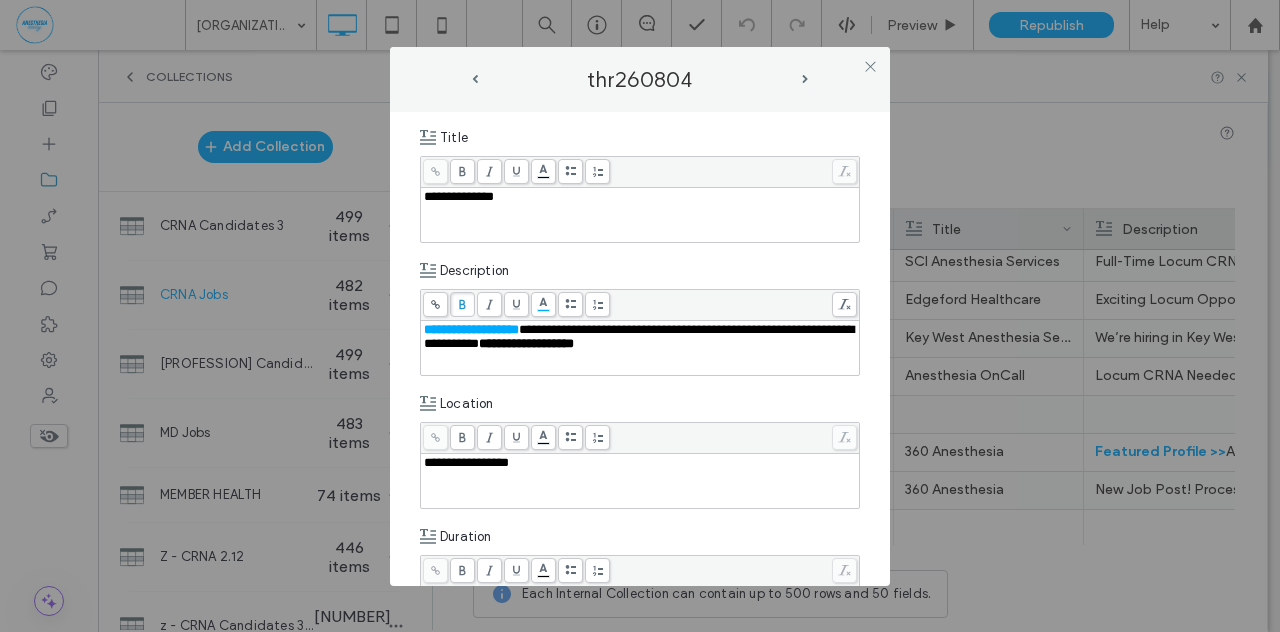 click 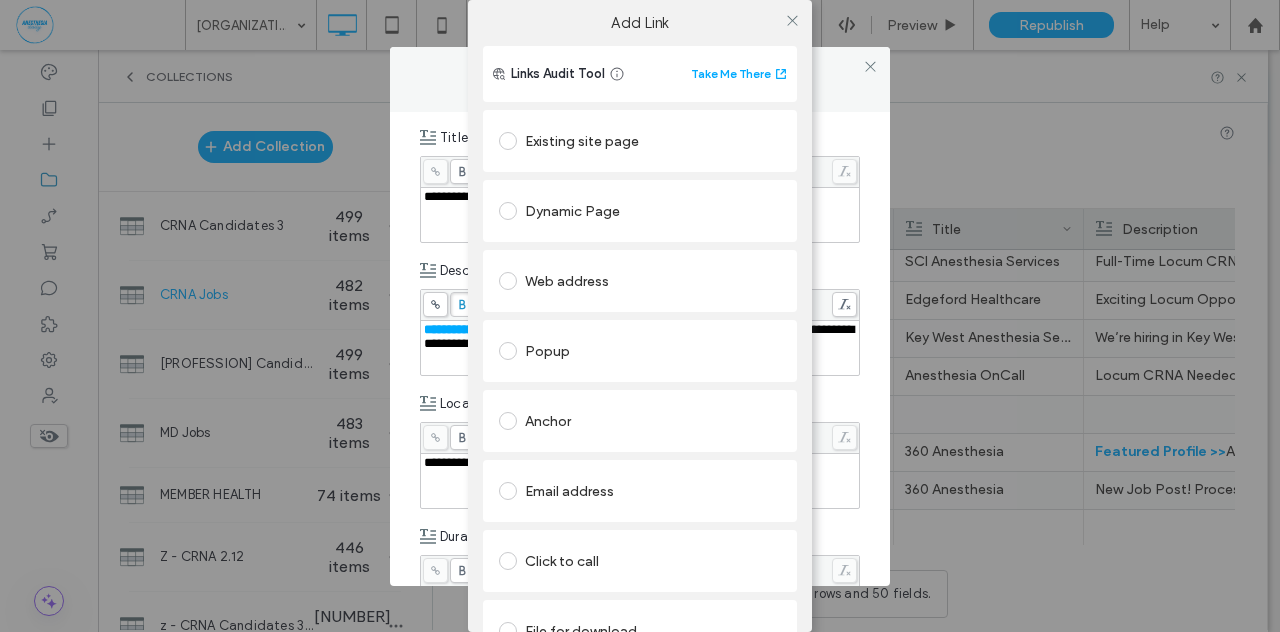 click at bounding box center [508, 141] 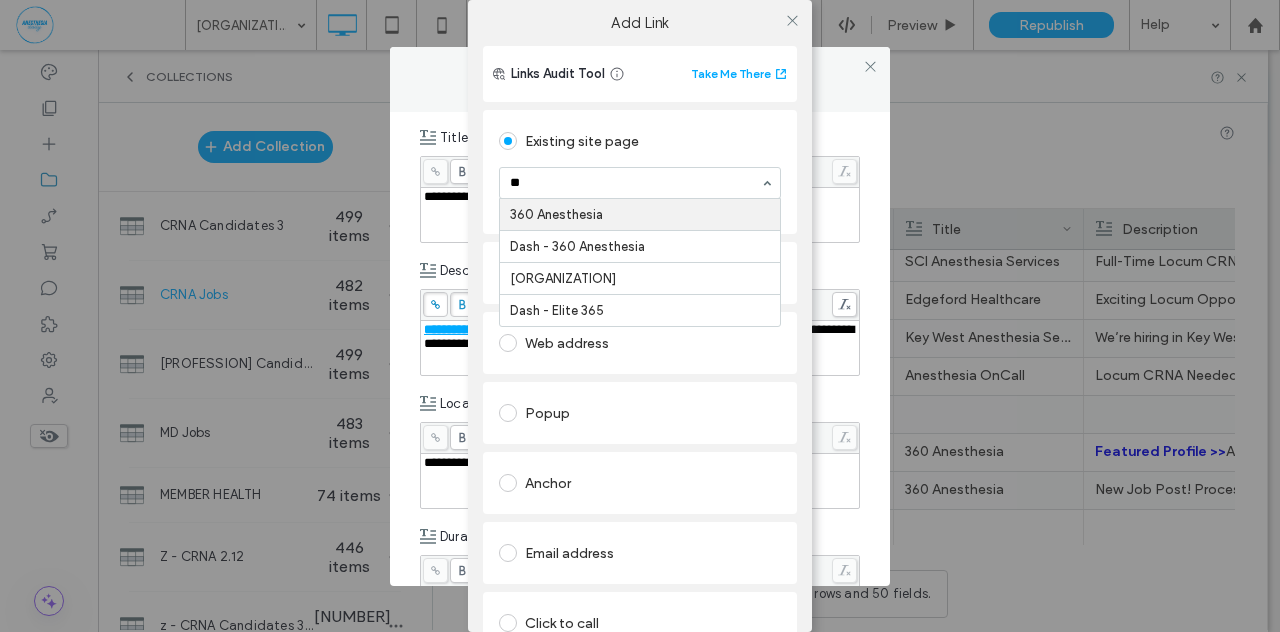 type on "***" 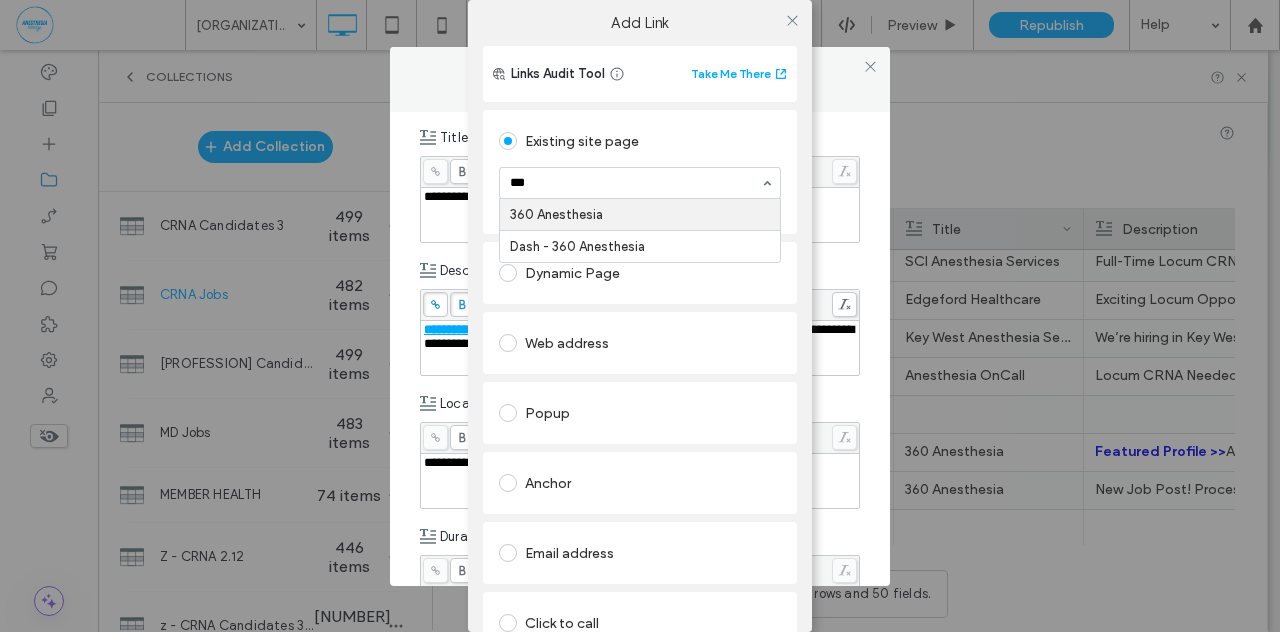 type 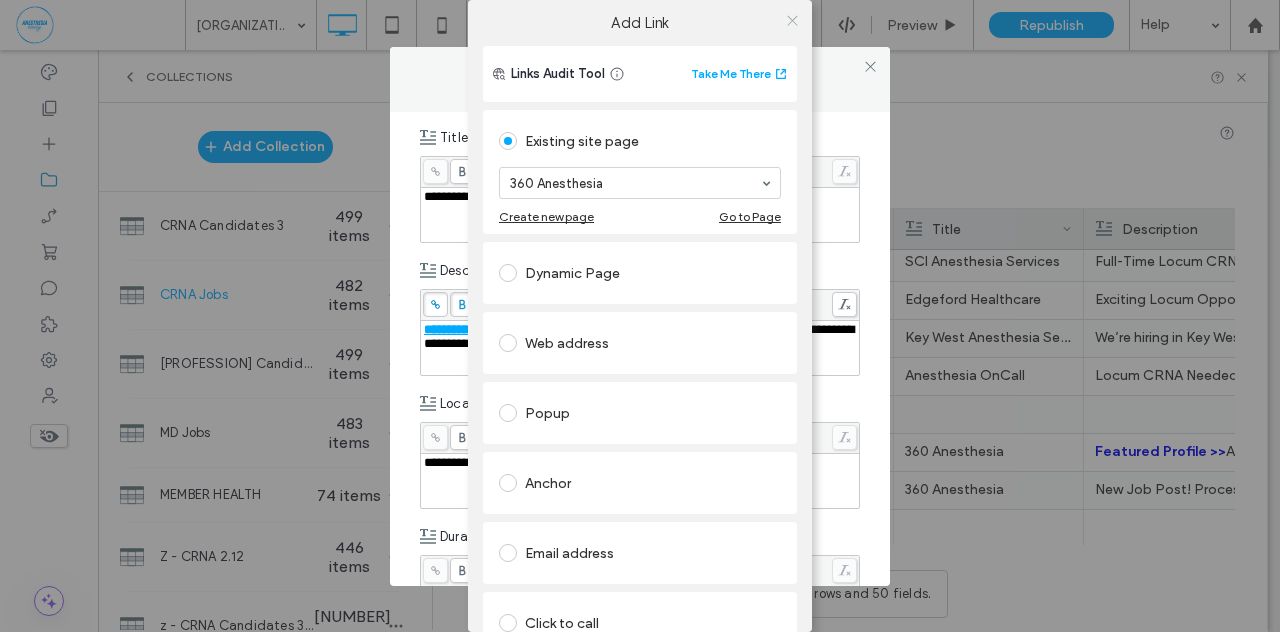click 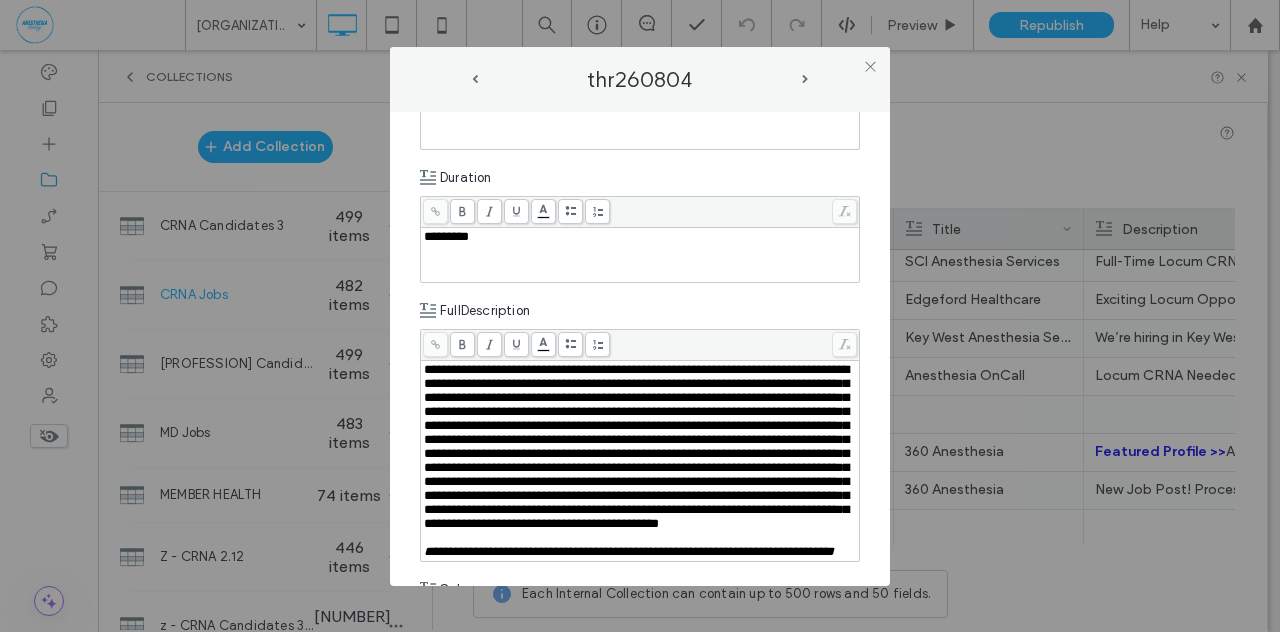 scroll, scrollTop: 575, scrollLeft: 0, axis: vertical 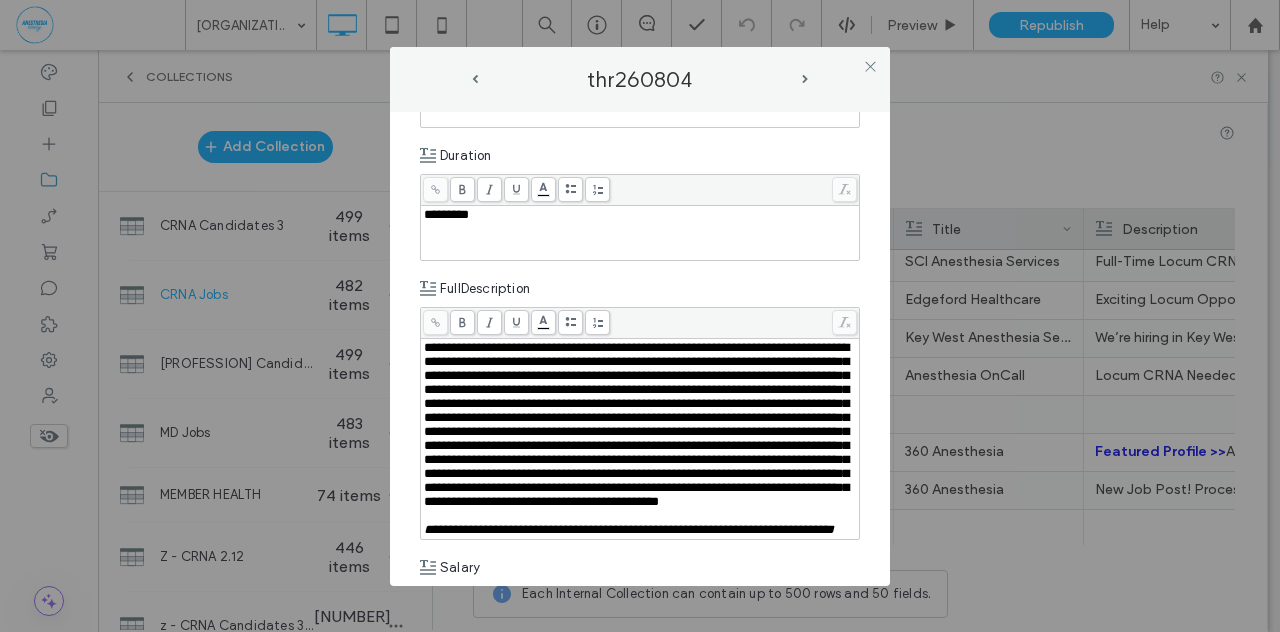 click on "**********" at bounding box center (636, 424) 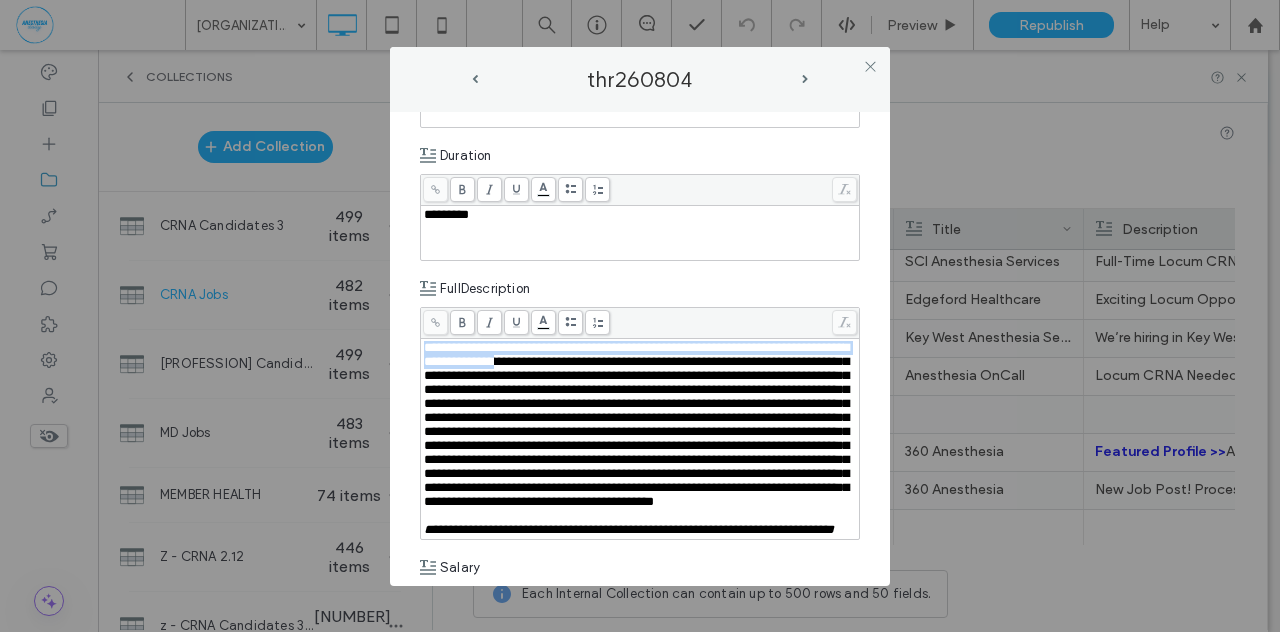 drag, startPoint x: 423, startPoint y: 343, endPoint x: 606, endPoint y: 361, distance: 183.88312 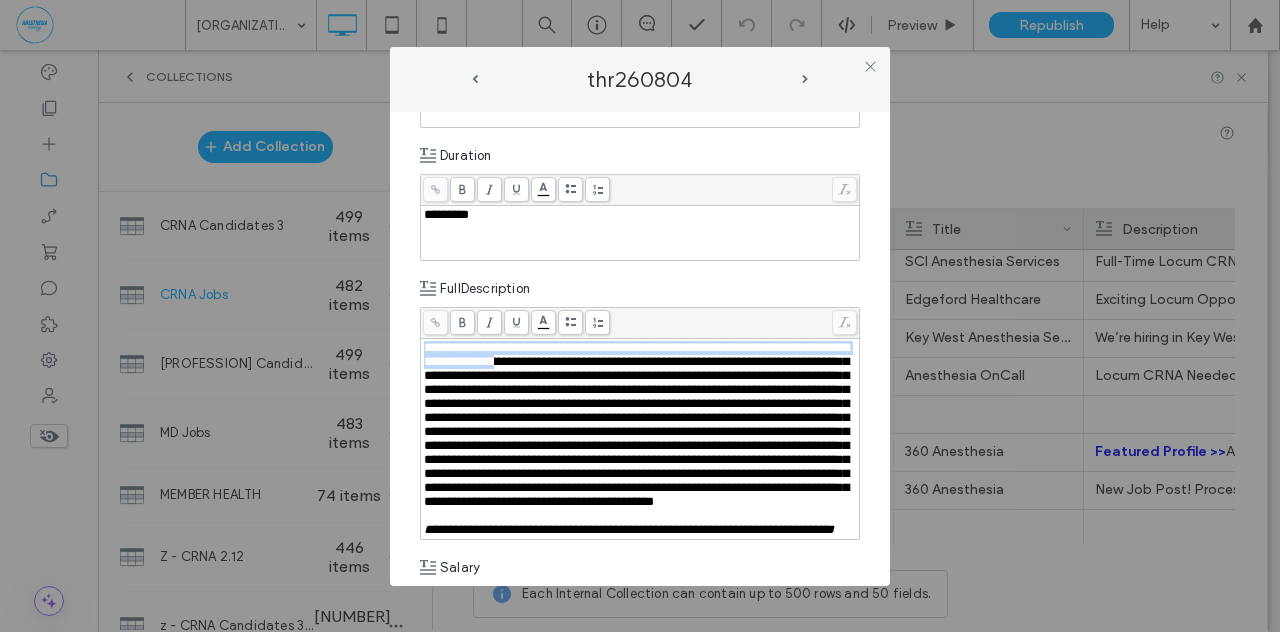 click on "**********" at bounding box center (636, 424) 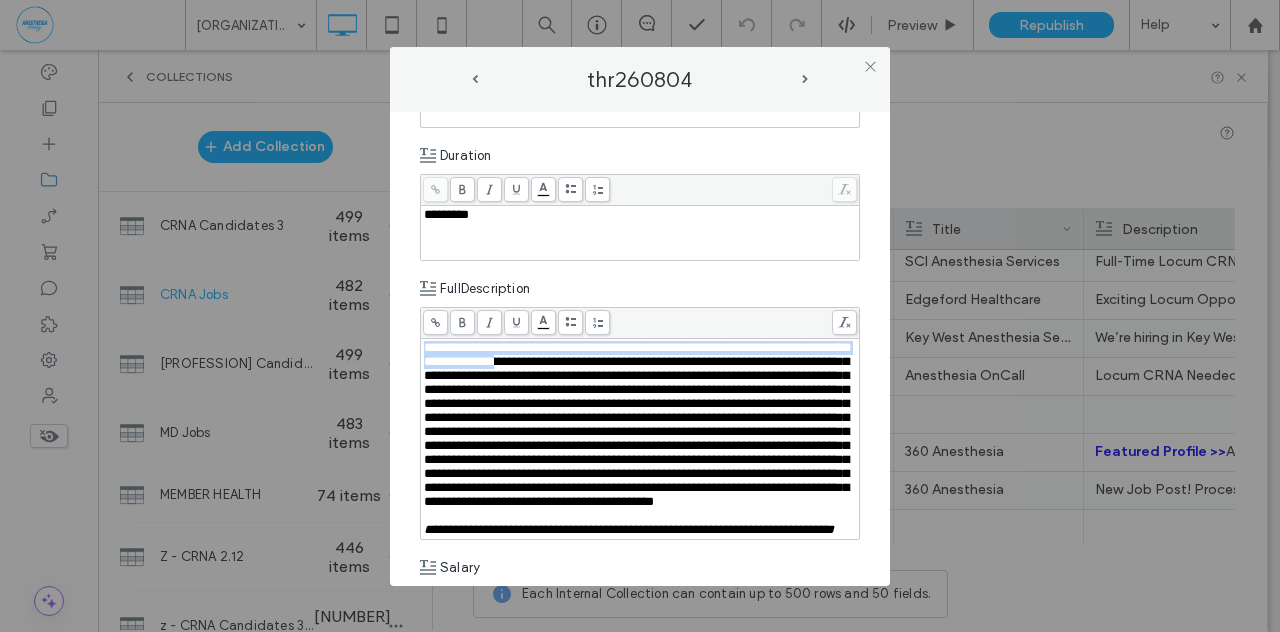 copy on "**********" 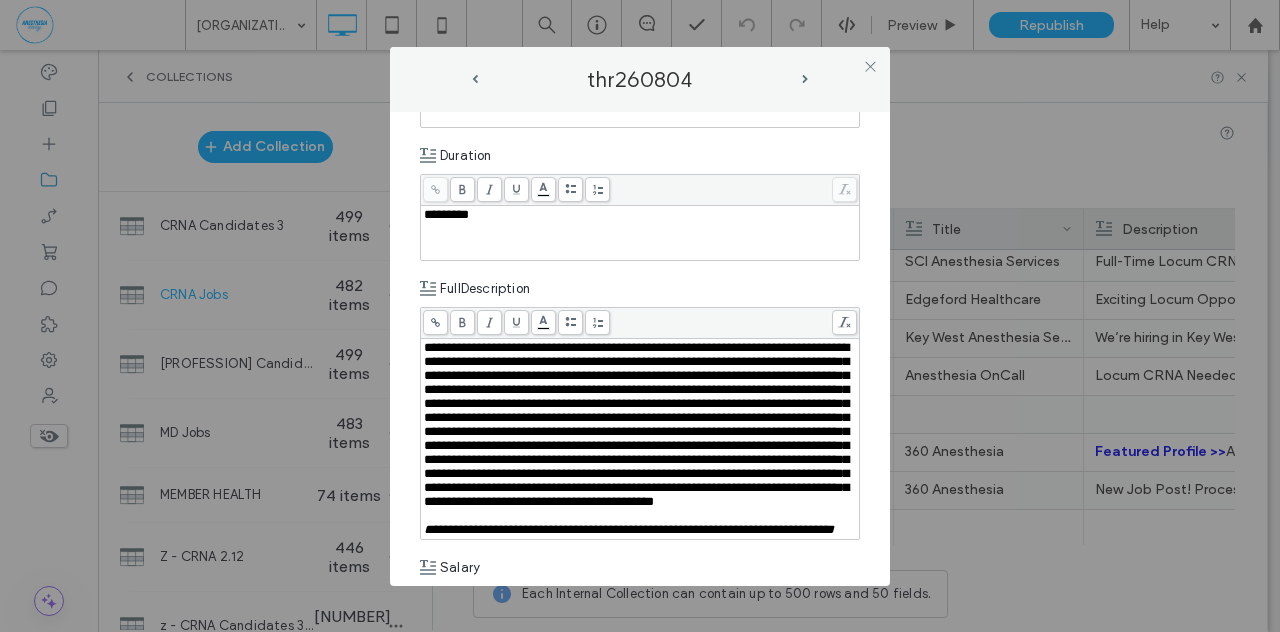 click on "**********" at bounding box center [640, 349] 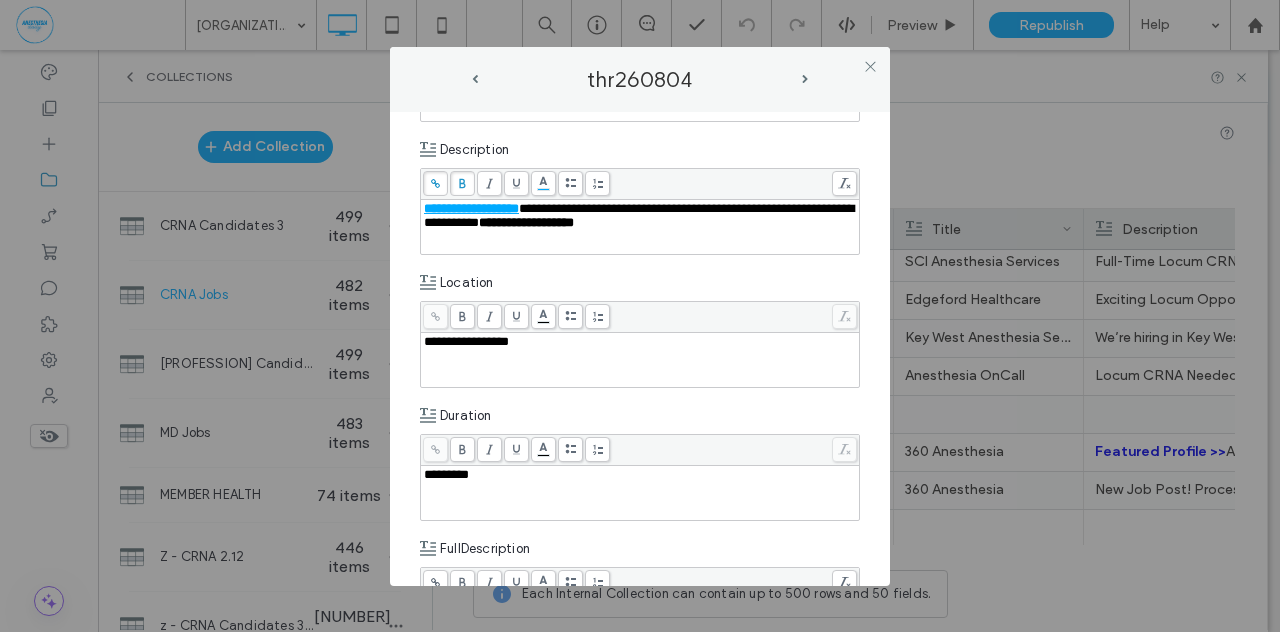 scroll, scrollTop: 295, scrollLeft: 0, axis: vertical 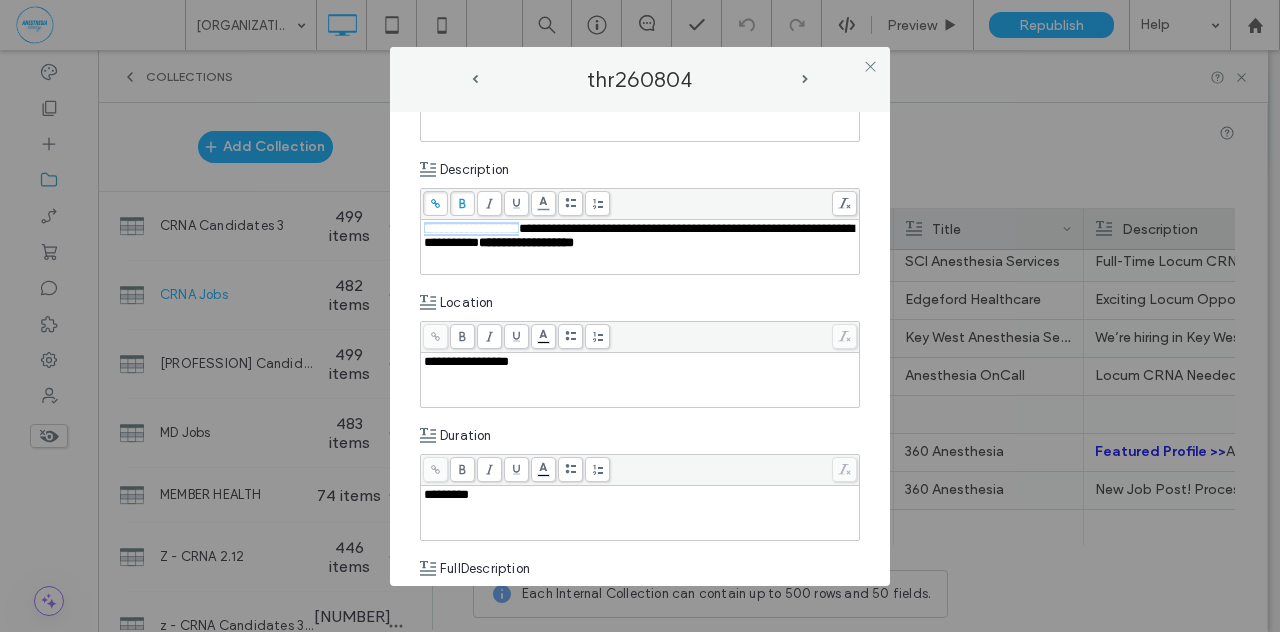 click on "**********" at bounding box center [639, 235] 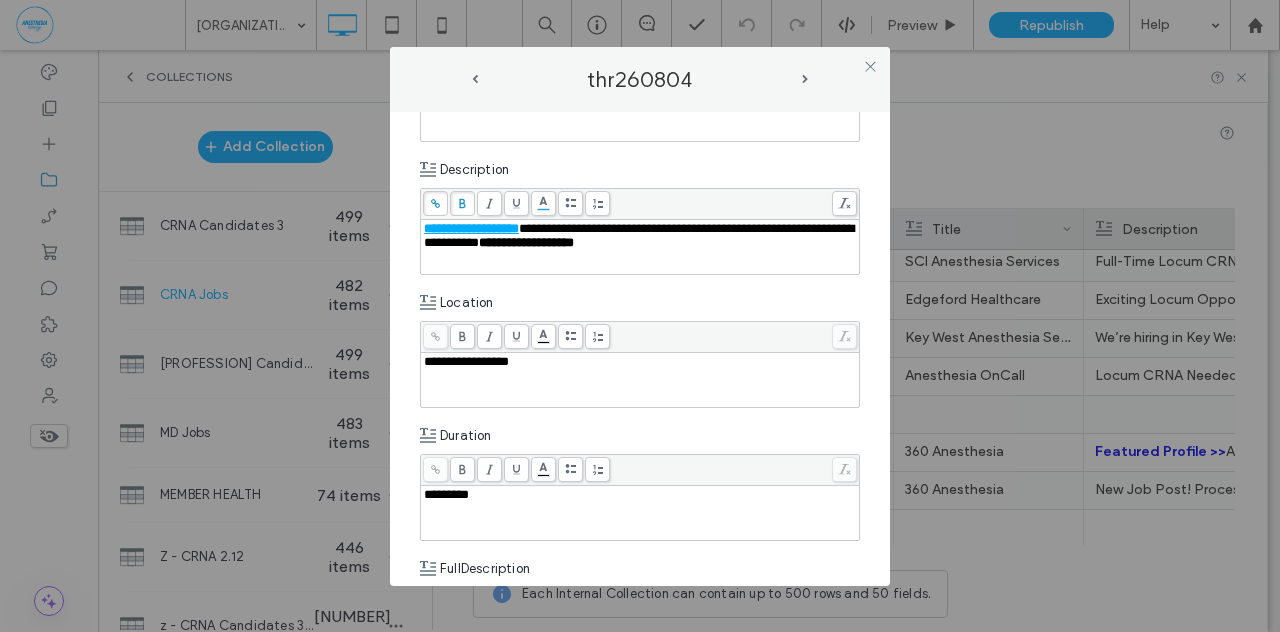 click on "**********" at bounding box center [639, 235] 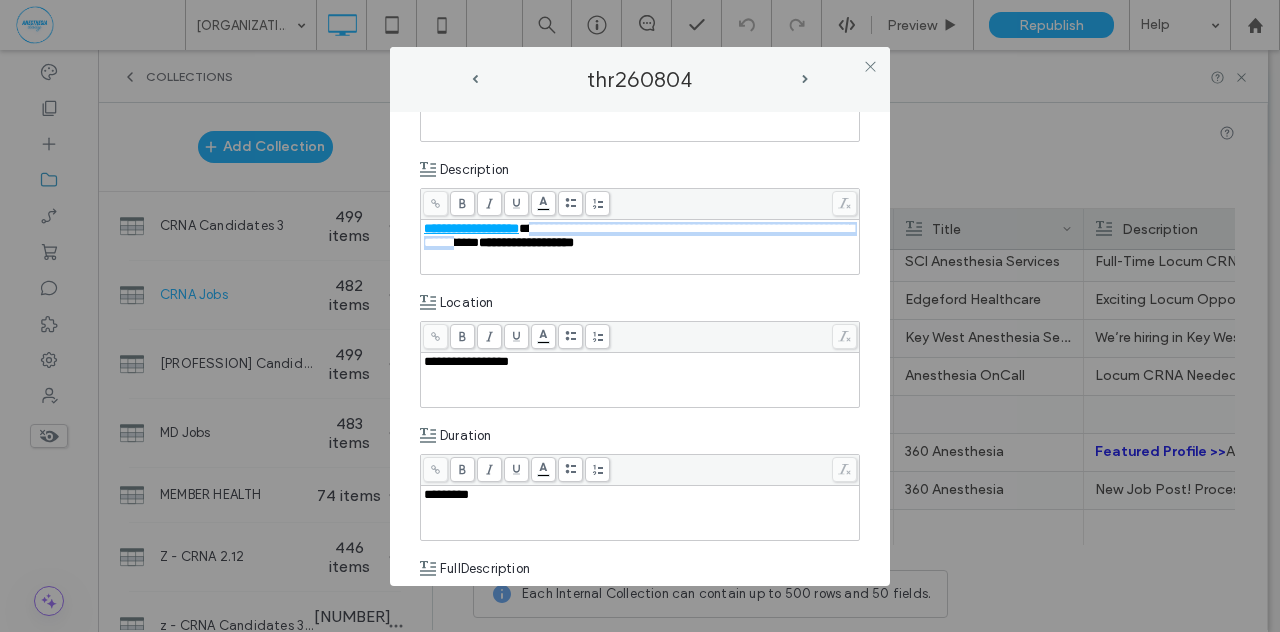 drag, startPoint x: 542, startPoint y: 227, endPoint x: 573, endPoint y: 243, distance: 34.88553 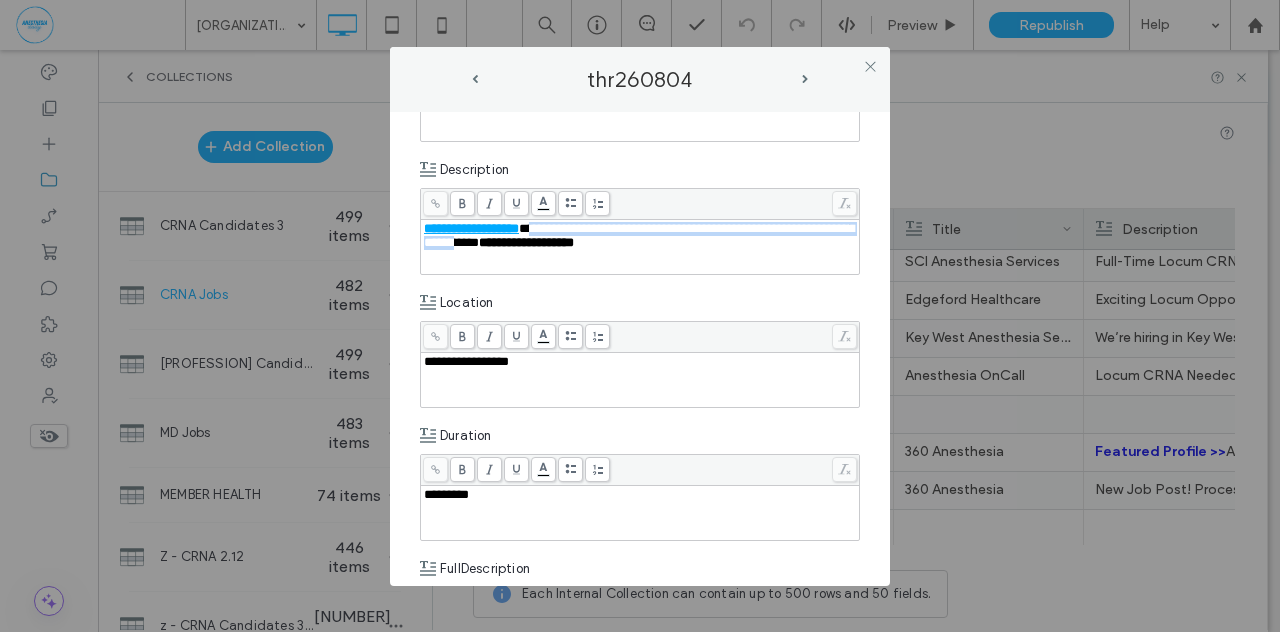 click on "**********" at bounding box center [639, 235] 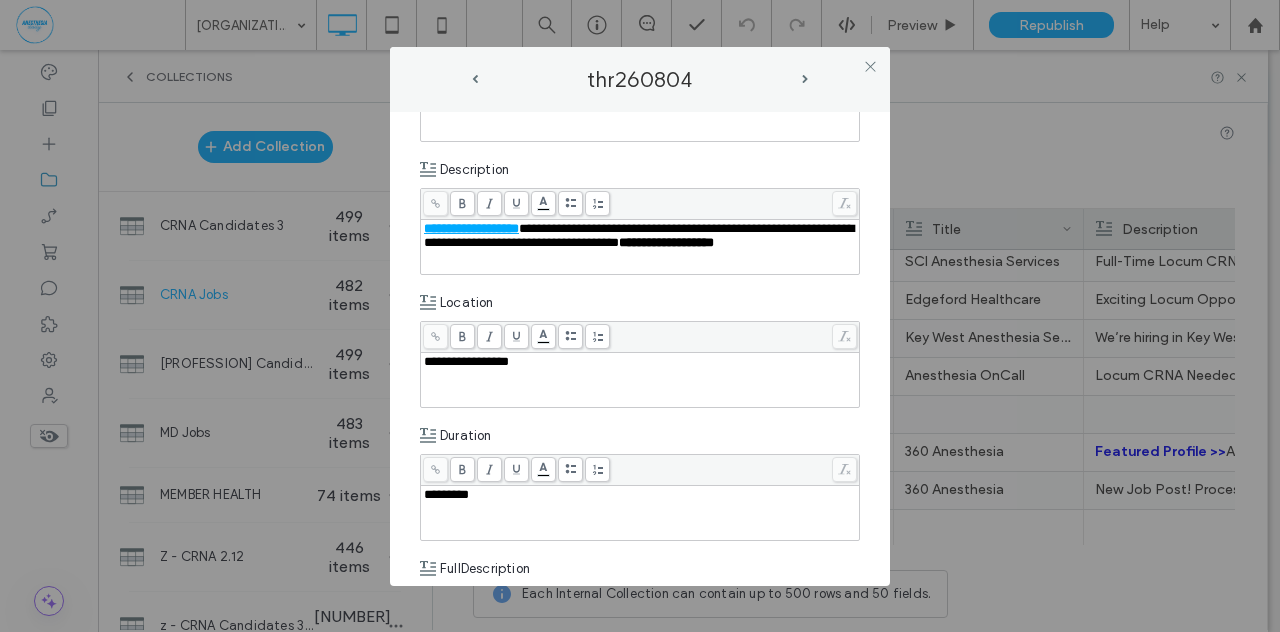 click on "**********" at bounding box center [640, 349] 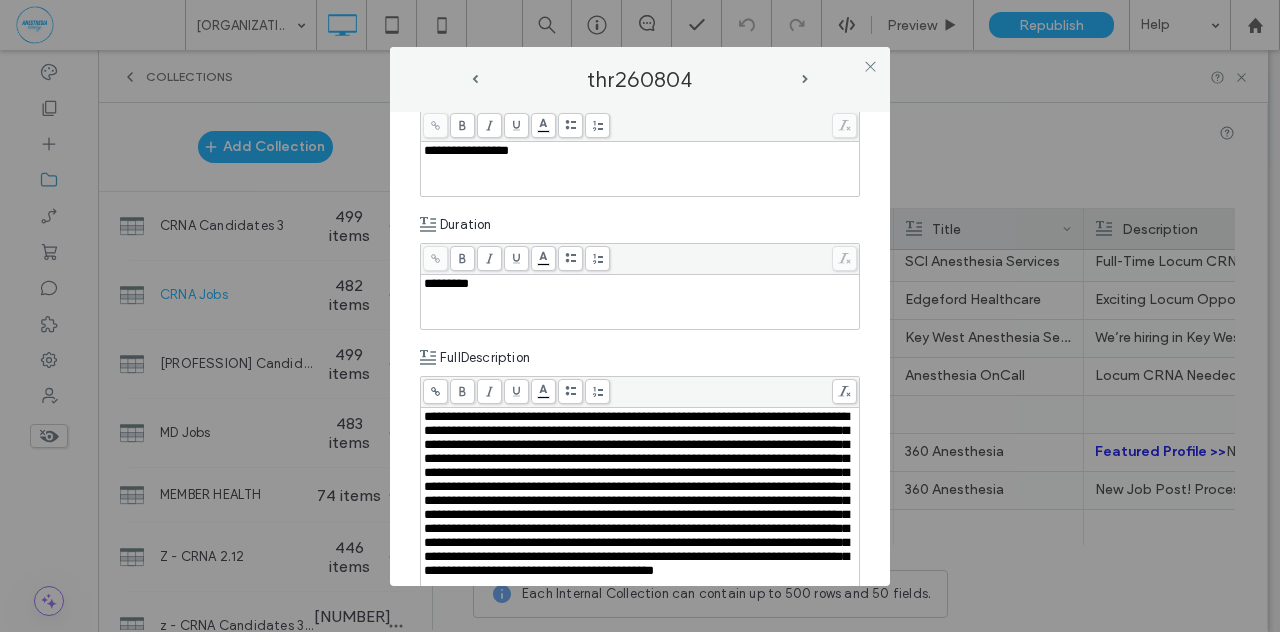 scroll, scrollTop: 498, scrollLeft: 0, axis: vertical 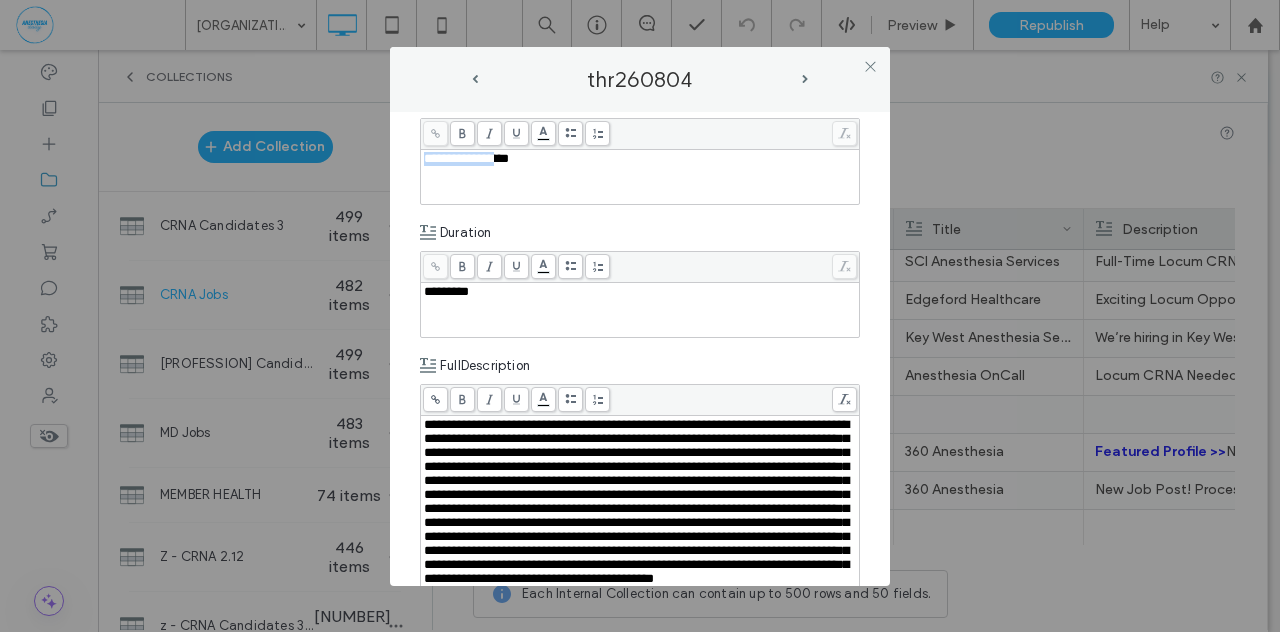drag, startPoint x: 510, startPoint y: 158, endPoint x: 412, endPoint y: 153, distance: 98.12747 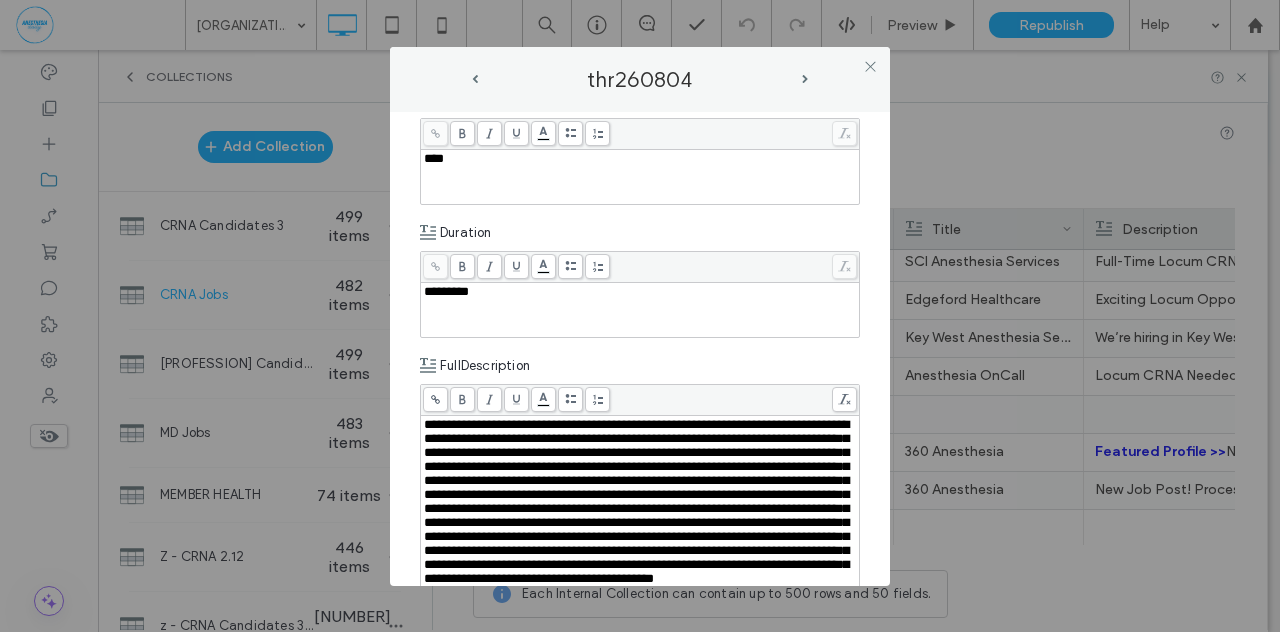 type 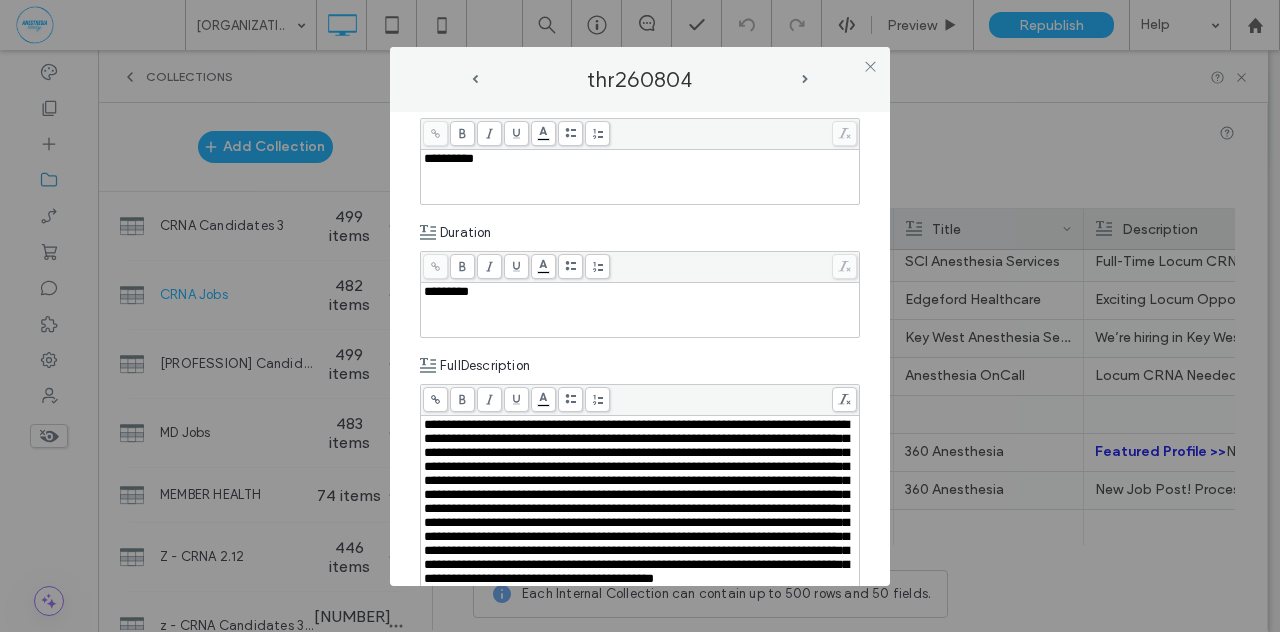 click on "**********" at bounding box center (640, 349) 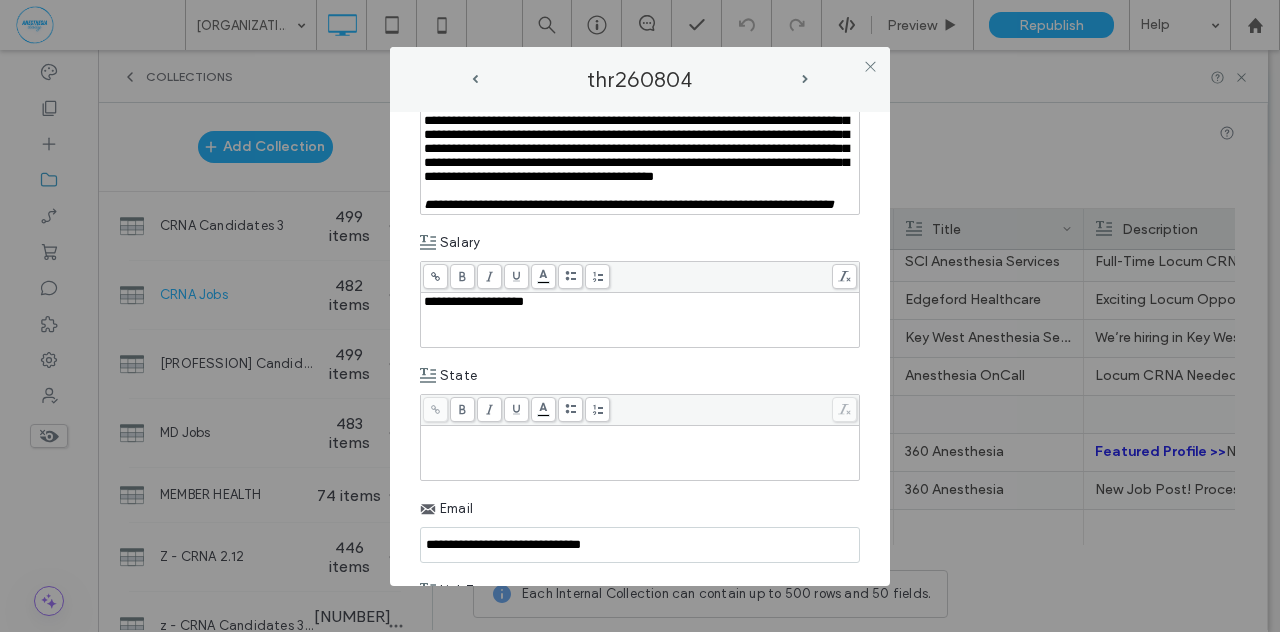 scroll, scrollTop: 902, scrollLeft: 0, axis: vertical 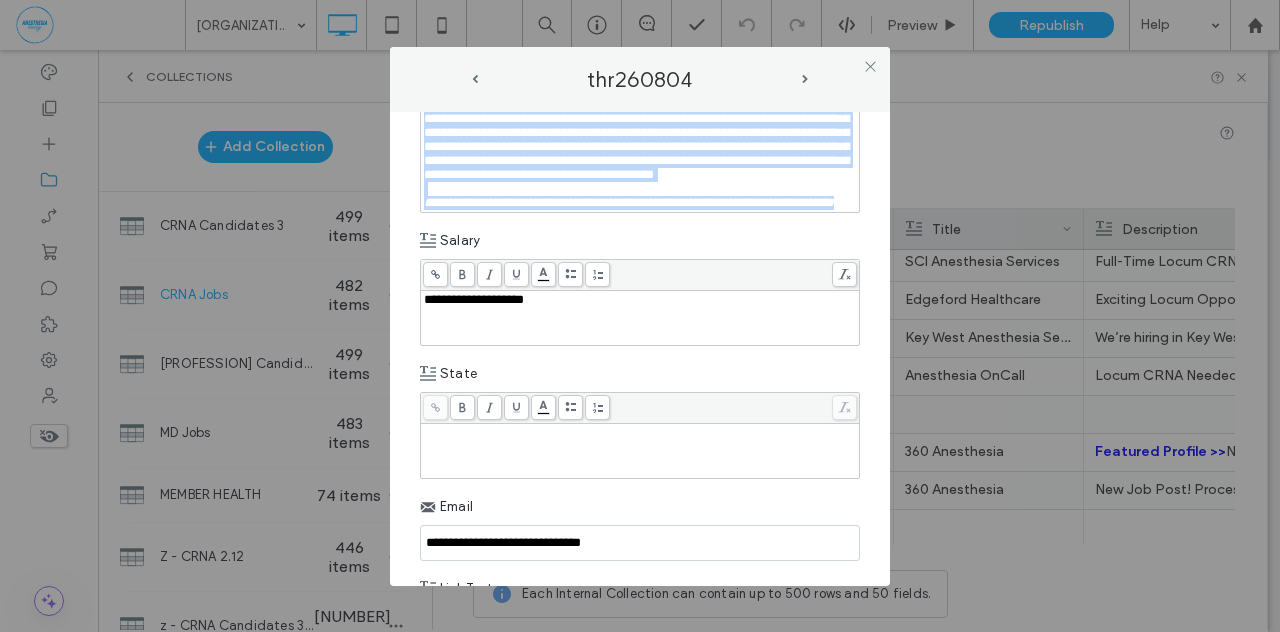 drag, startPoint x: 565, startPoint y: 303, endPoint x: 584, endPoint y: 310, distance: 20.248457 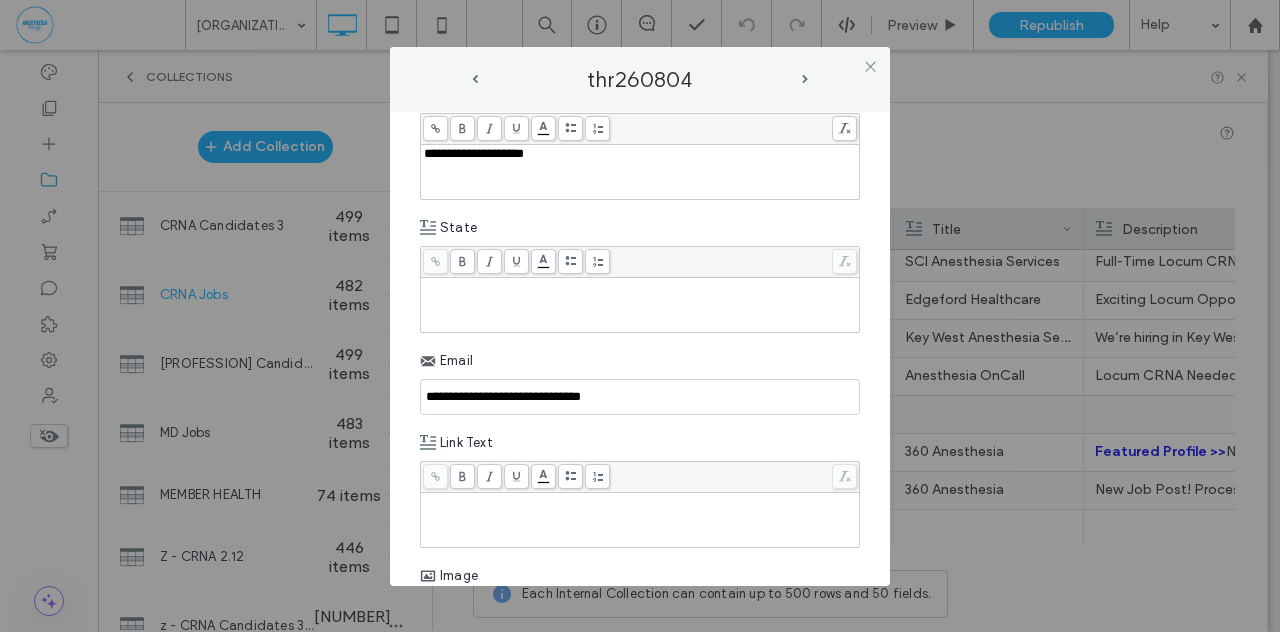 scroll, scrollTop: 0, scrollLeft: 0, axis: both 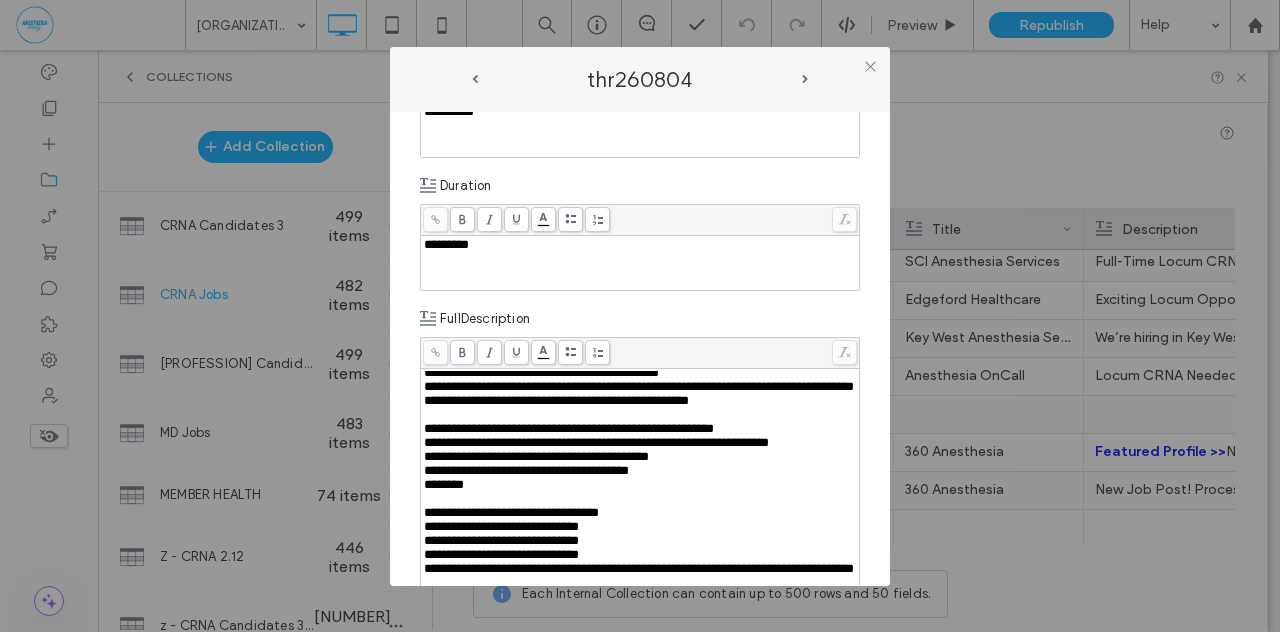 click on "**********" at bounding box center [640, 569] 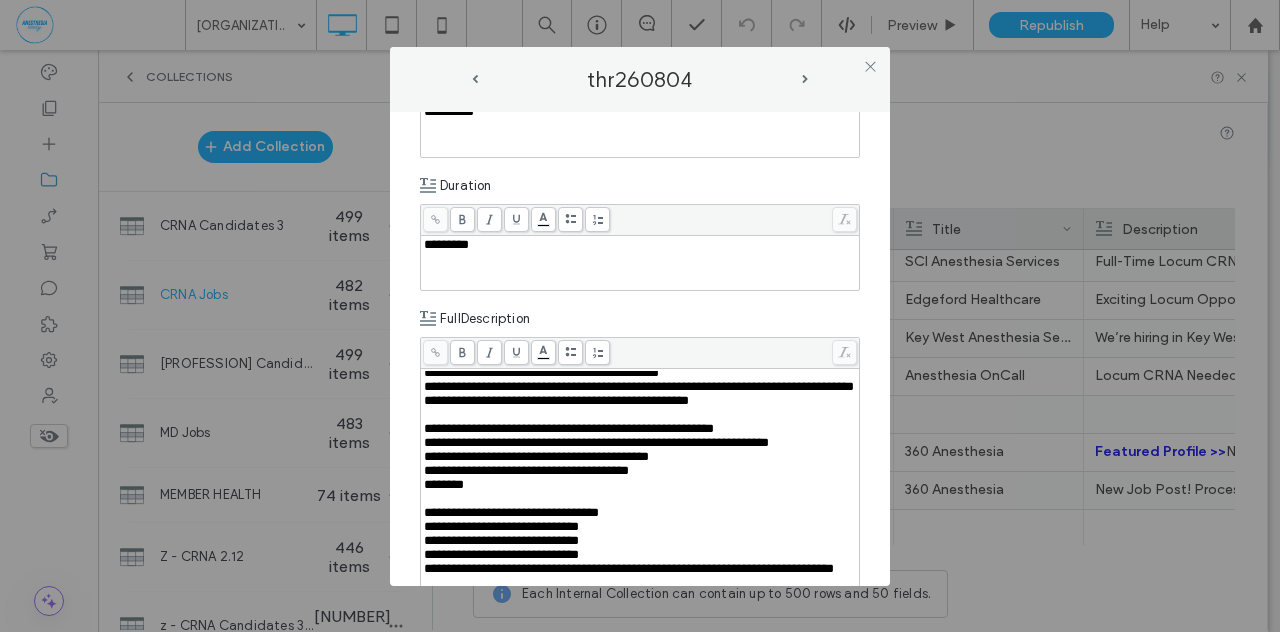 type 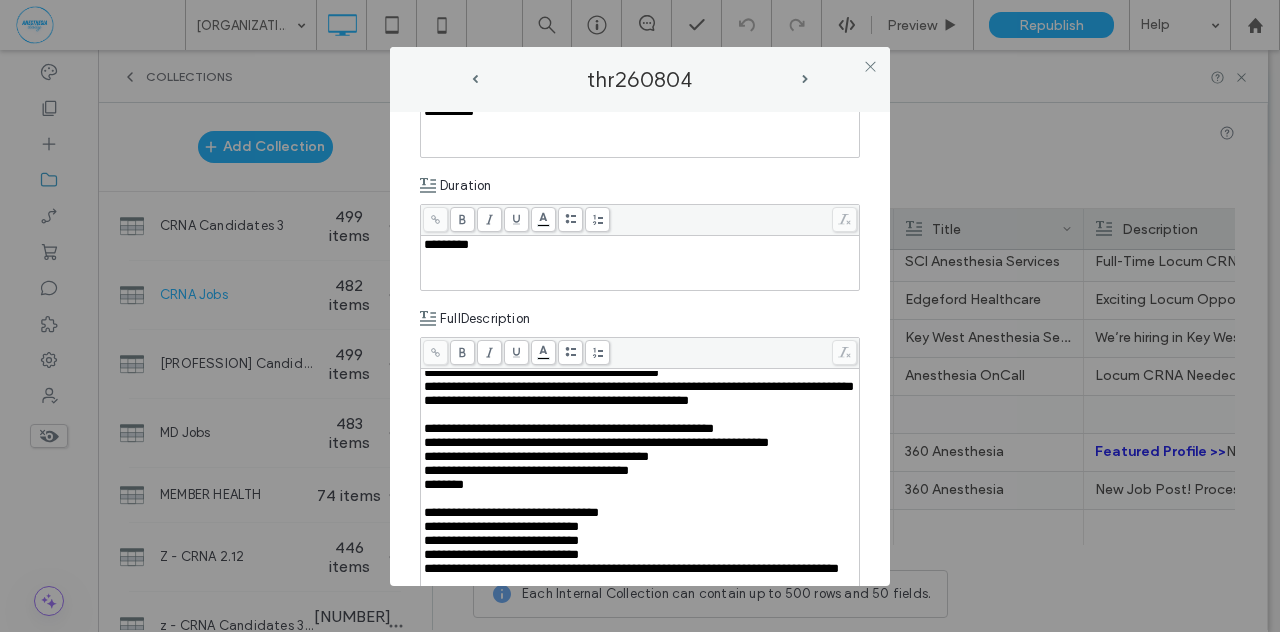 click on "**********" at bounding box center [640, 316] 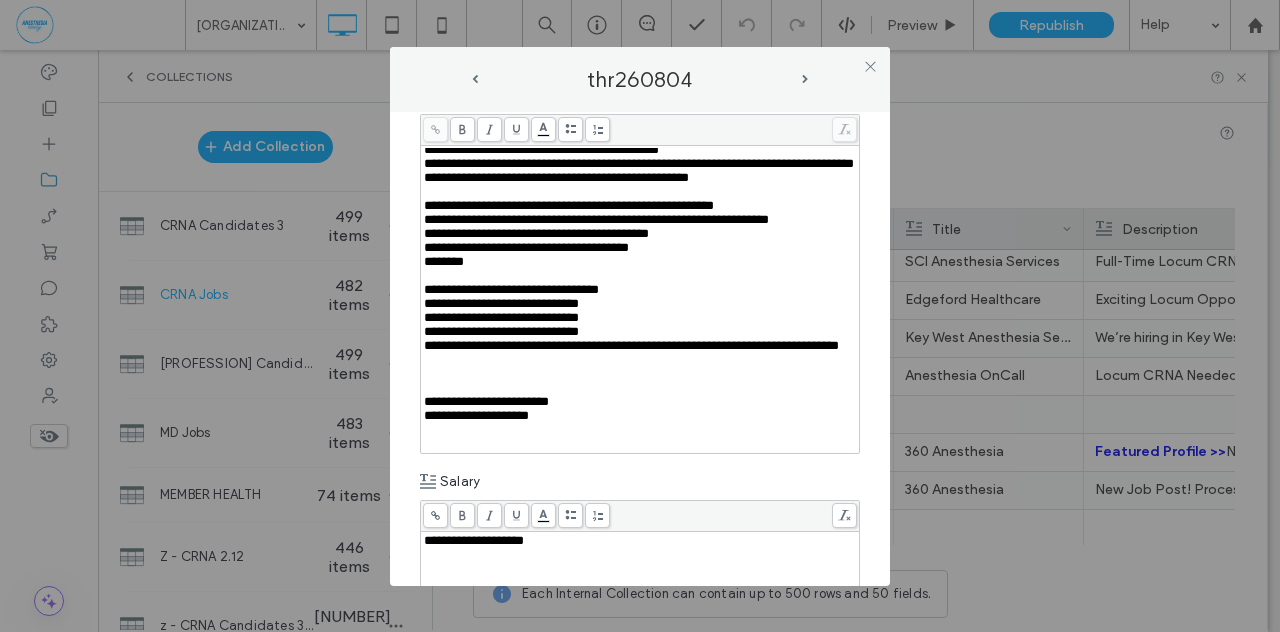 scroll, scrollTop: 778, scrollLeft: 0, axis: vertical 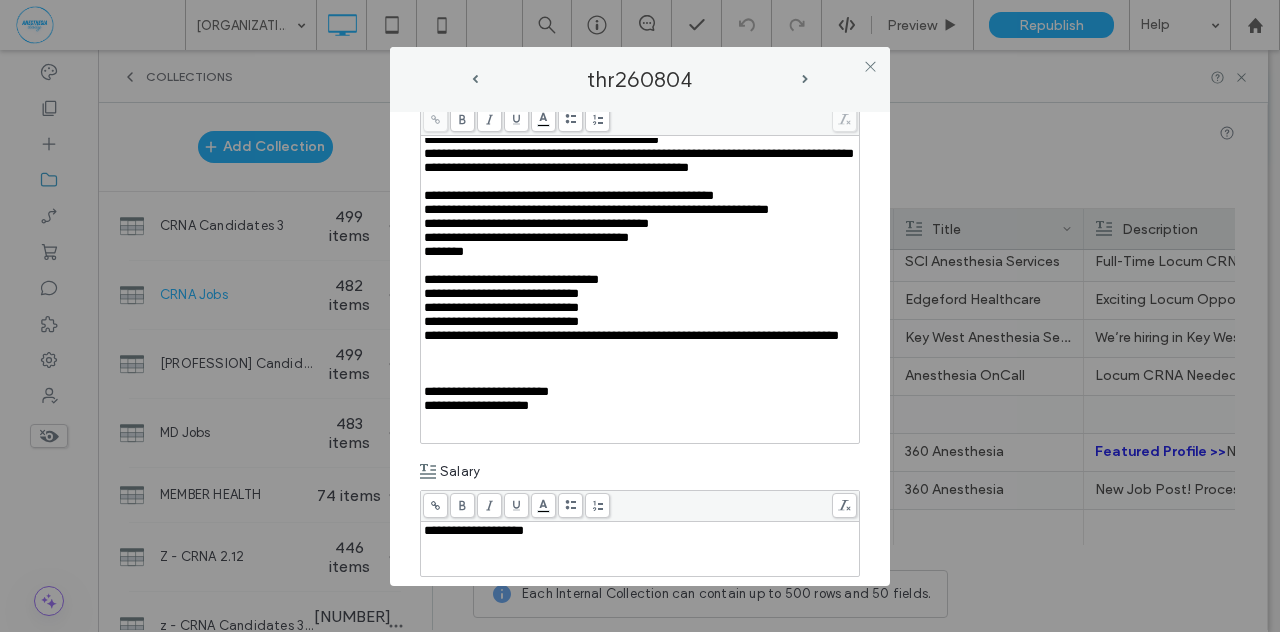 click at bounding box center (640, 434) 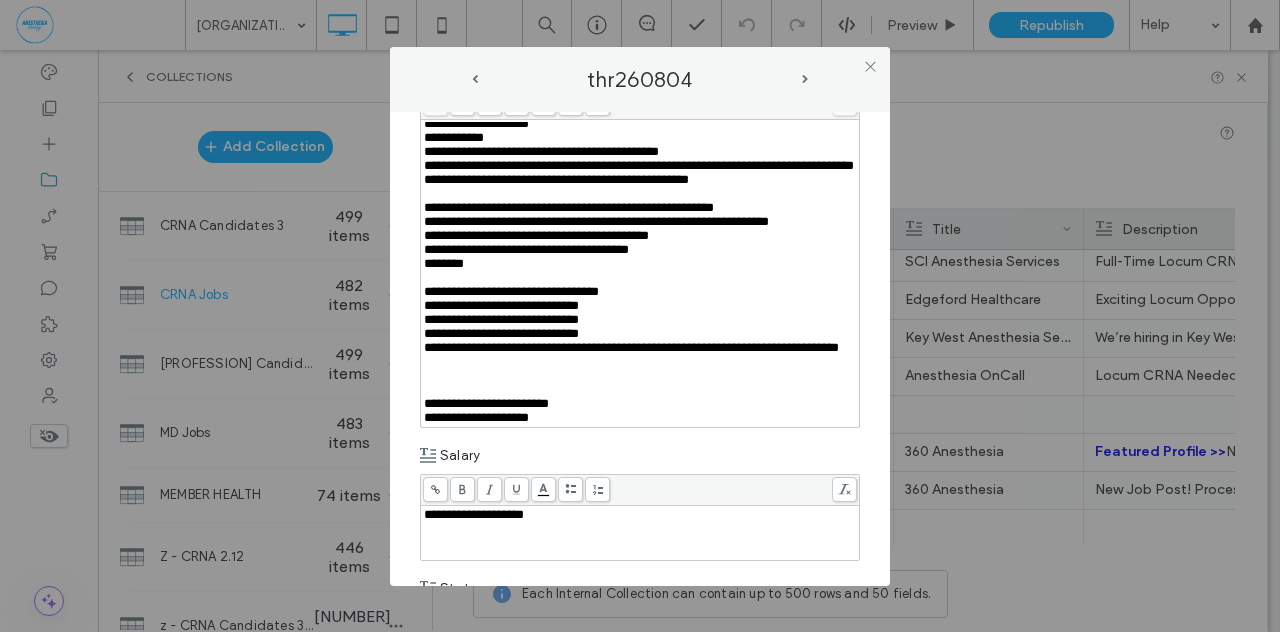 scroll, scrollTop: 192, scrollLeft: 0, axis: vertical 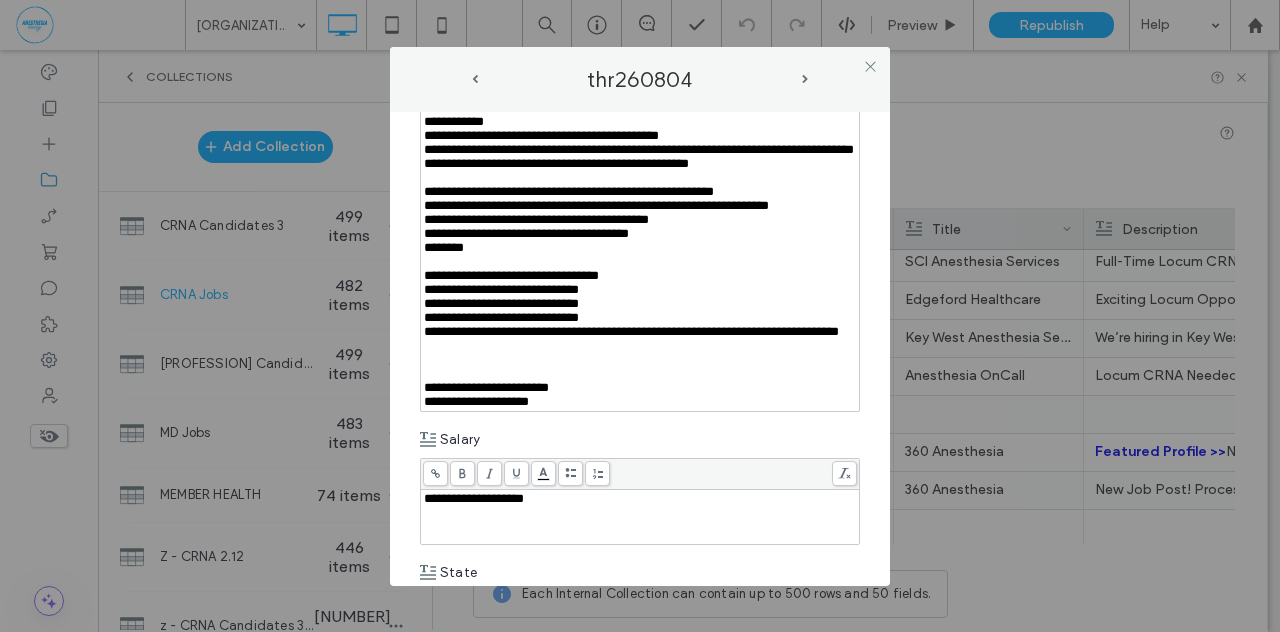 drag, startPoint x: 403, startPoint y: 435, endPoint x: 482, endPoint y: 436, distance: 79.00633 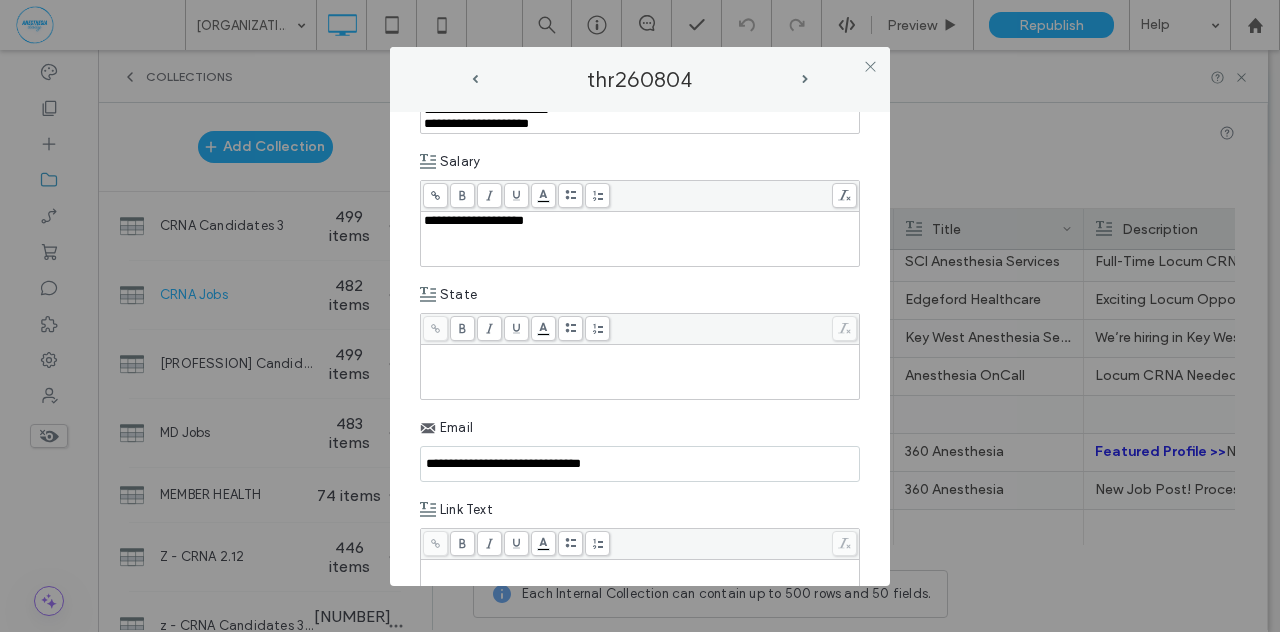 scroll, scrollTop: 1114, scrollLeft: 0, axis: vertical 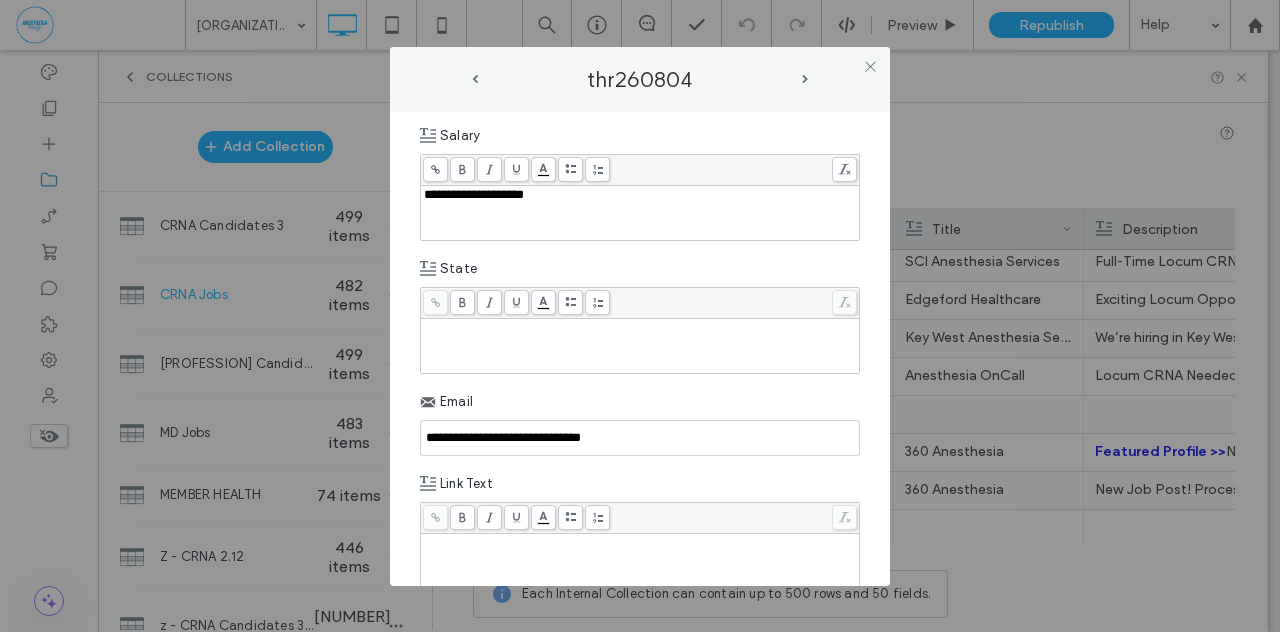 click at bounding box center [640, 346] 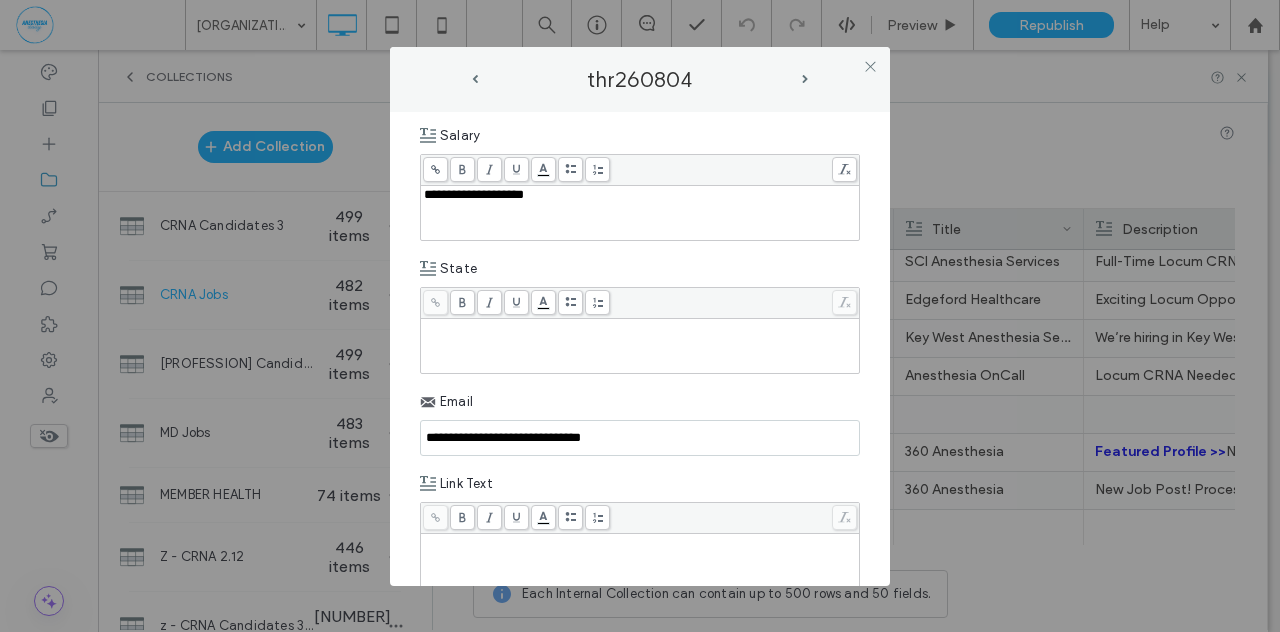 type 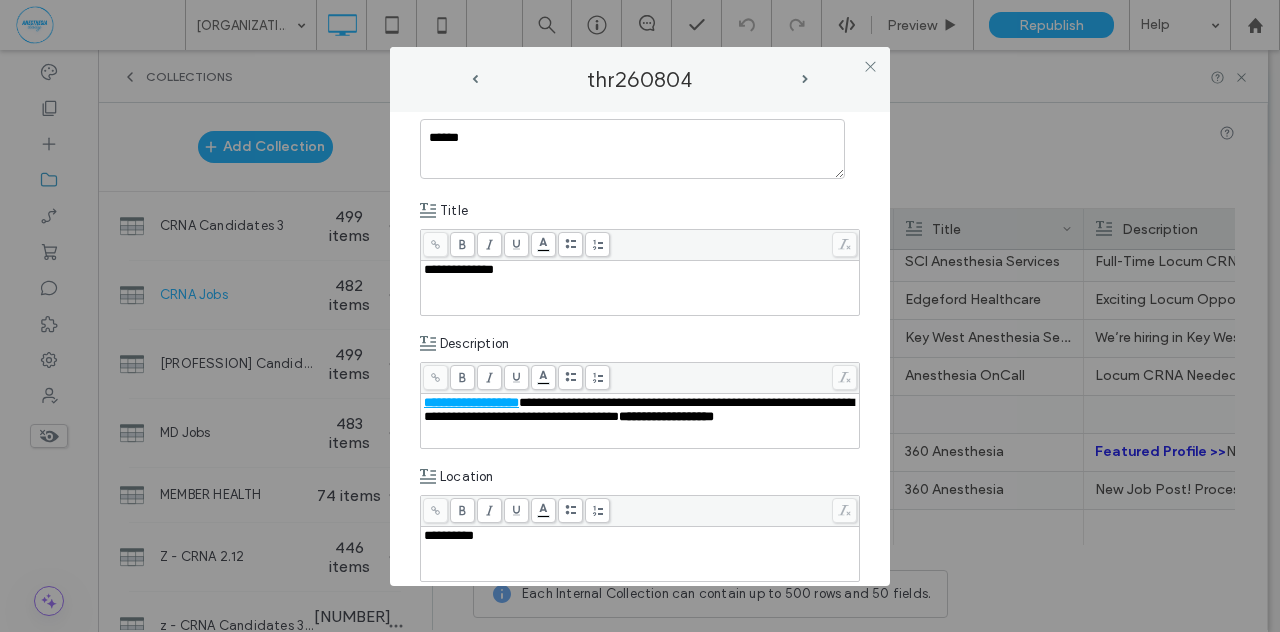scroll, scrollTop: 0, scrollLeft: 0, axis: both 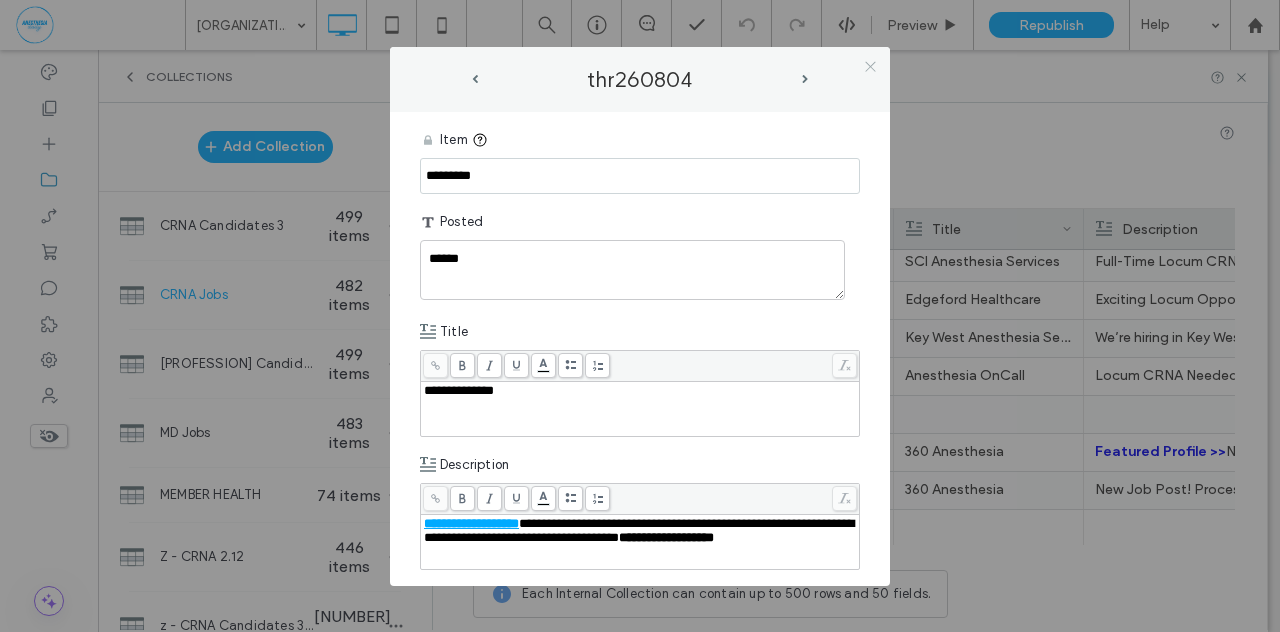 click 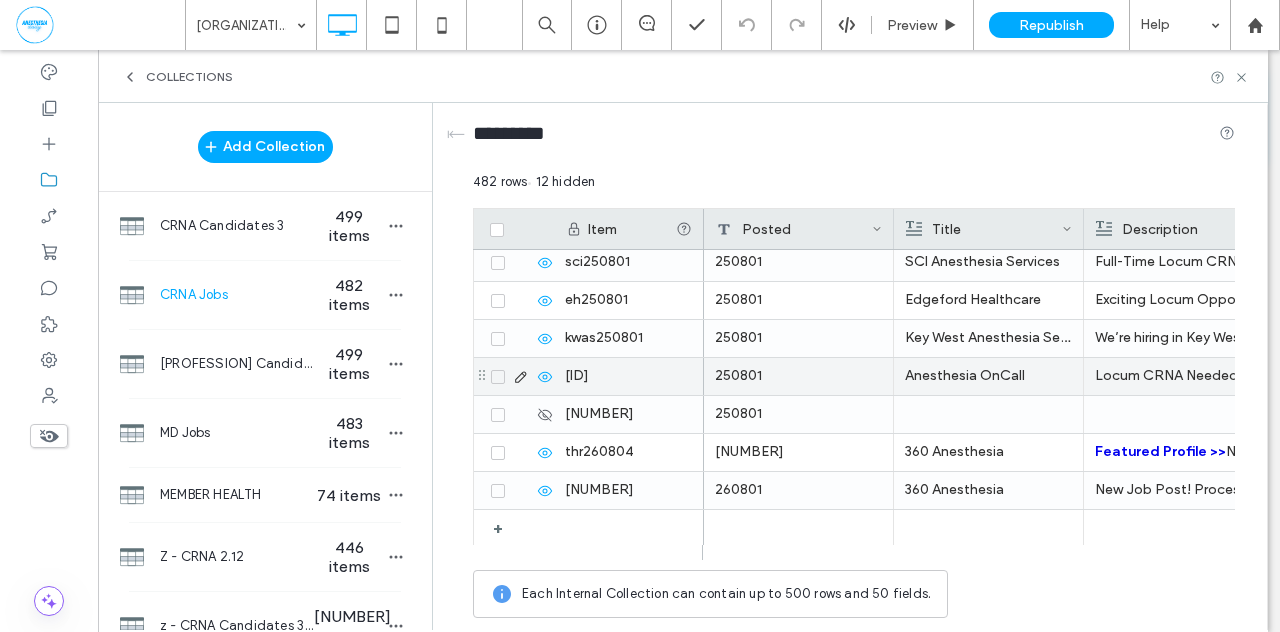 click 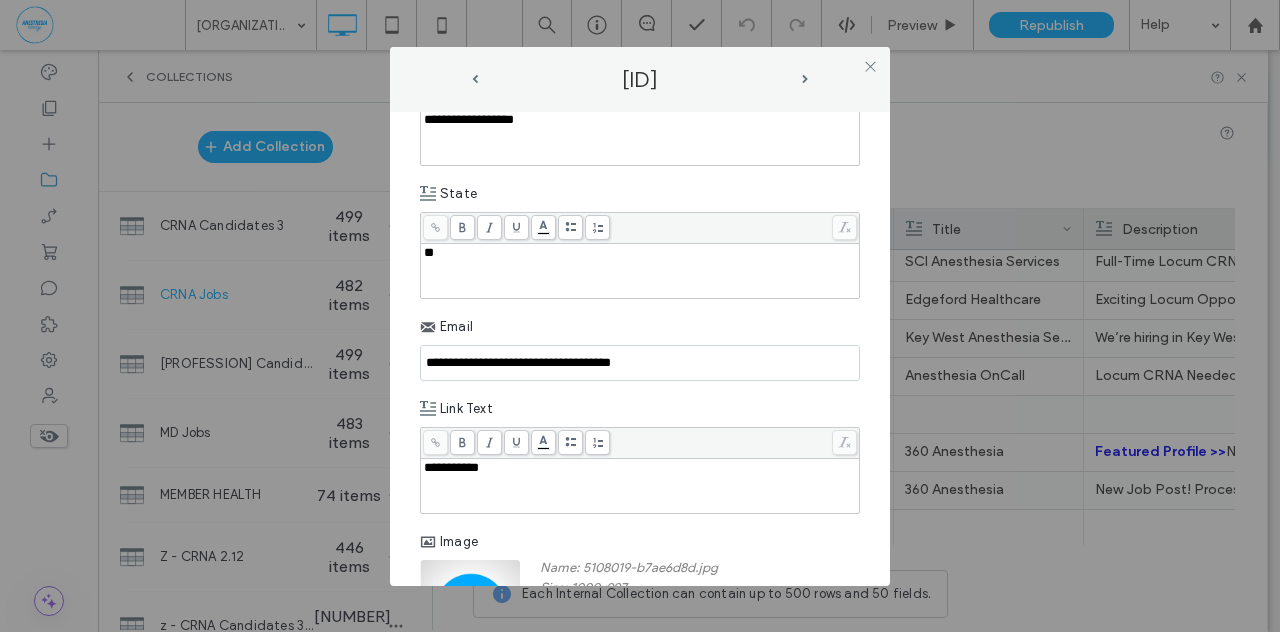 scroll, scrollTop: 925, scrollLeft: 0, axis: vertical 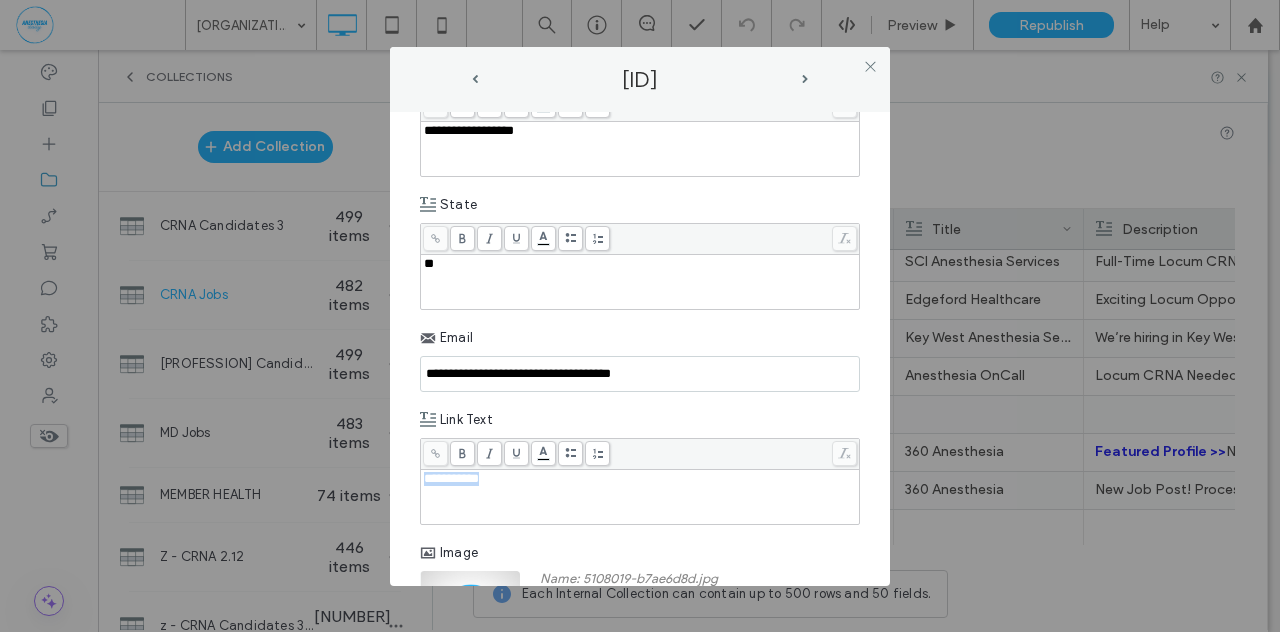 drag, startPoint x: 532, startPoint y: 471, endPoint x: 383, endPoint y: 461, distance: 149.33519 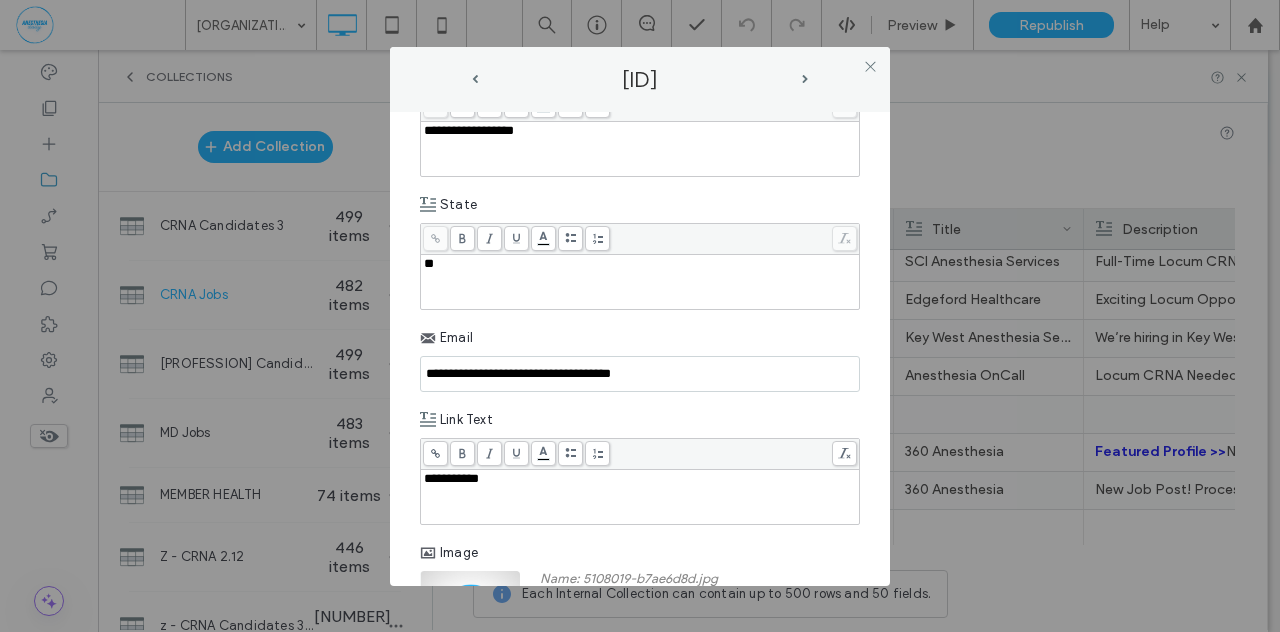 scroll, scrollTop: 224, scrollLeft: 0, axis: vertical 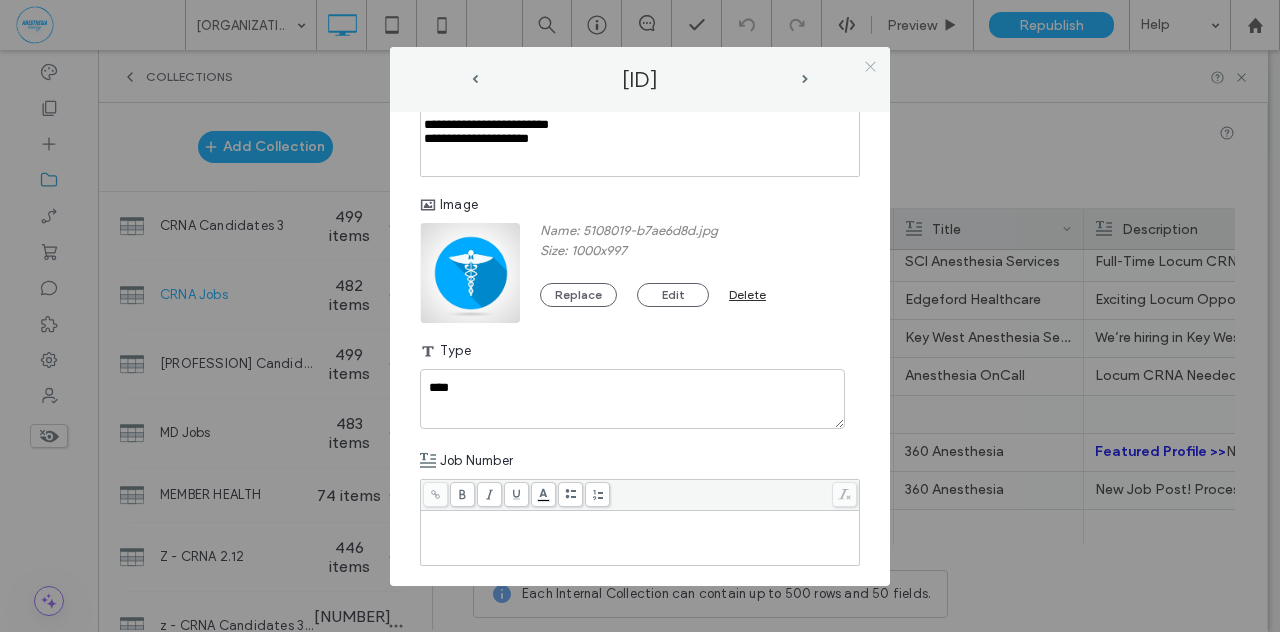 click 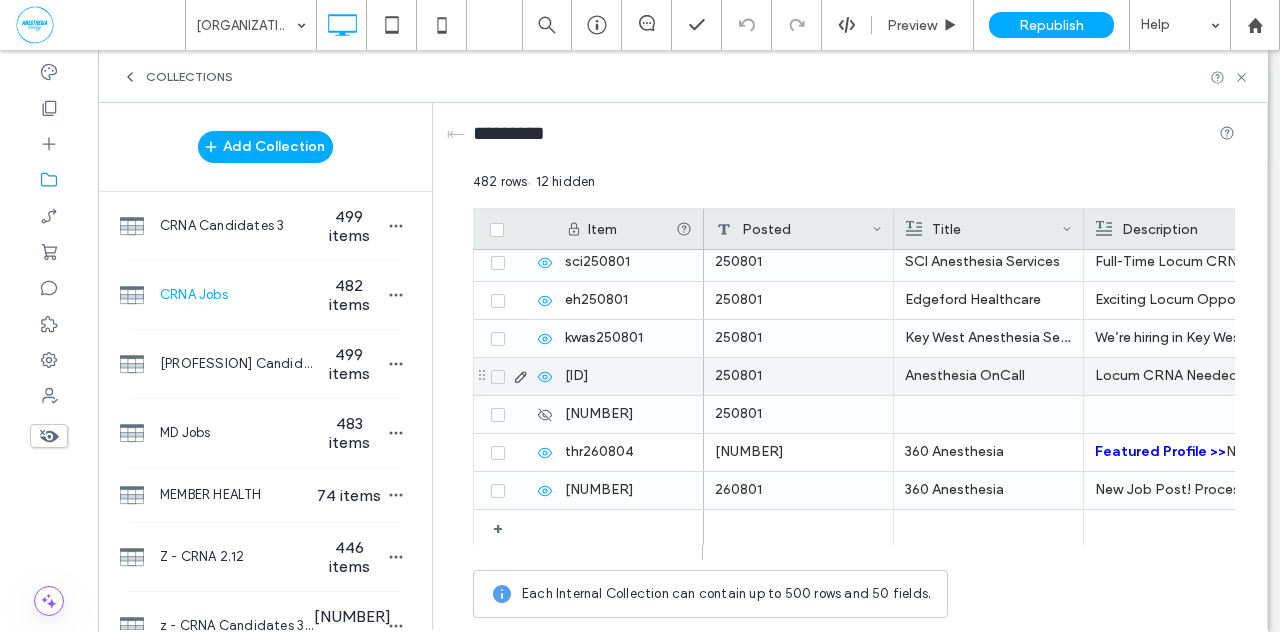 click 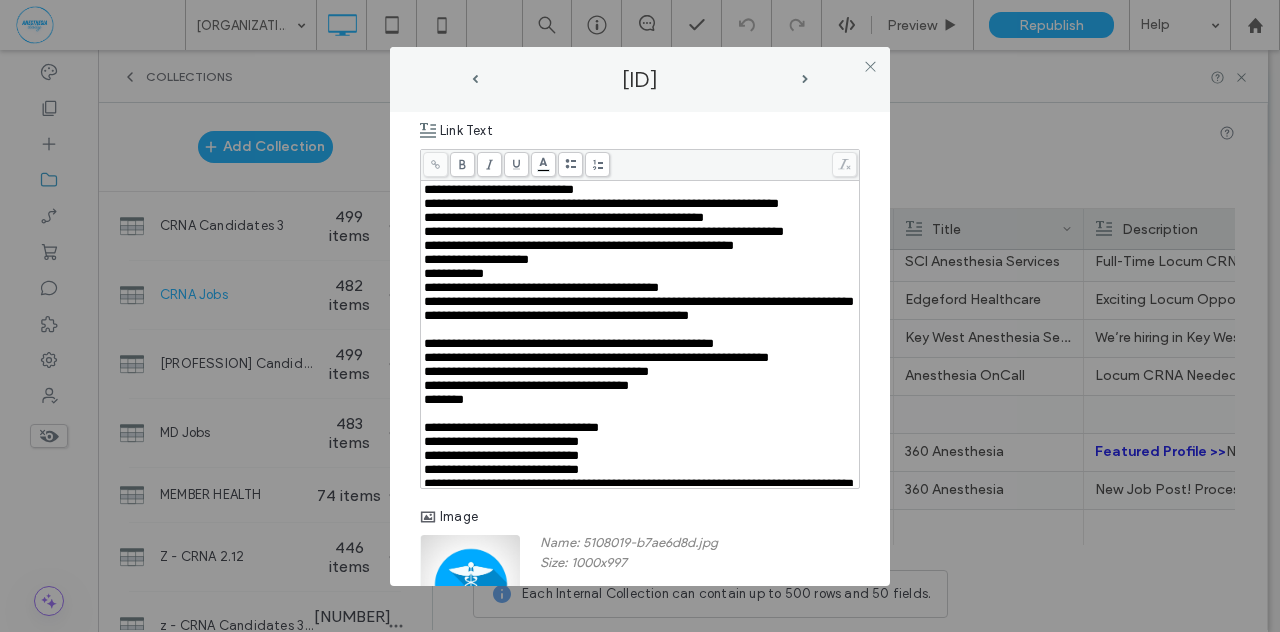 scroll, scrollTop: 1214, scrollLeft: 0, axis: vertical 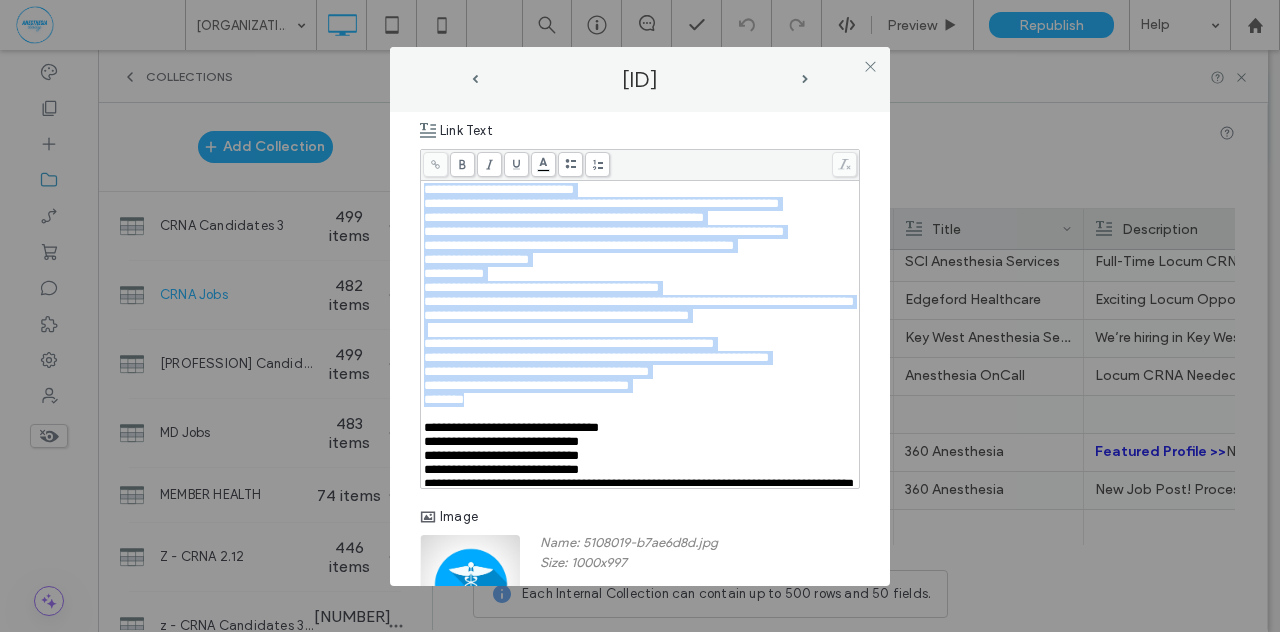 drag, startPoint x: 488, startPoint y: 472, endPoint x: 420, endPoint y: 161, distance: 318.3473 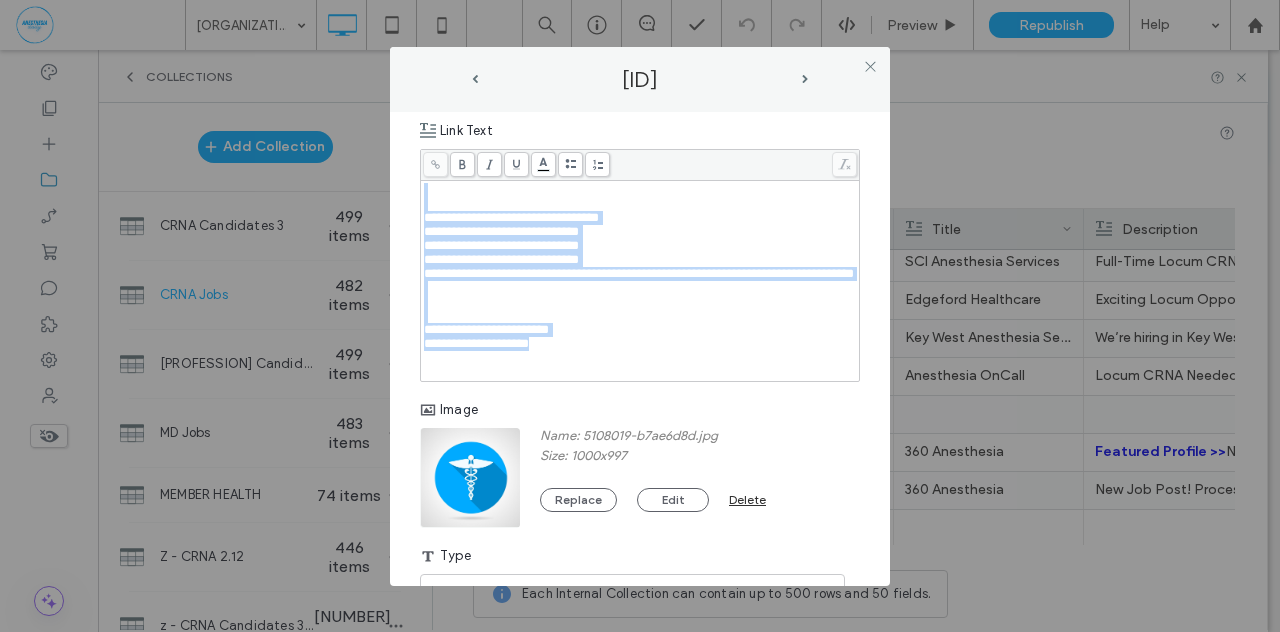 drag, startPoint x: 558, startPoint y: 386, endPoint x: 404, endPoint y: 167, distance: 267.72562 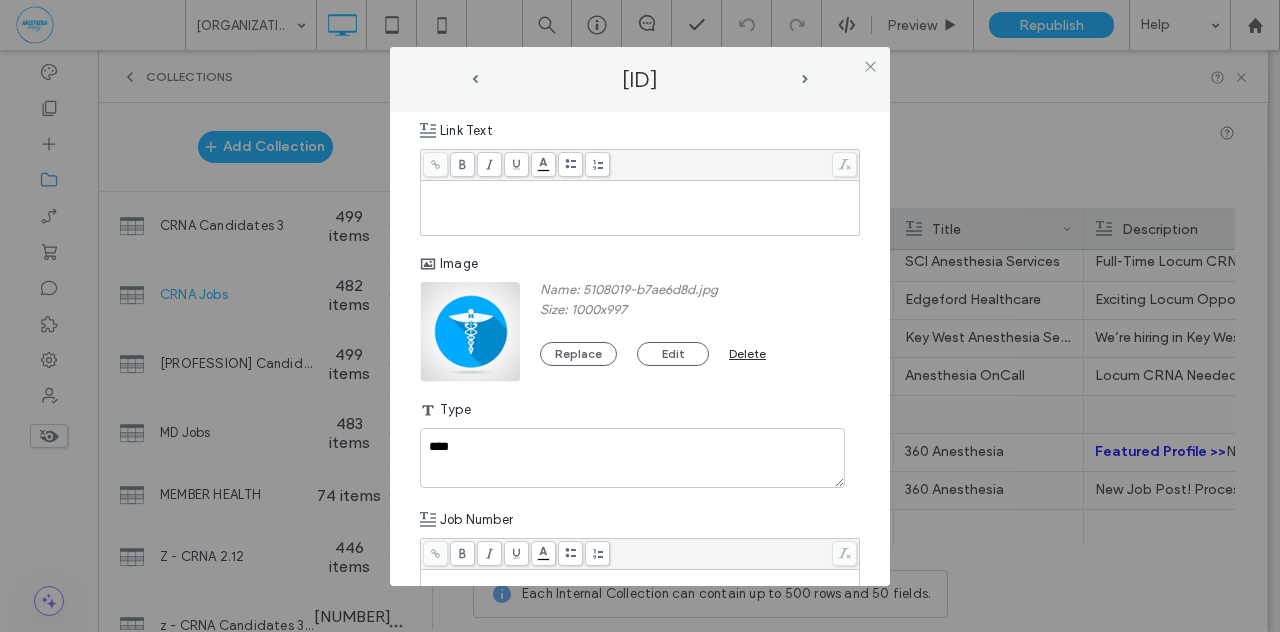 drag, startPoint x: 865, startPoint y: 63, endPoint x: 729, endPoint y: 164, distance: 169.40189 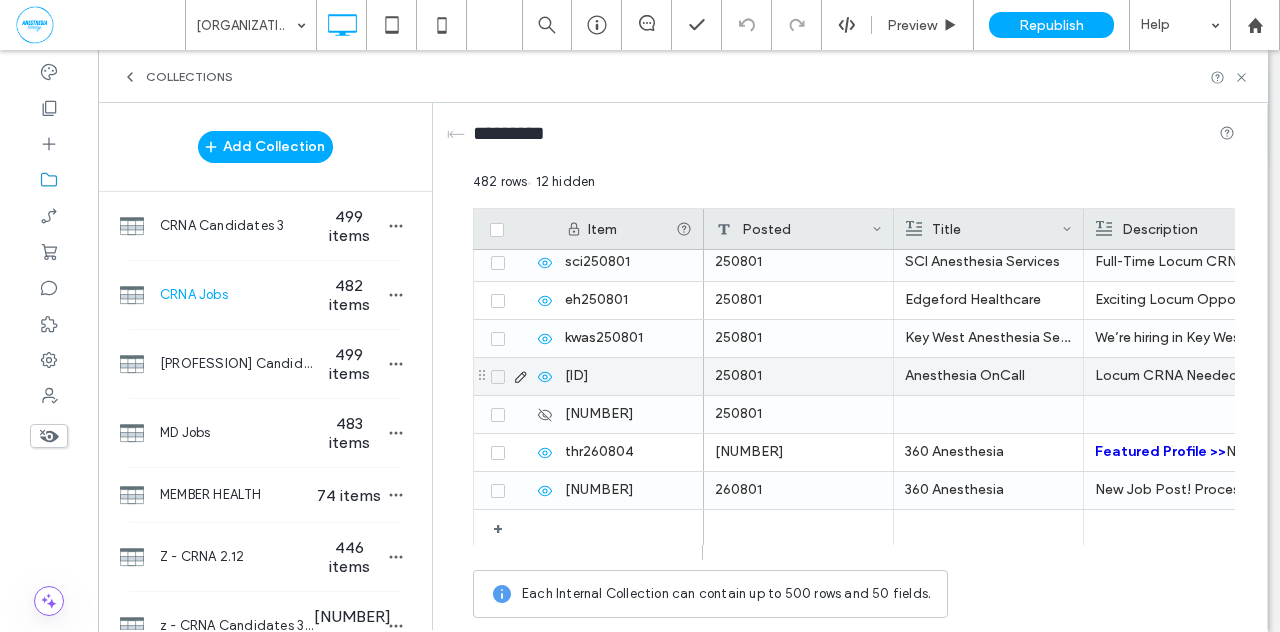 click 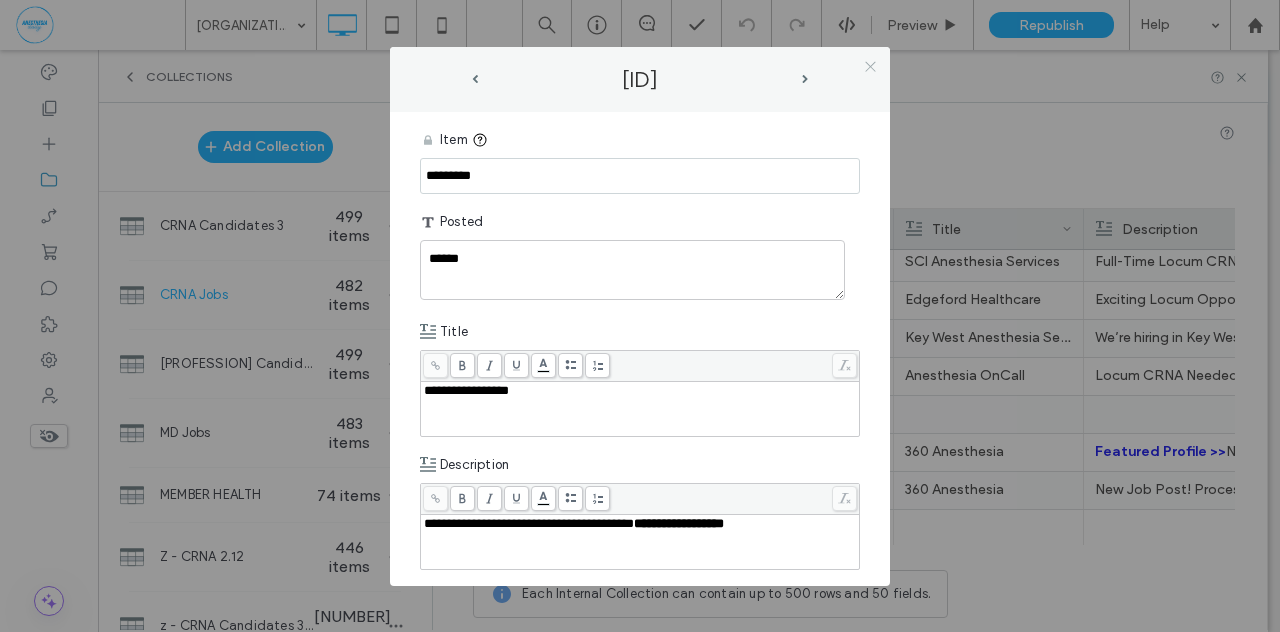 click 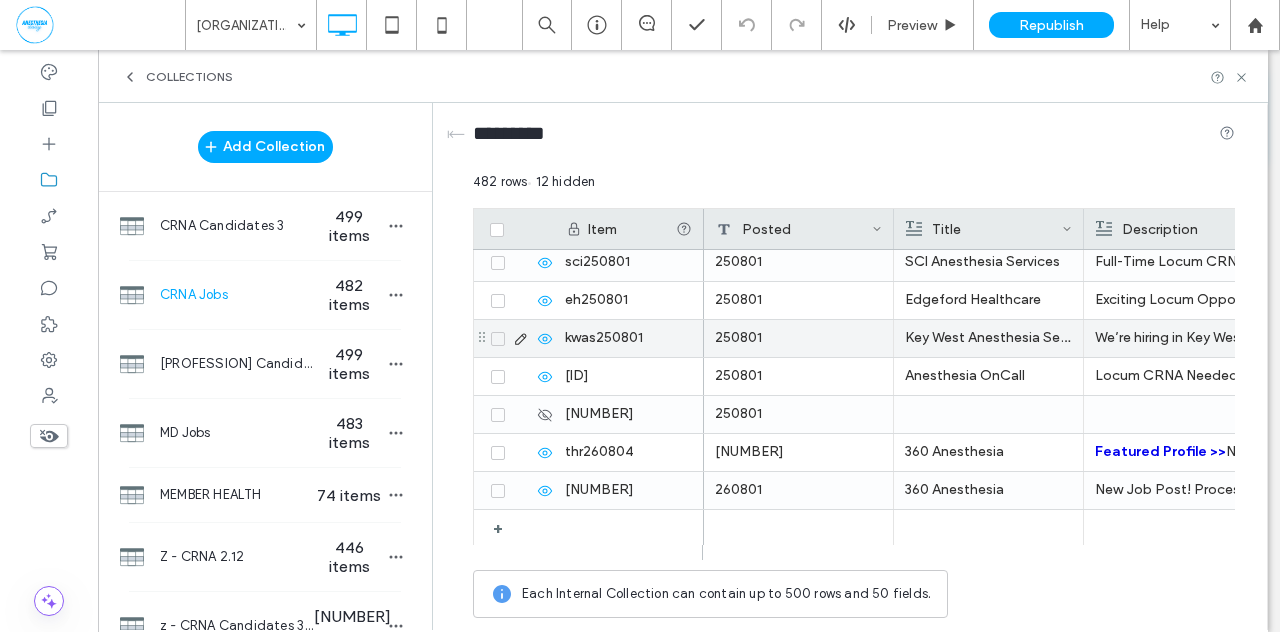click 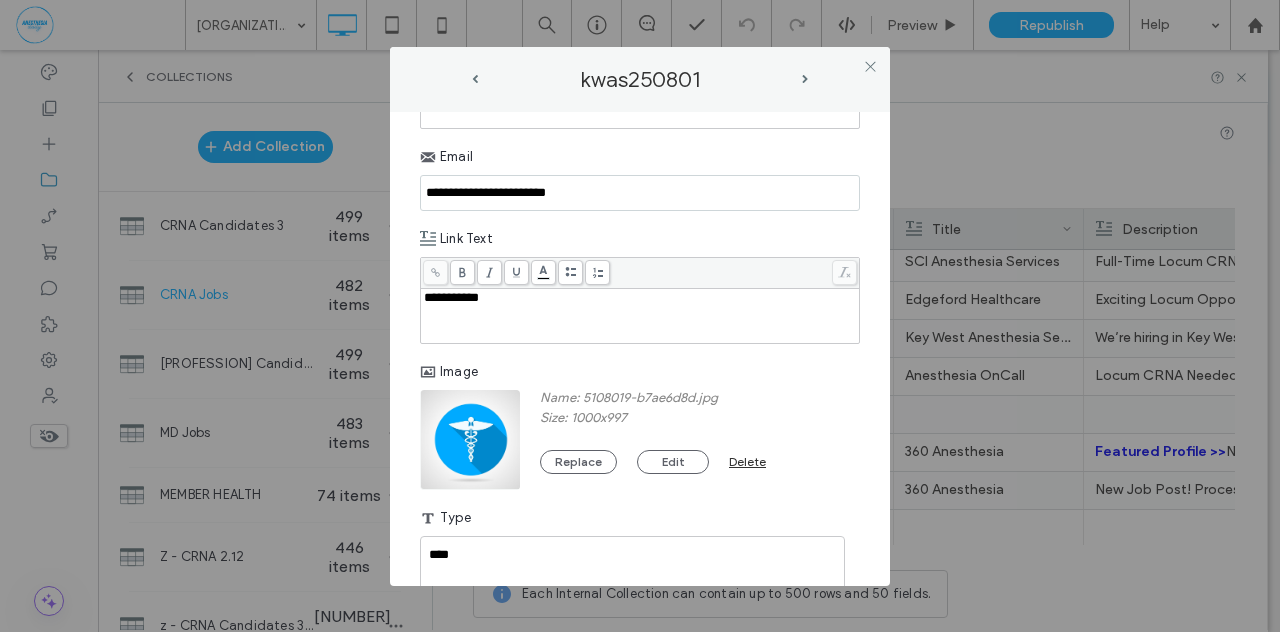 scroll, scrollTop: 1077, scrollLeft: 0, axis: vertical 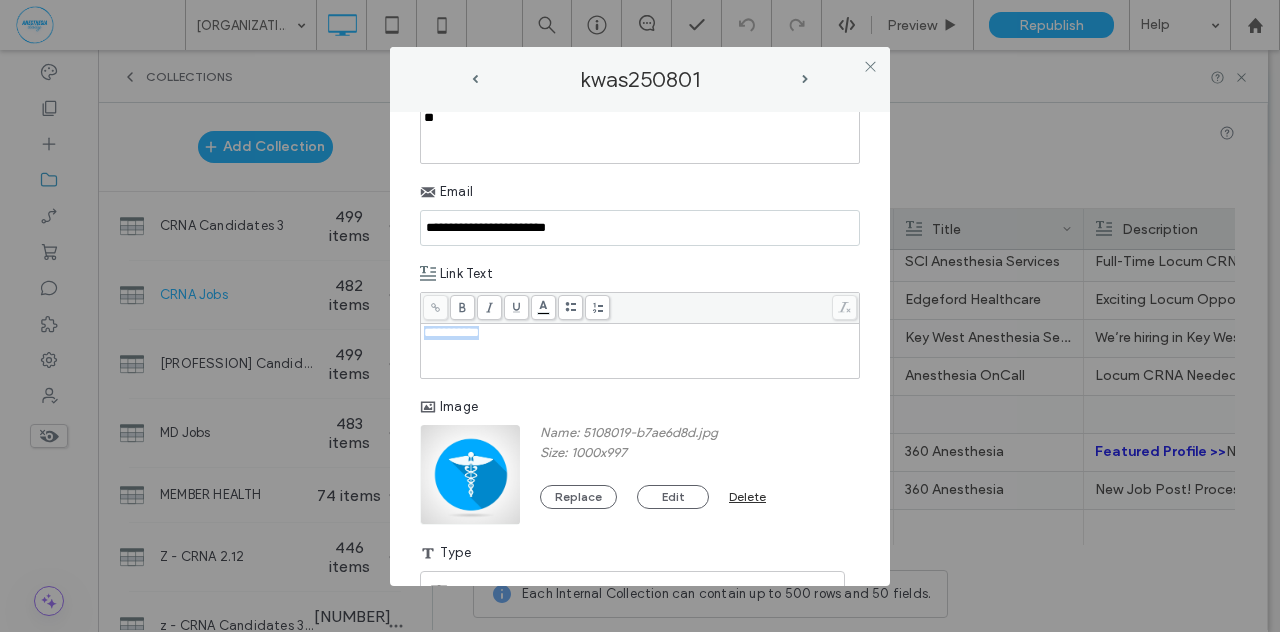 drag, startPoint x: 511, startPoint y: 354, endPoint x: 372, endPoint y: 337, distance: 140.0357 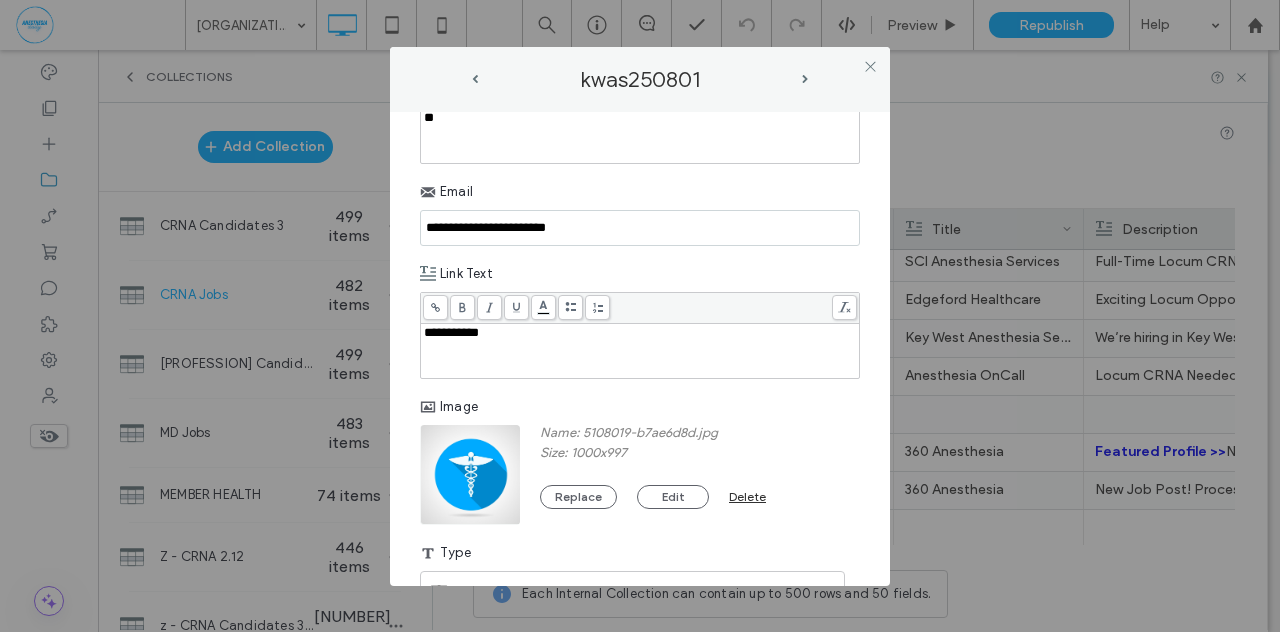 click at bounding box center (870, 67) 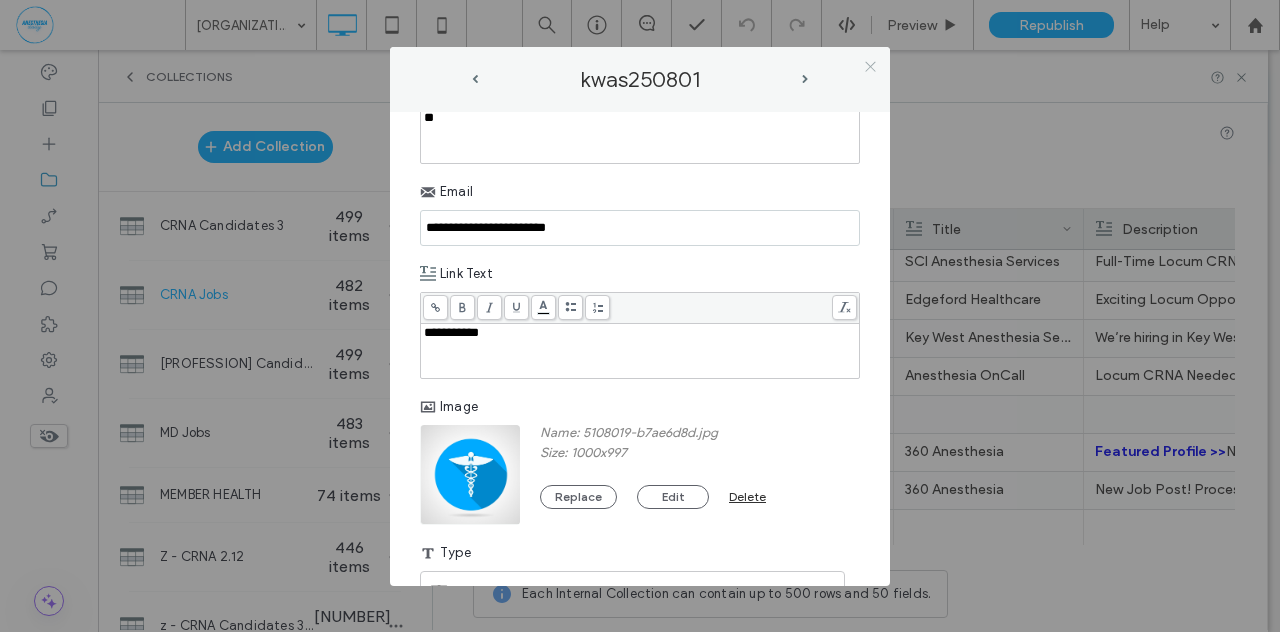 click 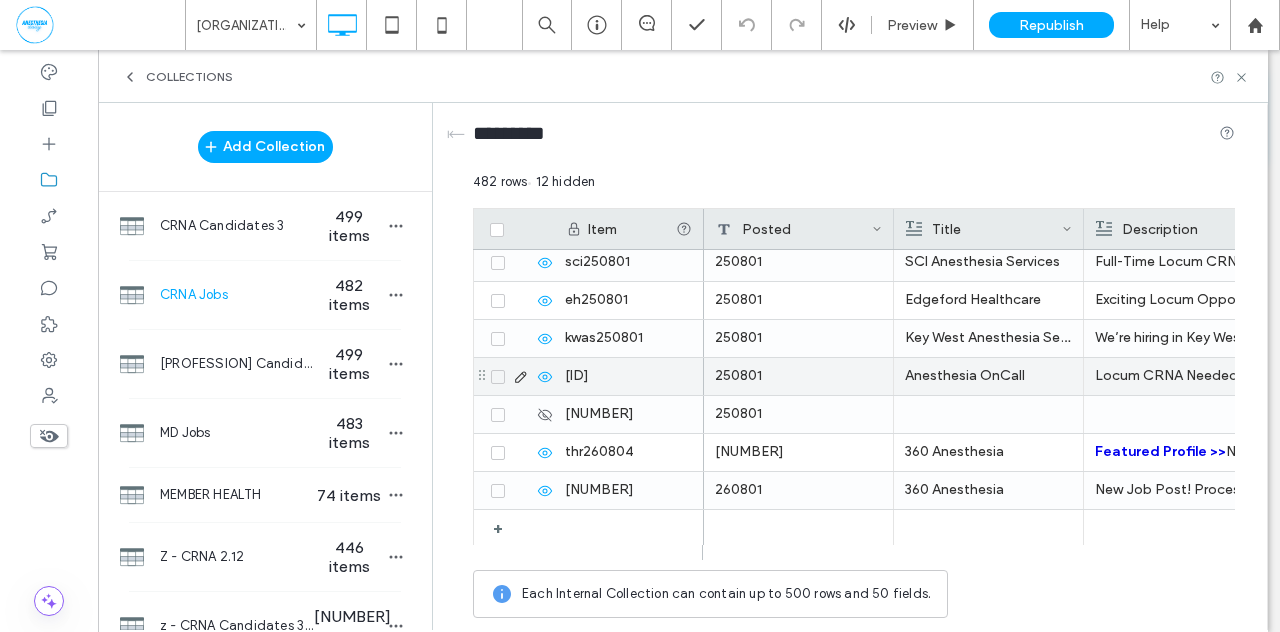 click 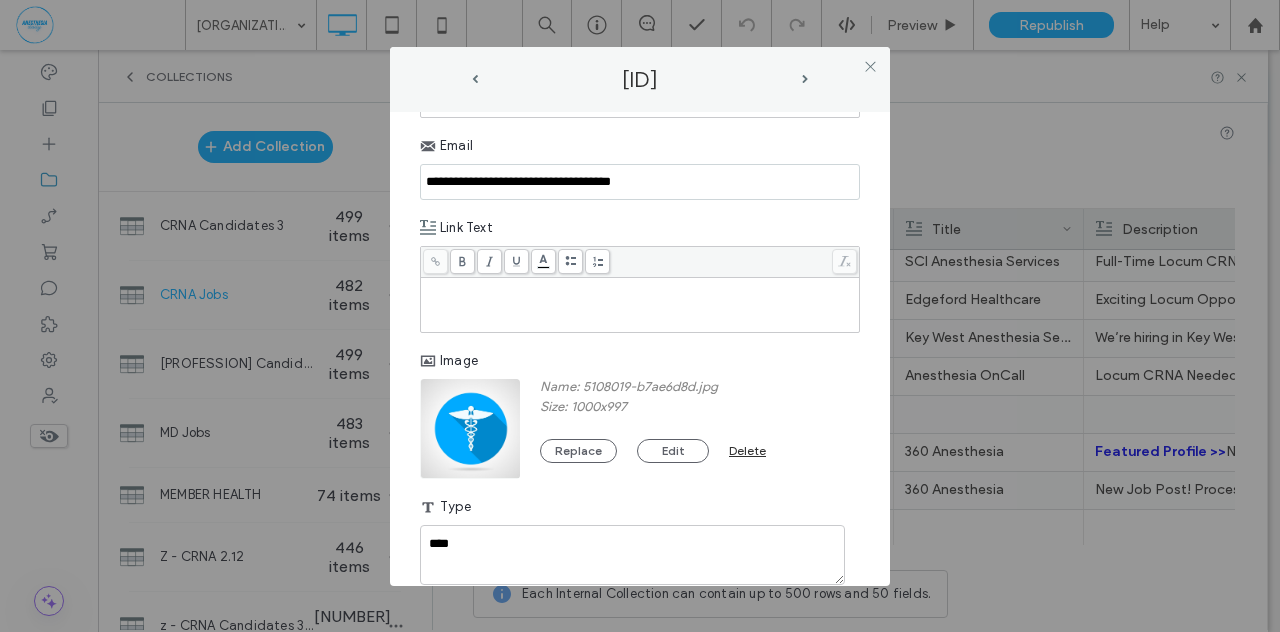 scroll, scrollTop: 1104, scrollLeft: 0, axis: vertical 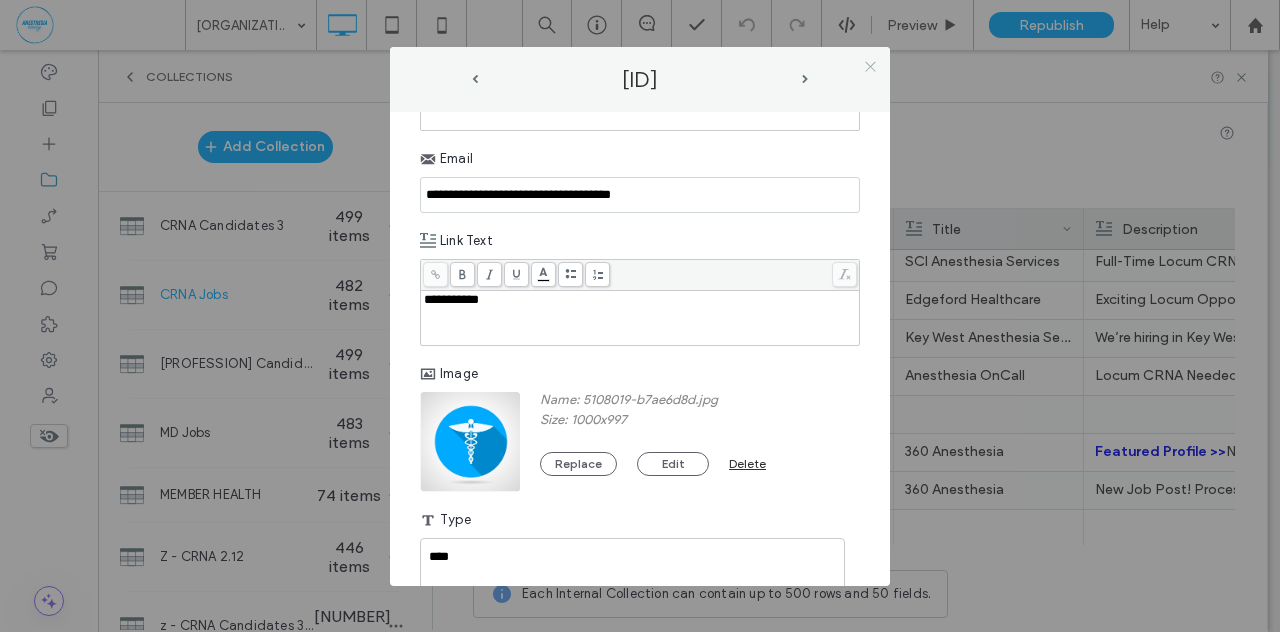 click 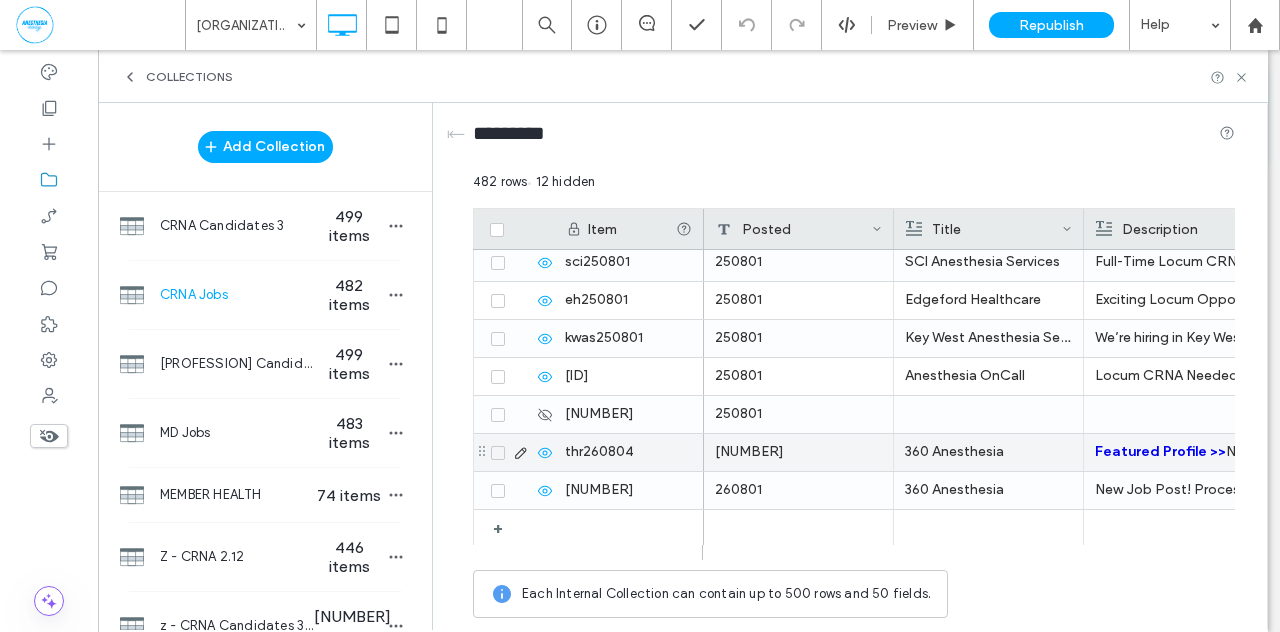 click 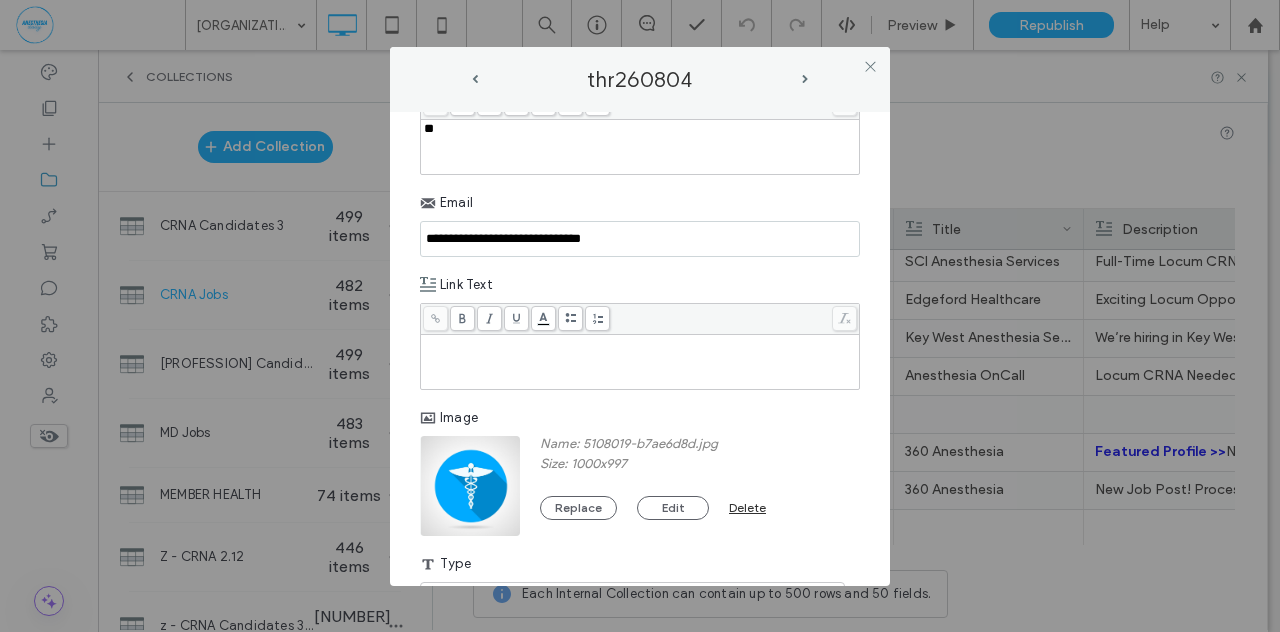scroll, scrollTop: 1330, scrollLeft: 0, axis: vertical 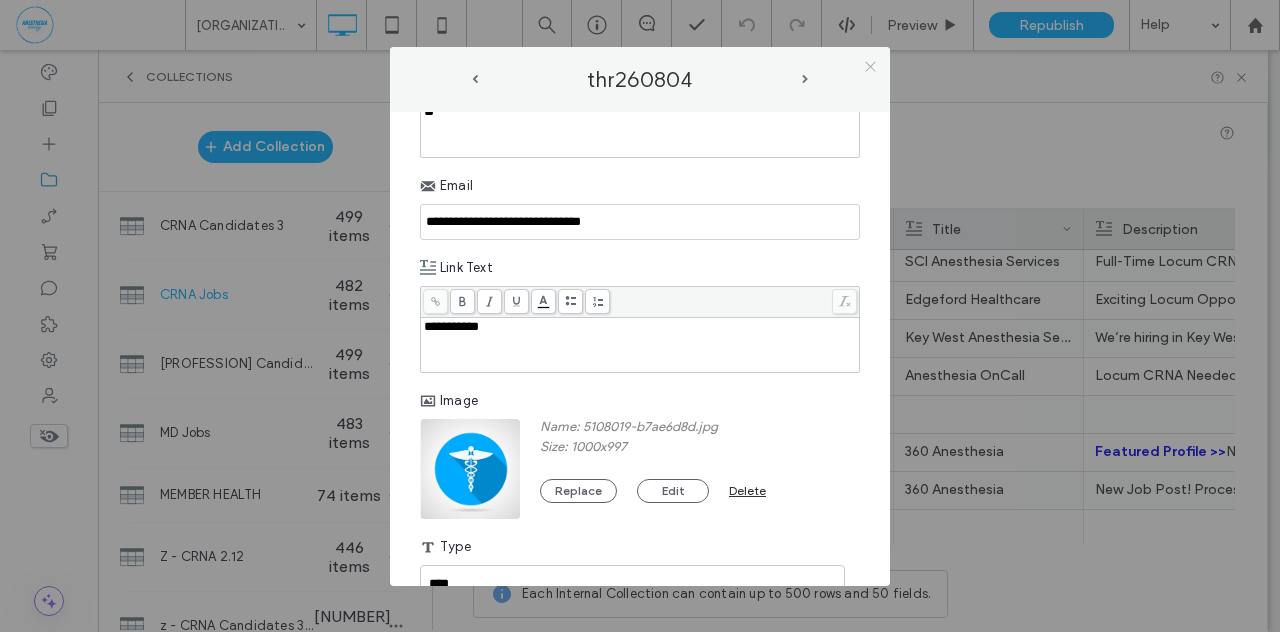 click 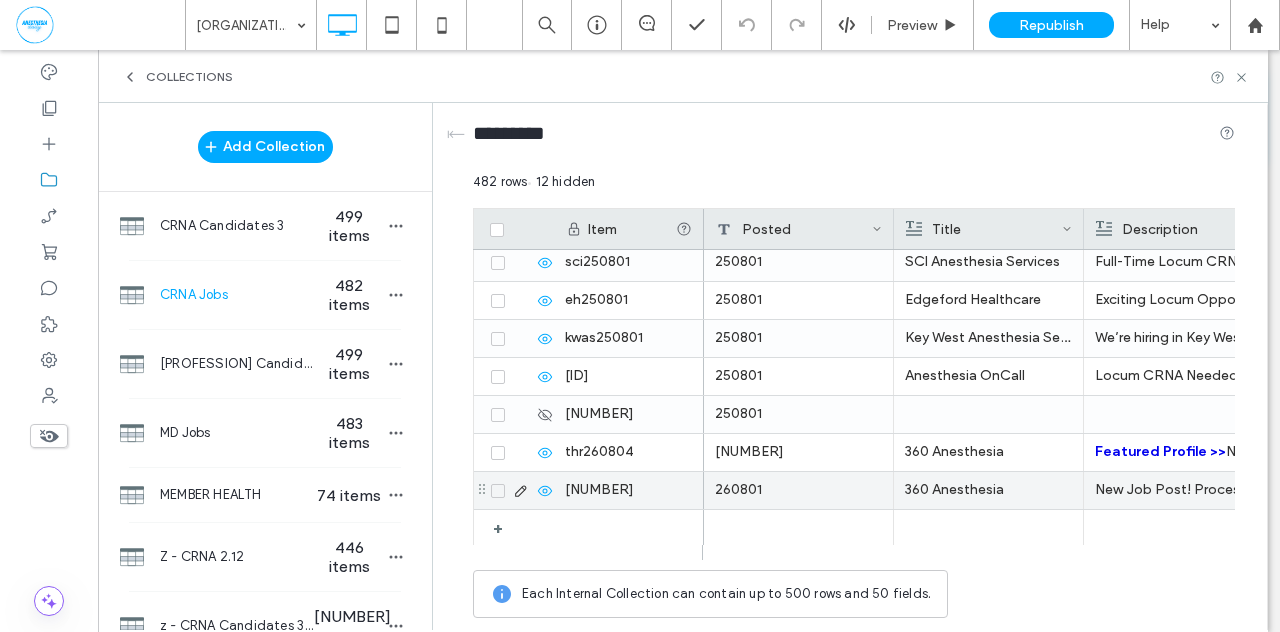 click 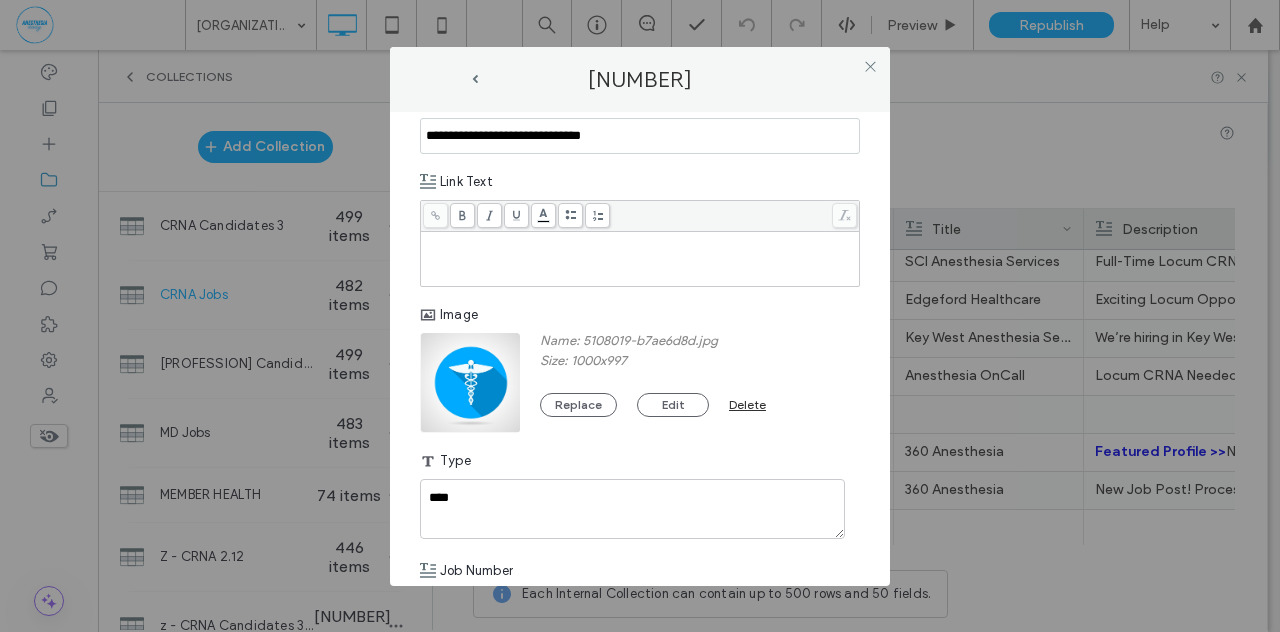 scroll, scrollTop: 1314, scrollLeft: 0, axis: vertical 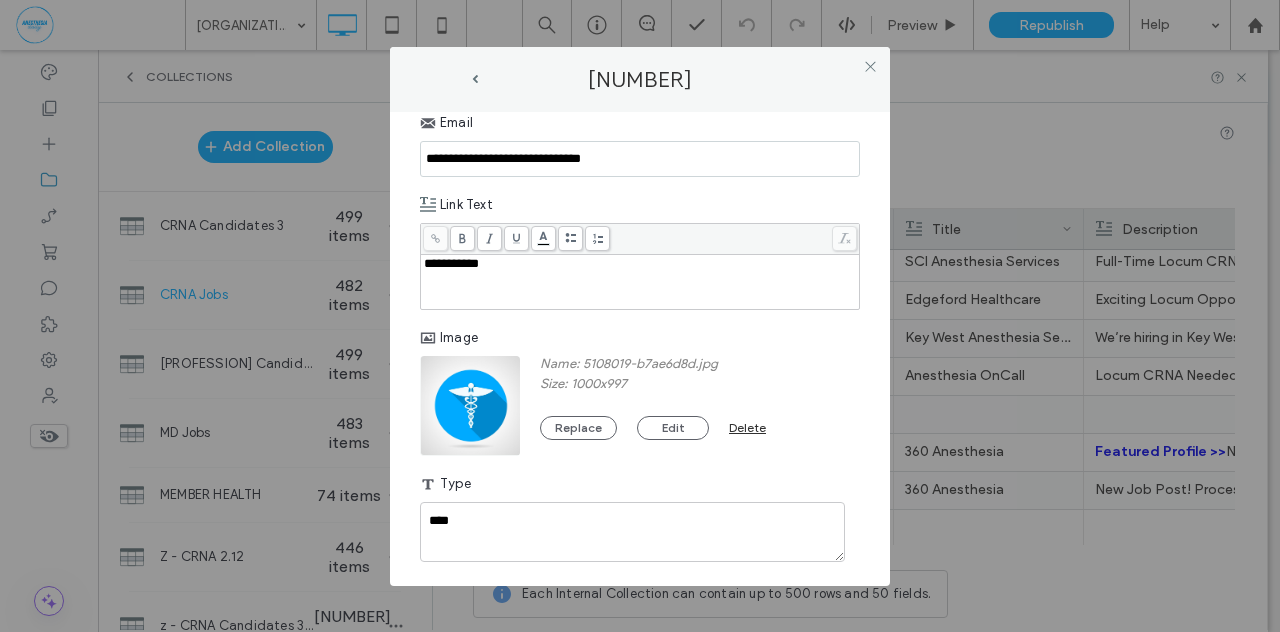 click on "**********" at bounding box center (640, 349) 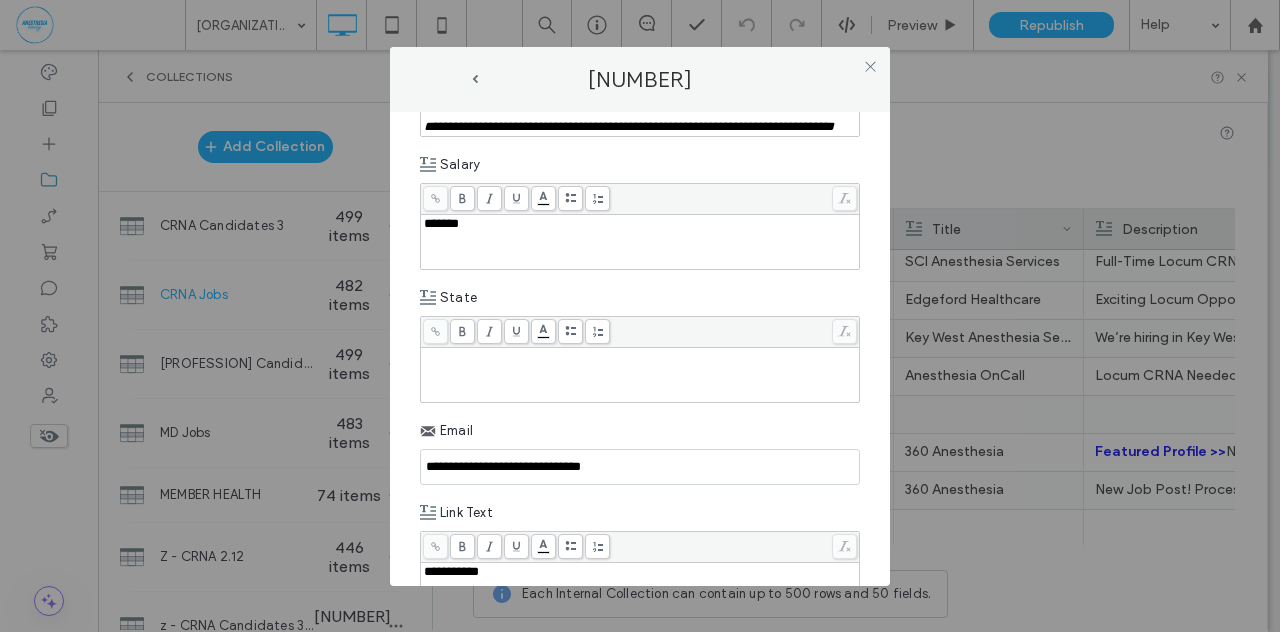 scroll, scrollTop: 1003, scrollLeft: 0, axis: vertical 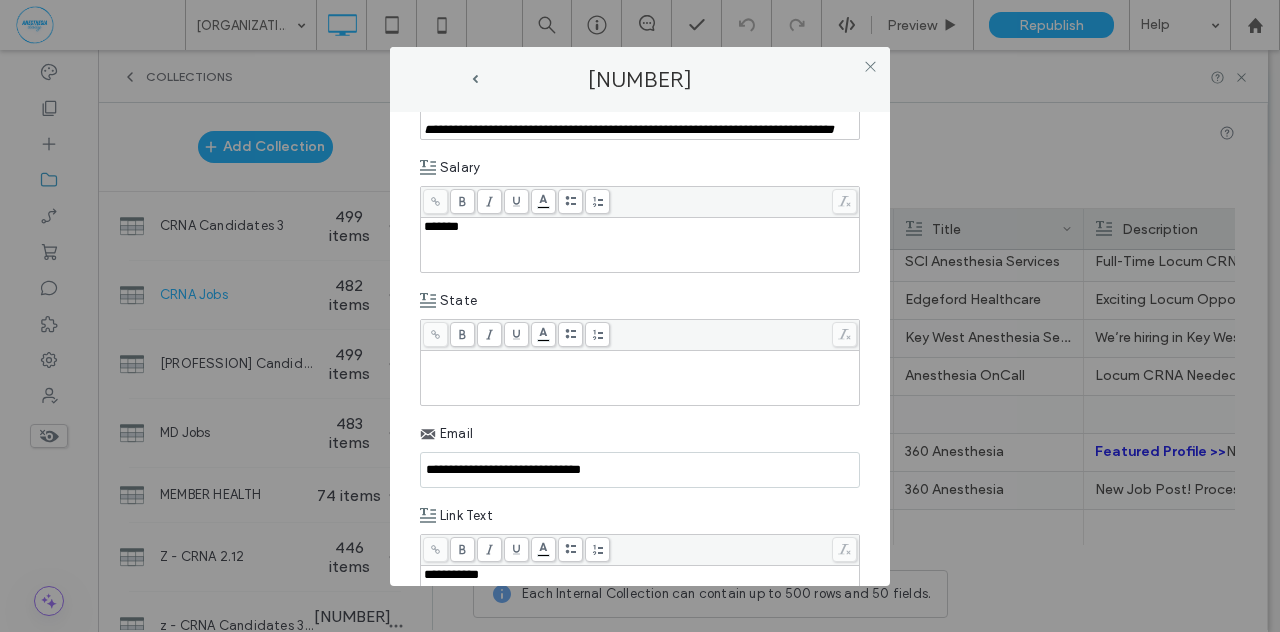 click at bounding box center (640, 378) 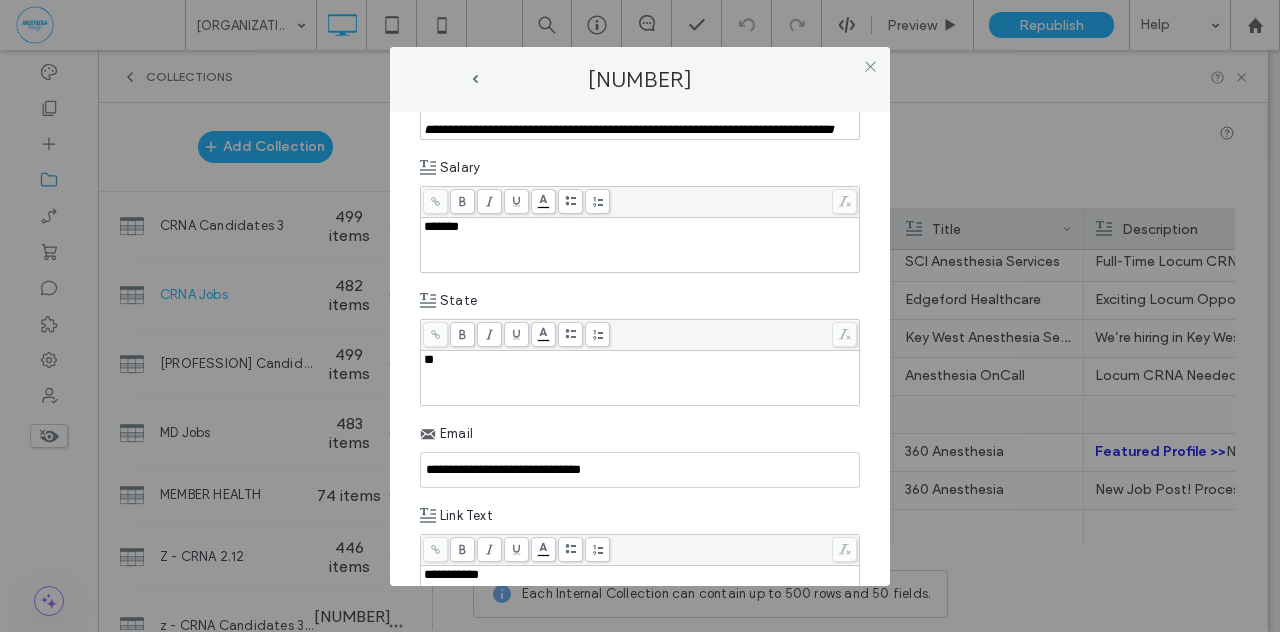 click on "*******" at bounding box center [441, 226] 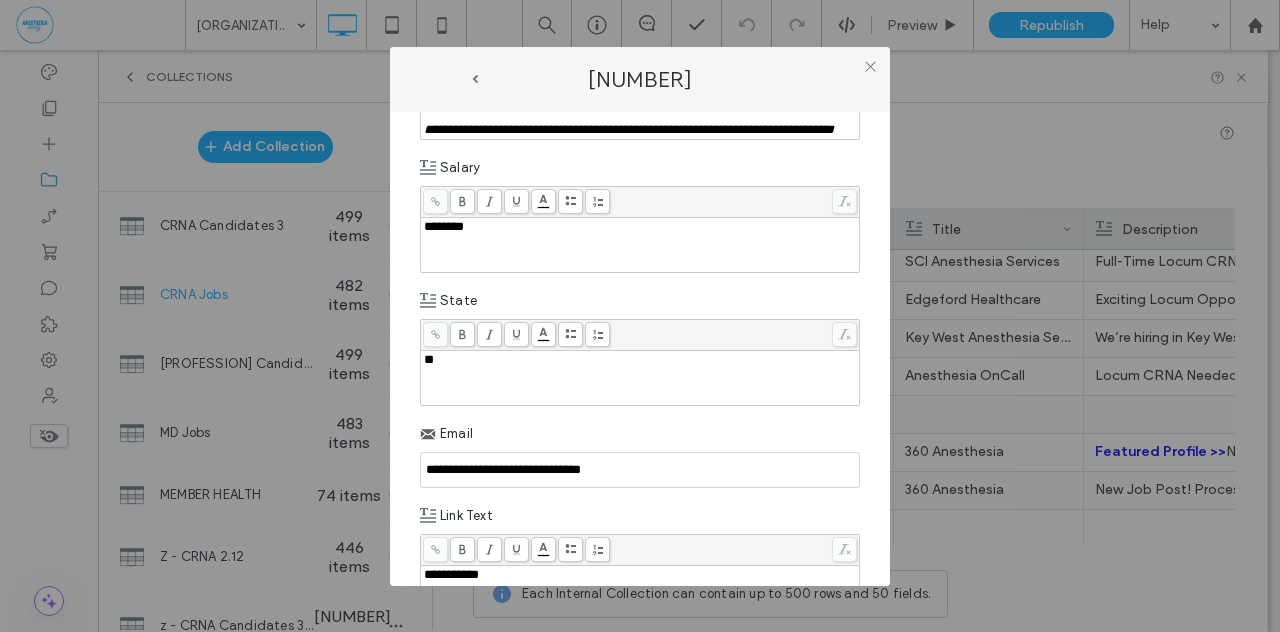 type 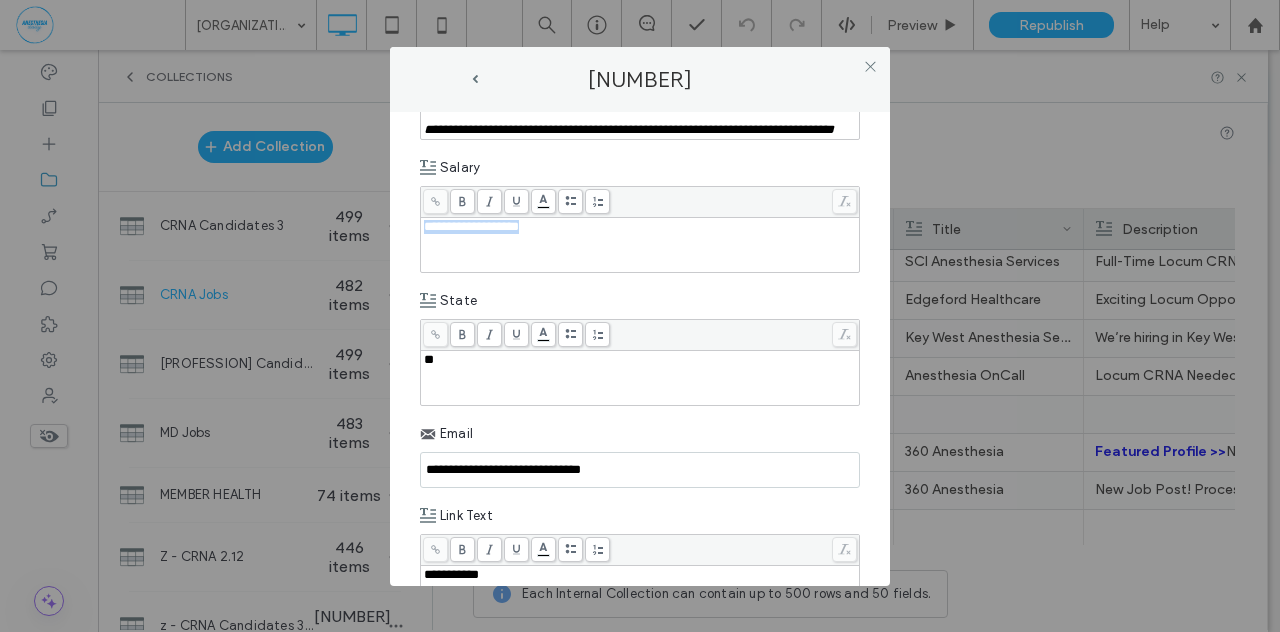 drag, startPoint x: 554, startPoint y: 301, endPoint x: 412, endPoint y: 299, distance: 142.01408 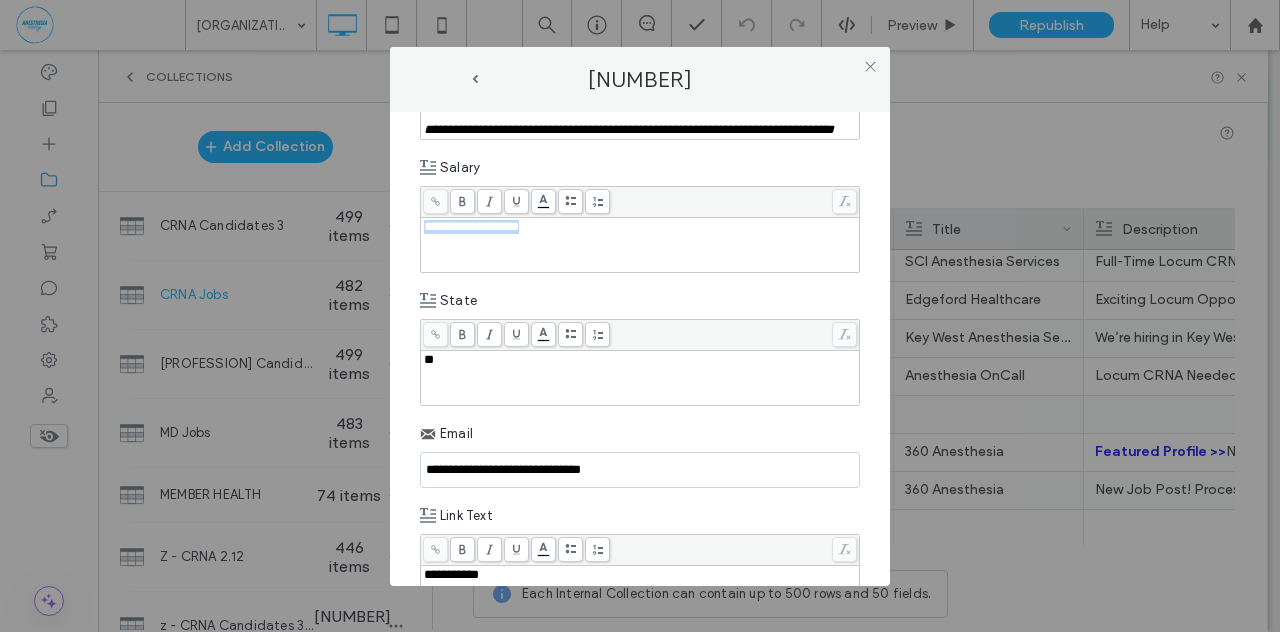 click on "**********" at bounding box center [640, 349] 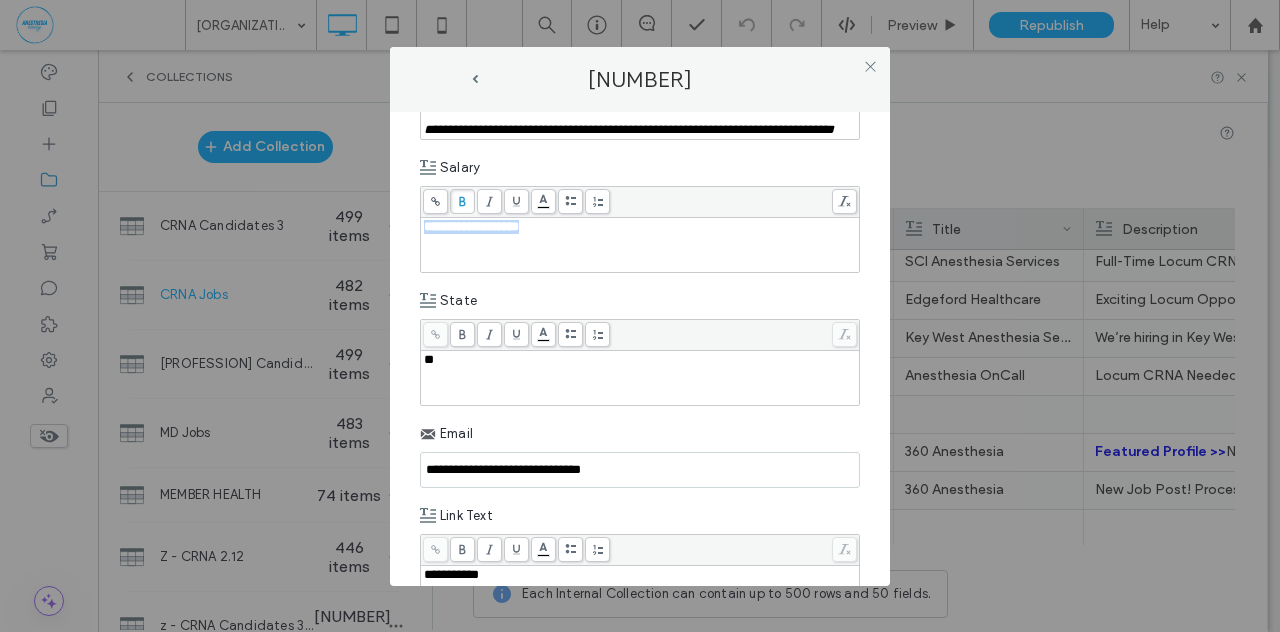 click 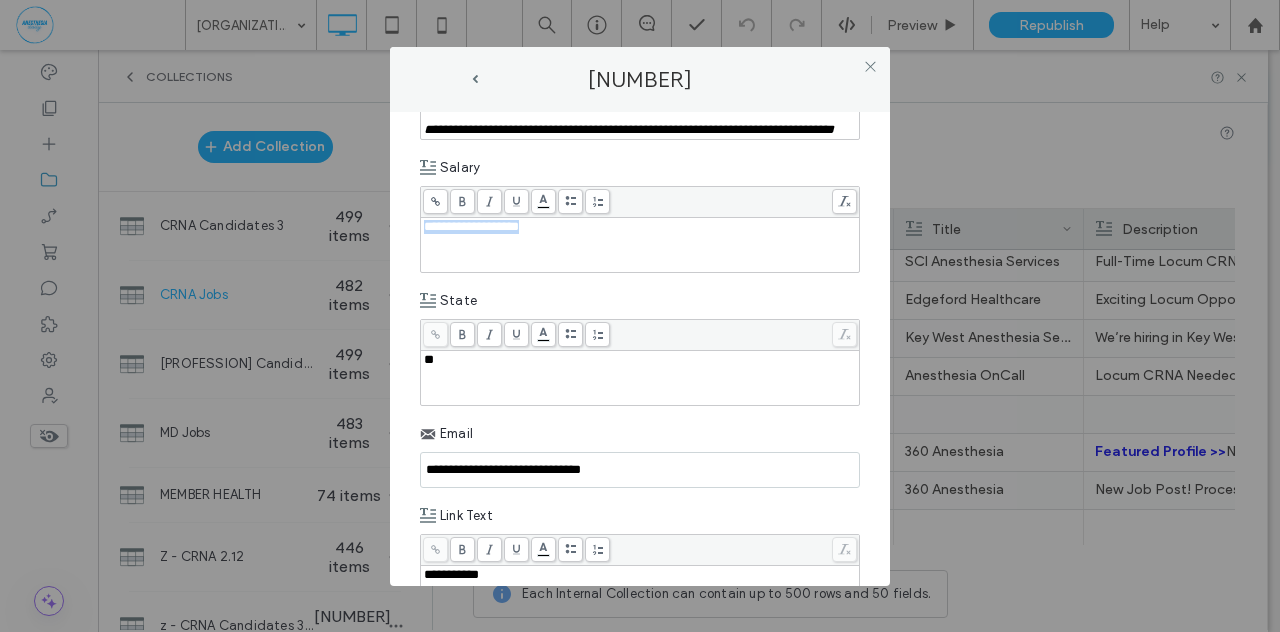 click 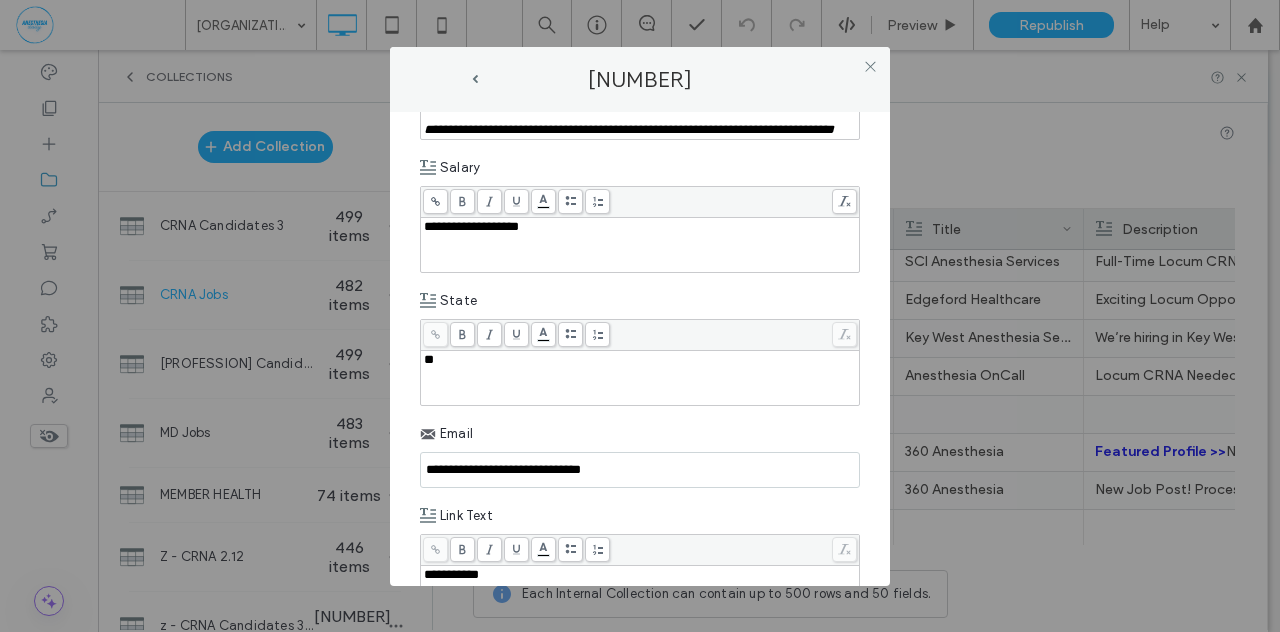 drag, startPoint x: 397, startPoint y: 265, endPoint x: 409, endPoint y: 265, distance: 12 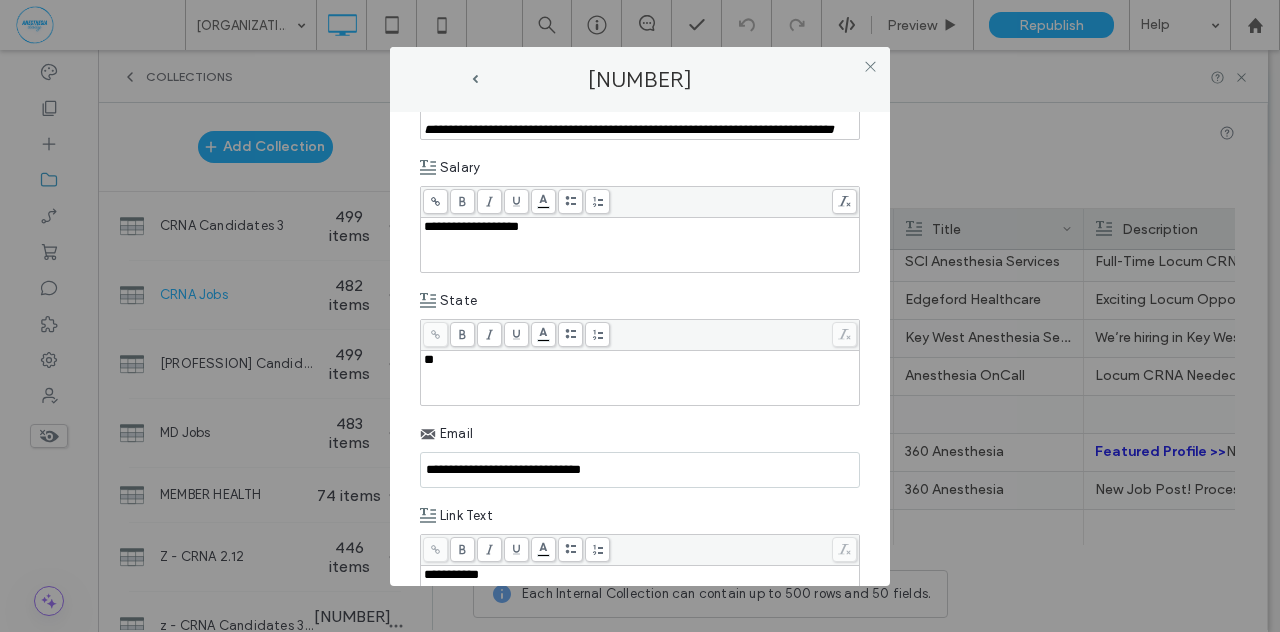 click on "**********" at bounding box center (640, 349) 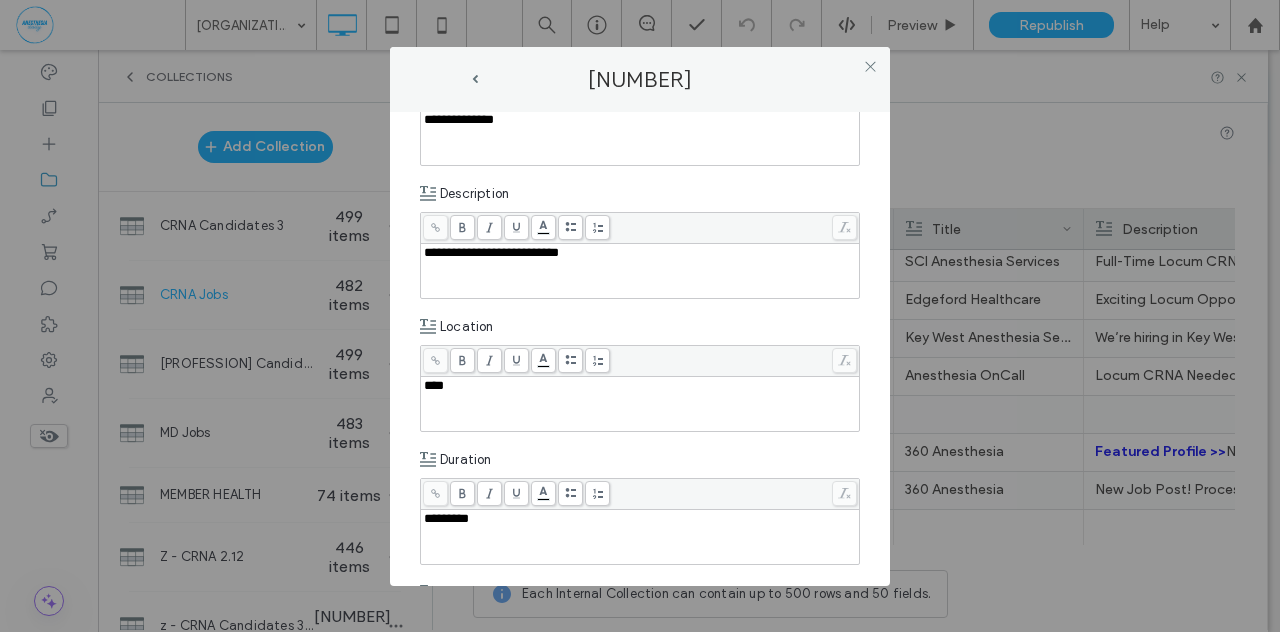 scroll, scrollTop: 280, scrollLeft: 0, axis: vertical 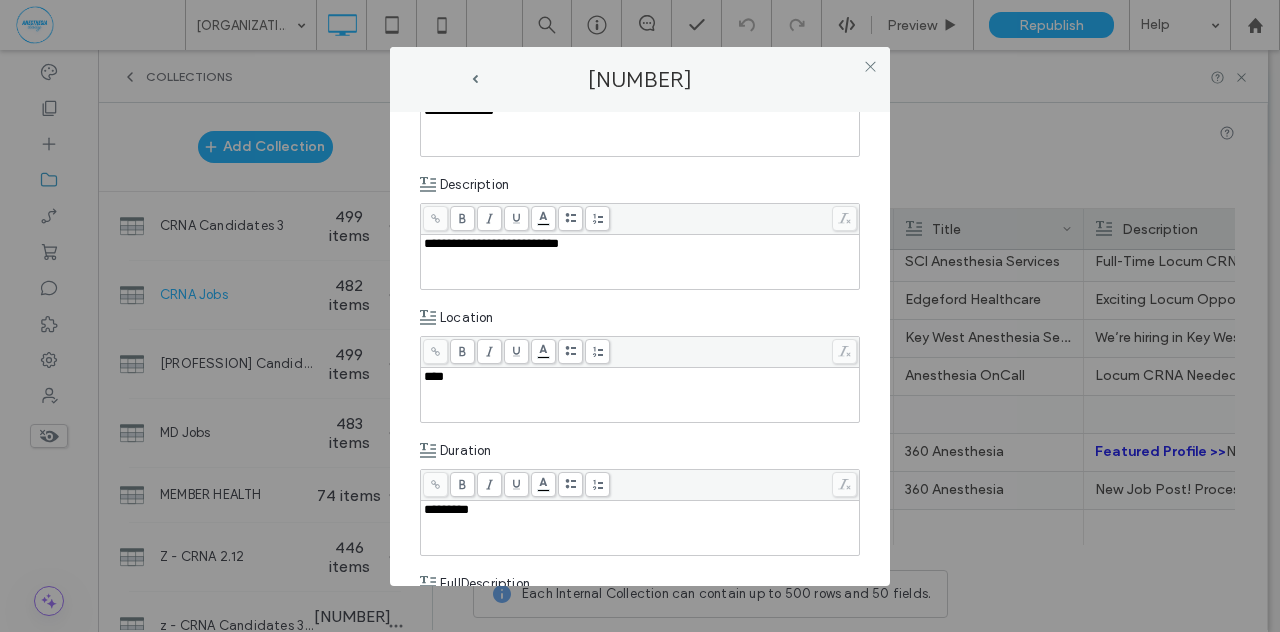 click on "**********" at bounding box center (640, 244) 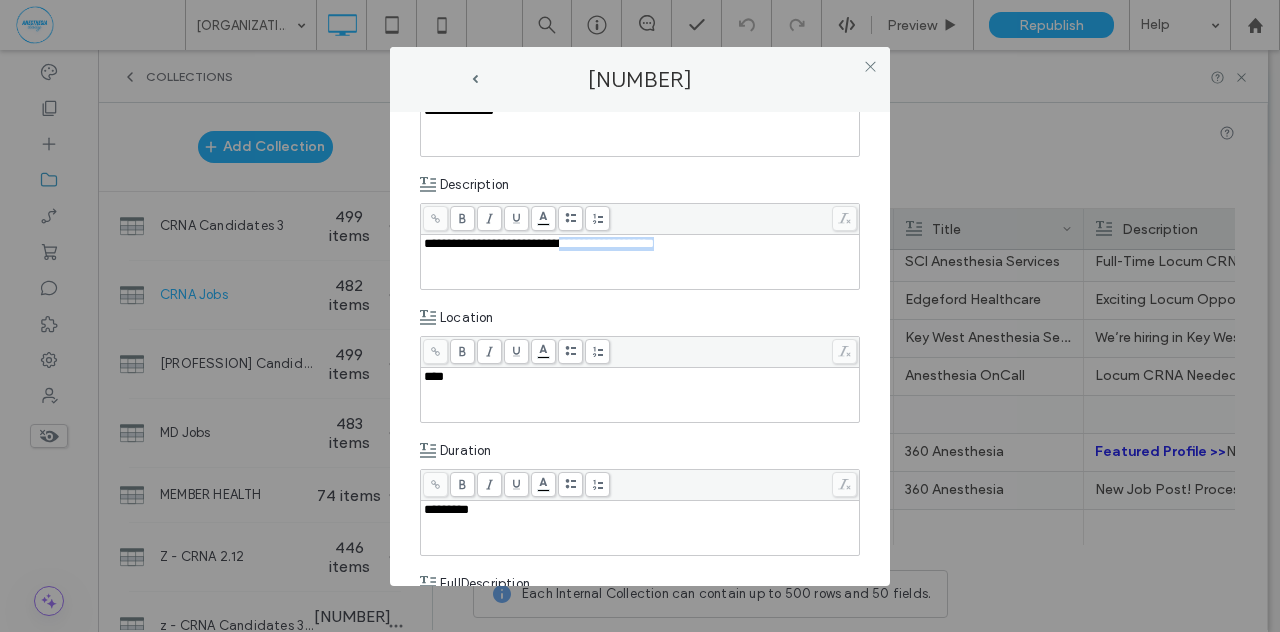drag, startPoint x: 597, startPoint y: 241, endPoint x: 732, endPoint y: 243, distance: 135.01482 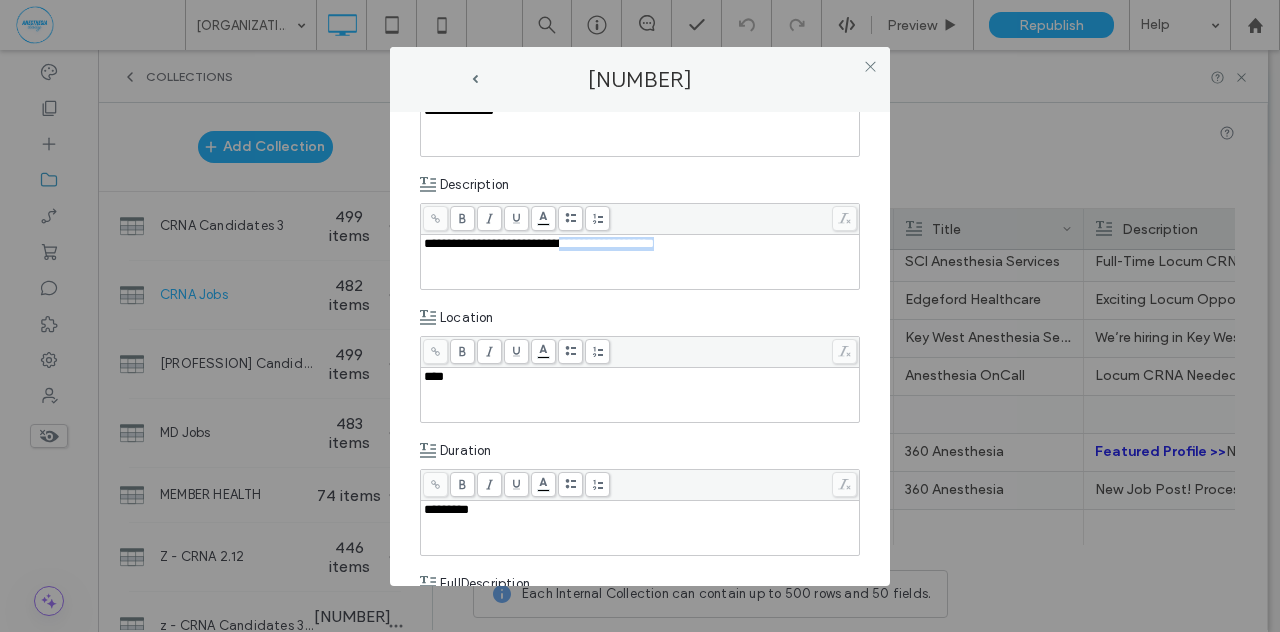 click on "**********" at bounding box center [640, 244] 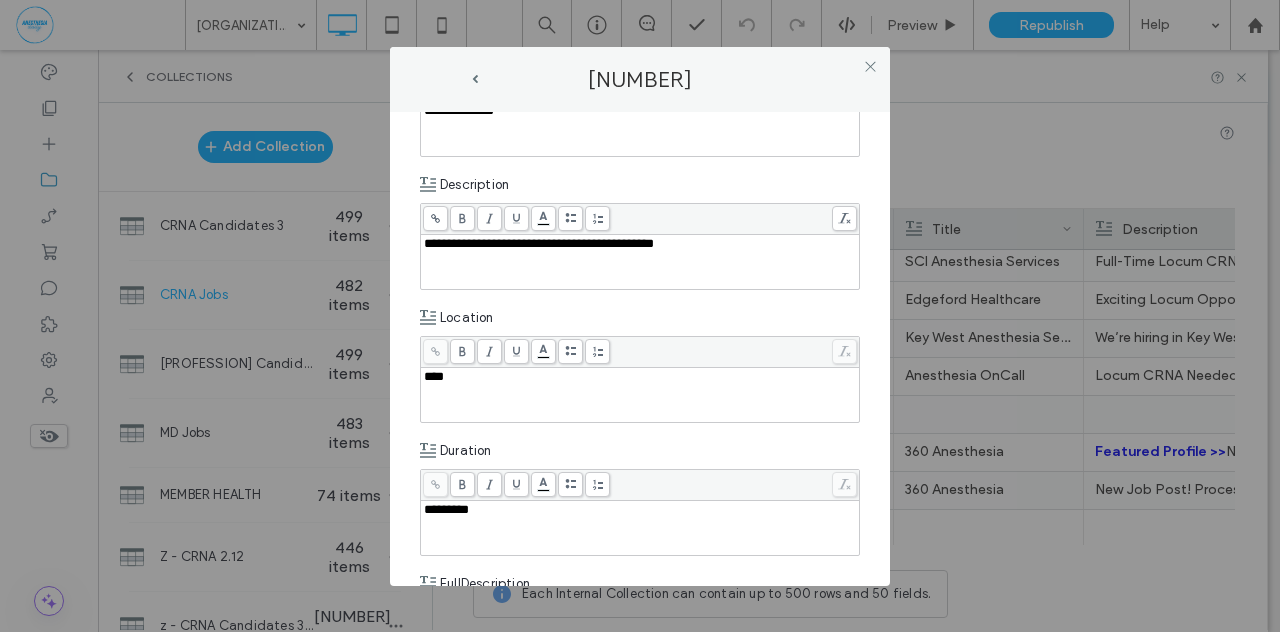 click at bounding box center (462, 218) 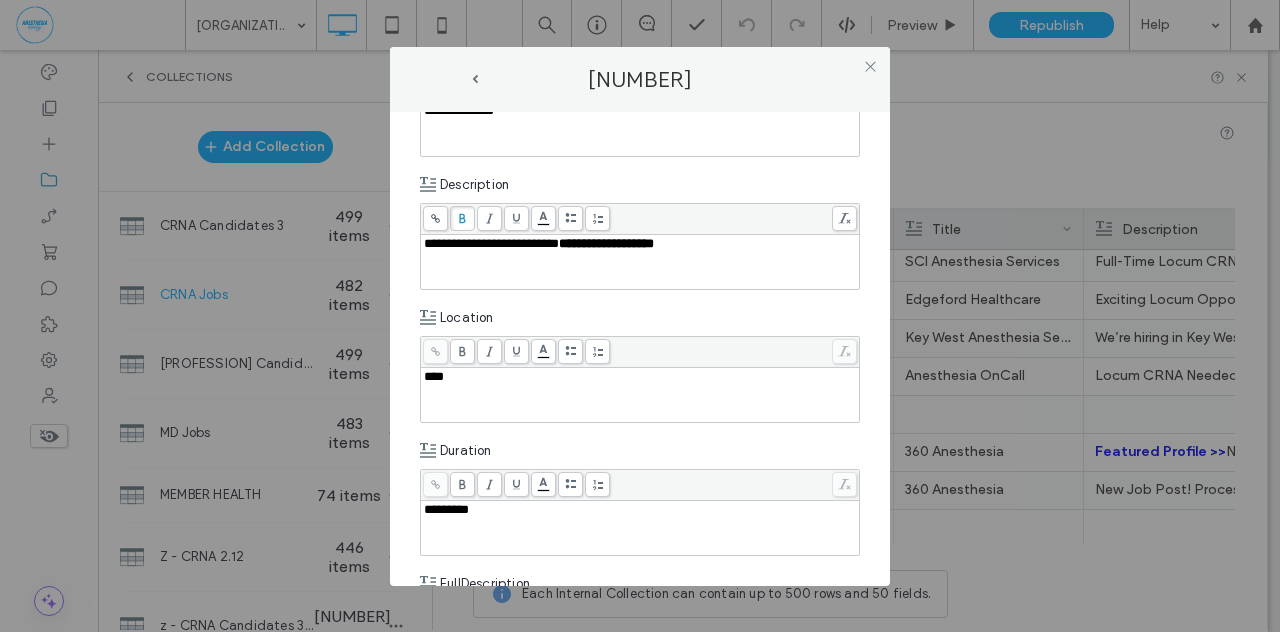 click on "**********" at bounding box center [640, 349] 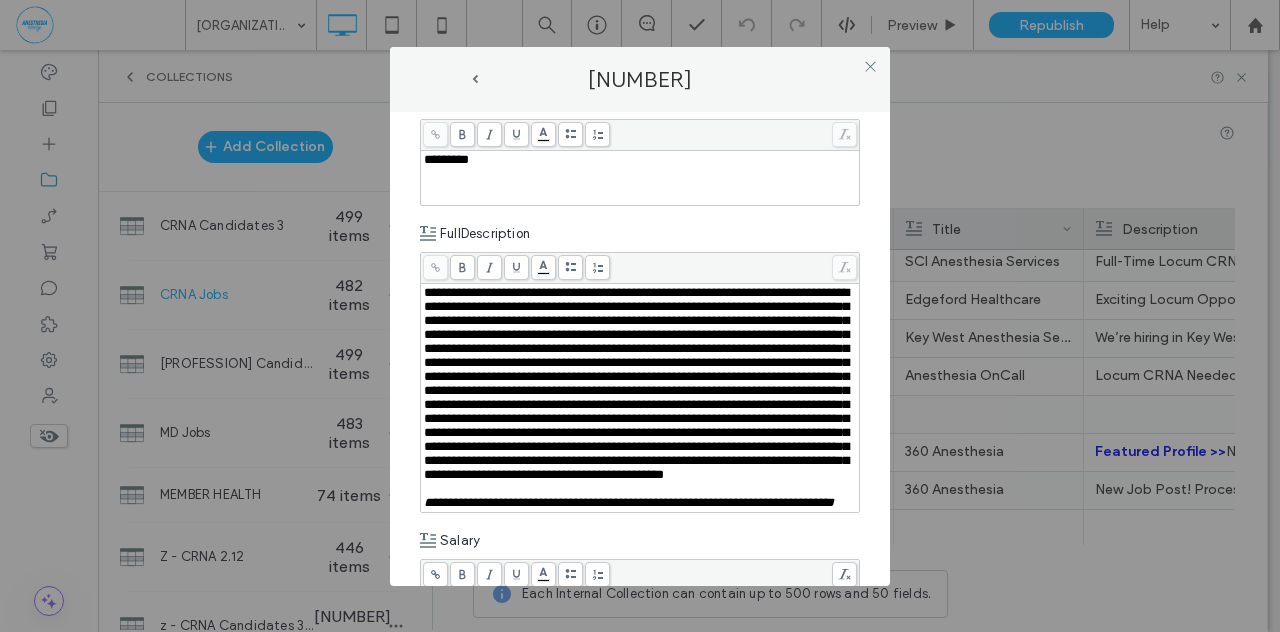scroll, scrollTop: 902, scrollLeft: 0, axis: vertical 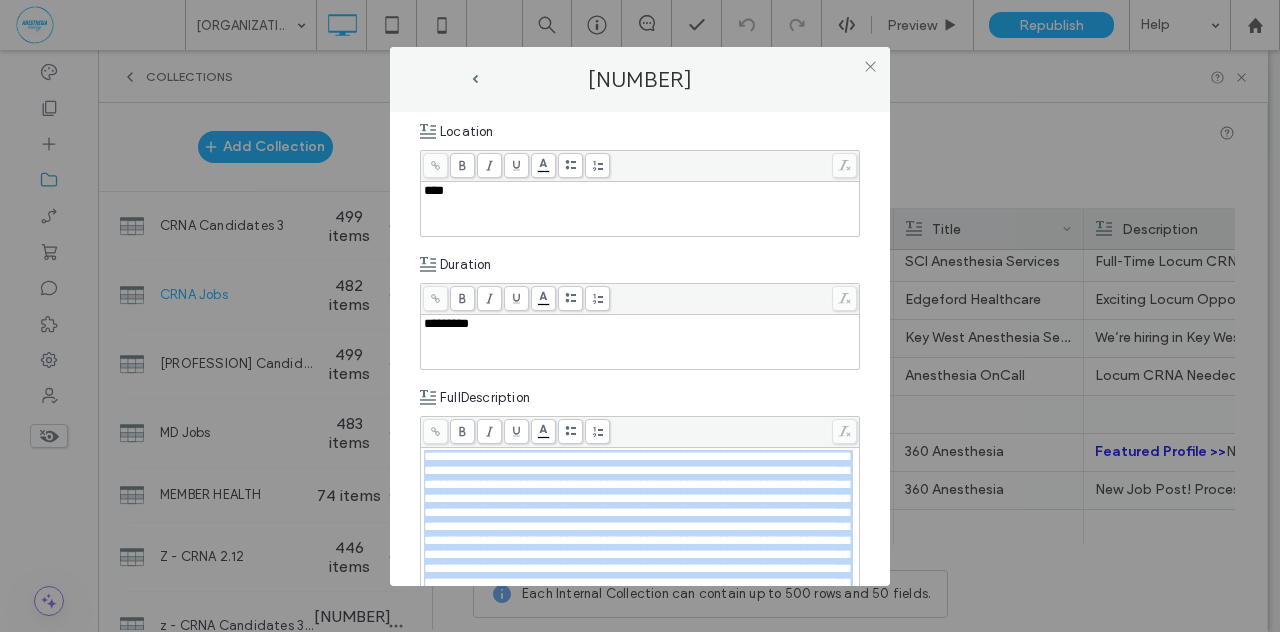 drag, startPoint x: 695, startPoint y: 297, endPoint x: 407, endPoint y: 439, distance: 321.10434 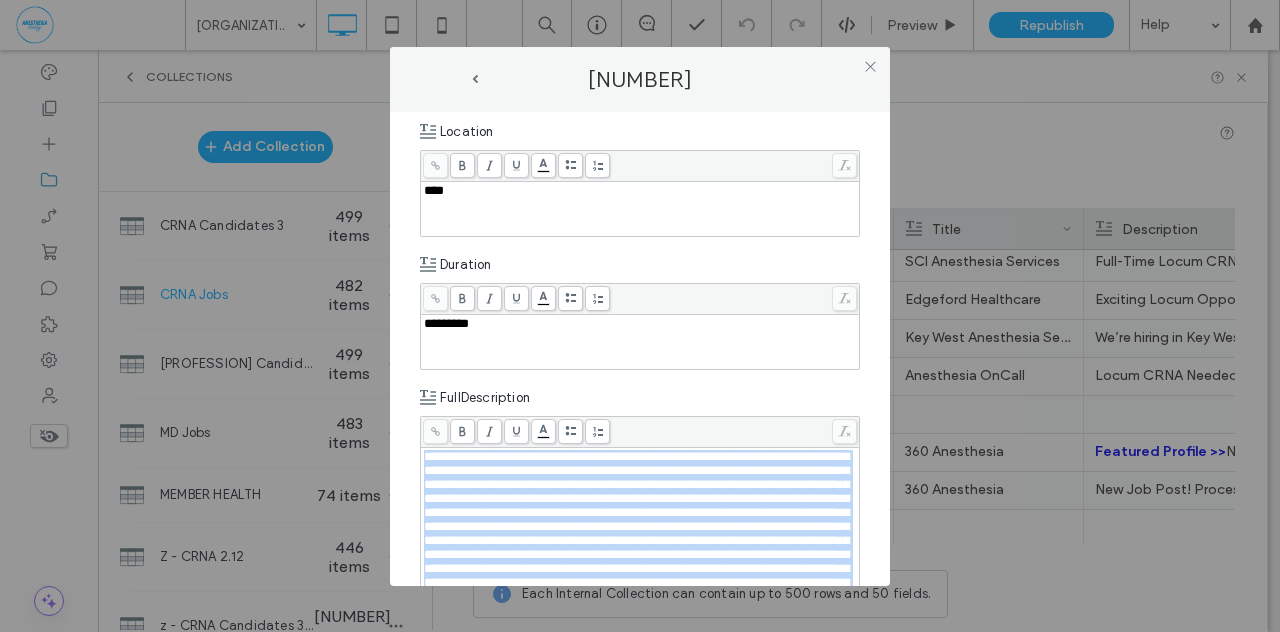 click on "**********" at bounding box center (640, 349) 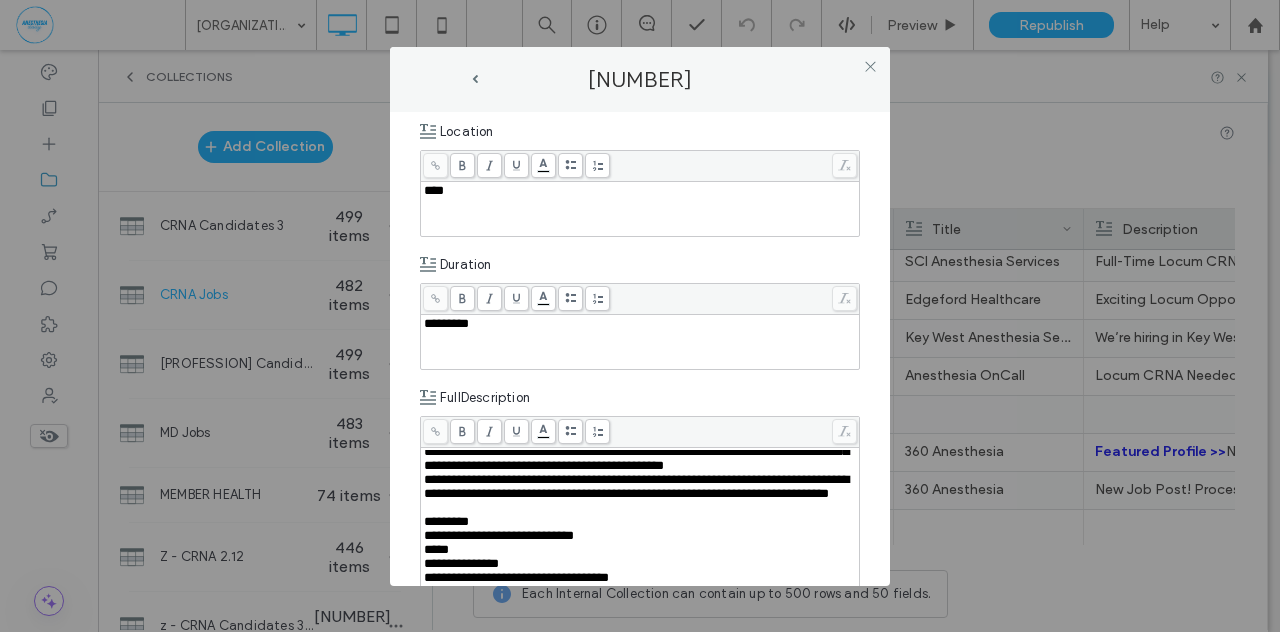 scroll, scrollTop: 160, scrollLeft: 0, axis: vertical 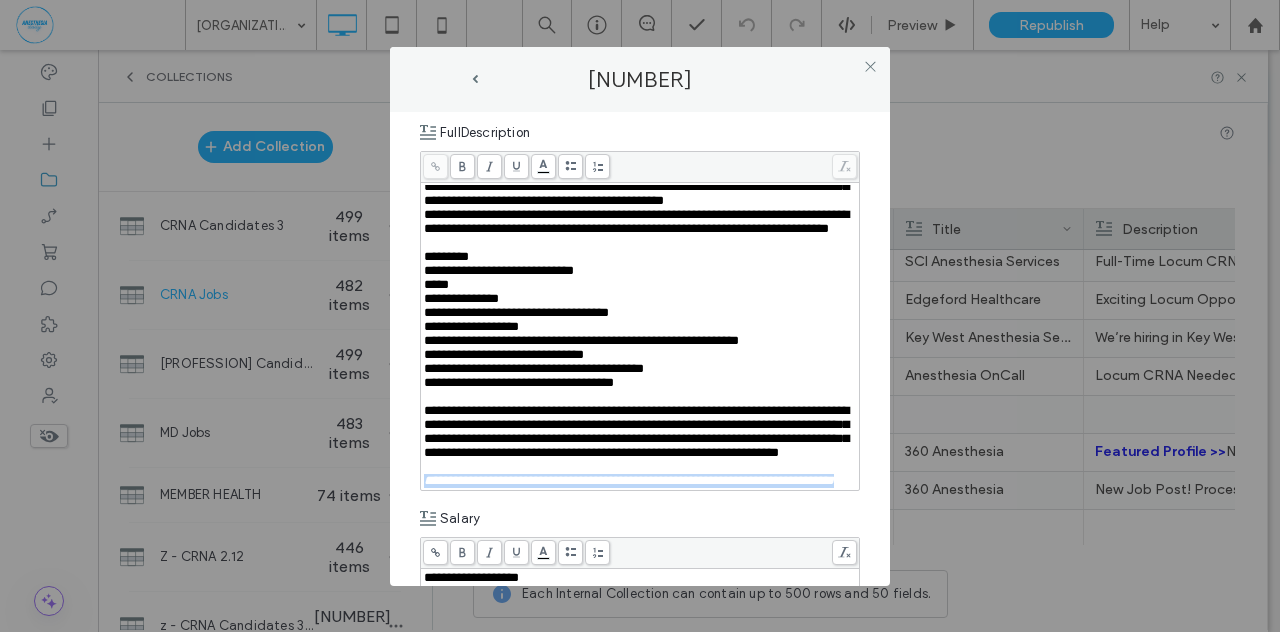 drag, startPoint x: 570, startPoint y: 477, endPoint x: 405, endPoint y: 451, distance: 167.03592 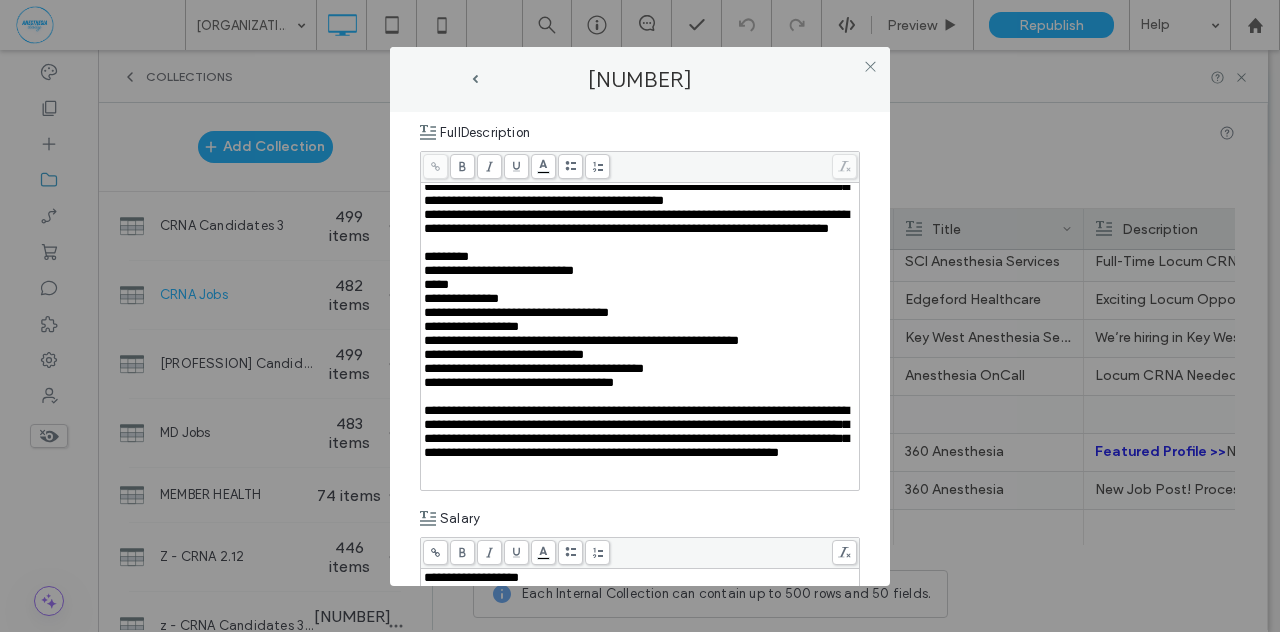 scroll, scrollTop: 144, scrollLeft: 0, axis: vertical 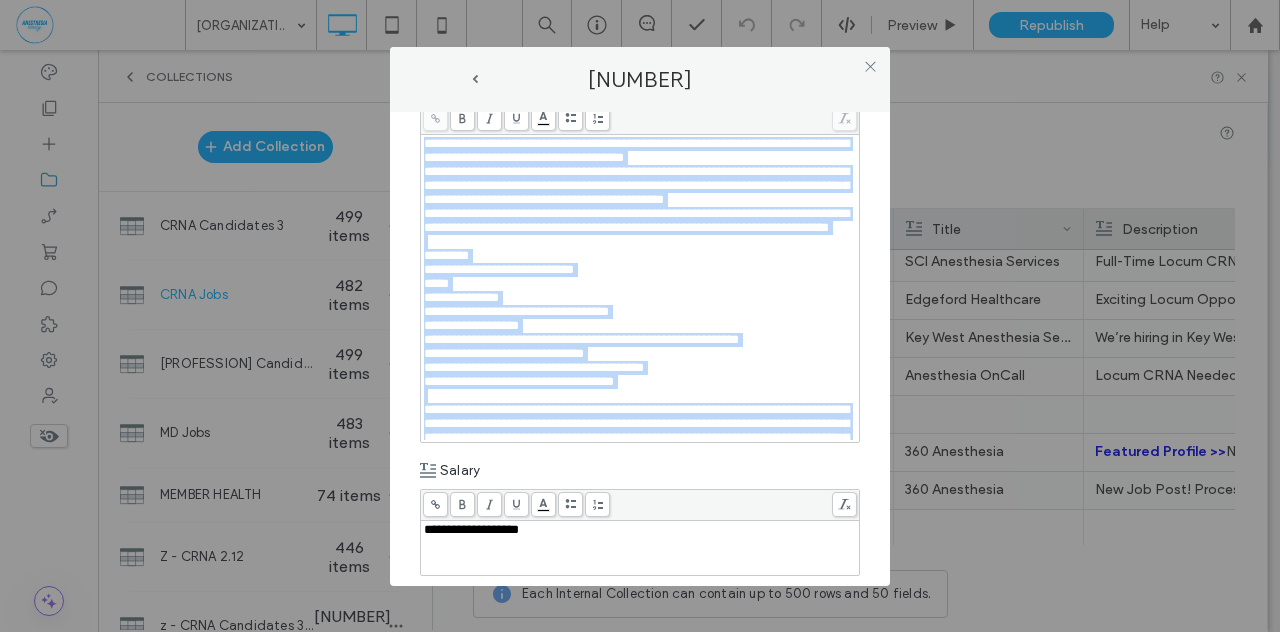 drag, startPoint x: 750, startPoint y: 429, endPoint x: 419, endPoint y: 140, distance: 439.41098 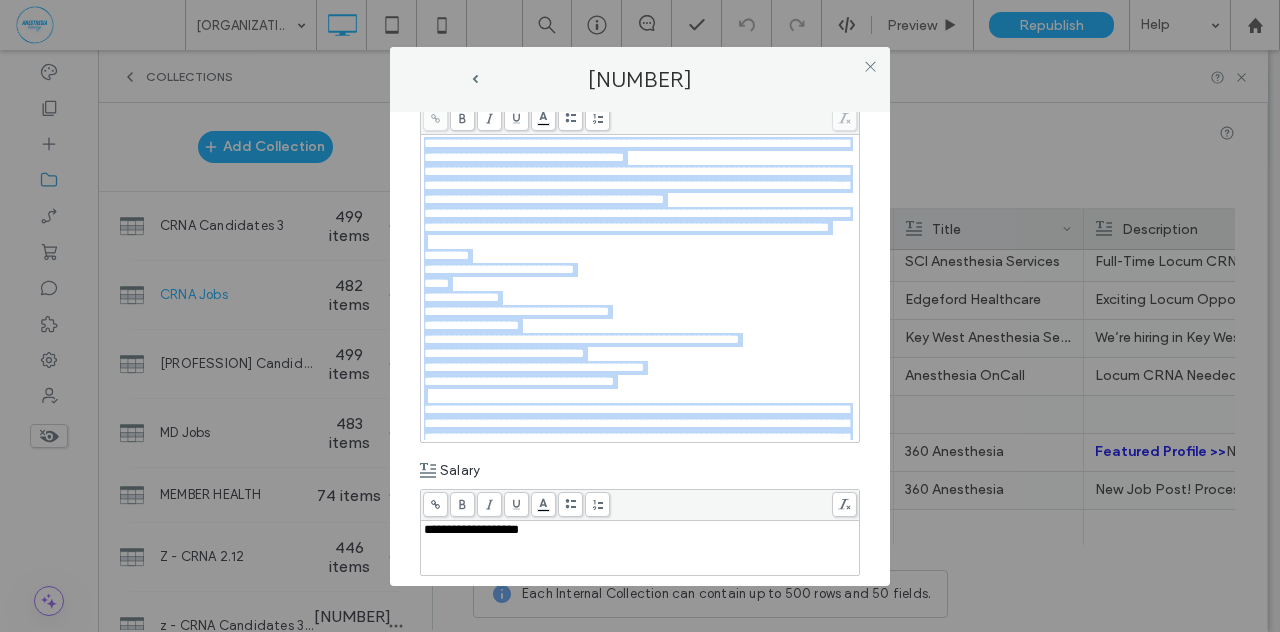 click on "**********" at bounding box center [640, 349] 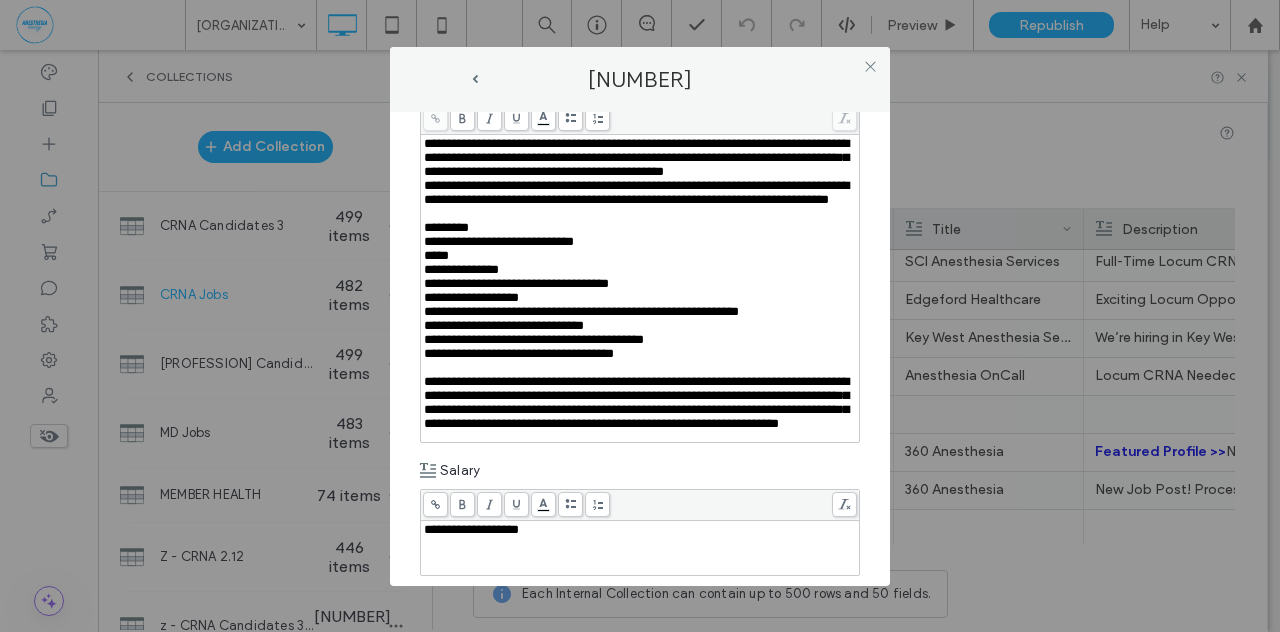 scroll, scrollTop: 0, scrollLeft: 0, axis: both 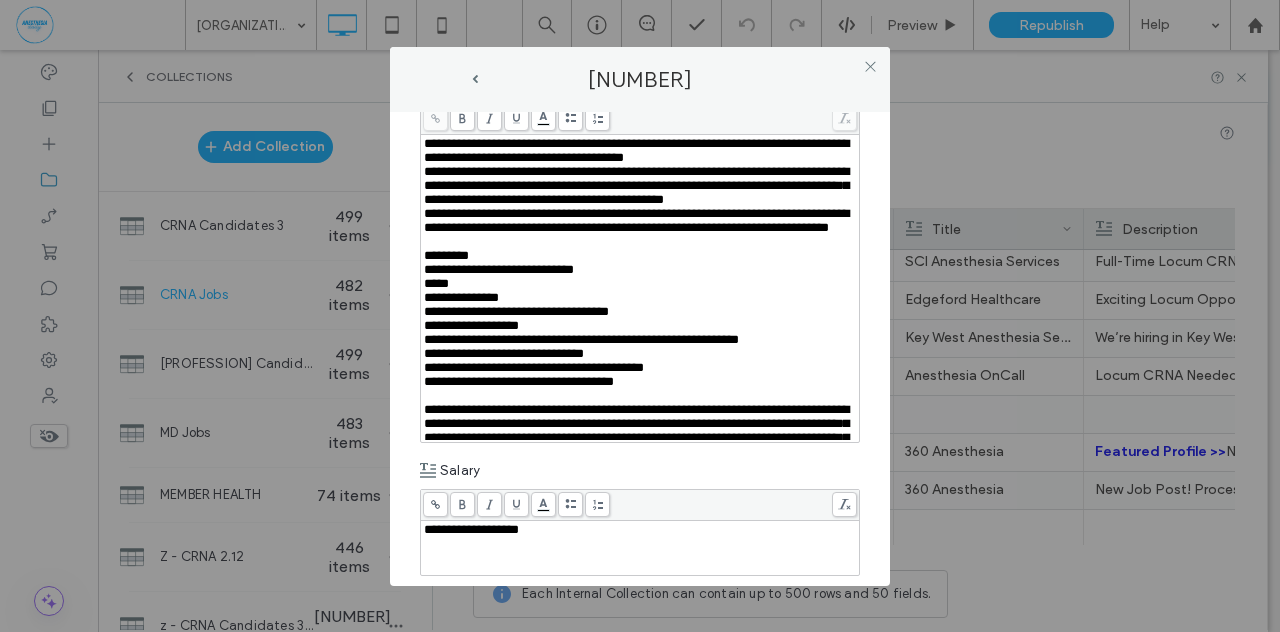 click on "**********" at bounding box center [640, 316] 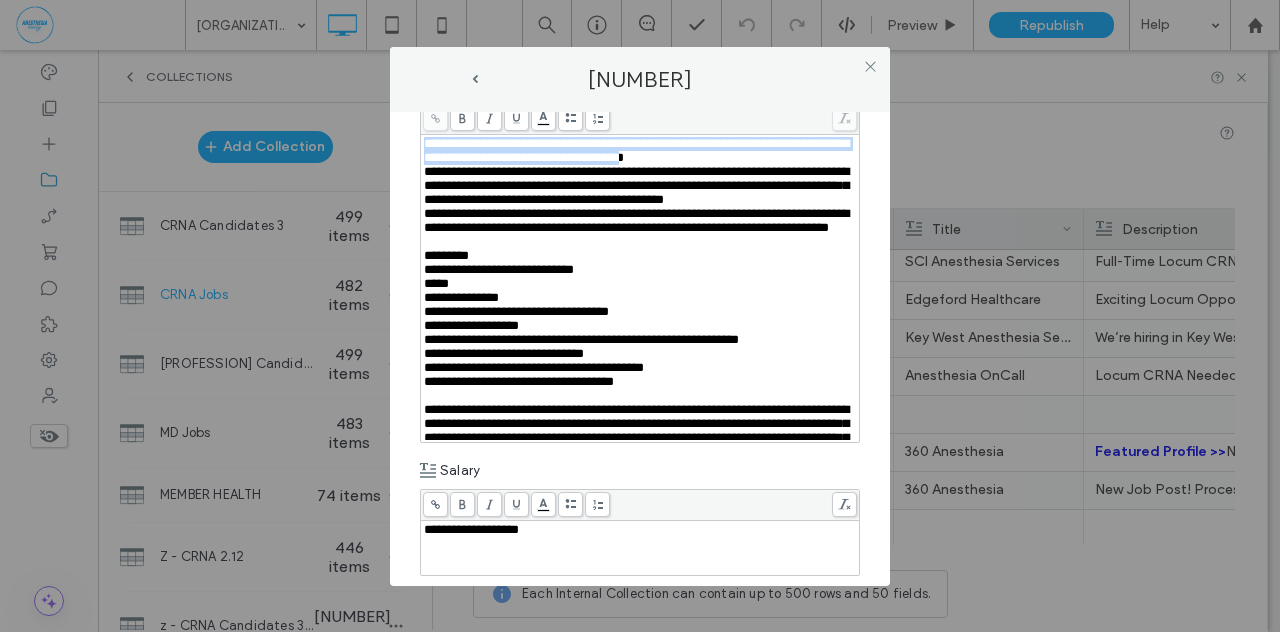 drag, startPoint x: 425, startPoint y: 139, endPoint x: 778, endPoint y: 153, distance: 353.2775 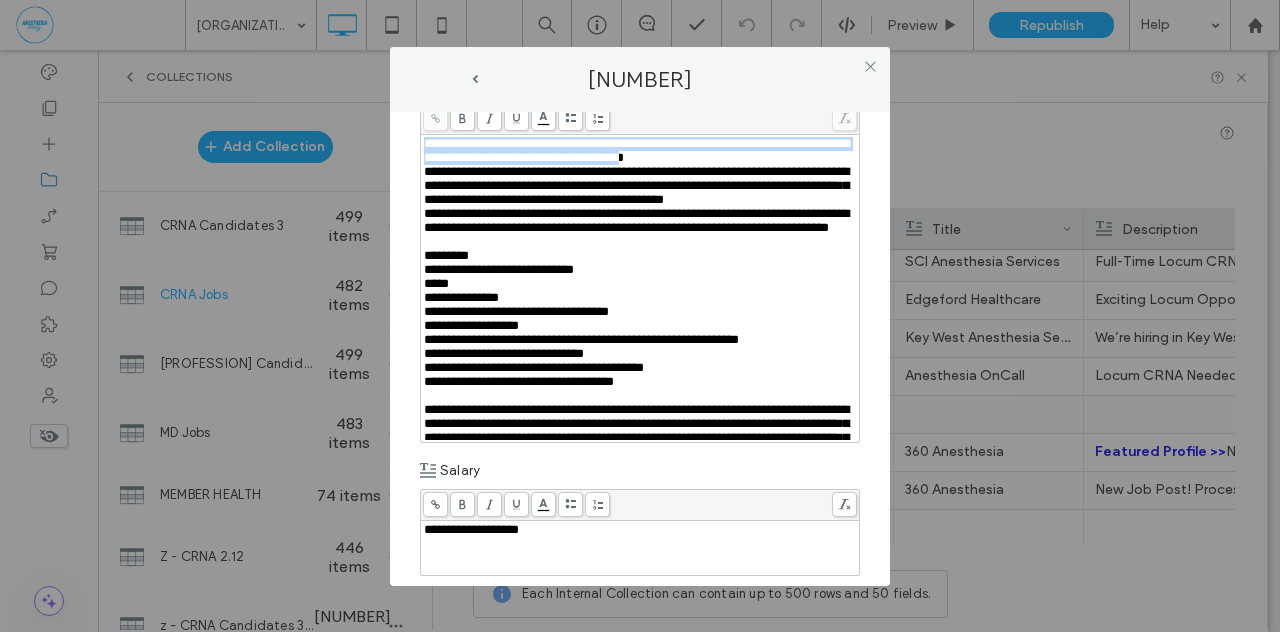 click on "**********" at bounding box center [636, 150] 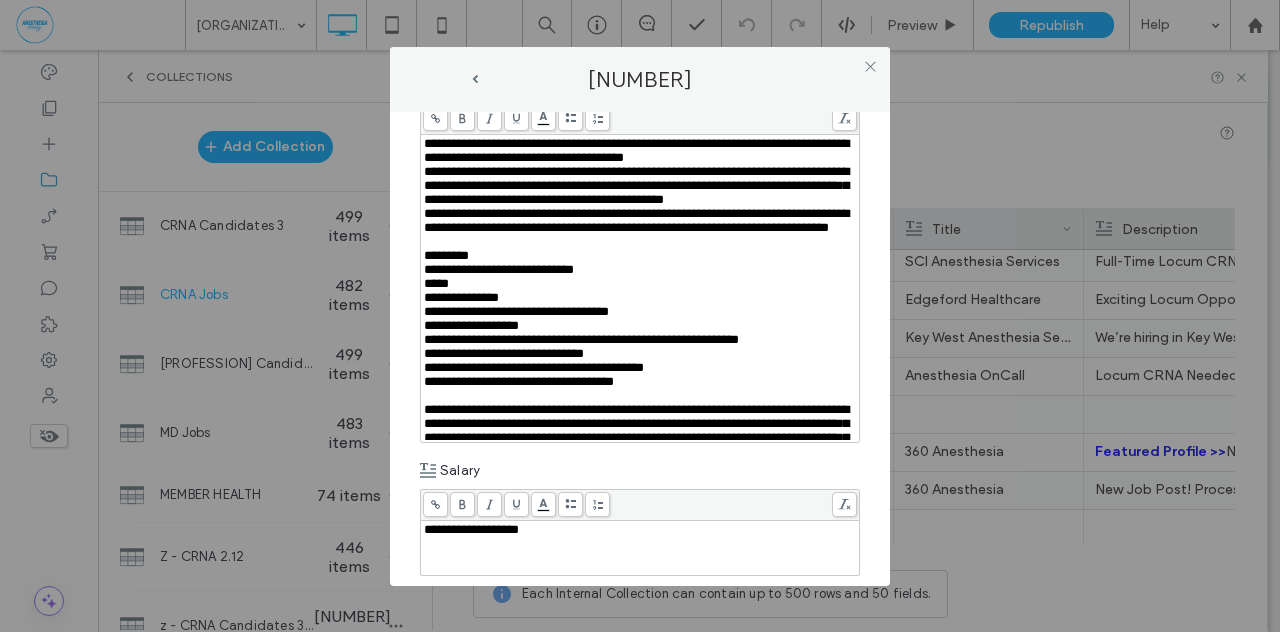 click on "**********" at bounding box center (640, 349) 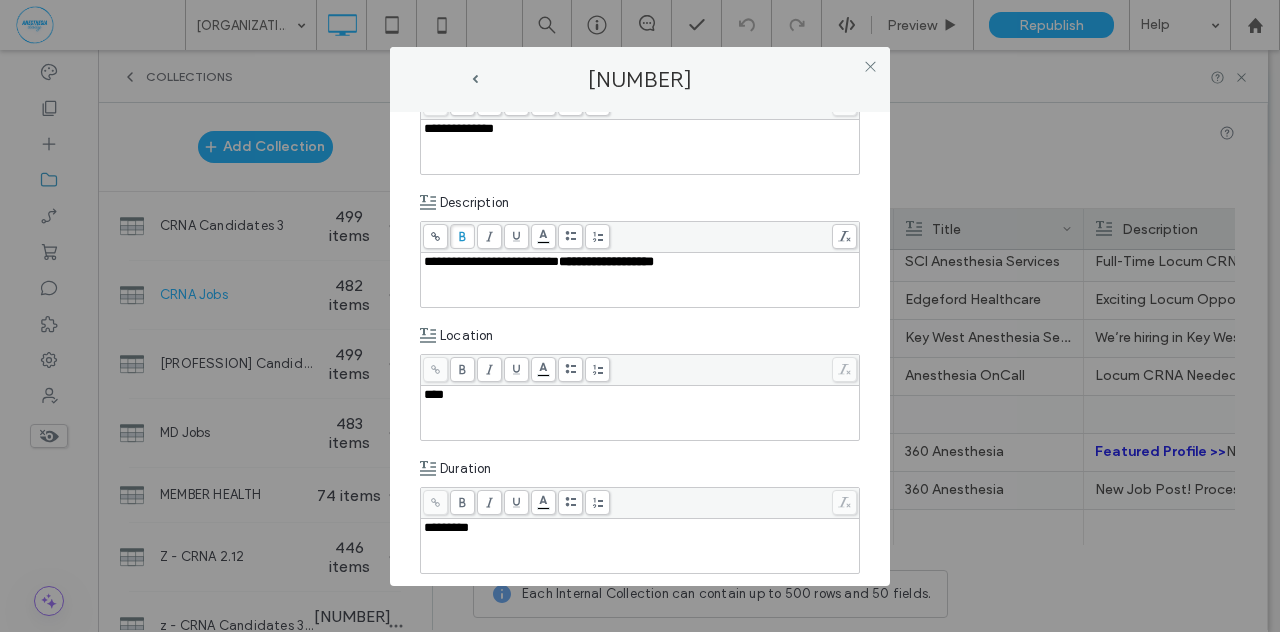 scroll, scrollTop: 250, scrollLeft: 0, axis: vertical 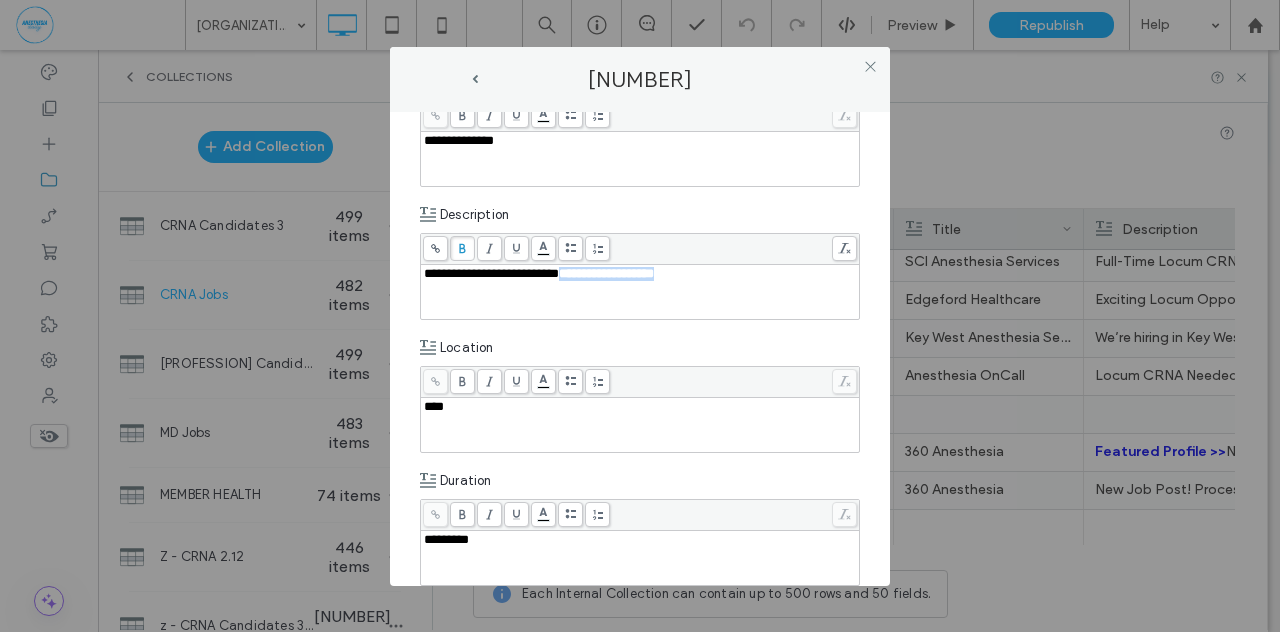 click on "**********" at bounding box center (491, 273) 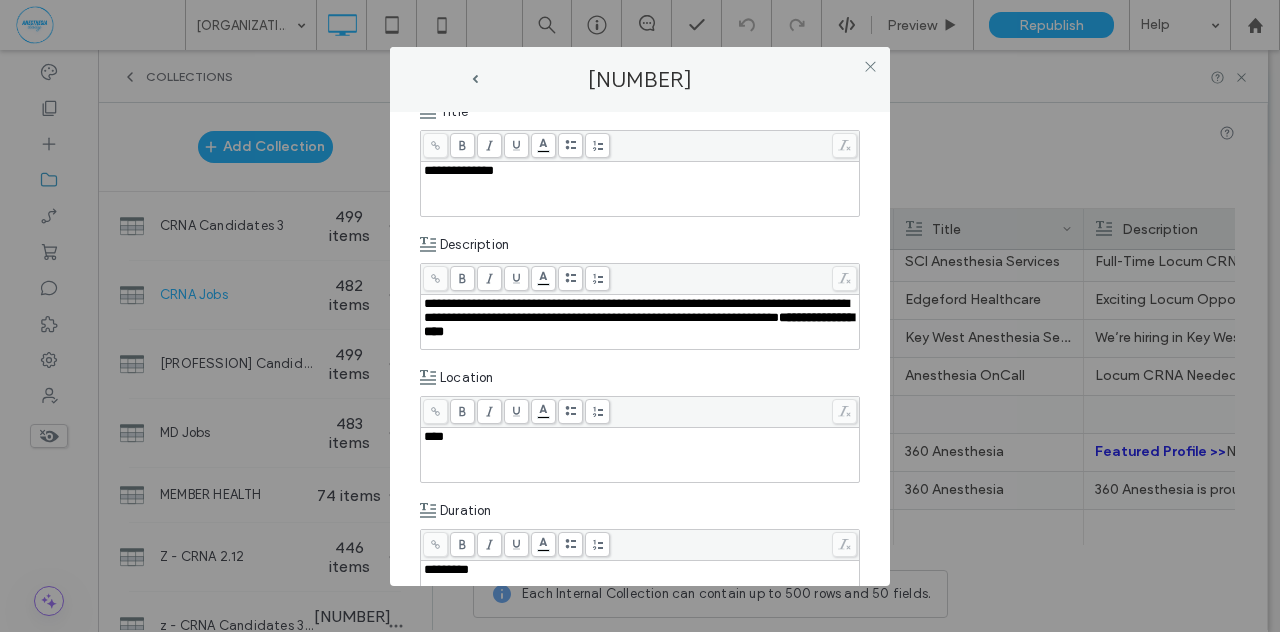 scroll, scrollTop: 211, scrollLeft: 0, axis: vertical 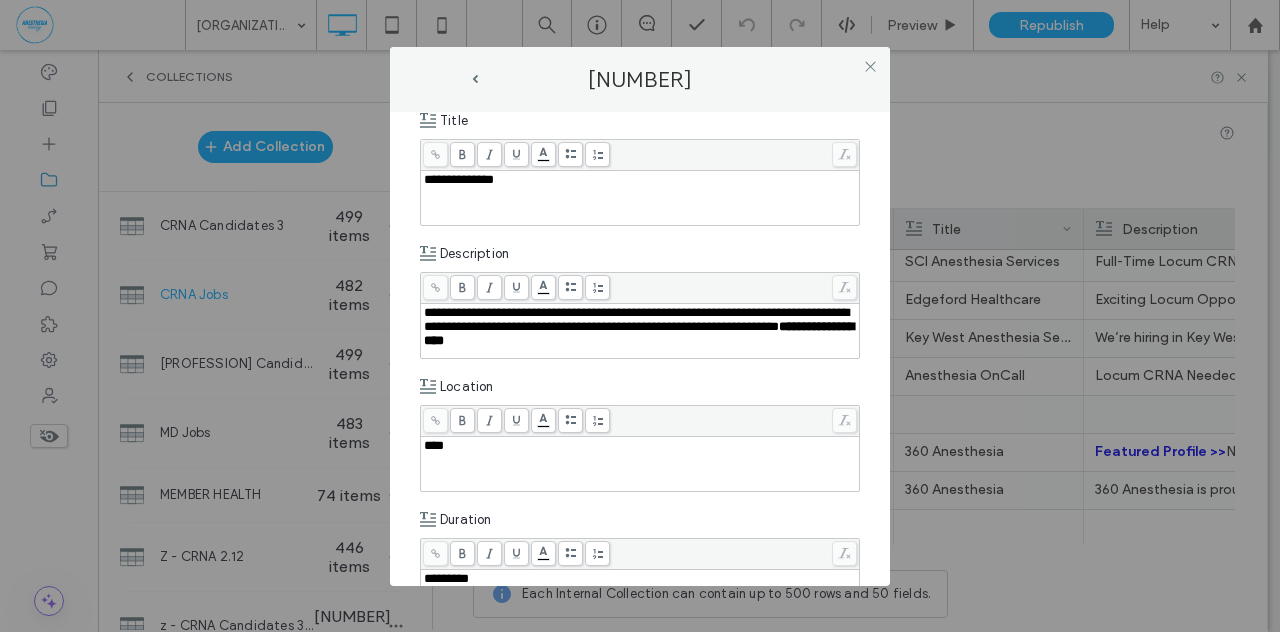 click on "**********" at bounding box center [636, 319] 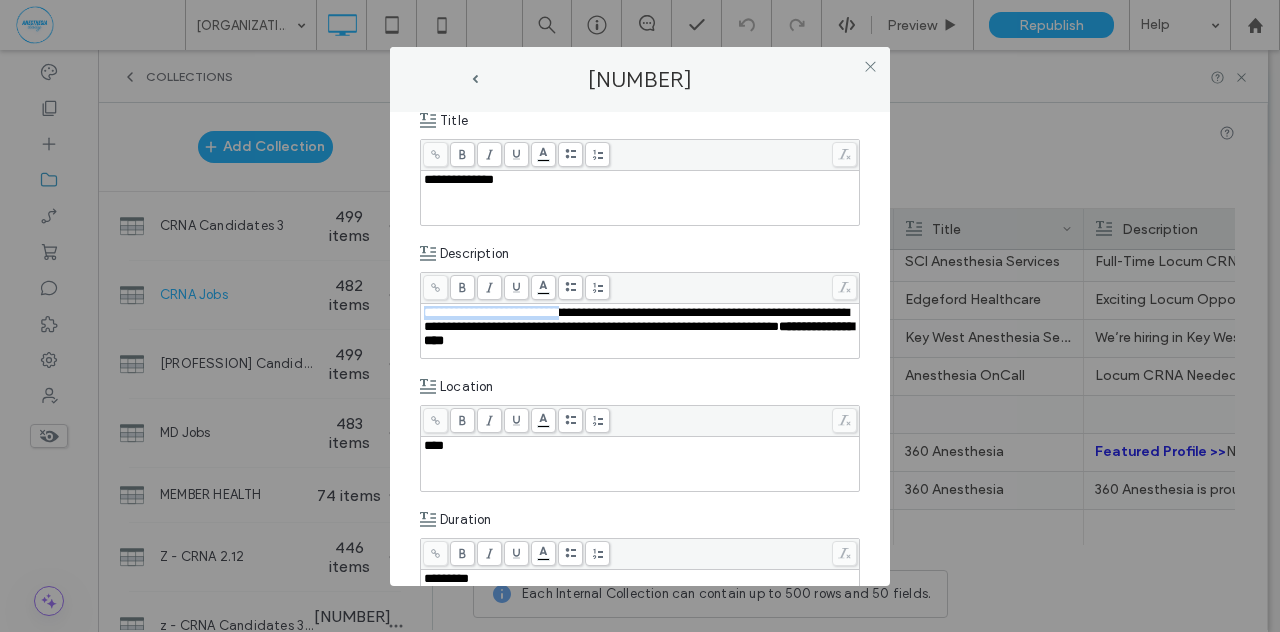 drag, startPoint x: 593, startPoint y: 311, endPoint x: 415, endPoint y: 308, distance: 178.02528 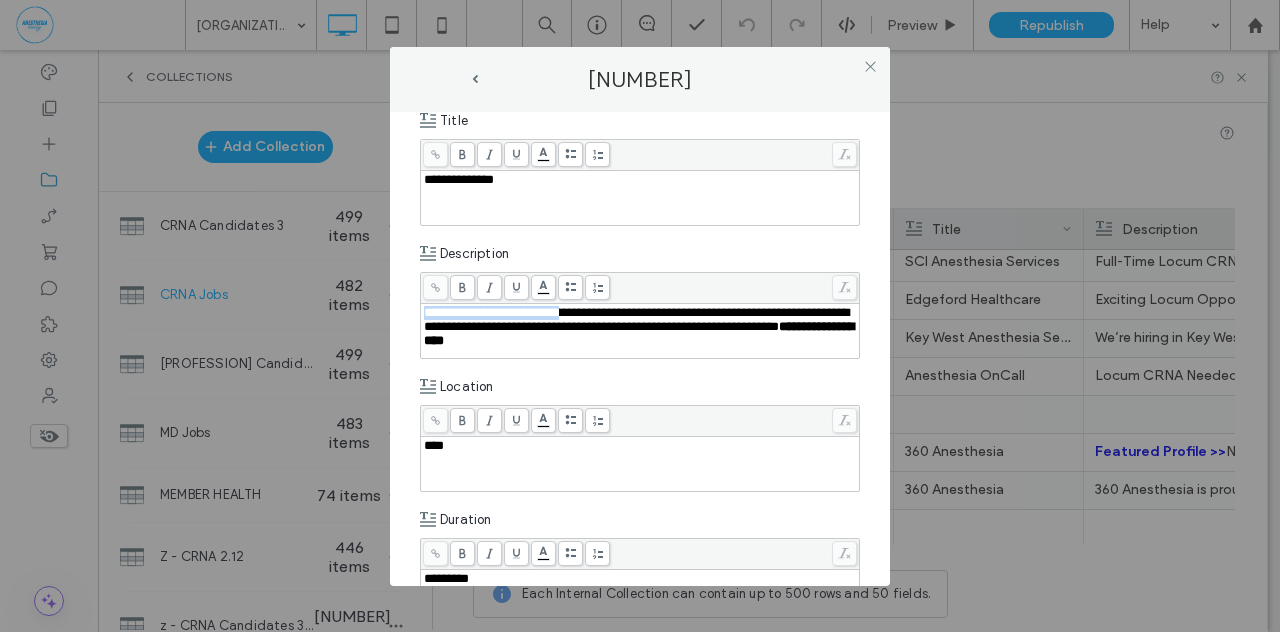 click on "**********" at bounding box center (640, 349) 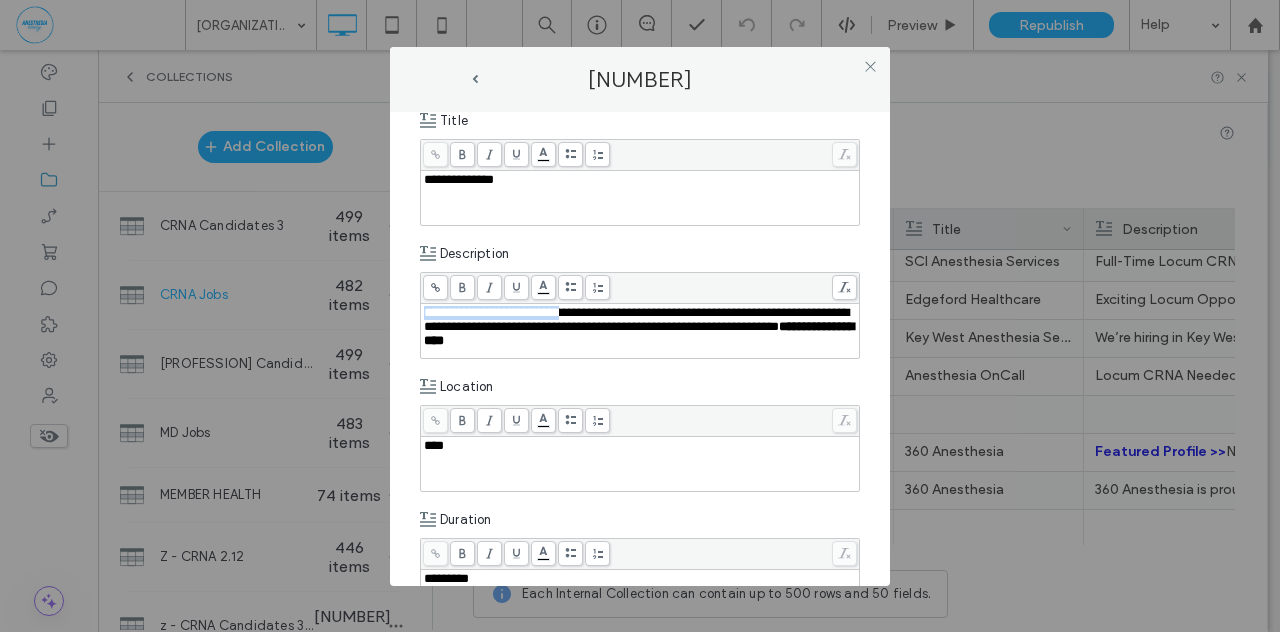paste 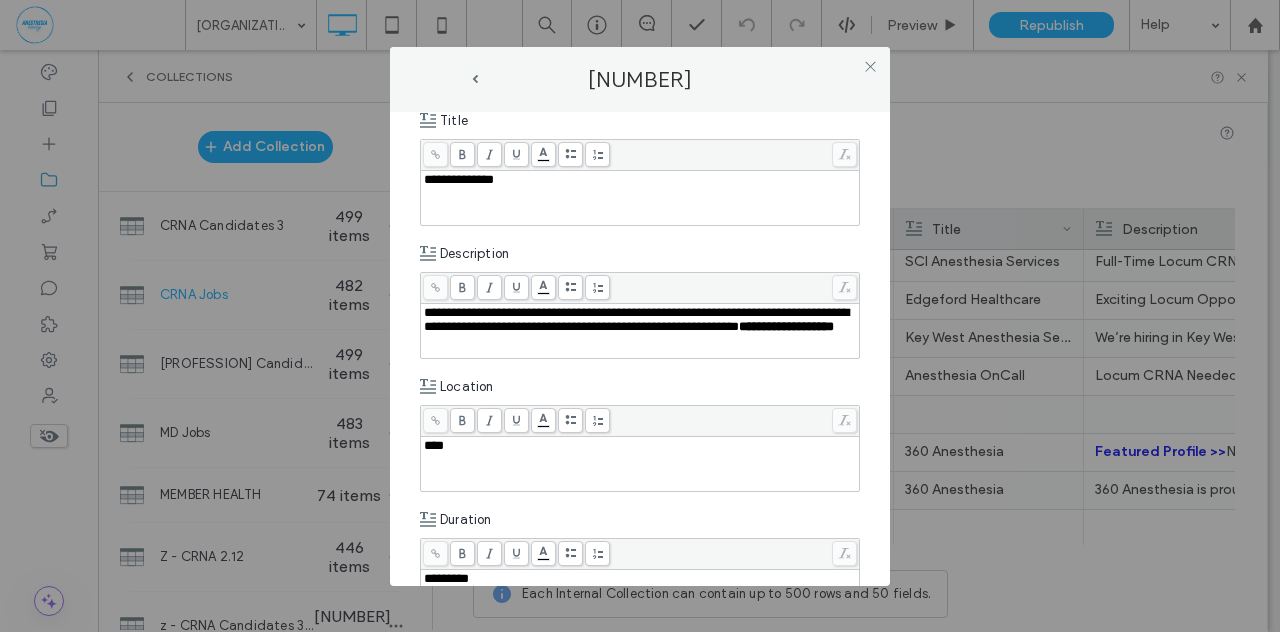type 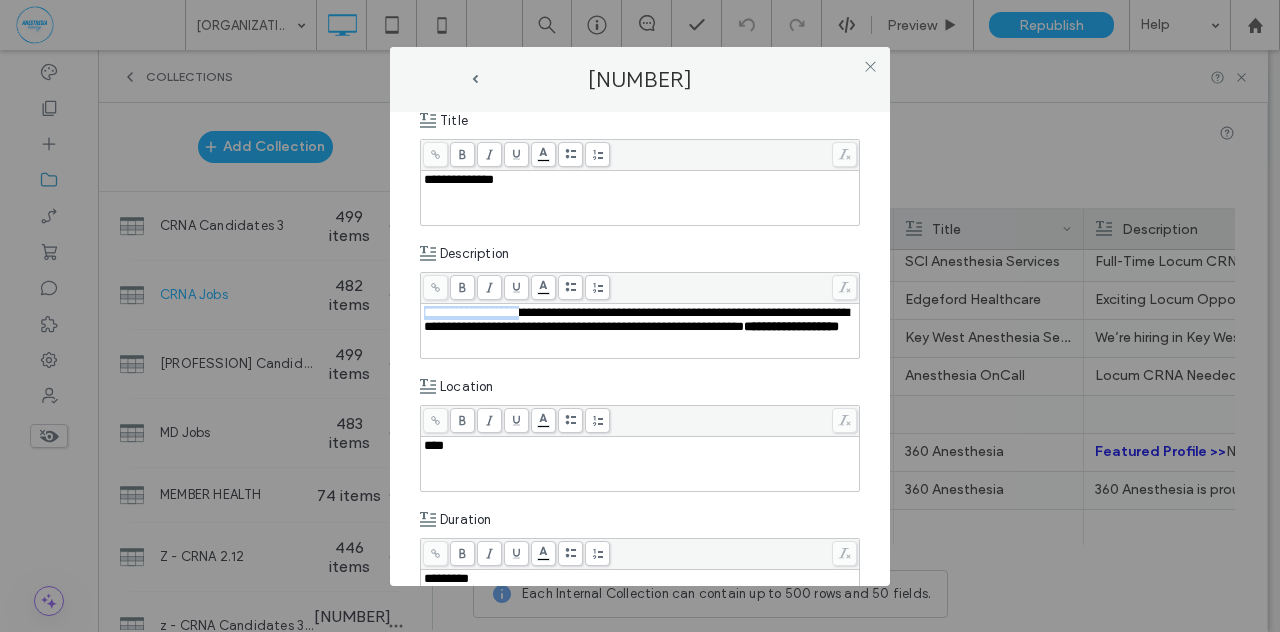 drag, startPoint x: 536, startPoint y: 312, endPoint x: 421, endPoint y: 312, distance: 115 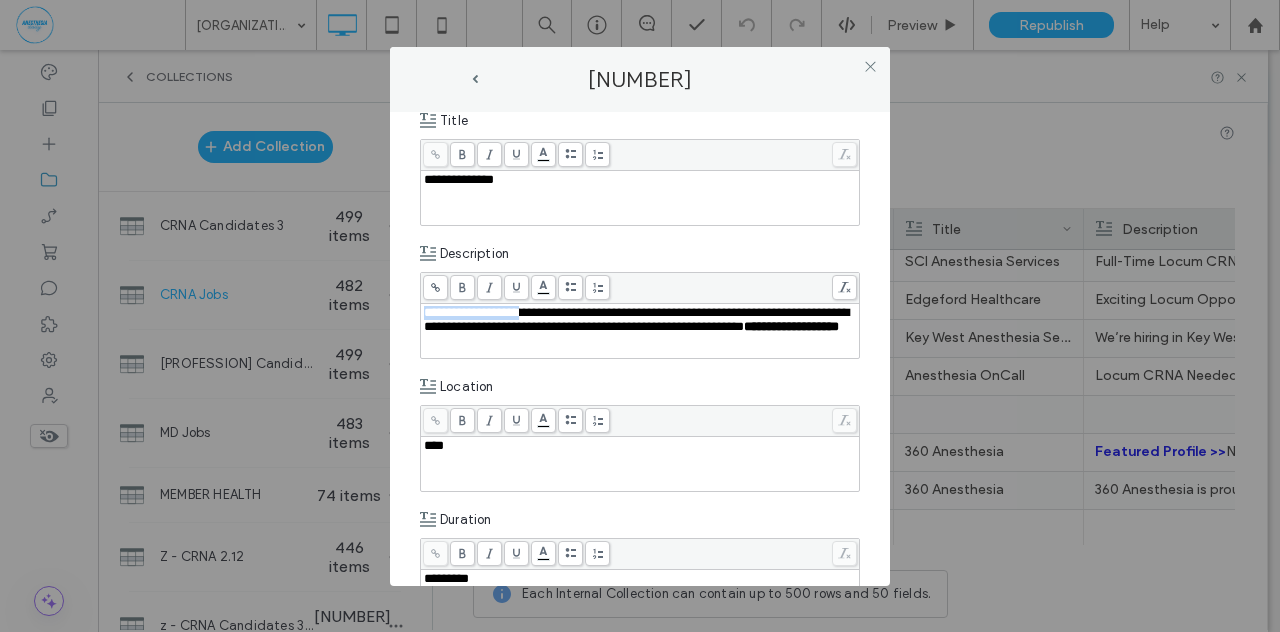 click on ".wqwq-1{fill:#231f20;}
.cls-1q, .cls-2q { fill-rule: evenodd; }
.cls-2q { fill: #6e8188; }
True_local
Agendize
HealthEngine
x_close_popup
from_your_site
multi_language
zoom-out
zoom-in
z_vimeo
z_yelp
z_picassa
w_vCita
youtube
yelp
x2
x
x_x
x_alignright
x_handwritten
wrench
wordpress
windowsvv
win8
whats_app
wallet
warning-sign
w_youtube
w_youtube_channel
w_yelp
w_video
w_twitter
w_title
w_tabs
w_social_icons
w_spacer
w_share
w_rss_feed
w_recent-posts
w_push
w_paypal
w_photo_gallery" at bounding box center (640, 316) 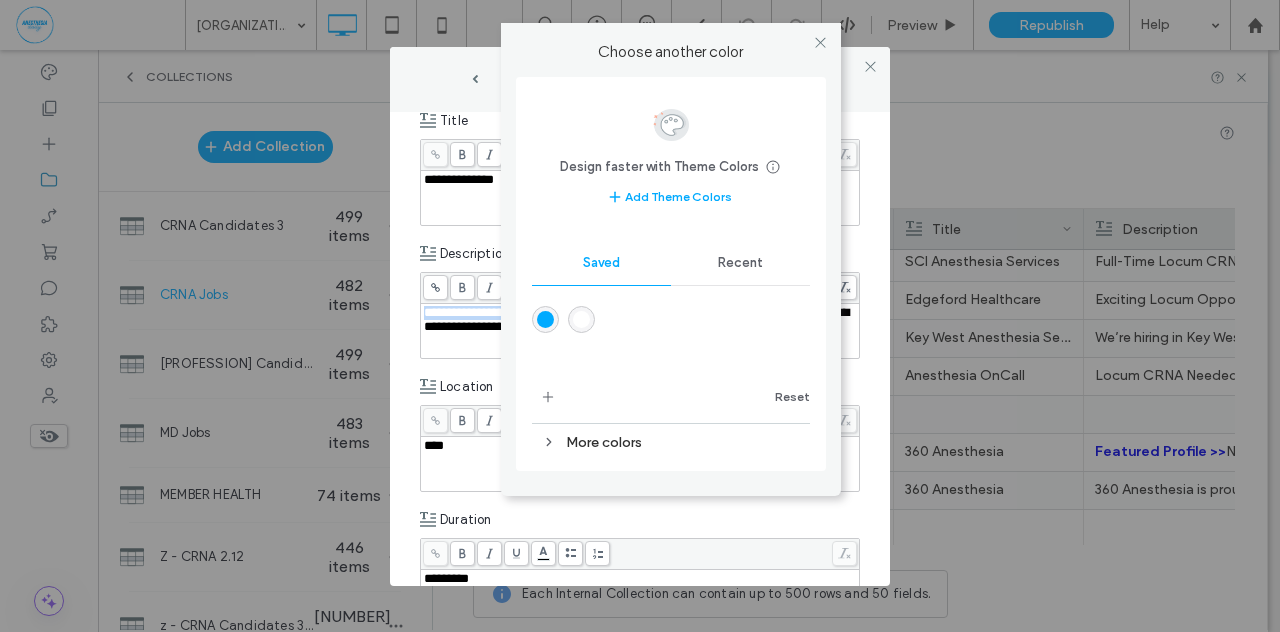 click at bounding box center (545, 319) 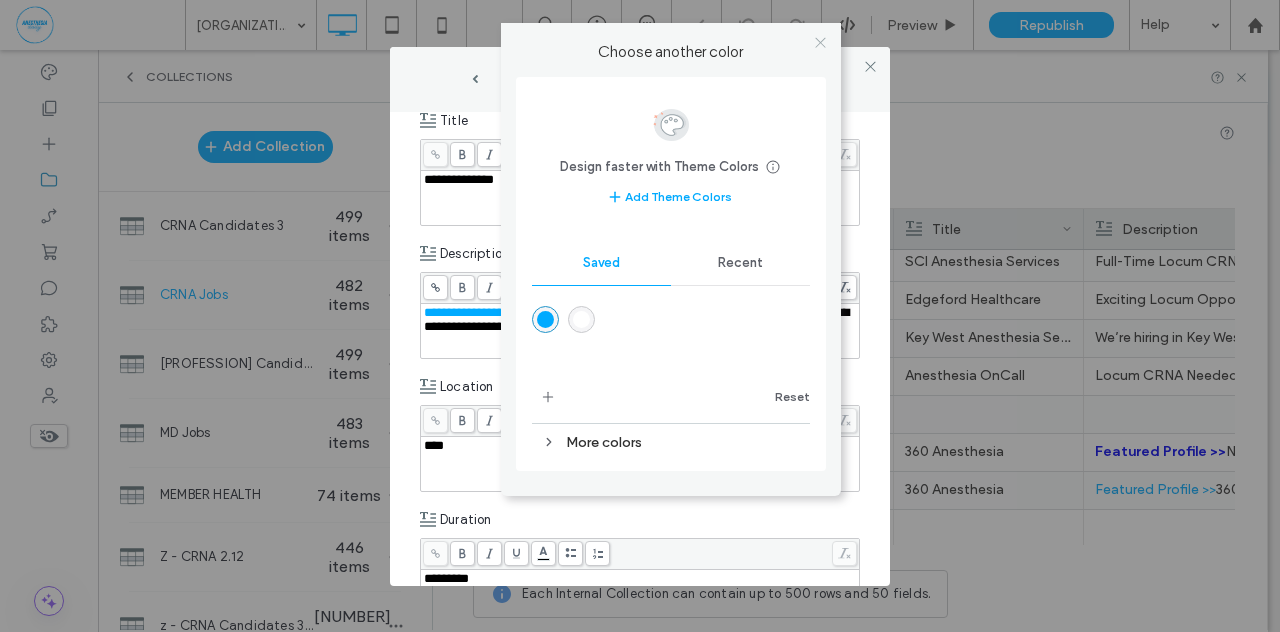 click 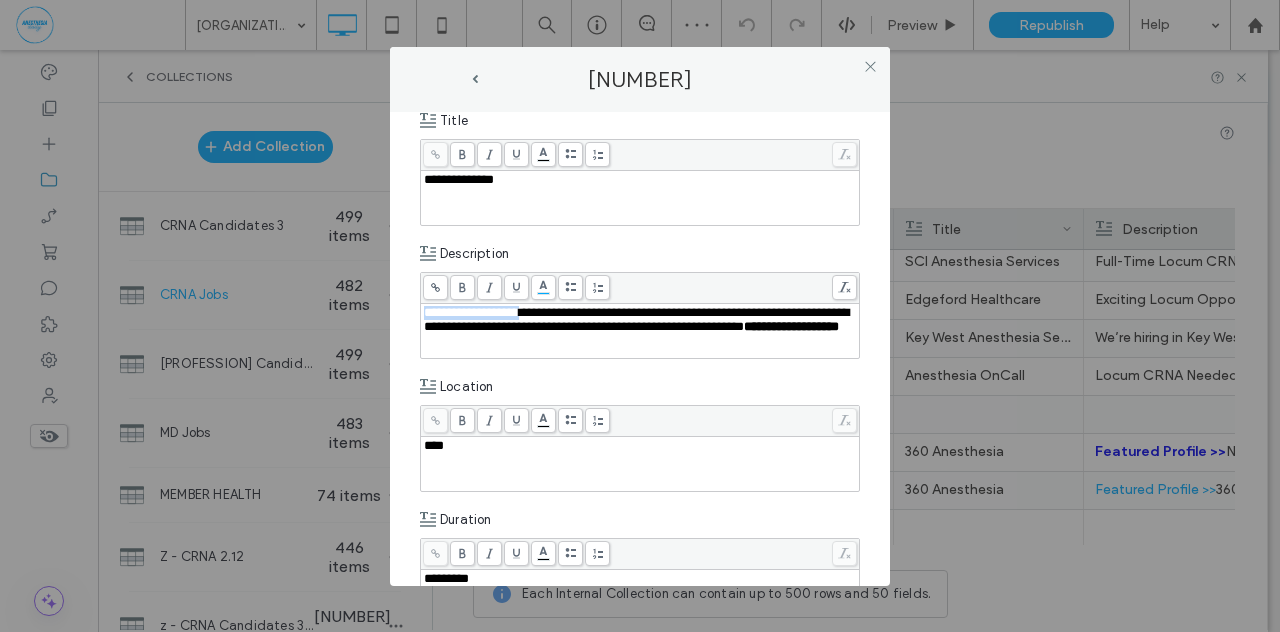 click 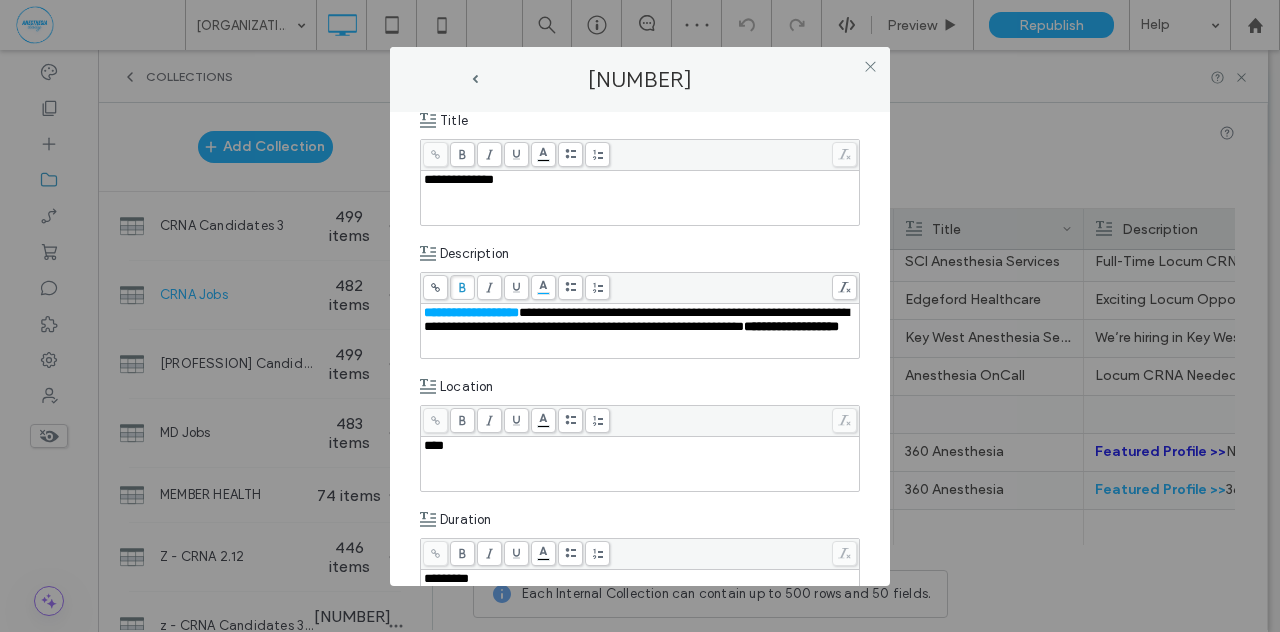 click 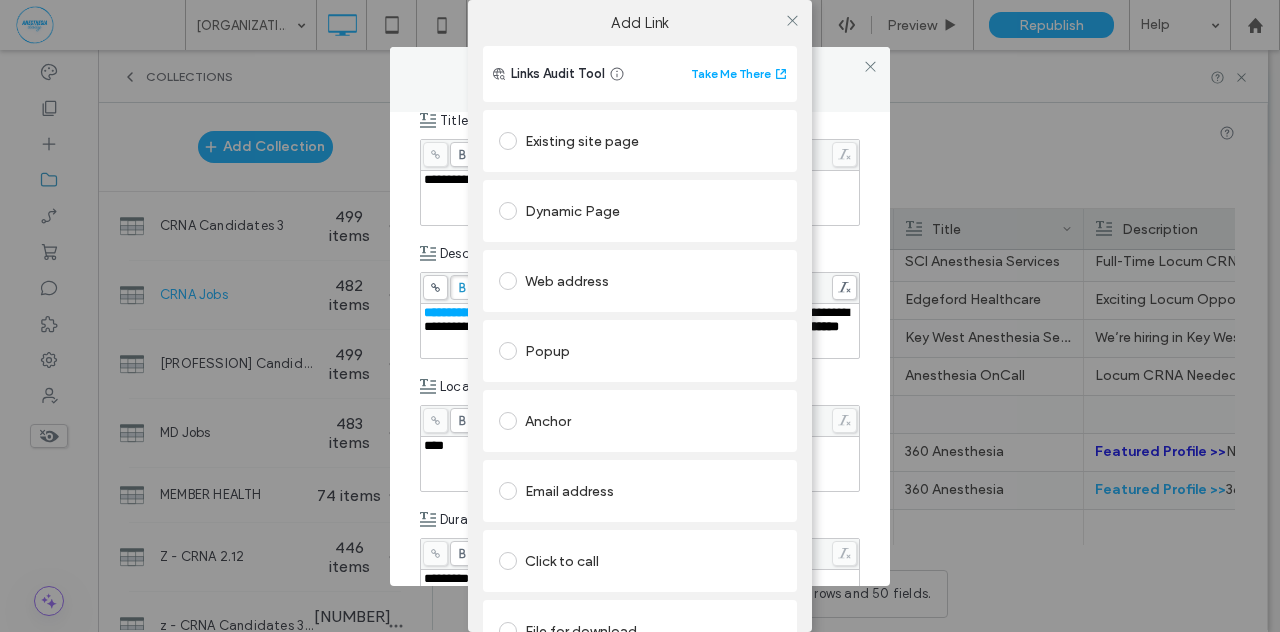 click at bounding box center (508, 141) 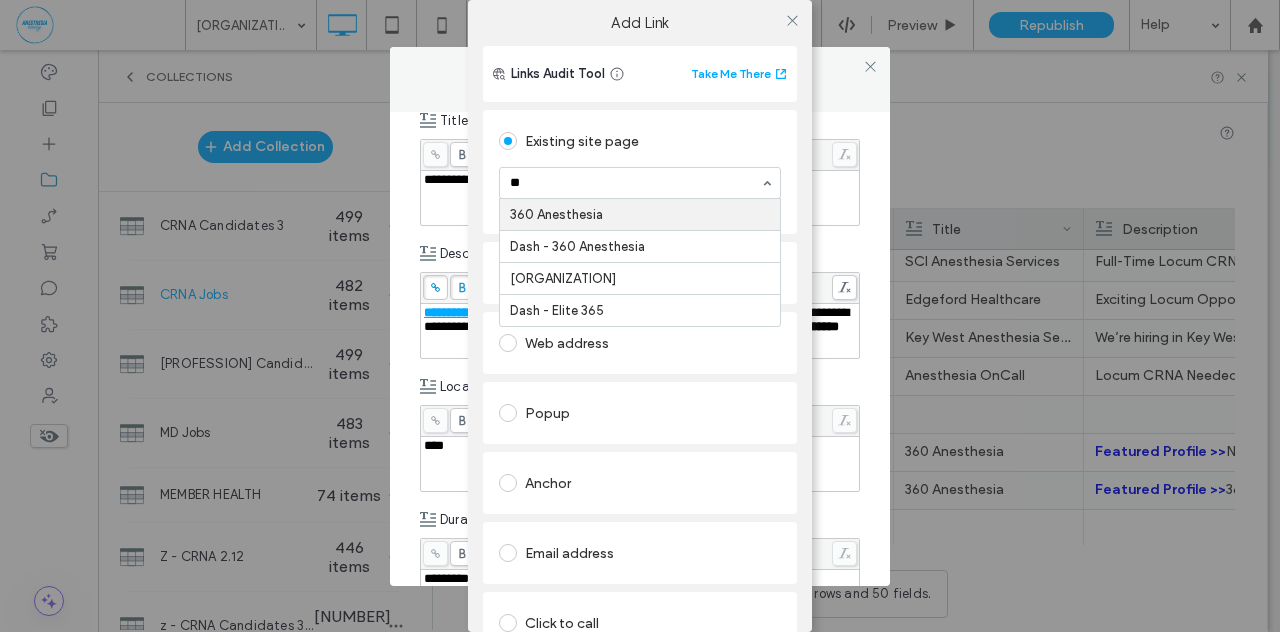 type on "***" 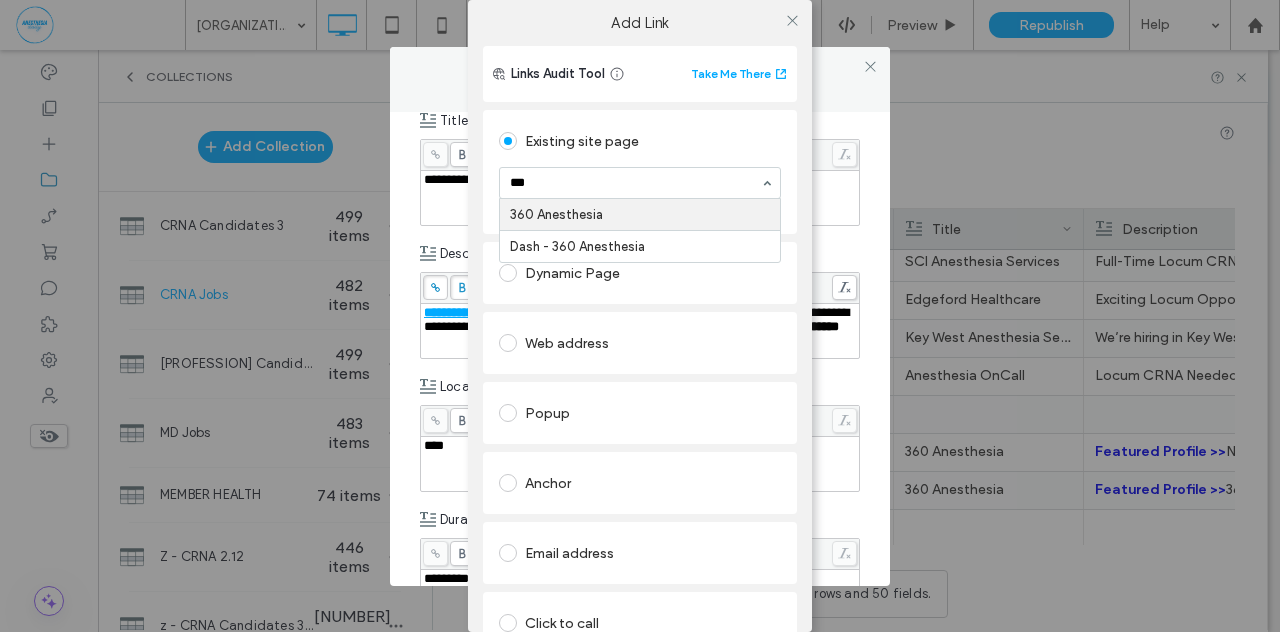 type 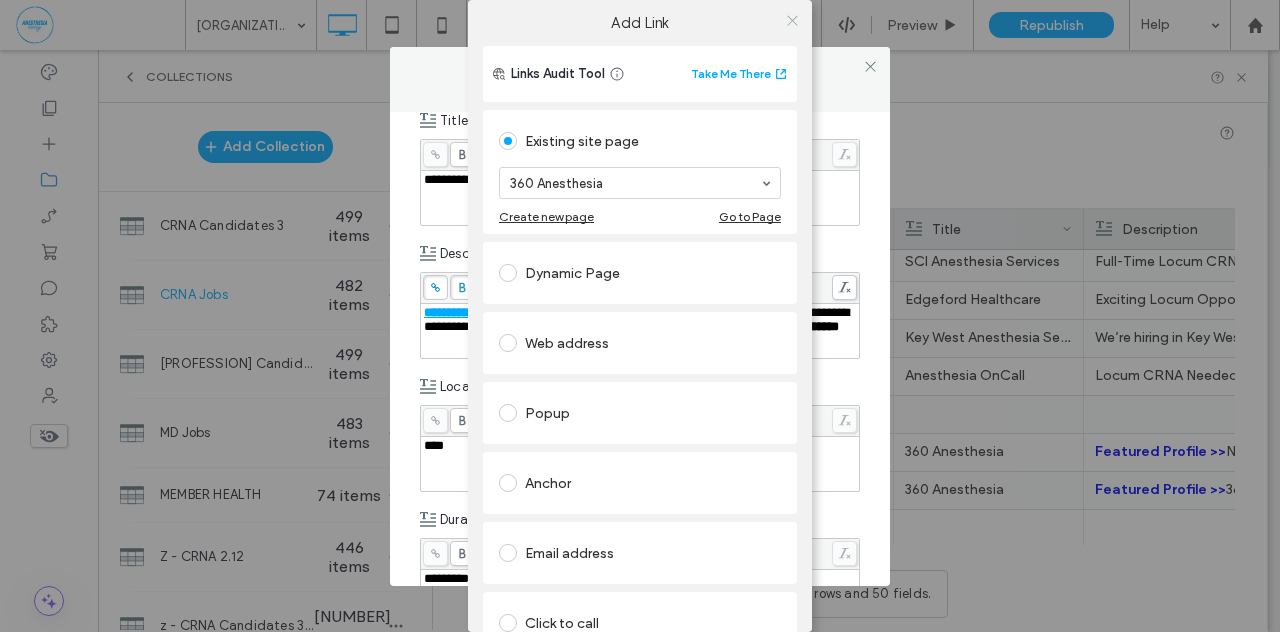 click 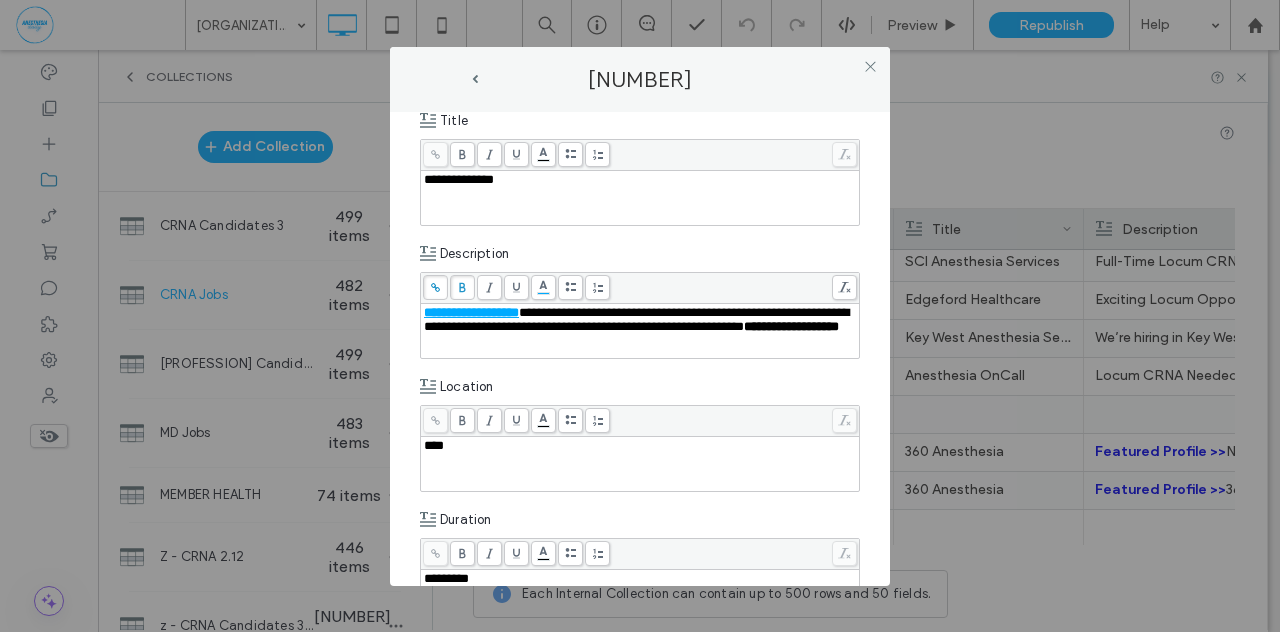click on "**********" at bounding box center (640, 349) 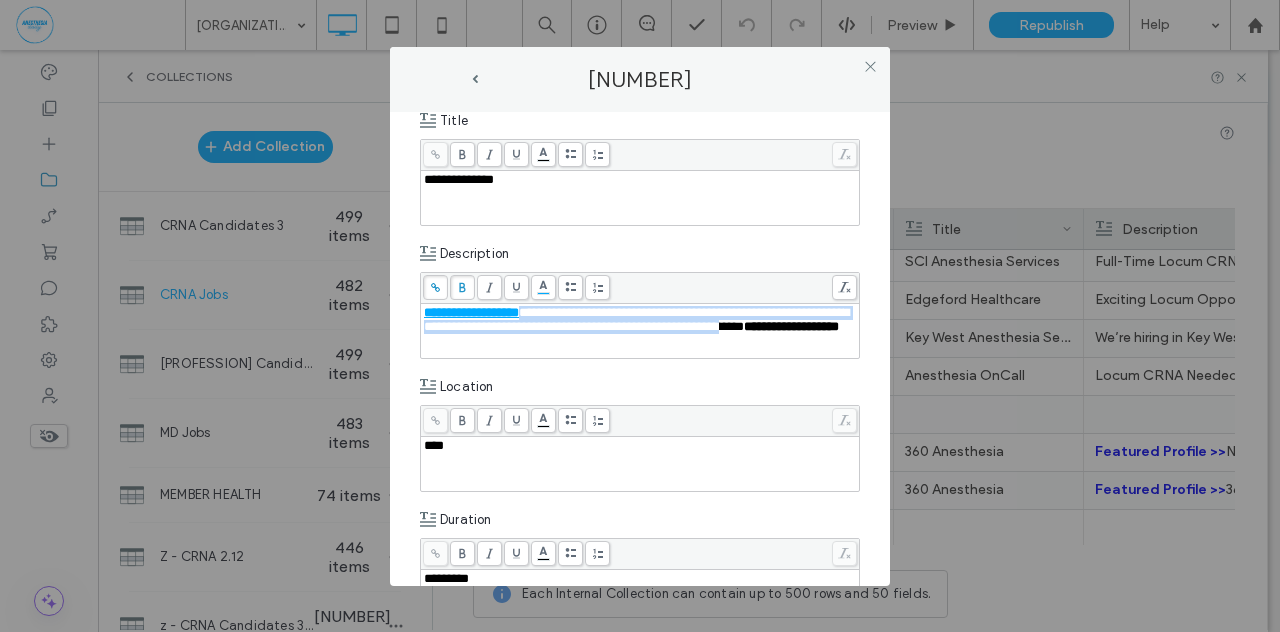 click on "**********" at bounding box center (636, 319) 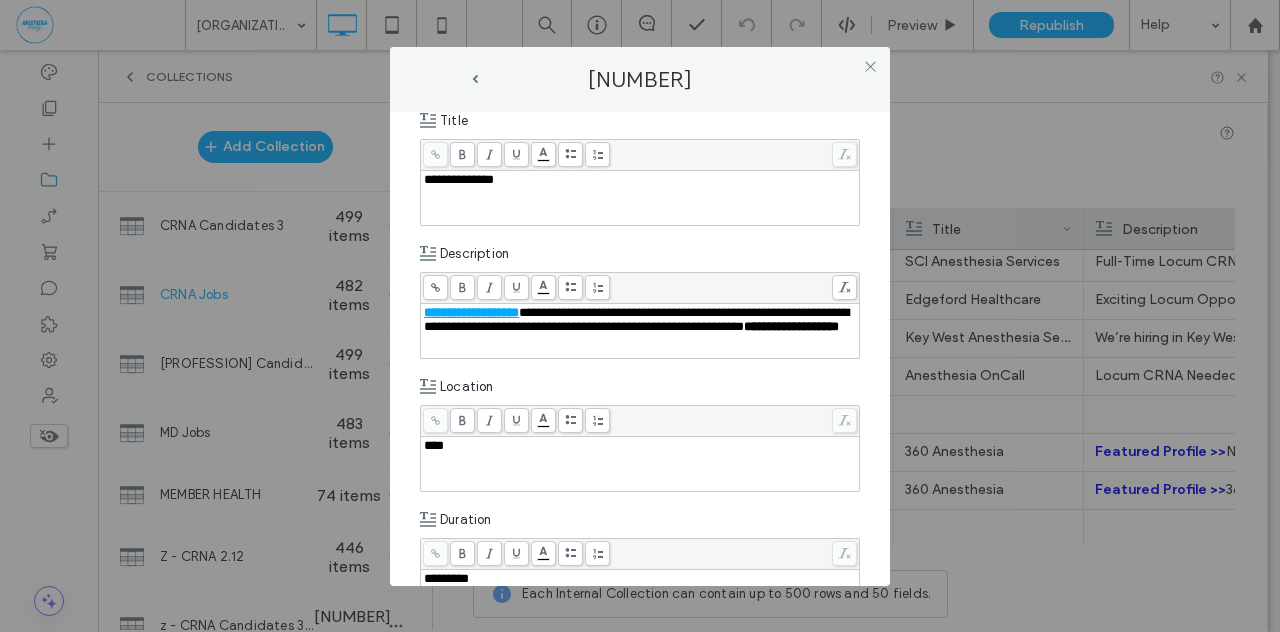 click on "**********" at bounding box center [636, 319] 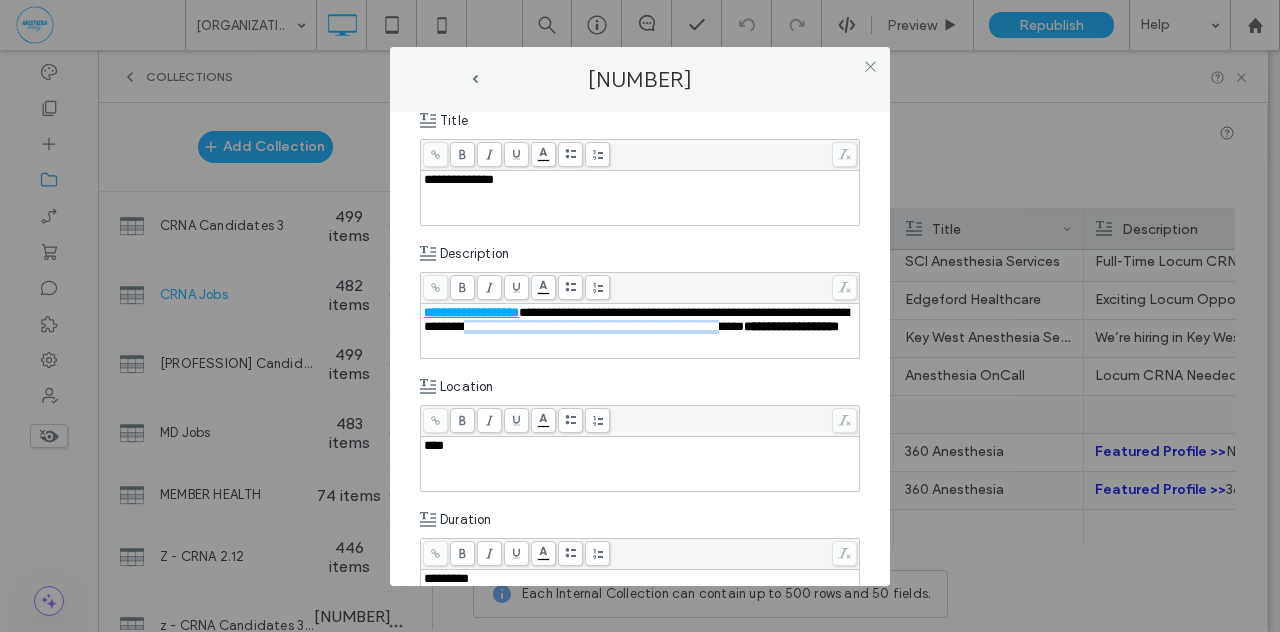 drag, startPoint x: 630, startPoint y: 327, endPoint x: 521, endPoint y: 345, distance: 110.47624 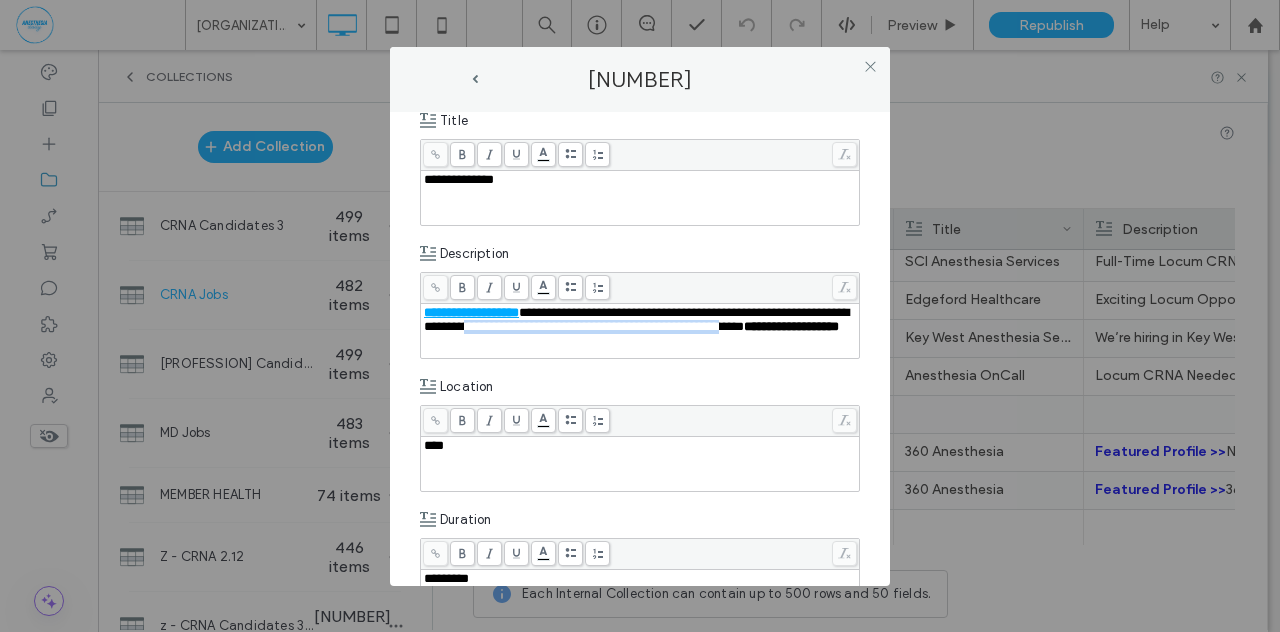 click on "**********" at bounding box center (636, 319) 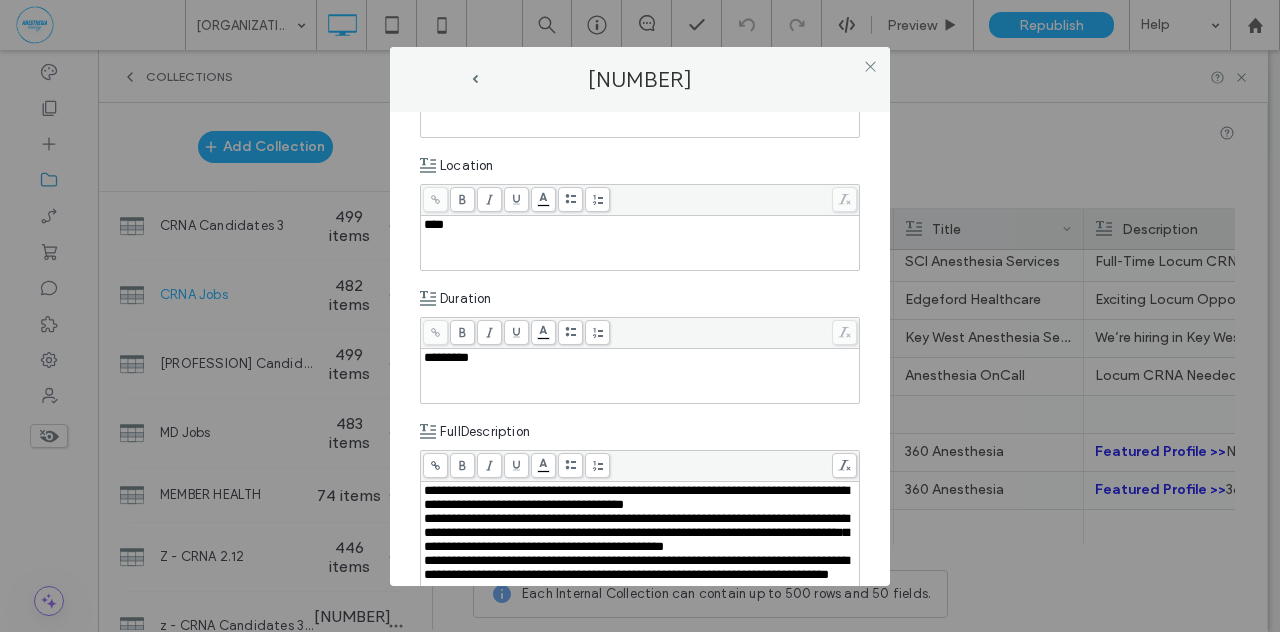 scroll, scrollTop: 444, scrollLeft: 0, axis: vertical 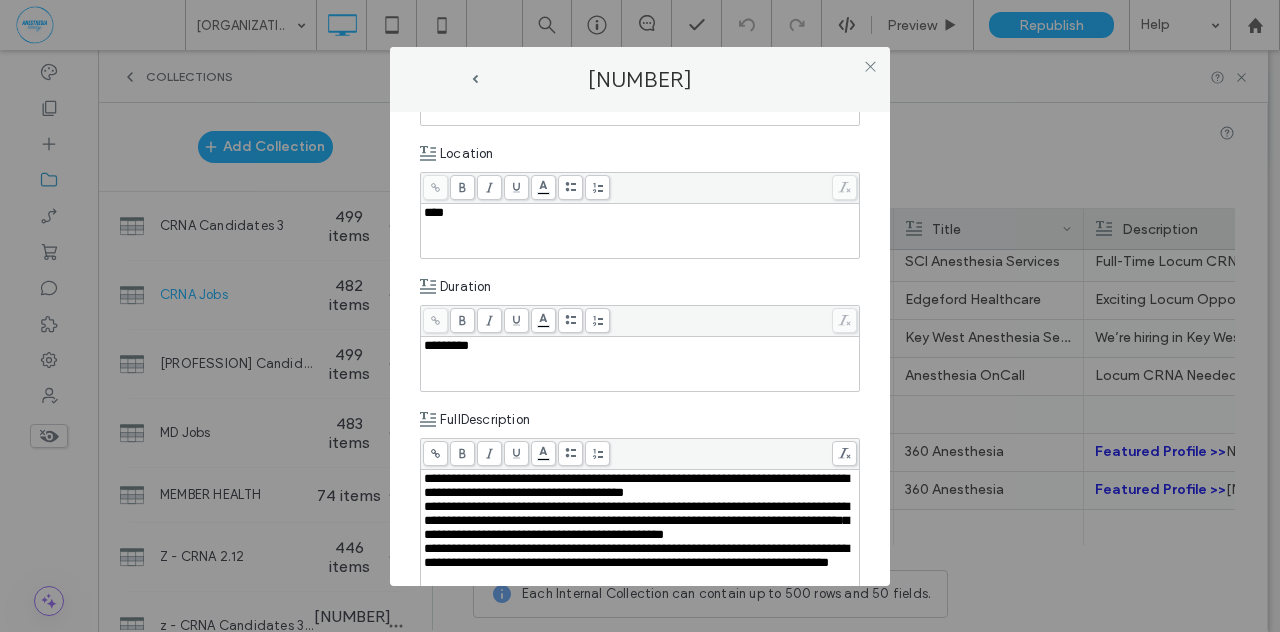 click on "****" at bounding box center [434, 212] 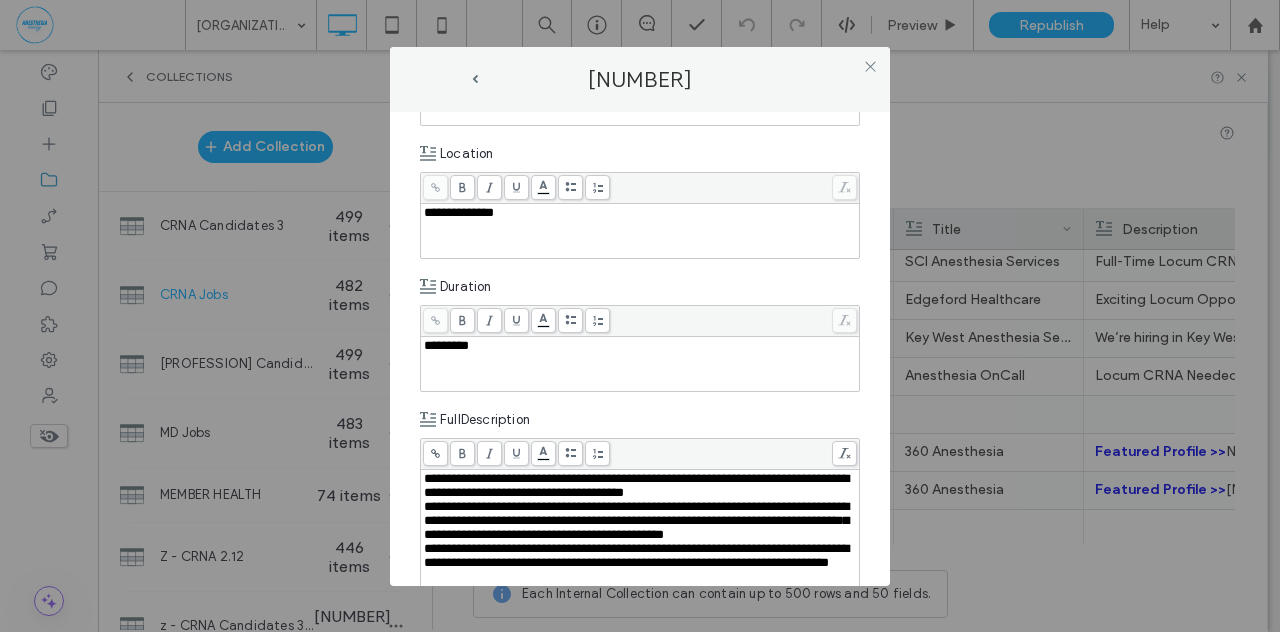 type 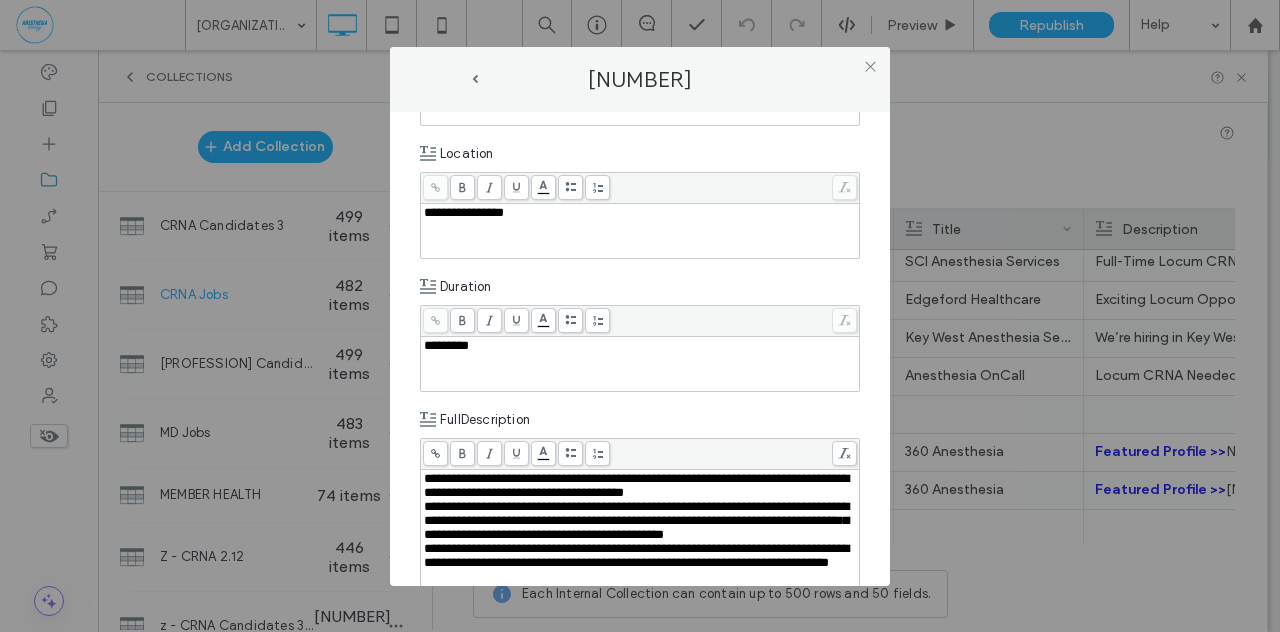 click on "**********" at bounding box center [640, 349] 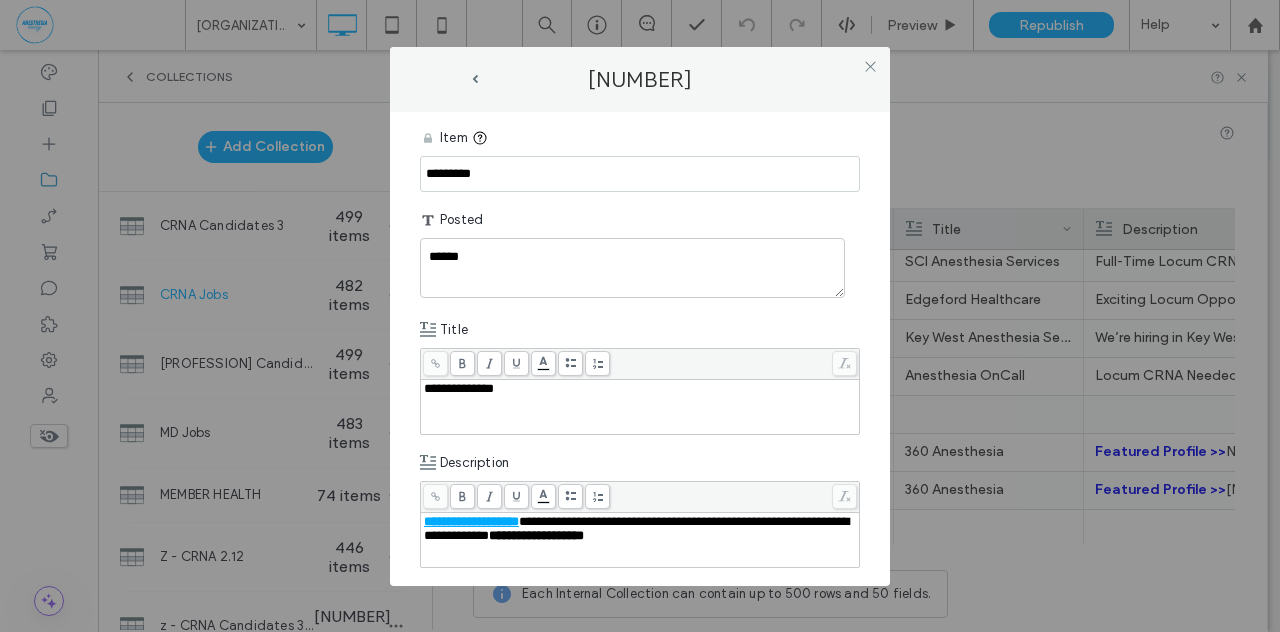 scroll, scrollTop: 0, scrollLeft: 0, axis: both 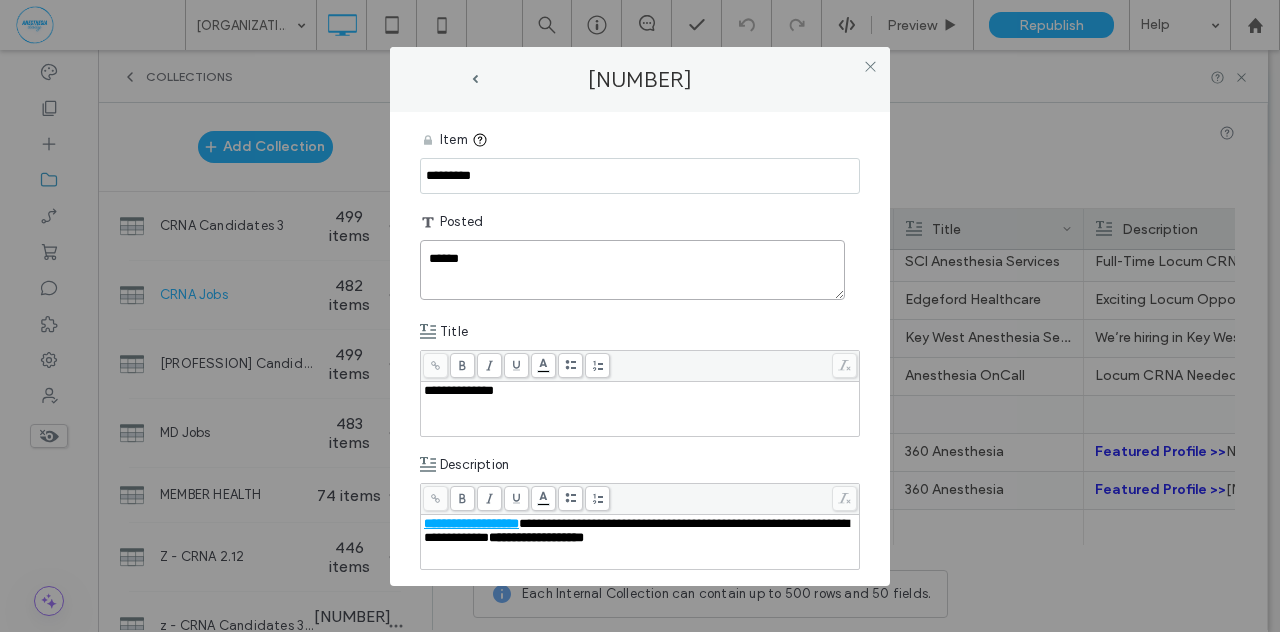 click on "******" at bounding box center (632, 270) 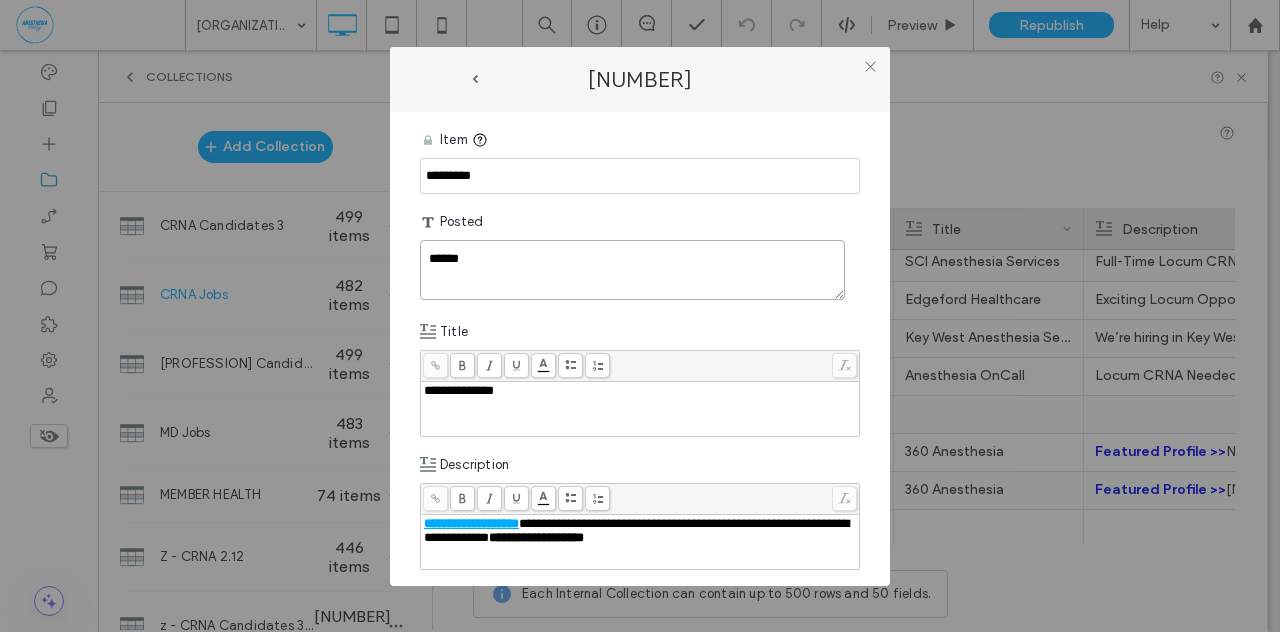 type on "******" 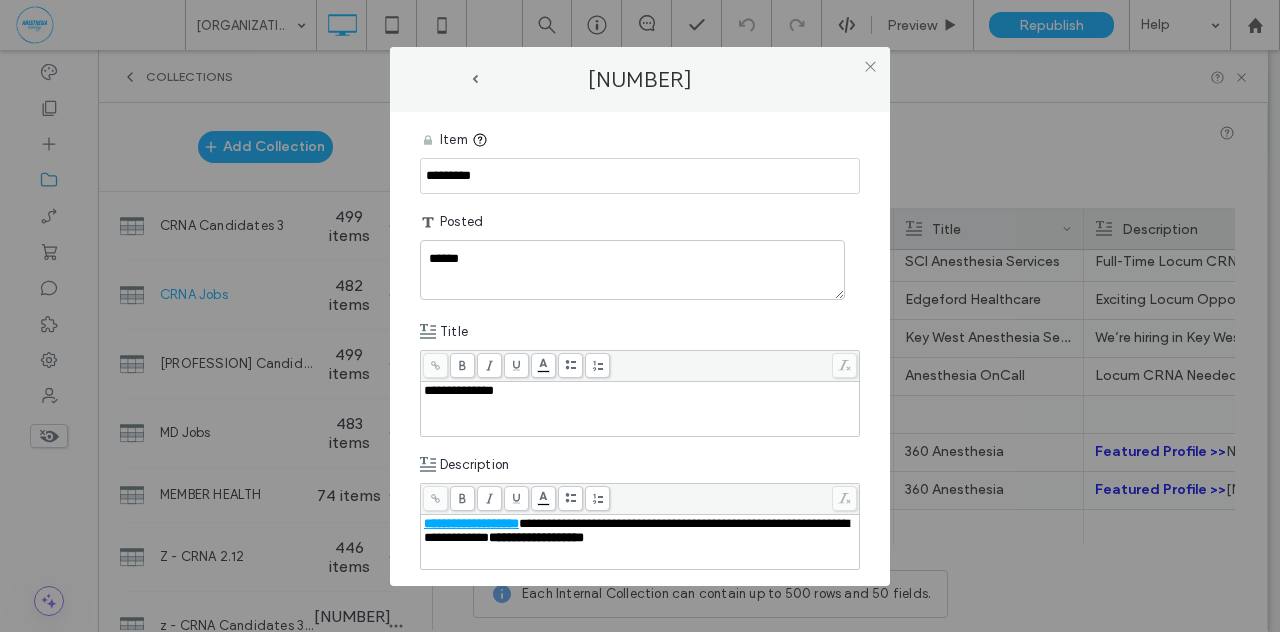 drag, startPoint x: 505, startPoint y: 177, endPoint x: 392, endPoint y: 176, distance: 113.004425 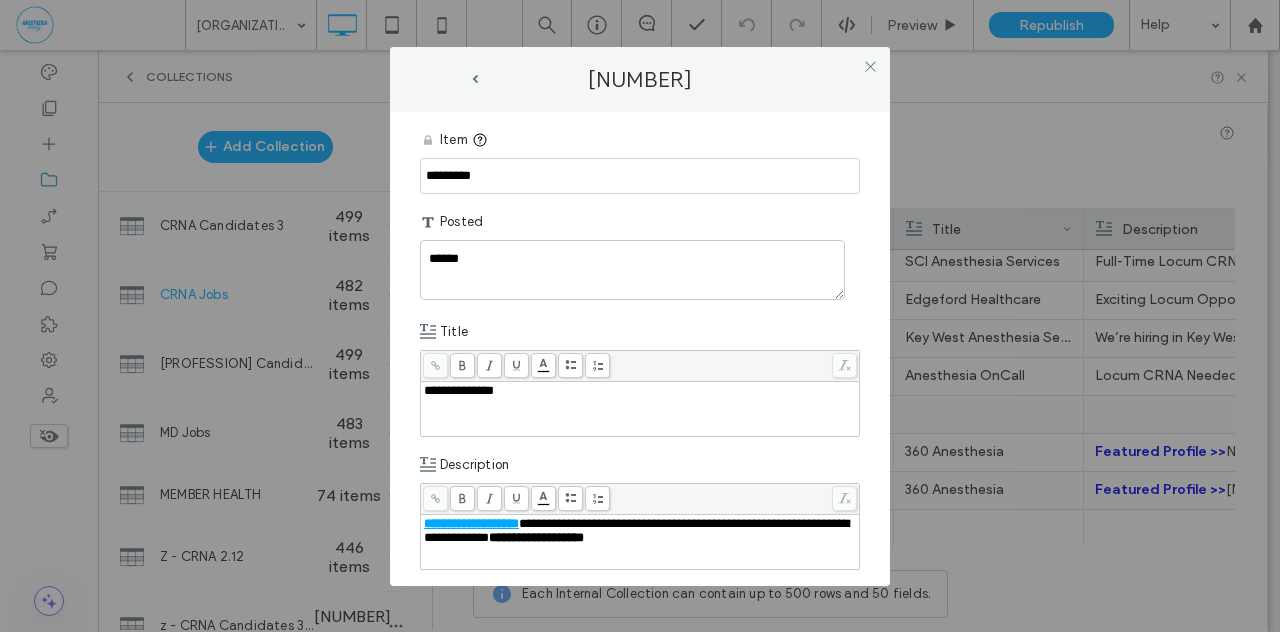 click on "**********" at bounding box center (640, 349) 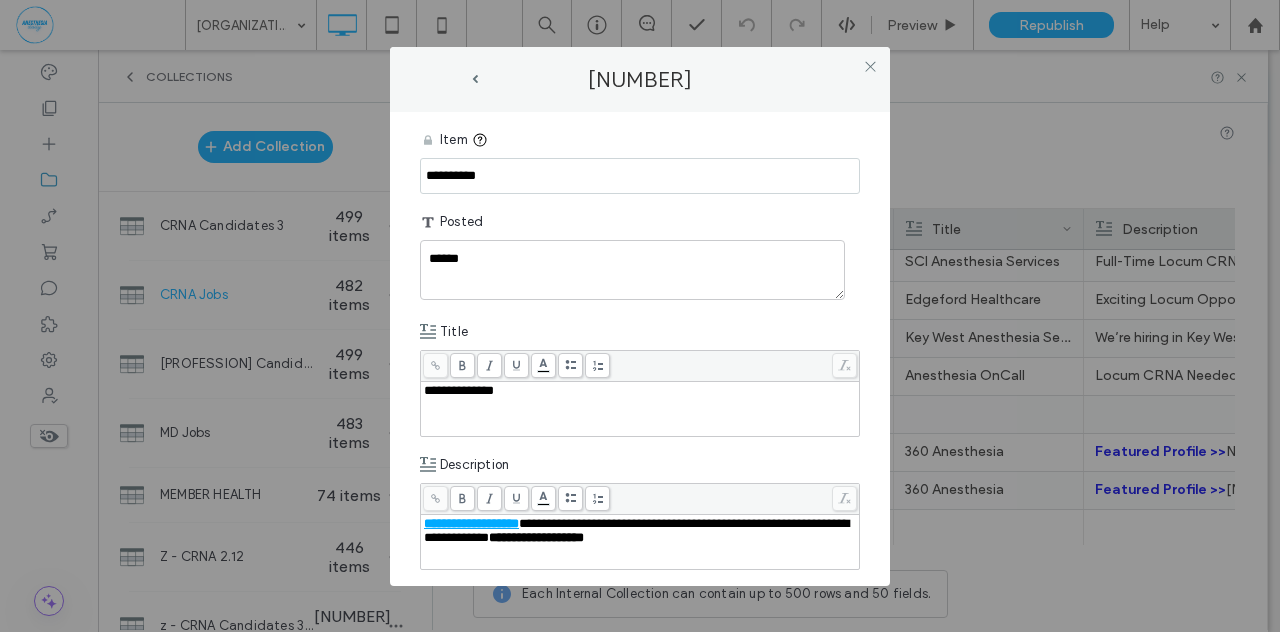 type on "**********" 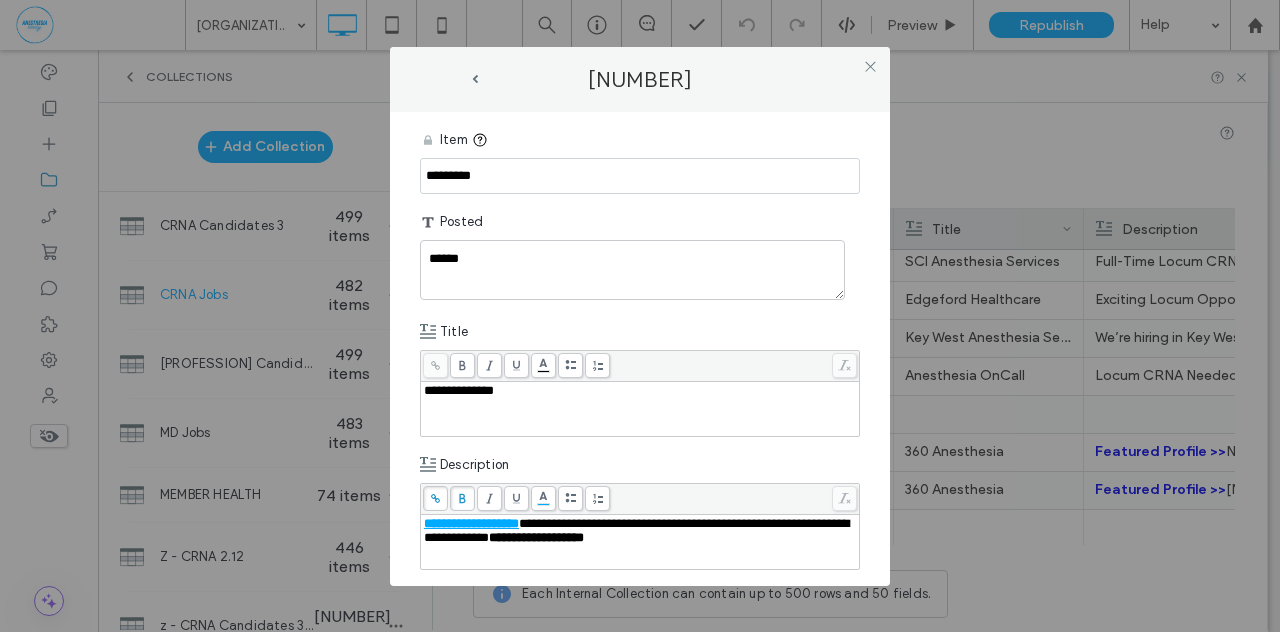 drag, startPoint x: 495, startPoint y: 175, endPoint x: 371, endPoint y: 169, distance: 124.14507 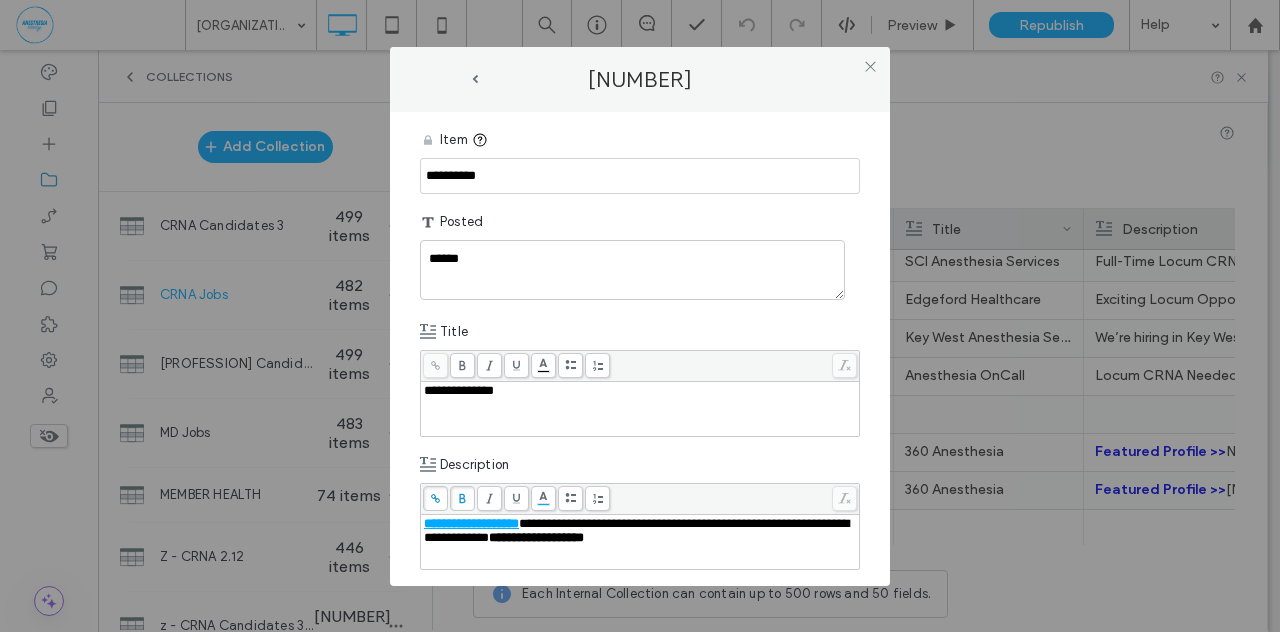 type on "**********" 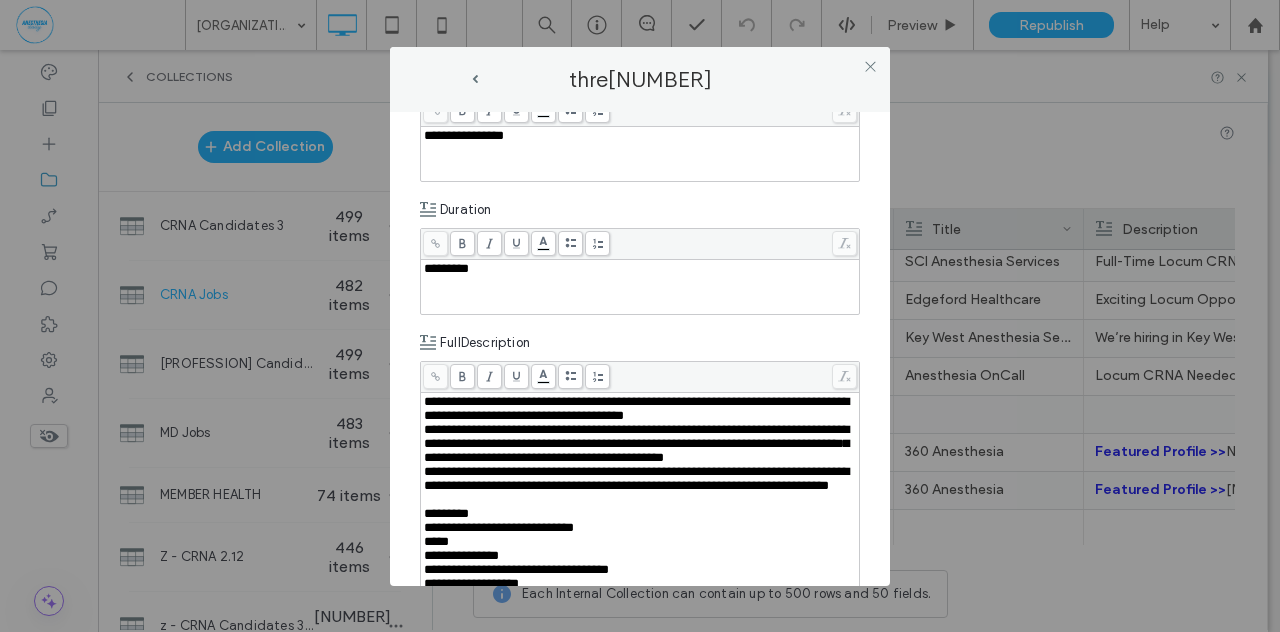 scroll, scrollTop: 575, scrollLeft: 0, axis: vertical 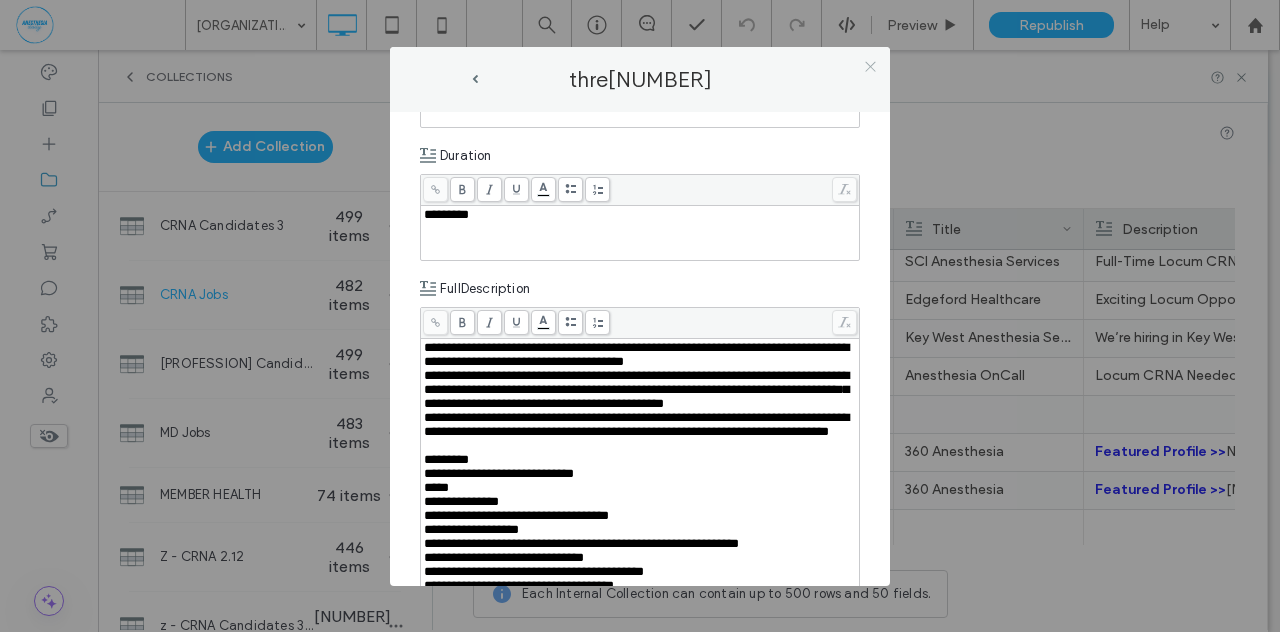 click 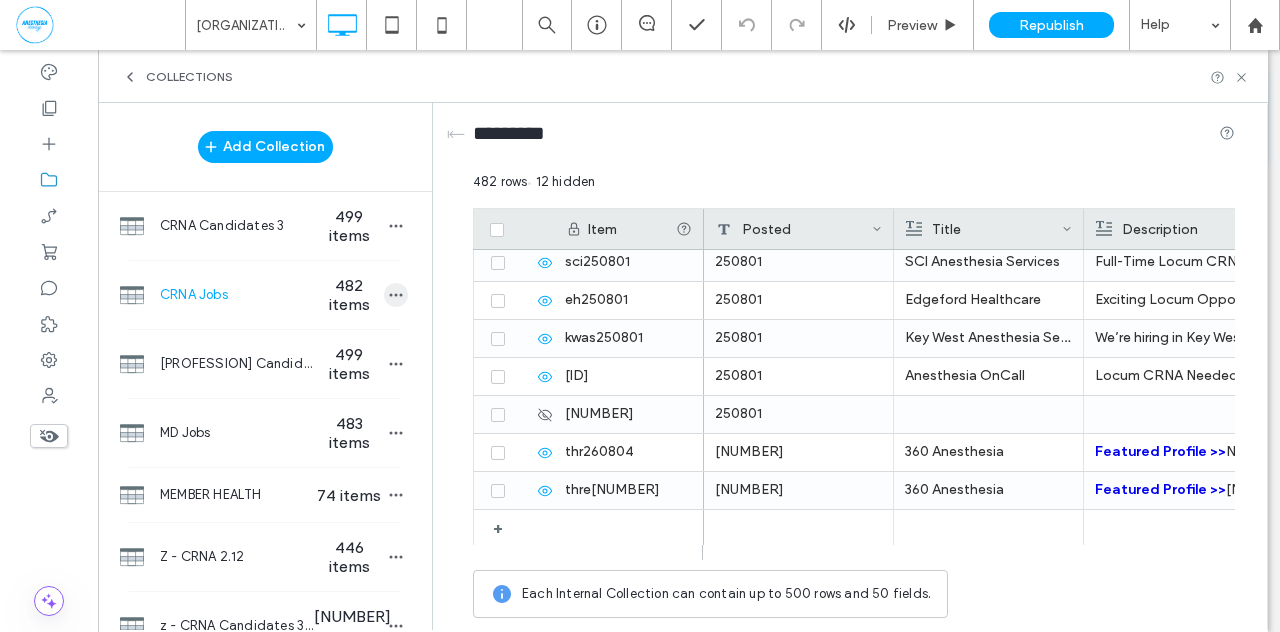 click 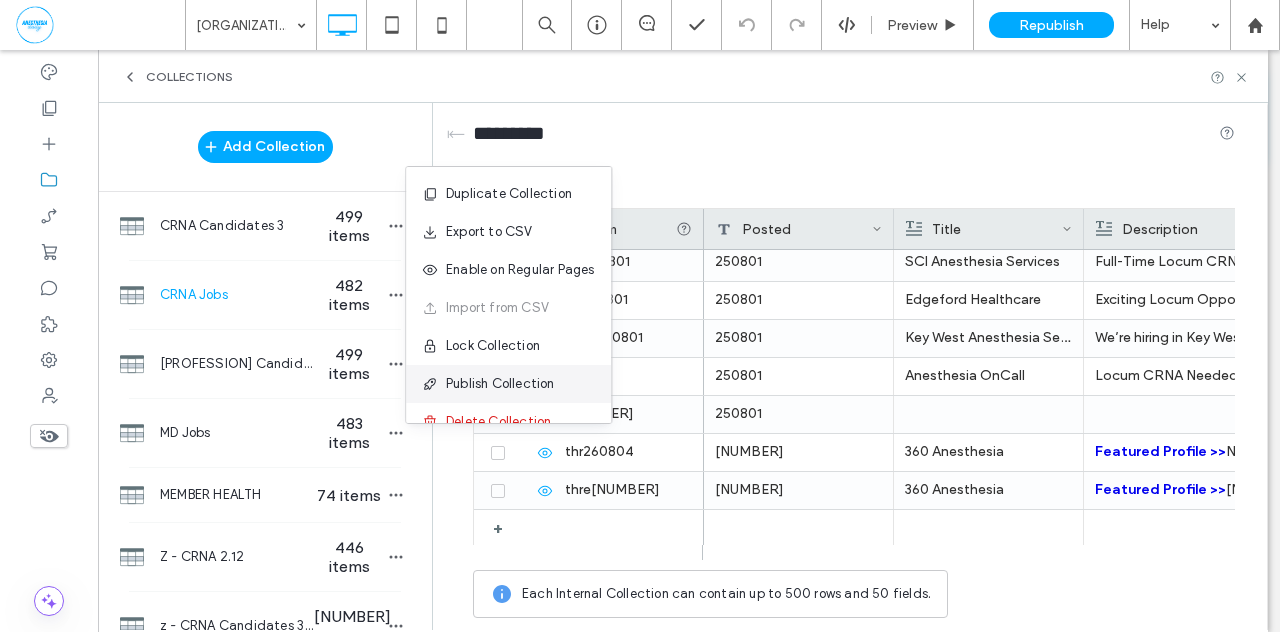 click on "Publish Collection" at bounding box center [500, 384] 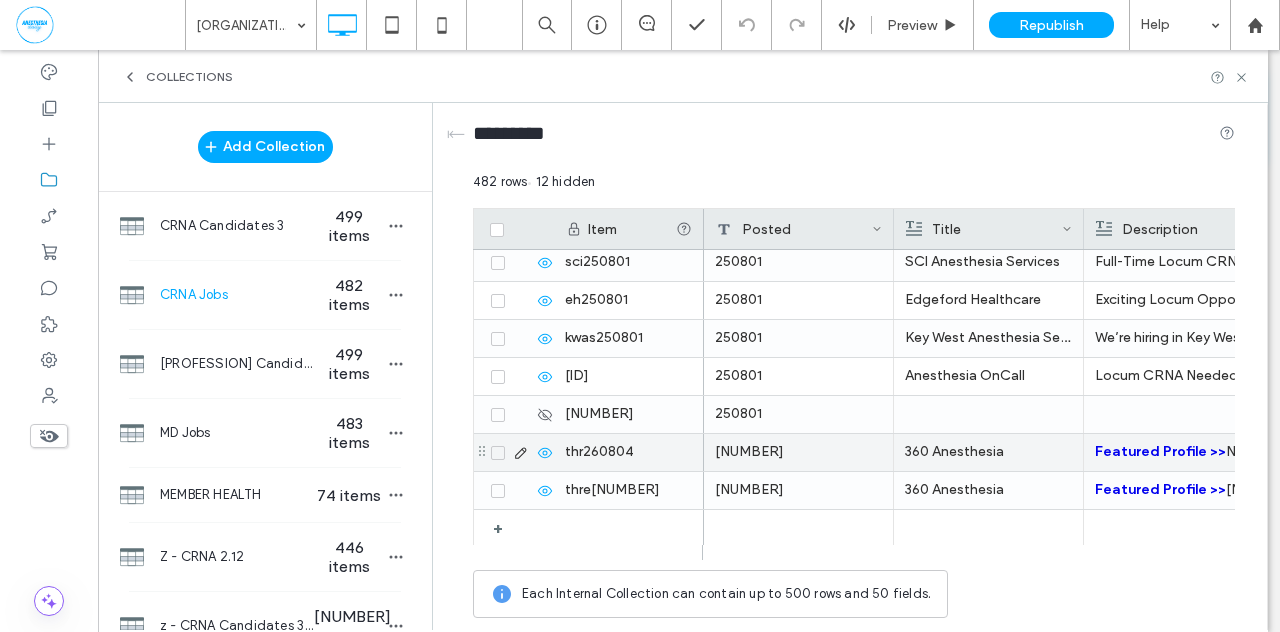 click 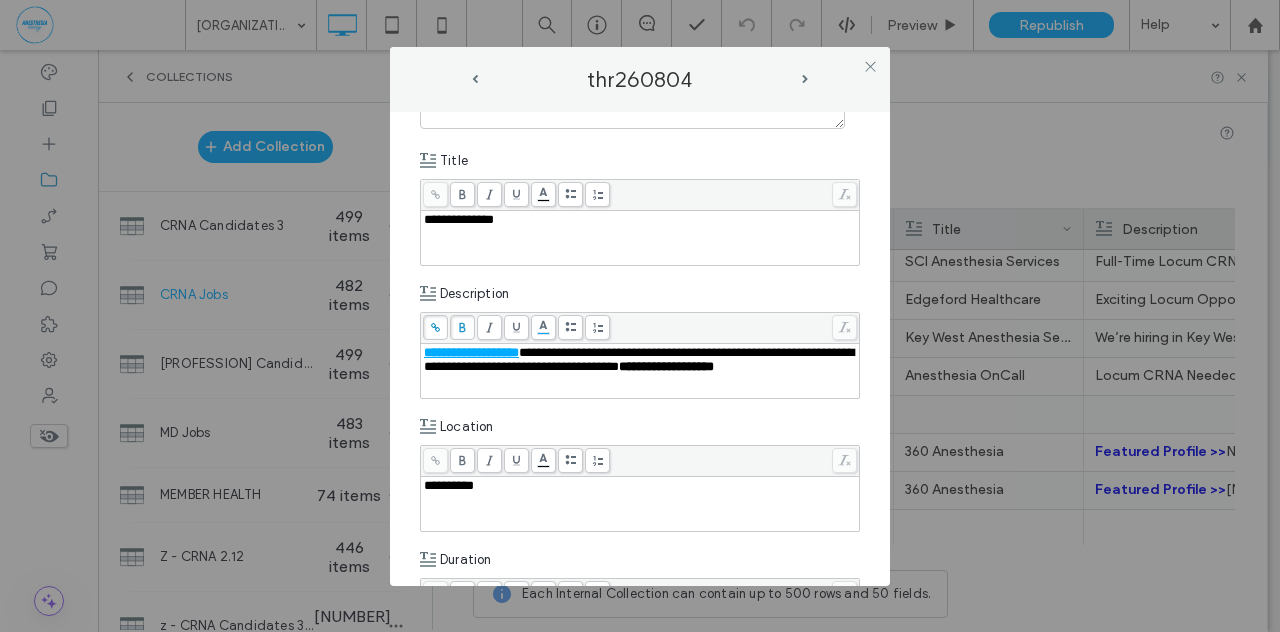 scroll, scrollTop: 178, scrollLeft: 0, axis: vertical 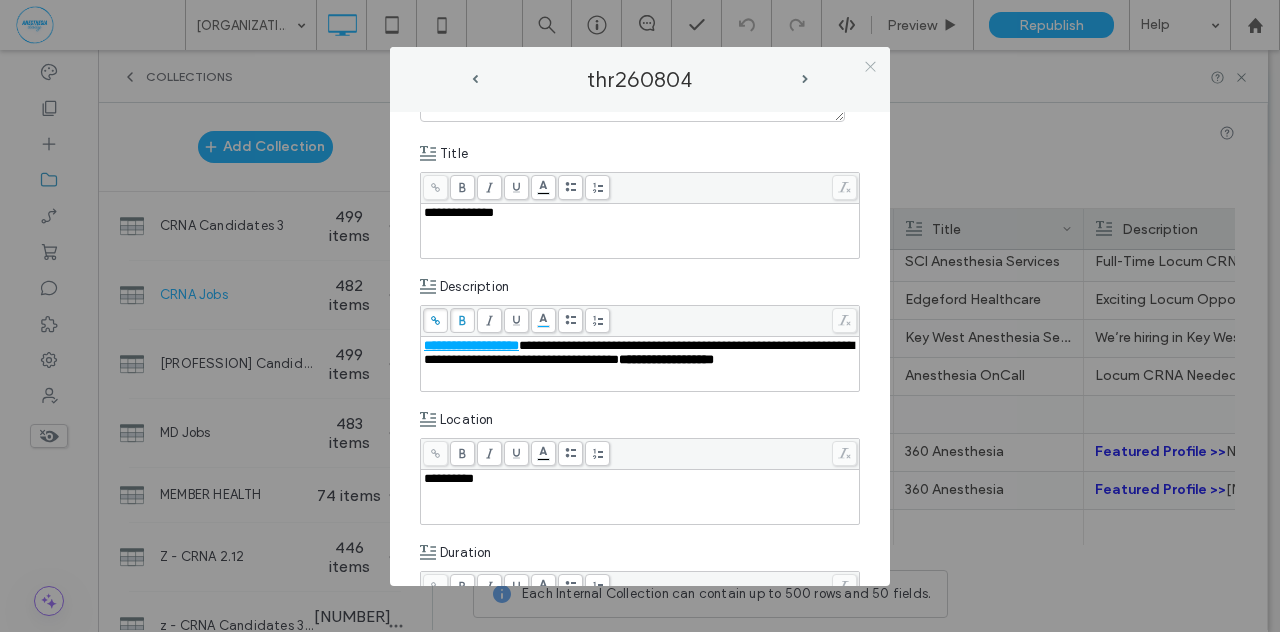 click 